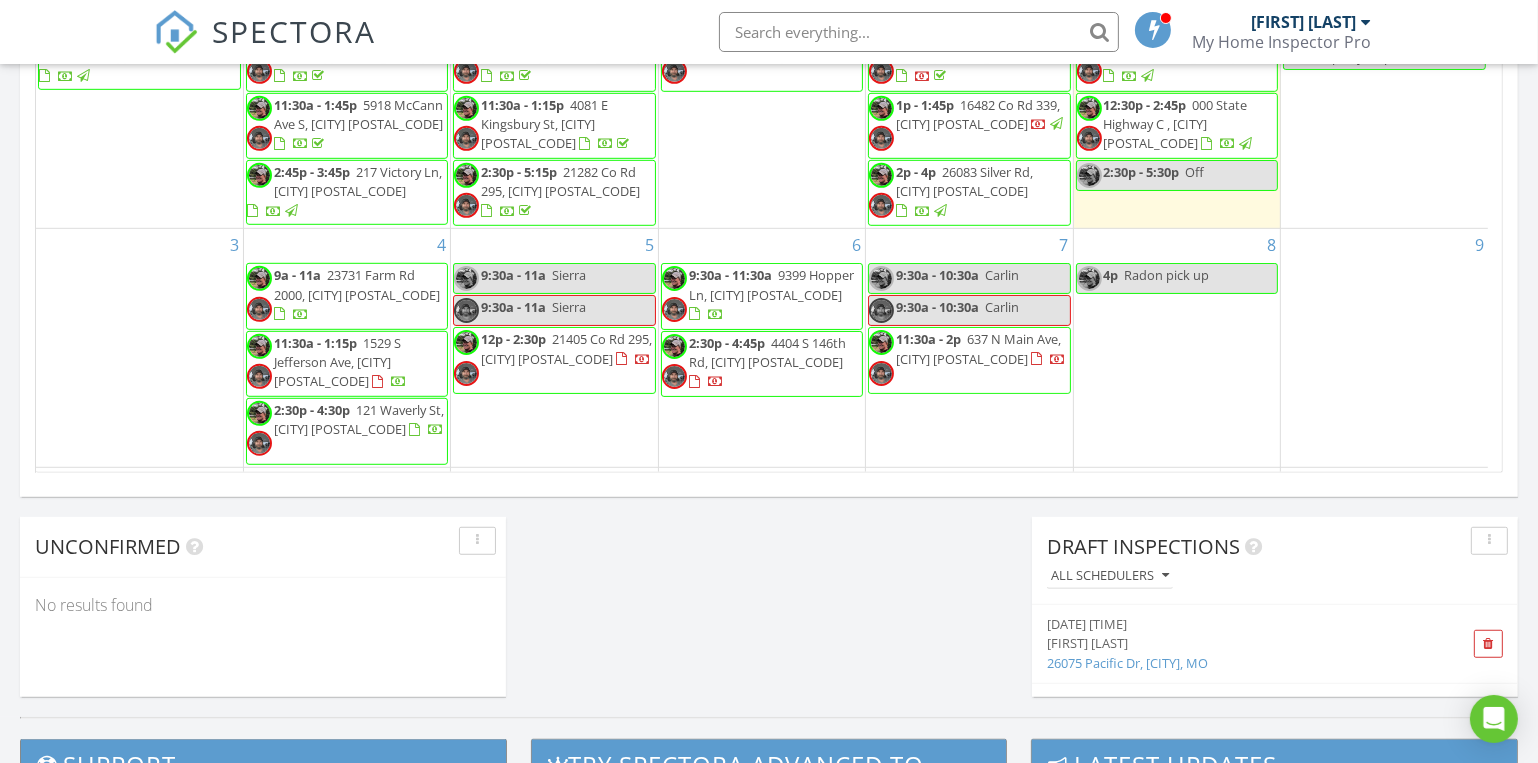 scroll, scrollTop: 1363, scrollLeft: 0, axis: vertical 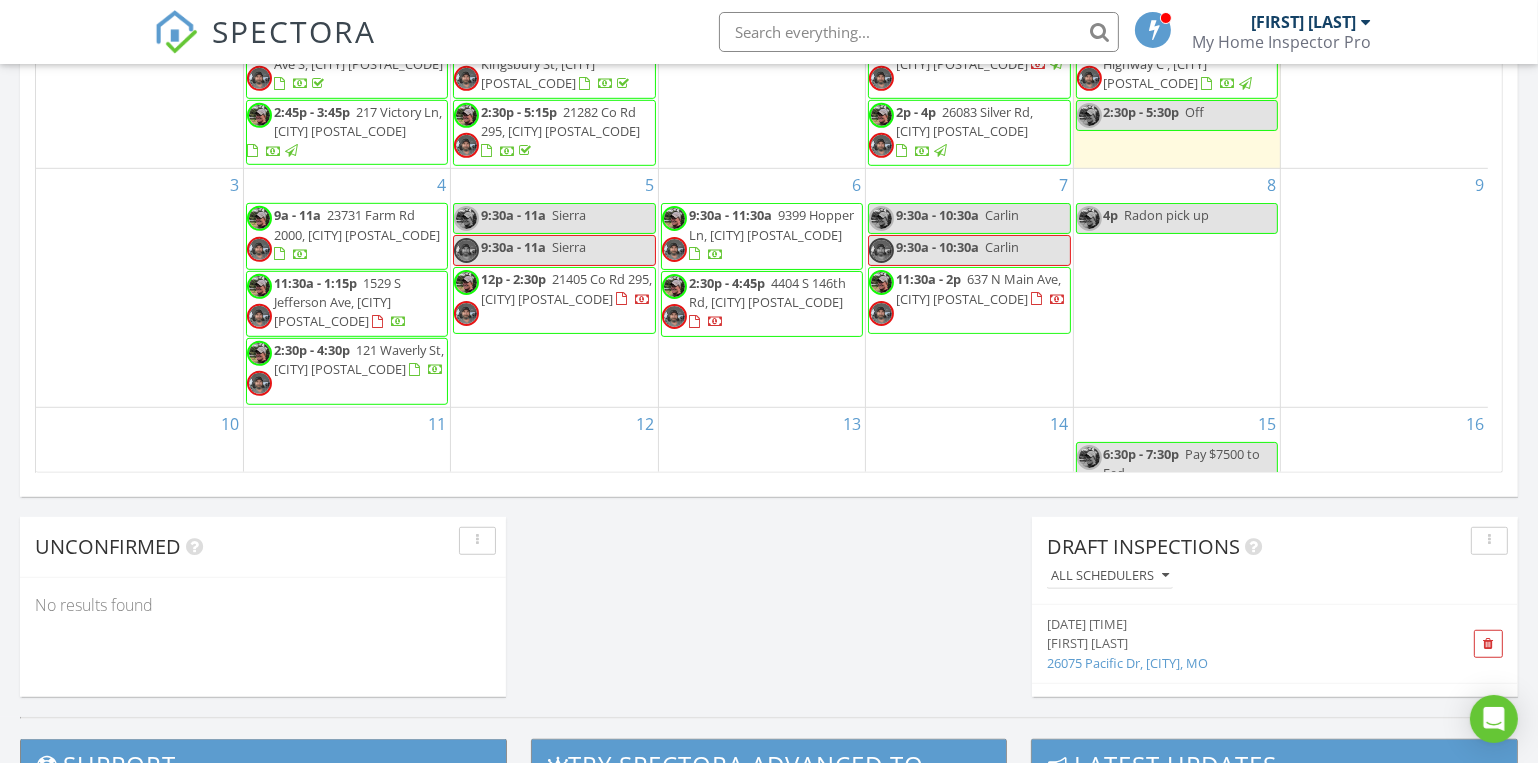 click on "[NUMBER]
[TIME]
Radon pick up" at bounding box center [1177, 287] 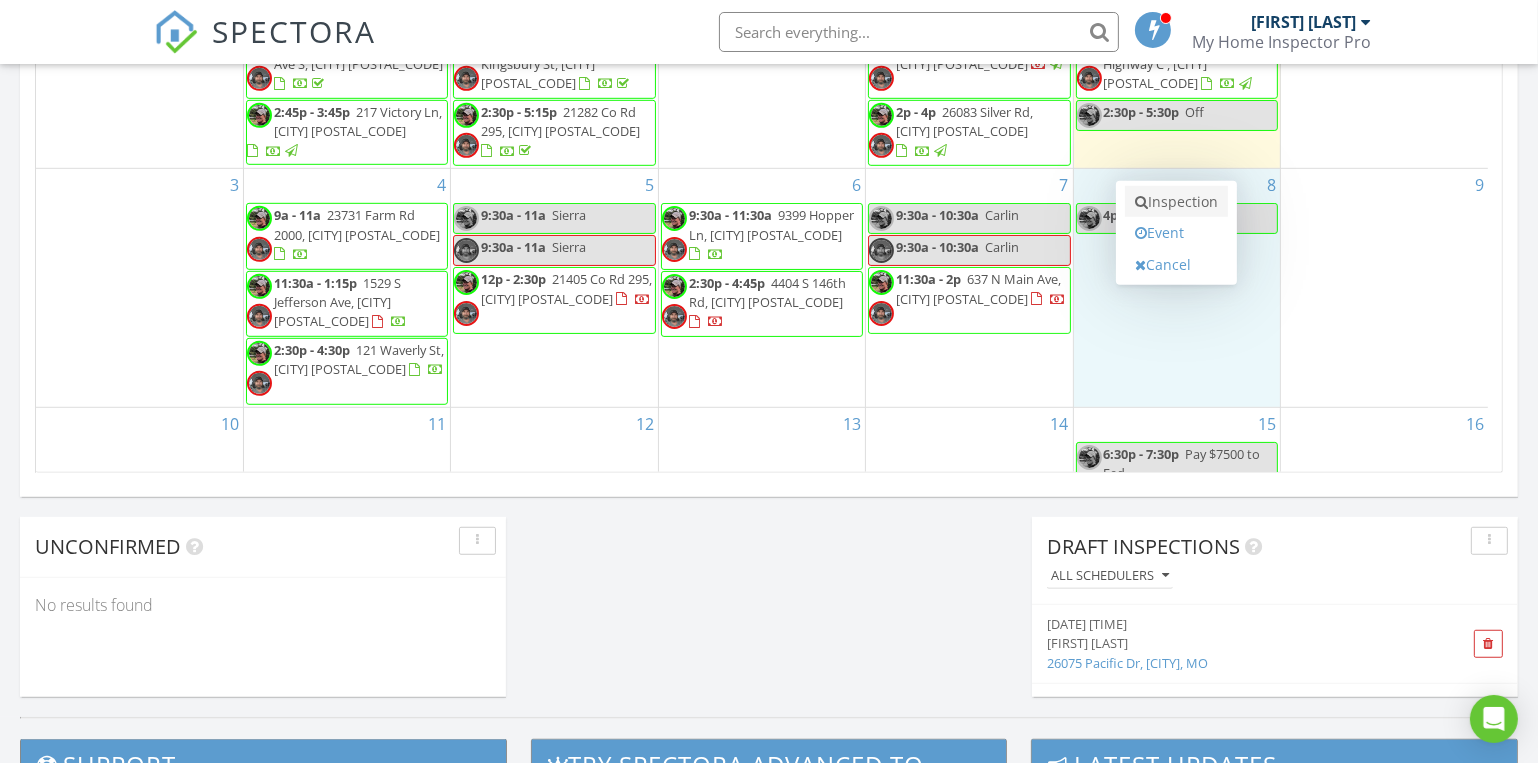 click on "Inspection" at bounding box center (1176, 202) 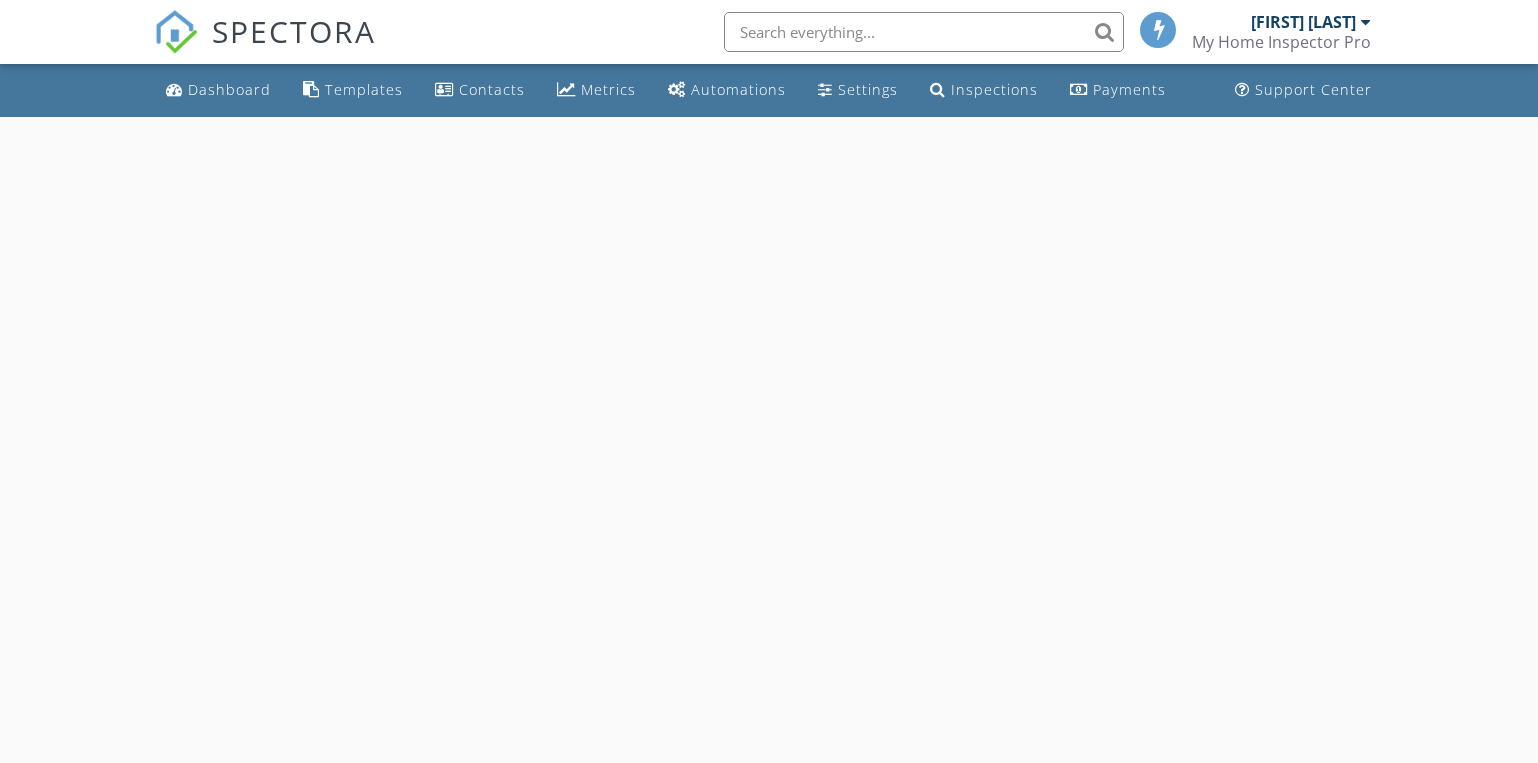 scroll, scrollTop: 0, scrollLeft: 0, axis: both 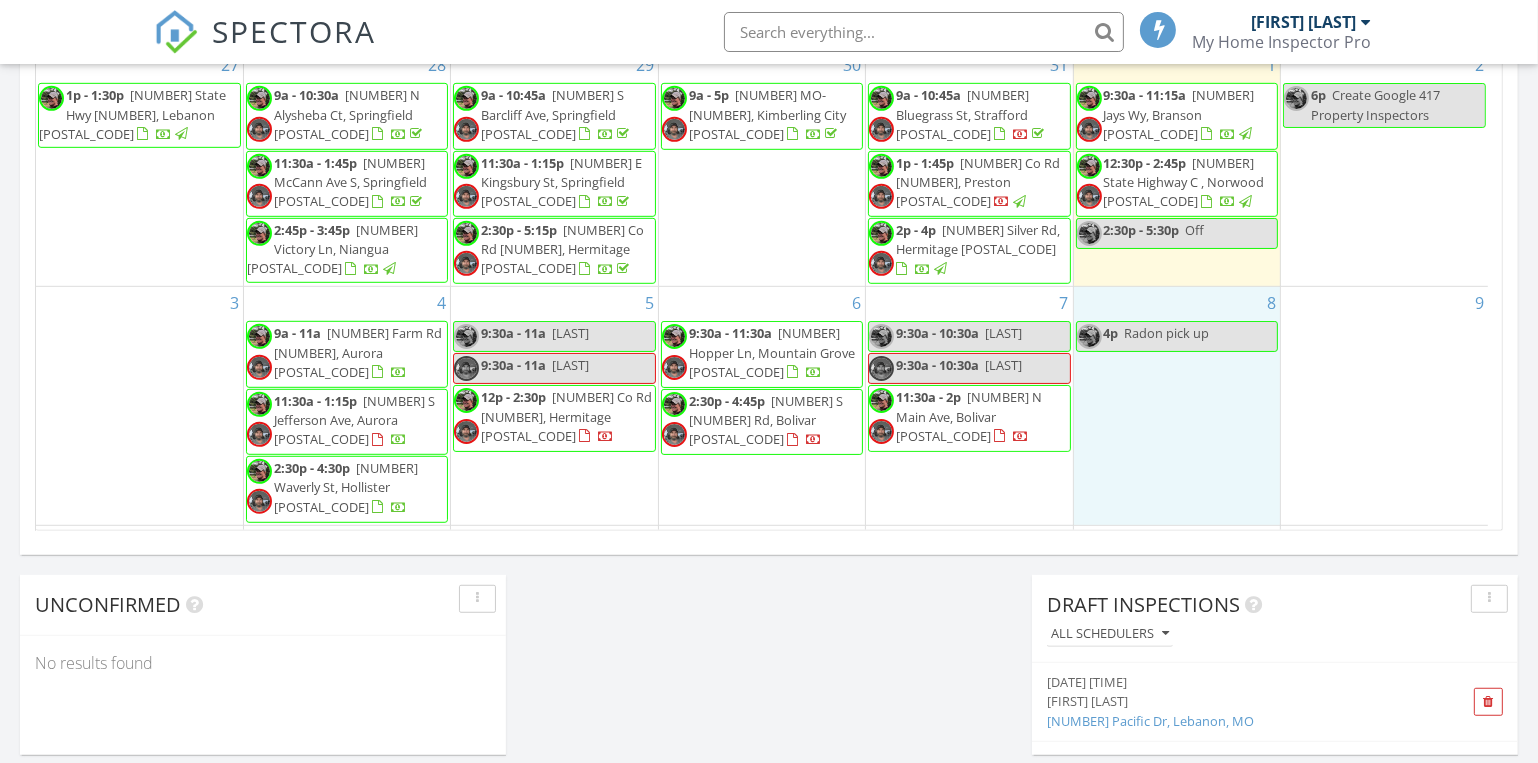 click on "[NUMBER]
[TIME]
Radon pick up" at bounding box center [1177, 405] 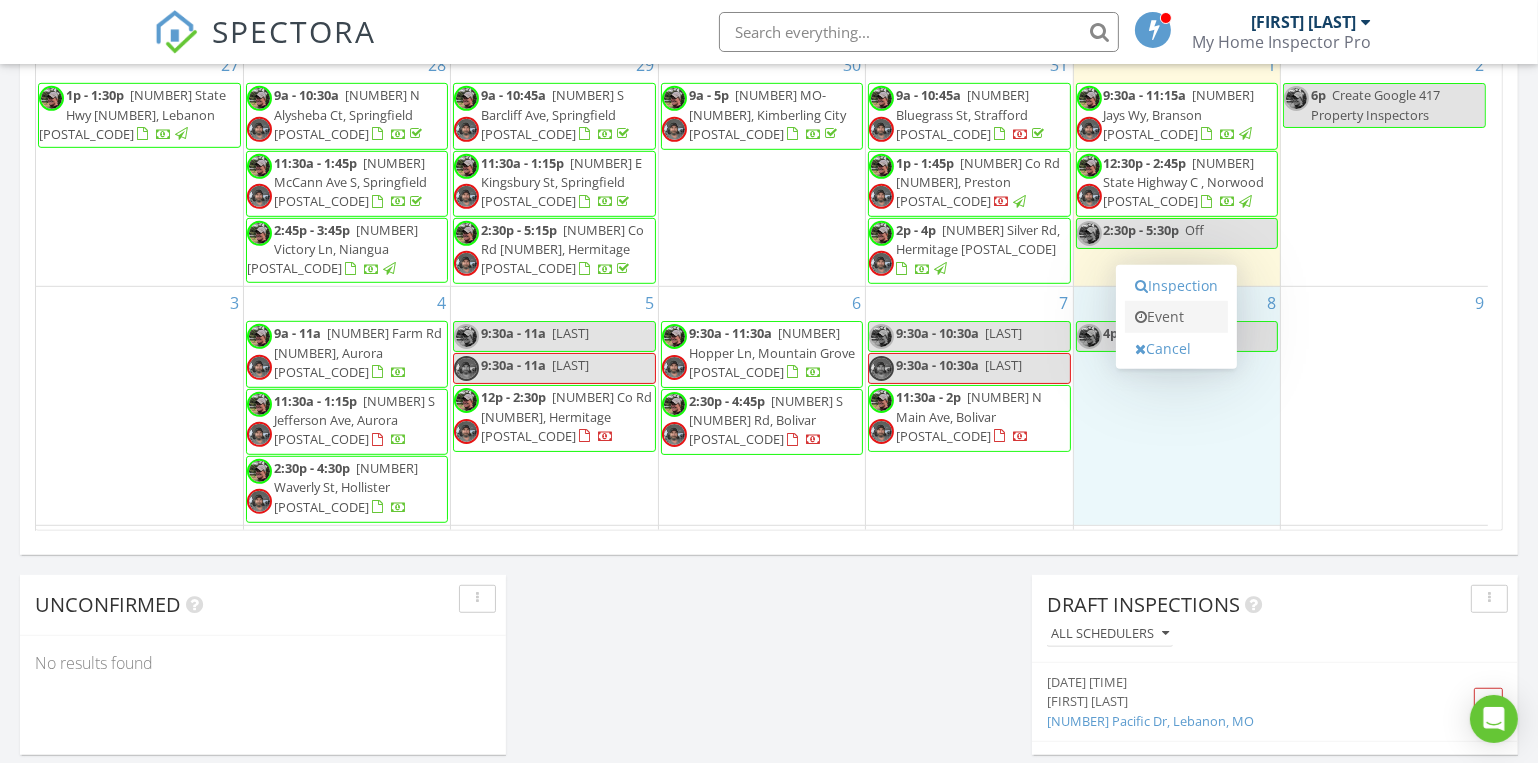 click on "Event" at bounding box center [1176, 317] 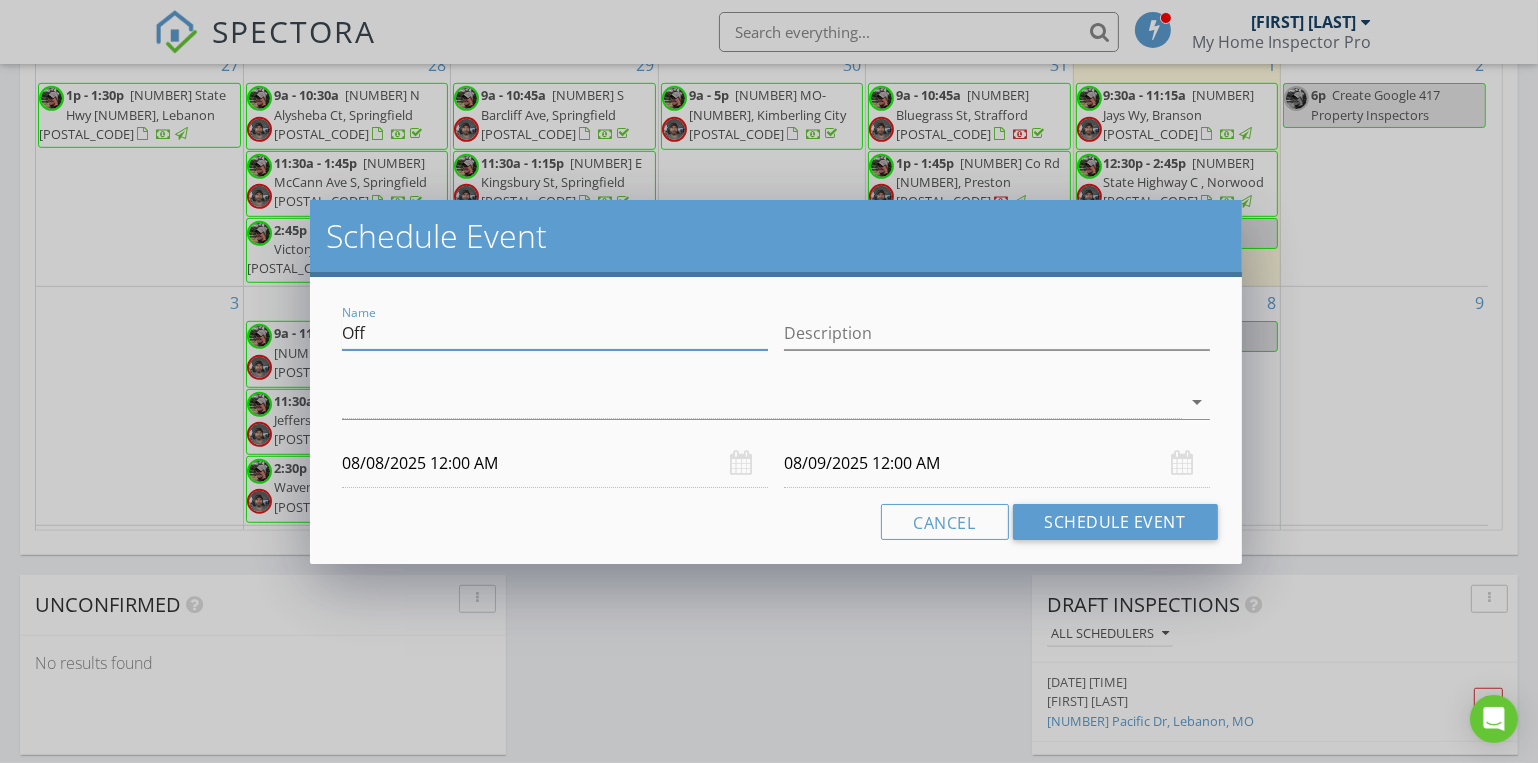 drag, startPoint x: 401, startPoint y: 334, endPoint x: 337, endPoint y: 335, distance: 64.00781 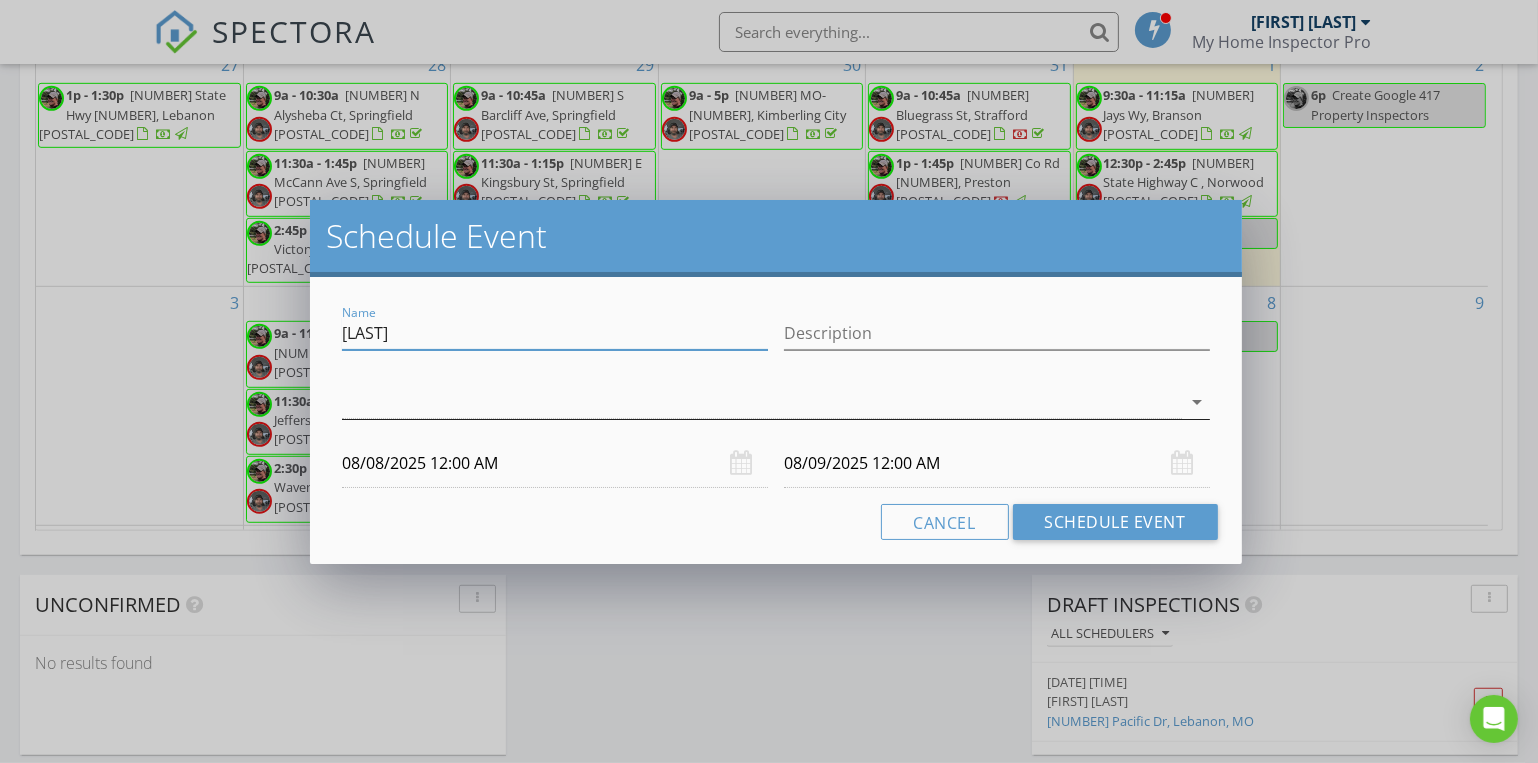 type on "Brady" 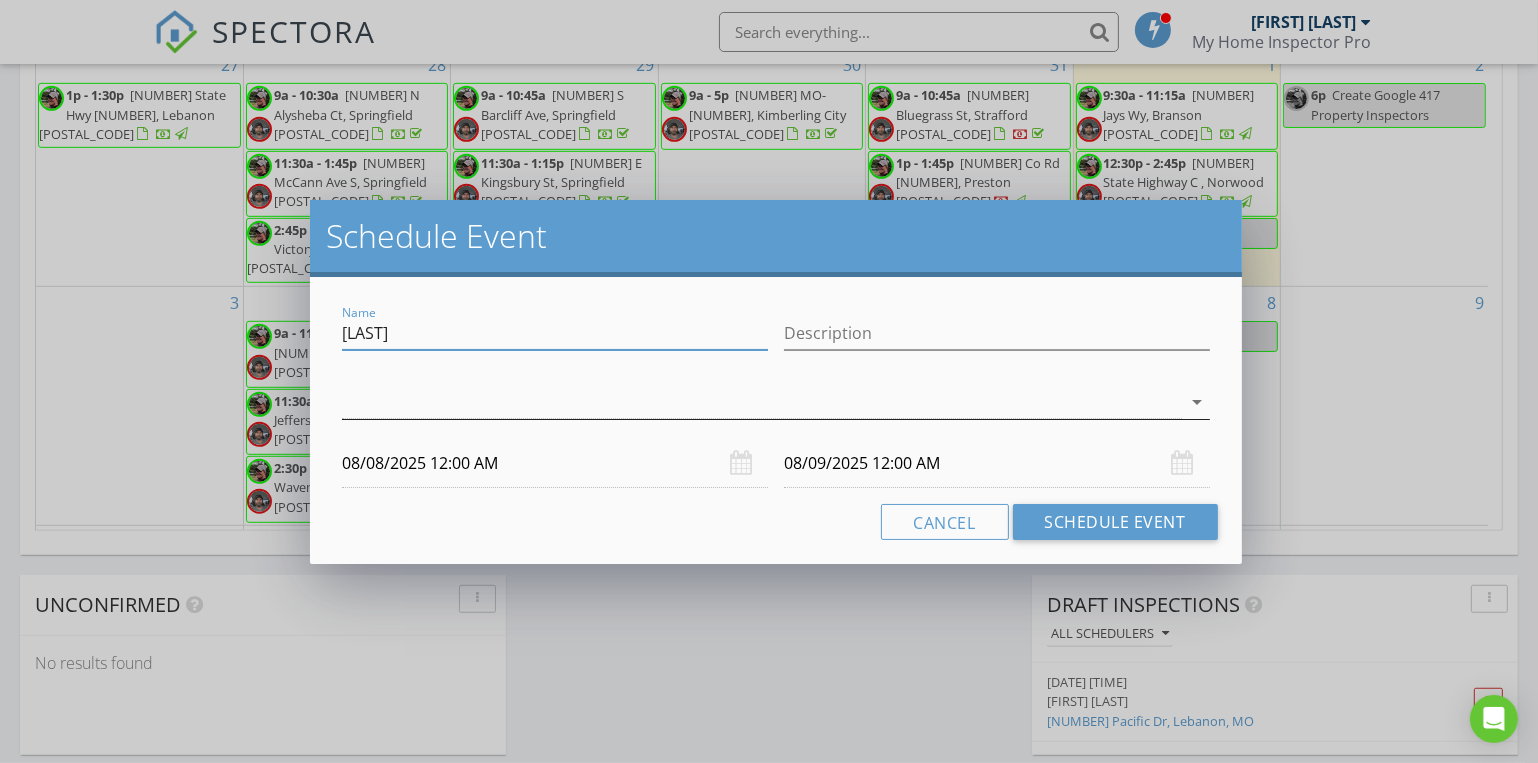 click at bounding box center [761, 402] 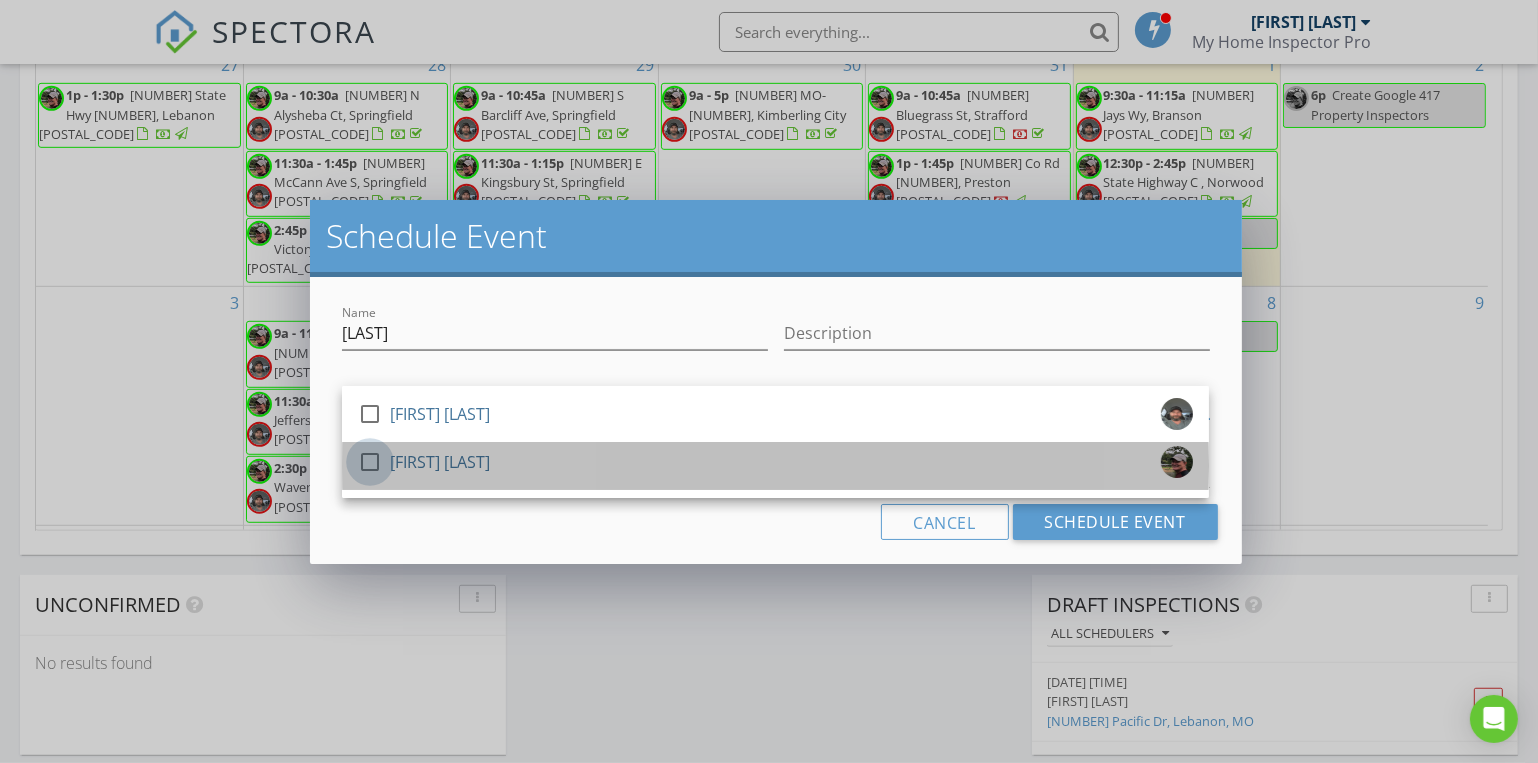 click at bounding box center (370, 462) 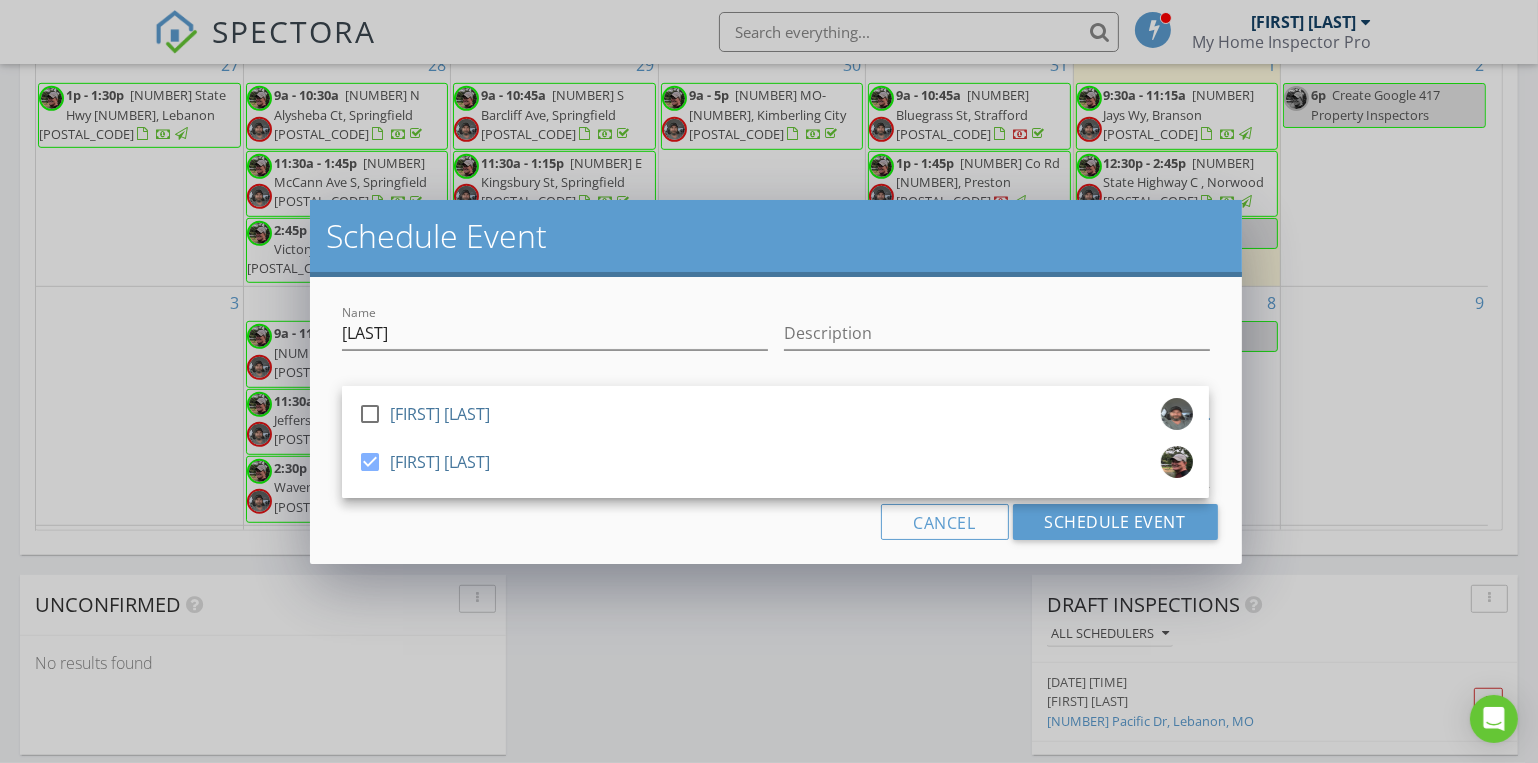 click on "Cancel   Schedule Event" at bounding box center [775, 522] 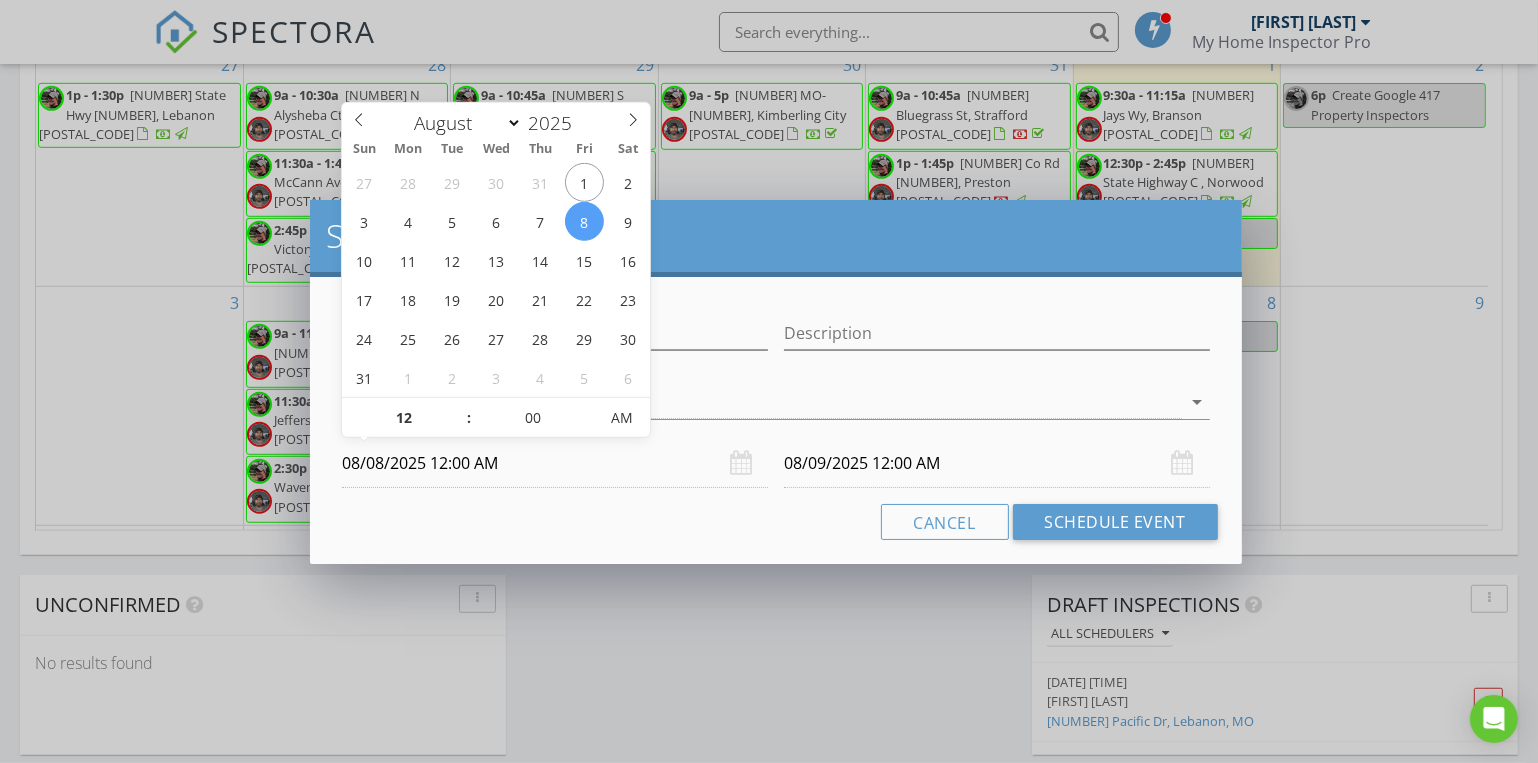 click on "08/08/2025 12:00 AM" at bounding box center (555, 463) 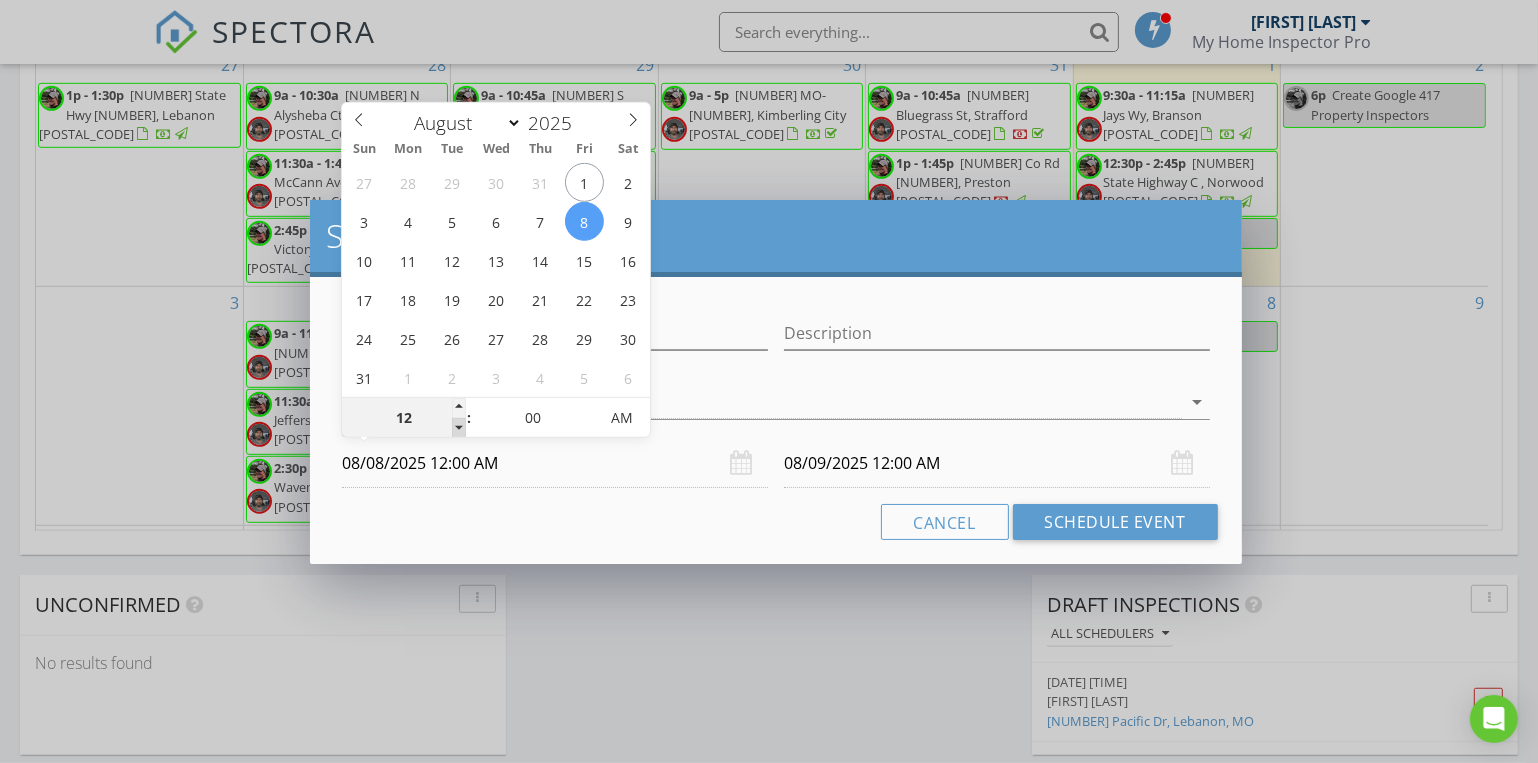 type on "11" 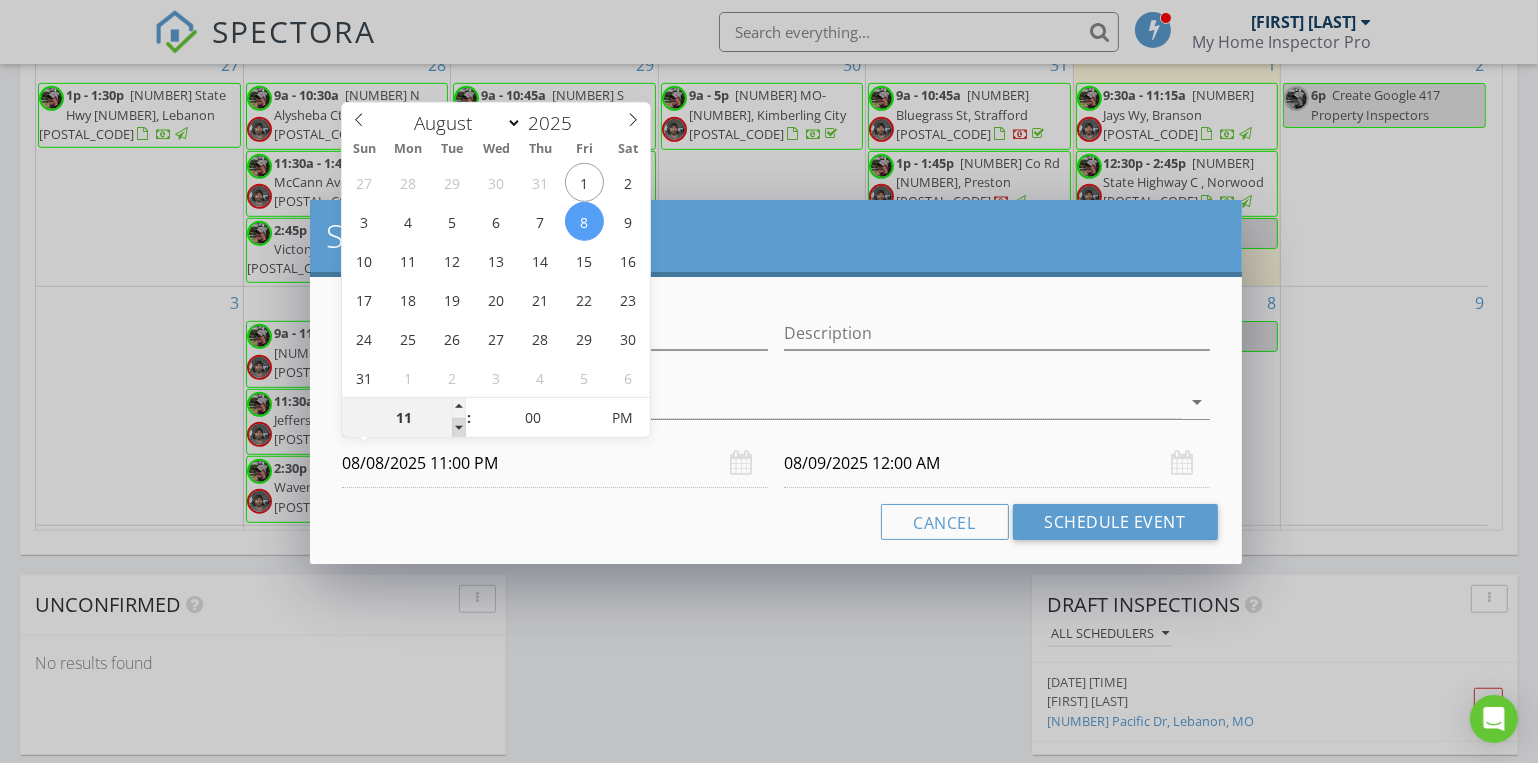 click at bounding box center [459, 428] 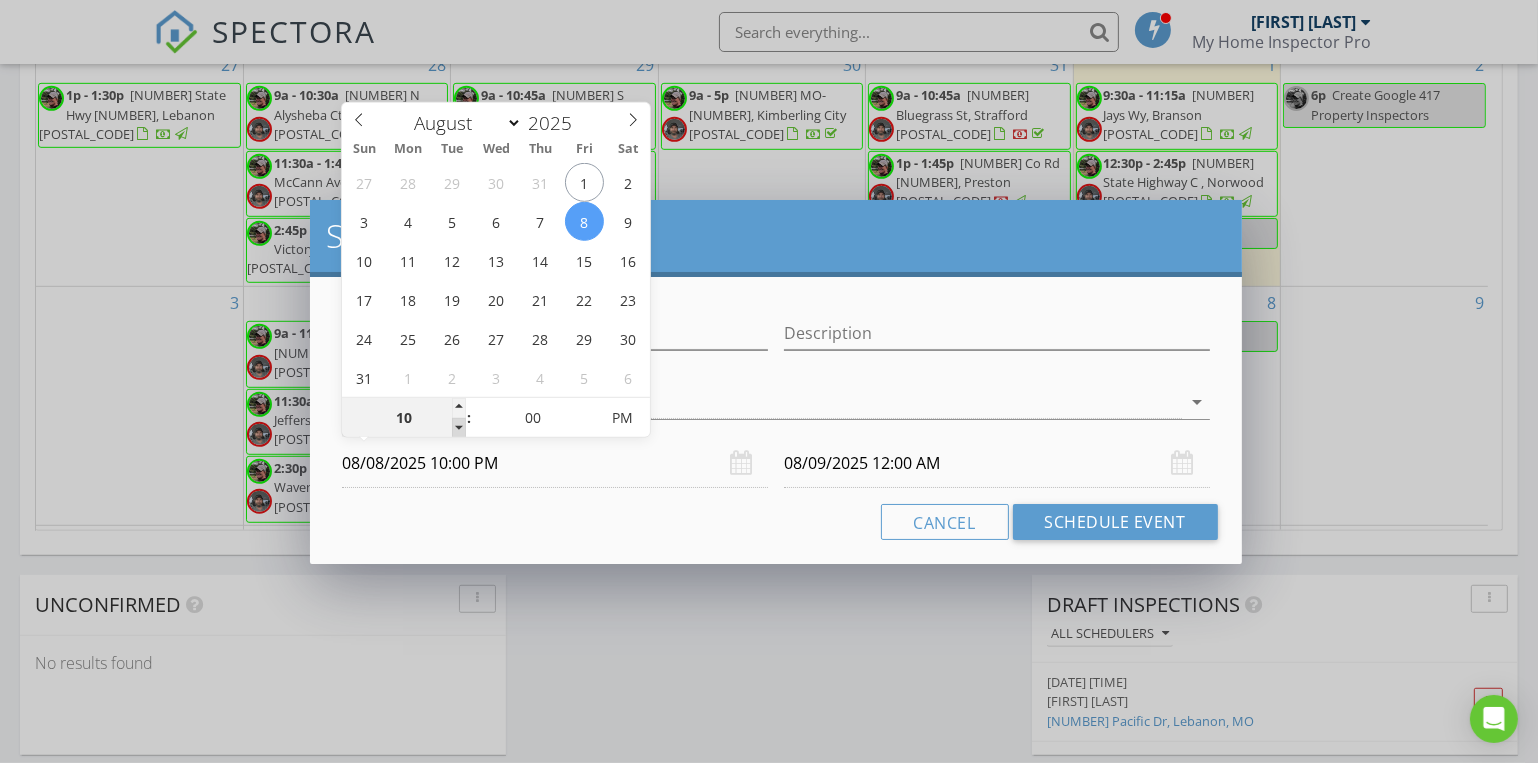 click at bounding box center [459, 428] 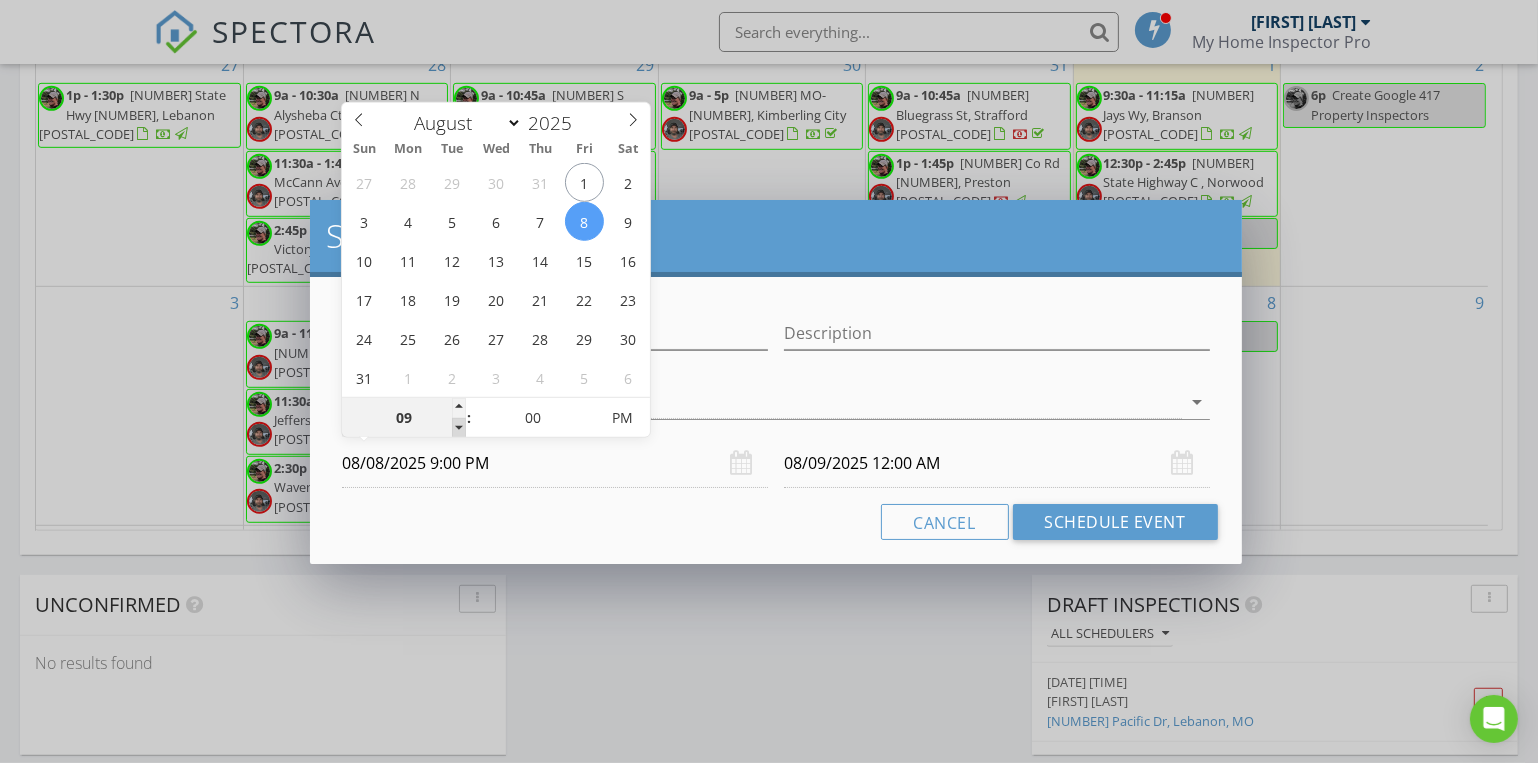 click at bounding box center [459, 428] 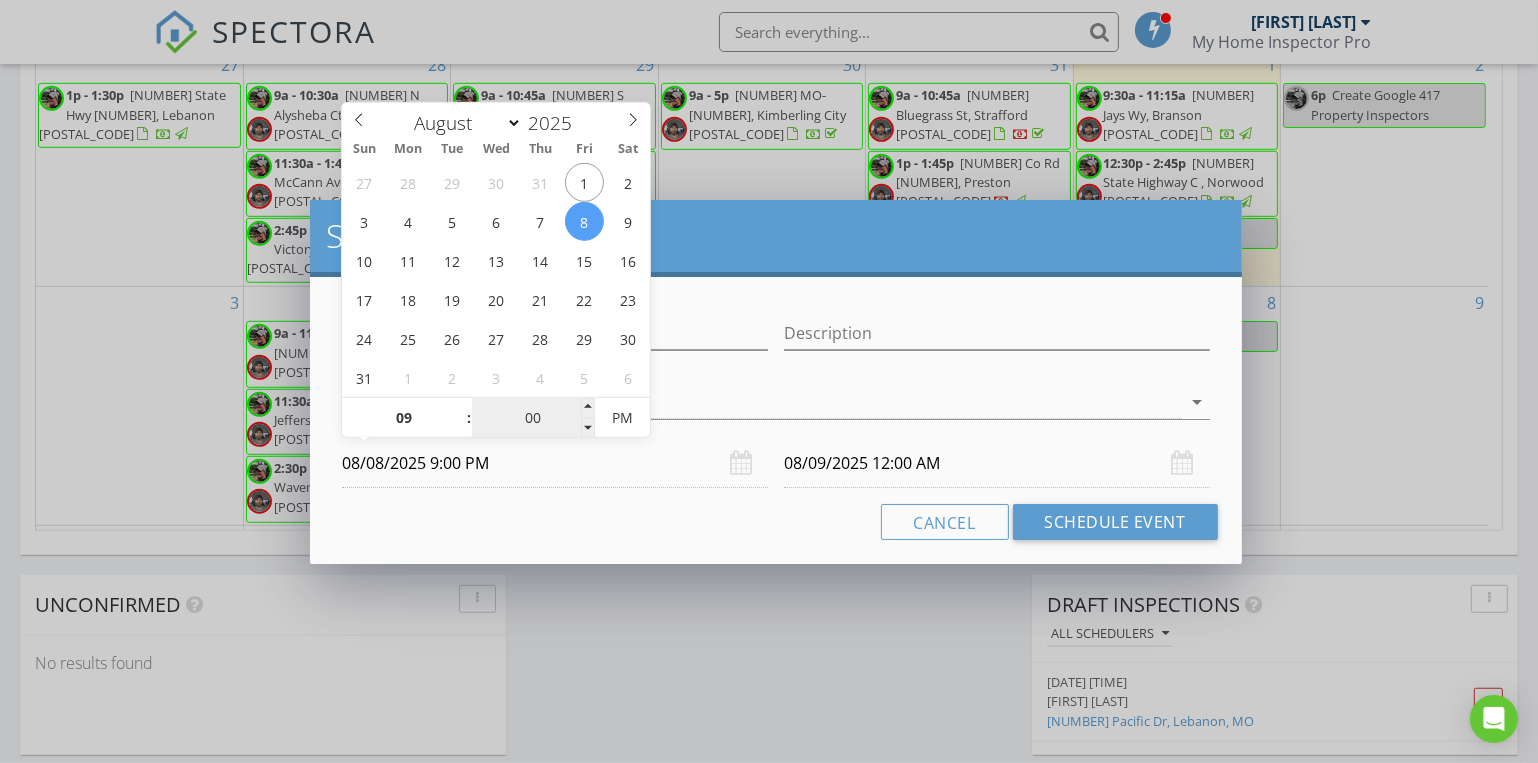 type on "08/09/2025 9:00 PM" 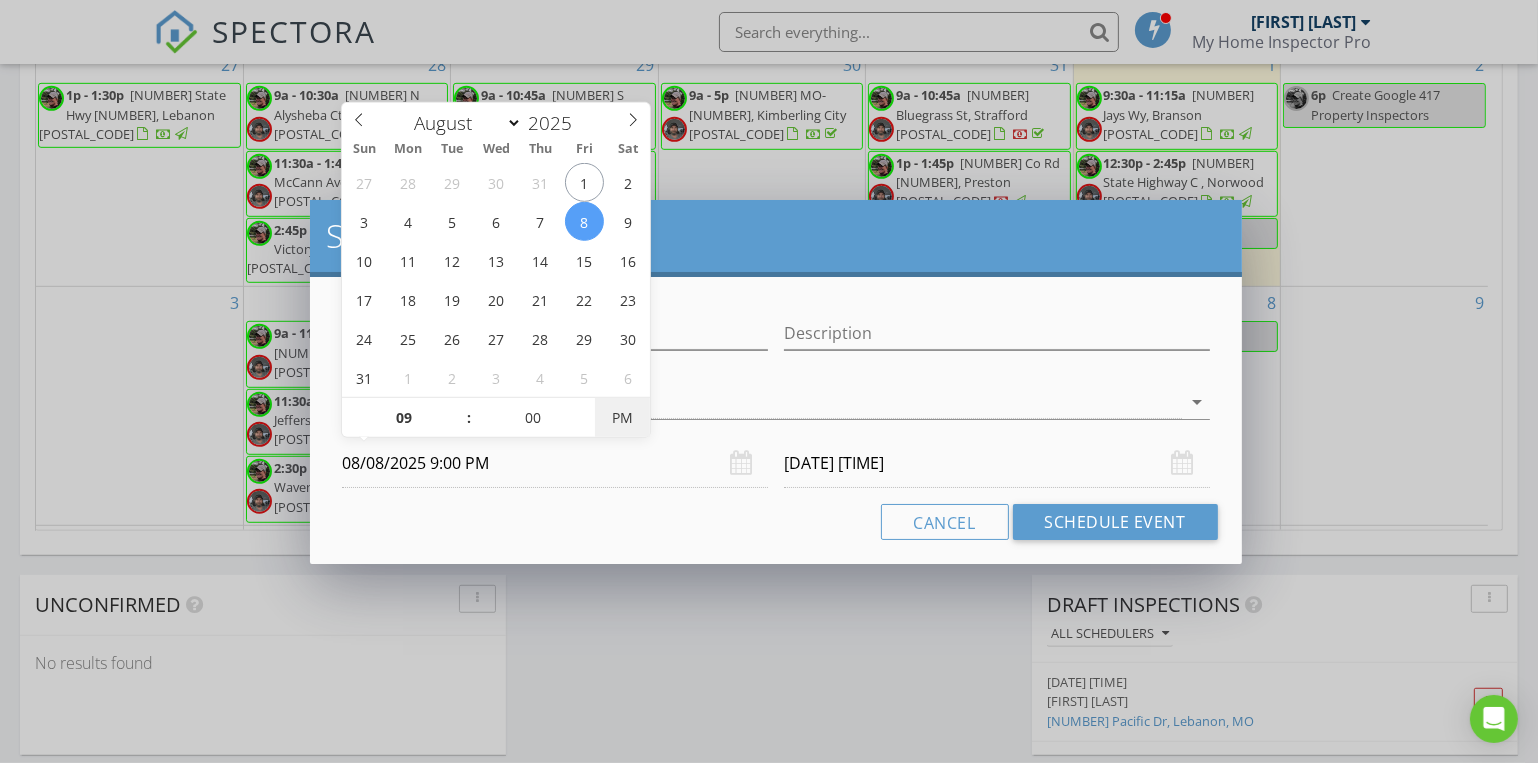 type on "08/08/2025 9:00 AM" 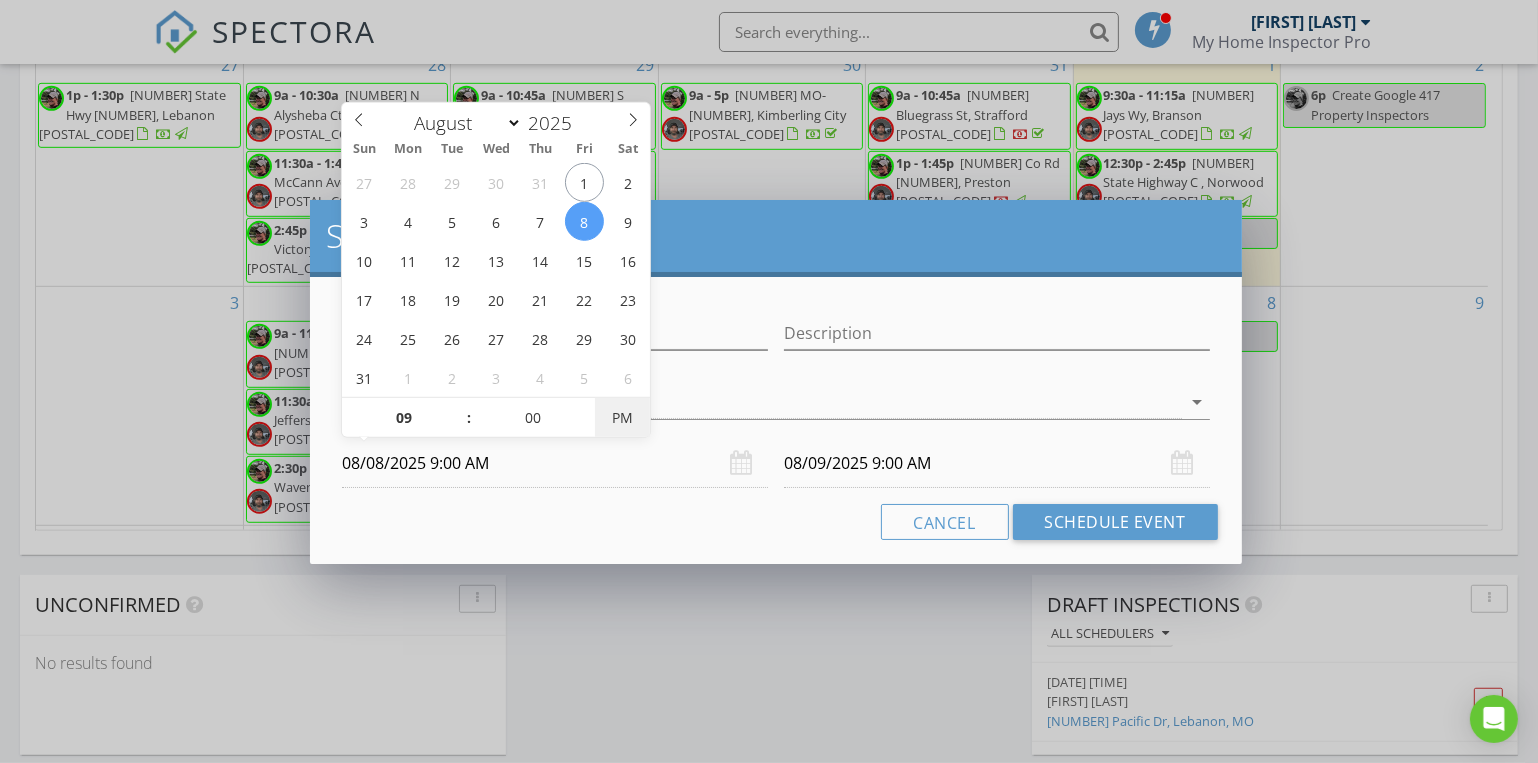 click on "PM" at bounding box center (622, 418) 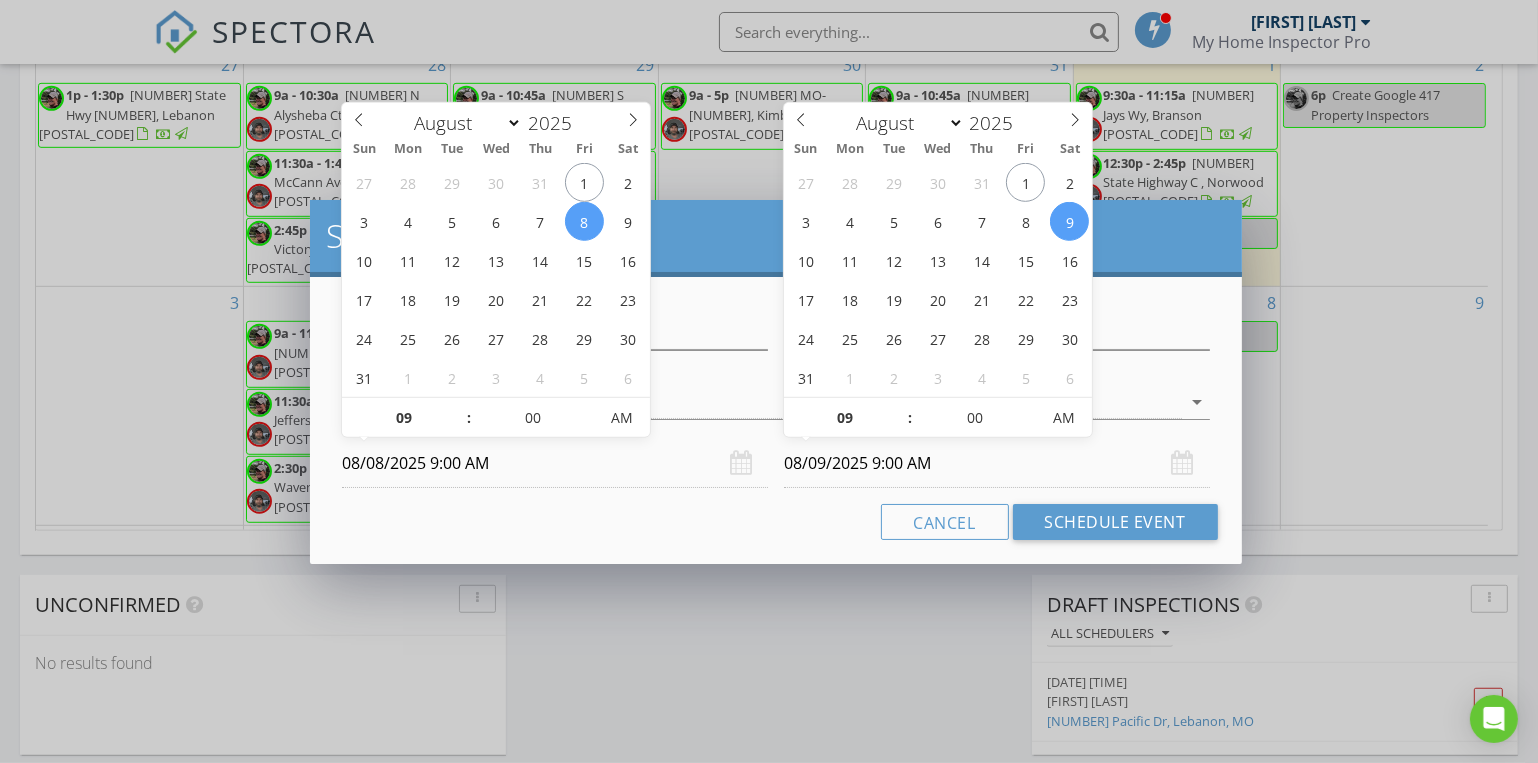 click on "08/09/2025 9:00 AM" at bounding box center [997, 463] 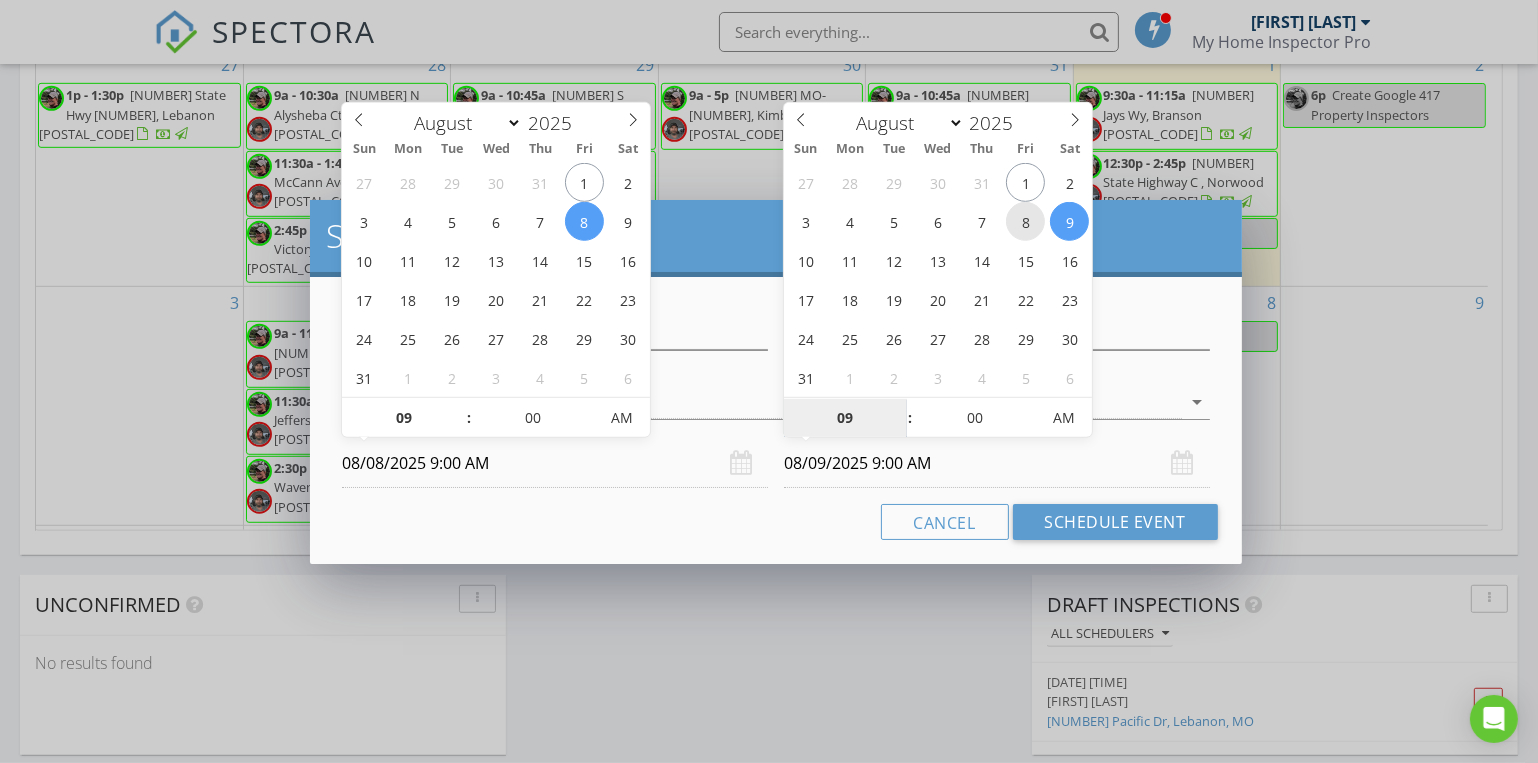 type on "08/08/2025 9:00 AM" 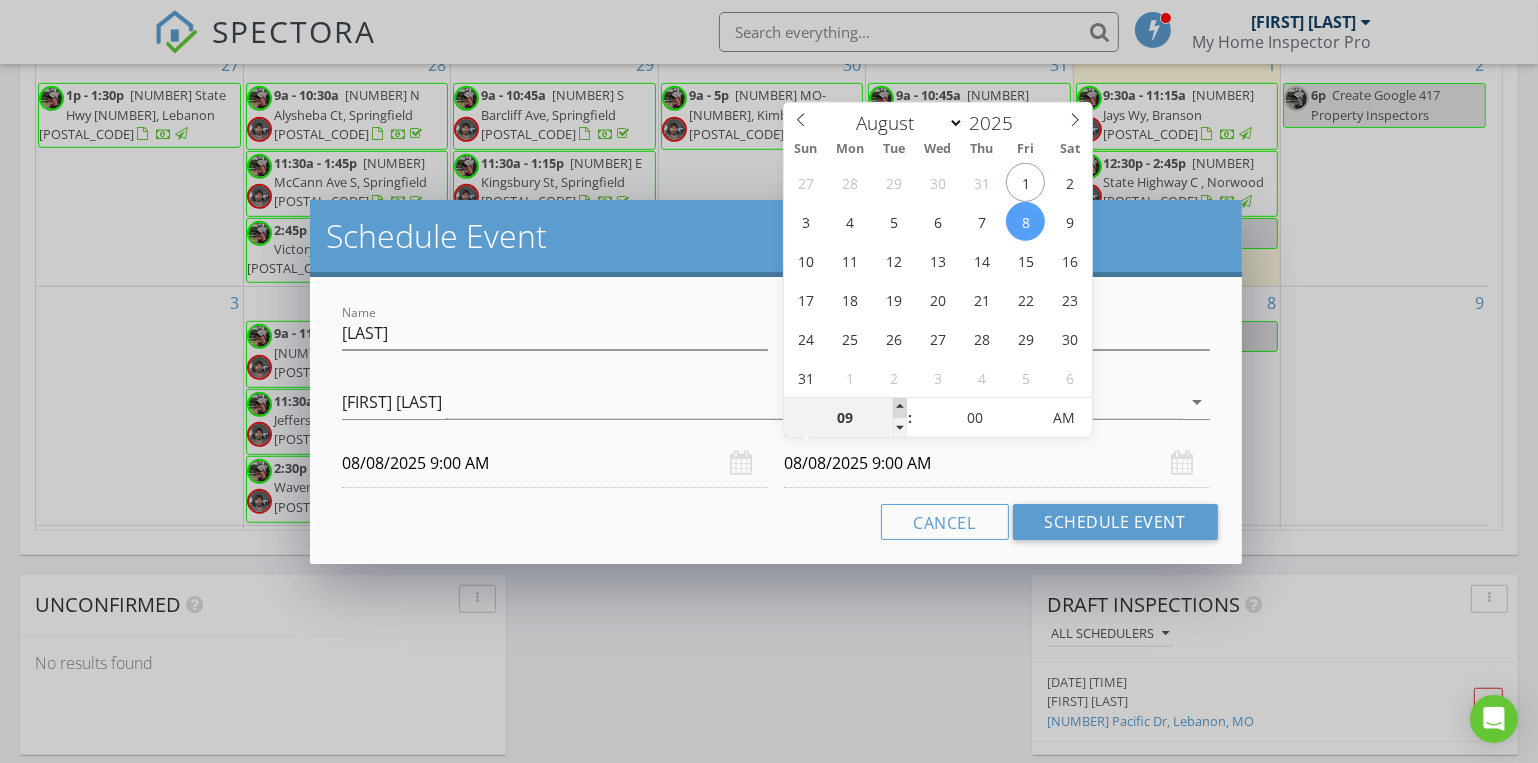 type on "10" 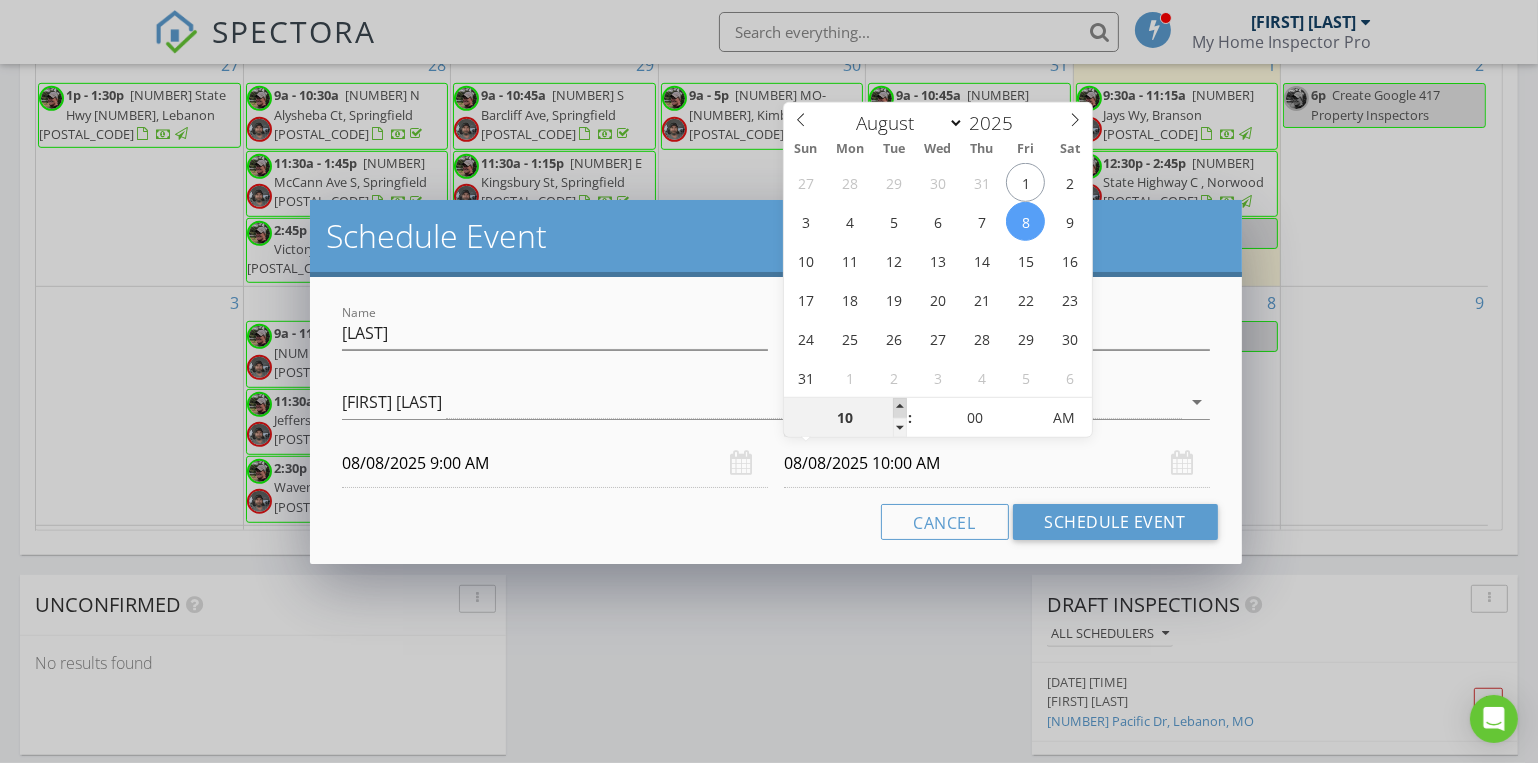 click at bounding box center [900, 408] 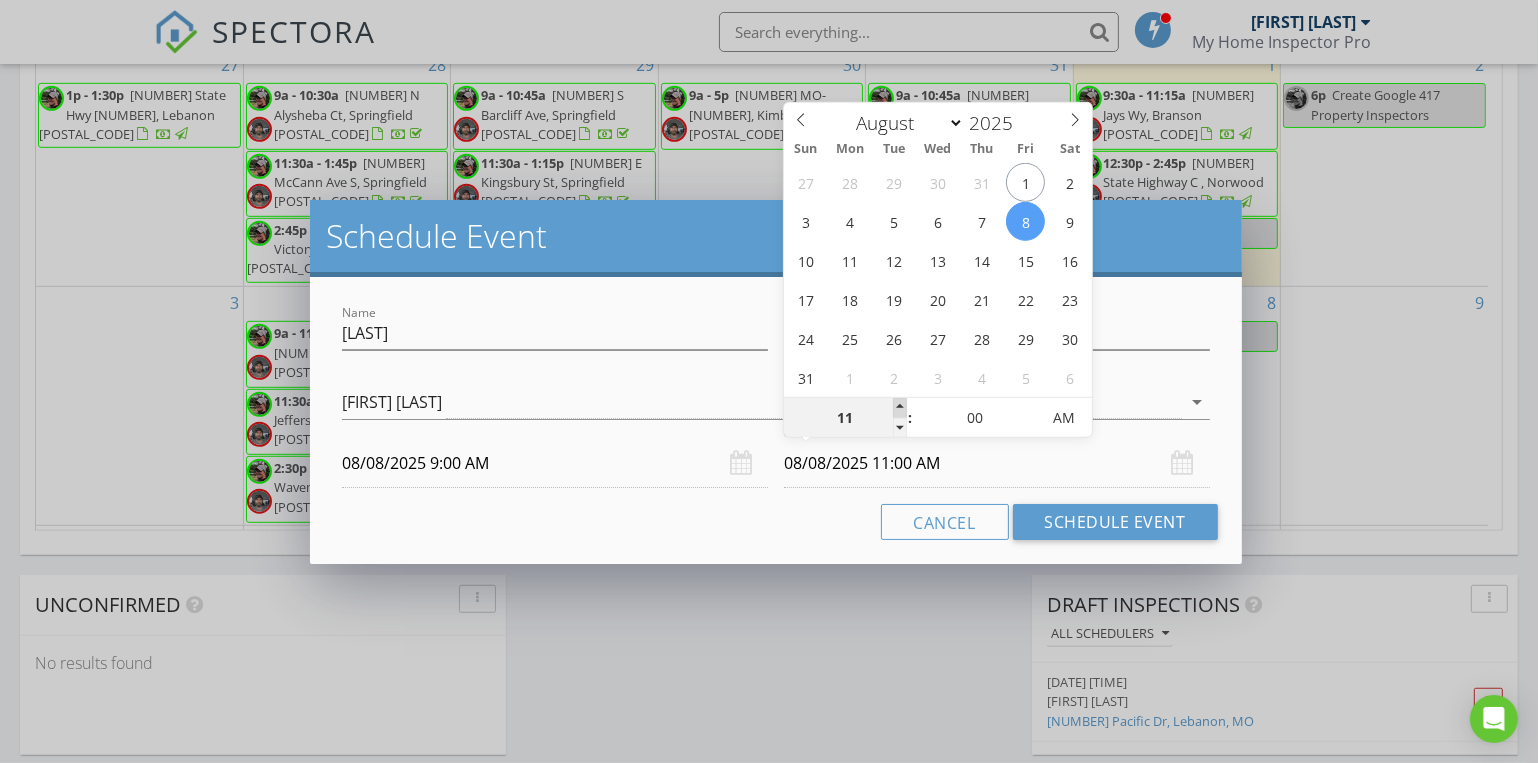 click at bounding box center (900, 408) 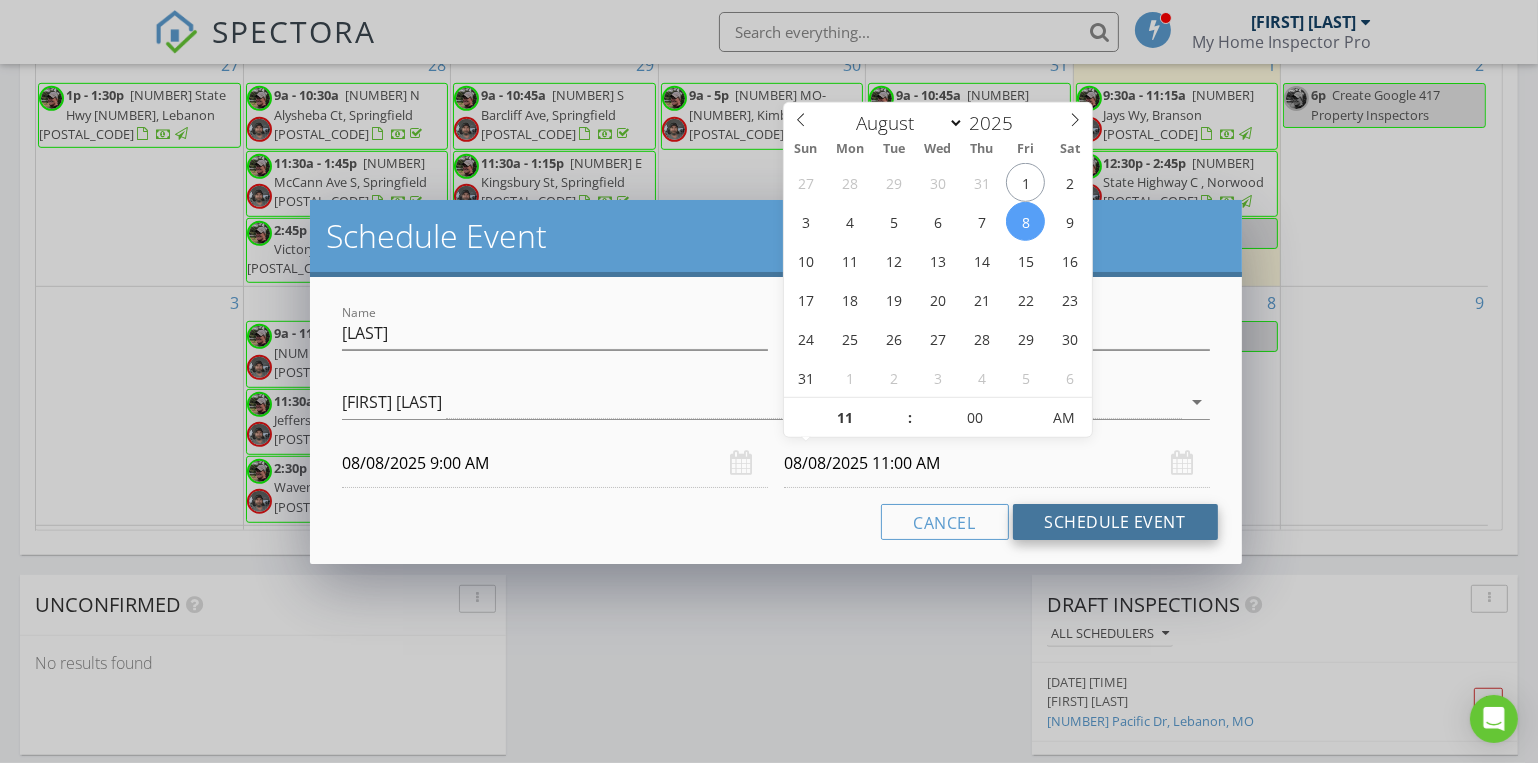 click on "Schedule Event" at bounding box center (1115, 522) 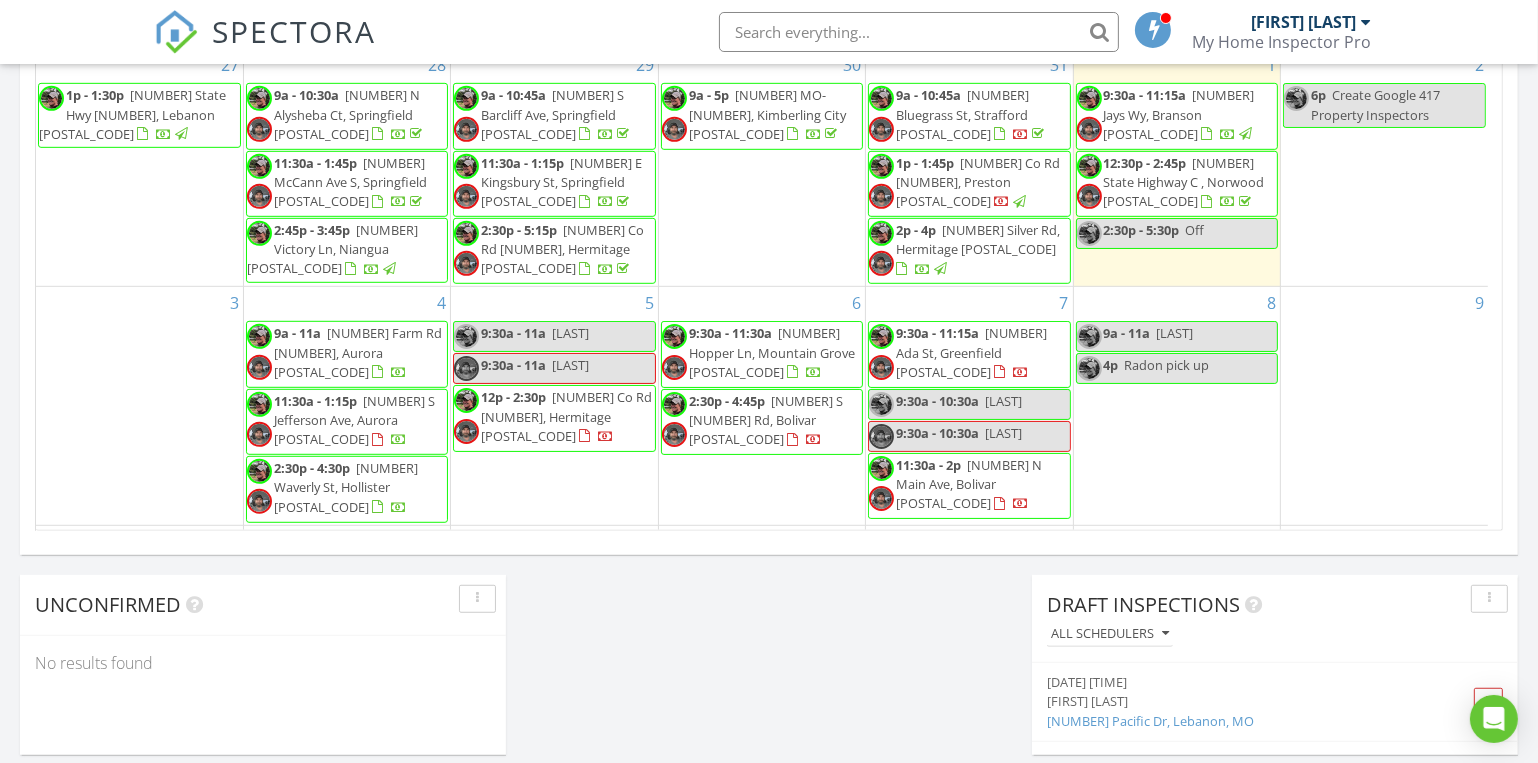 click on "[NUMBER] [STREET], [CITY] [POSTAL_CODE]" at bounding box center [969, 484] 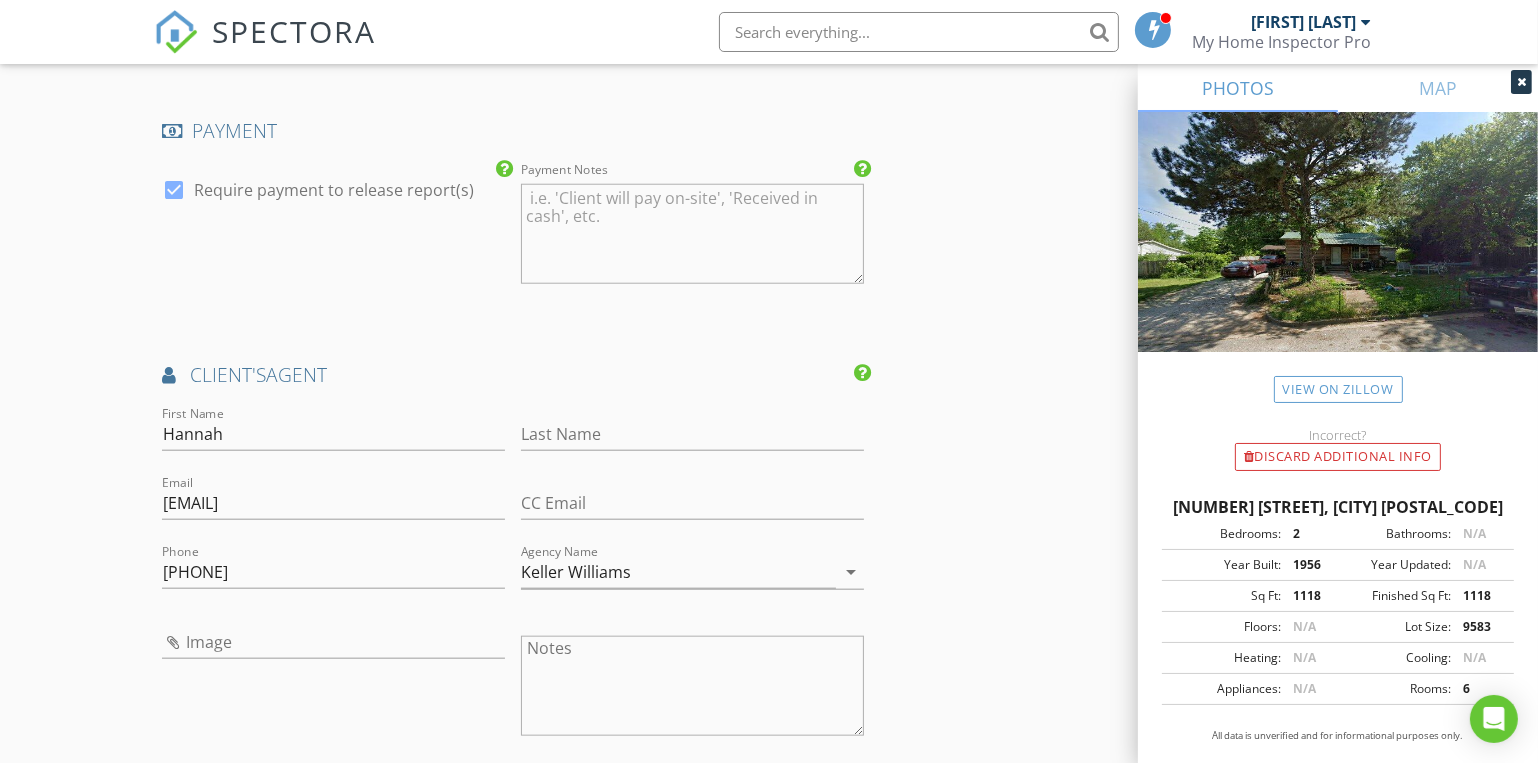 scroll, scrollTop: 0, scrollLeft: 0, axis: both 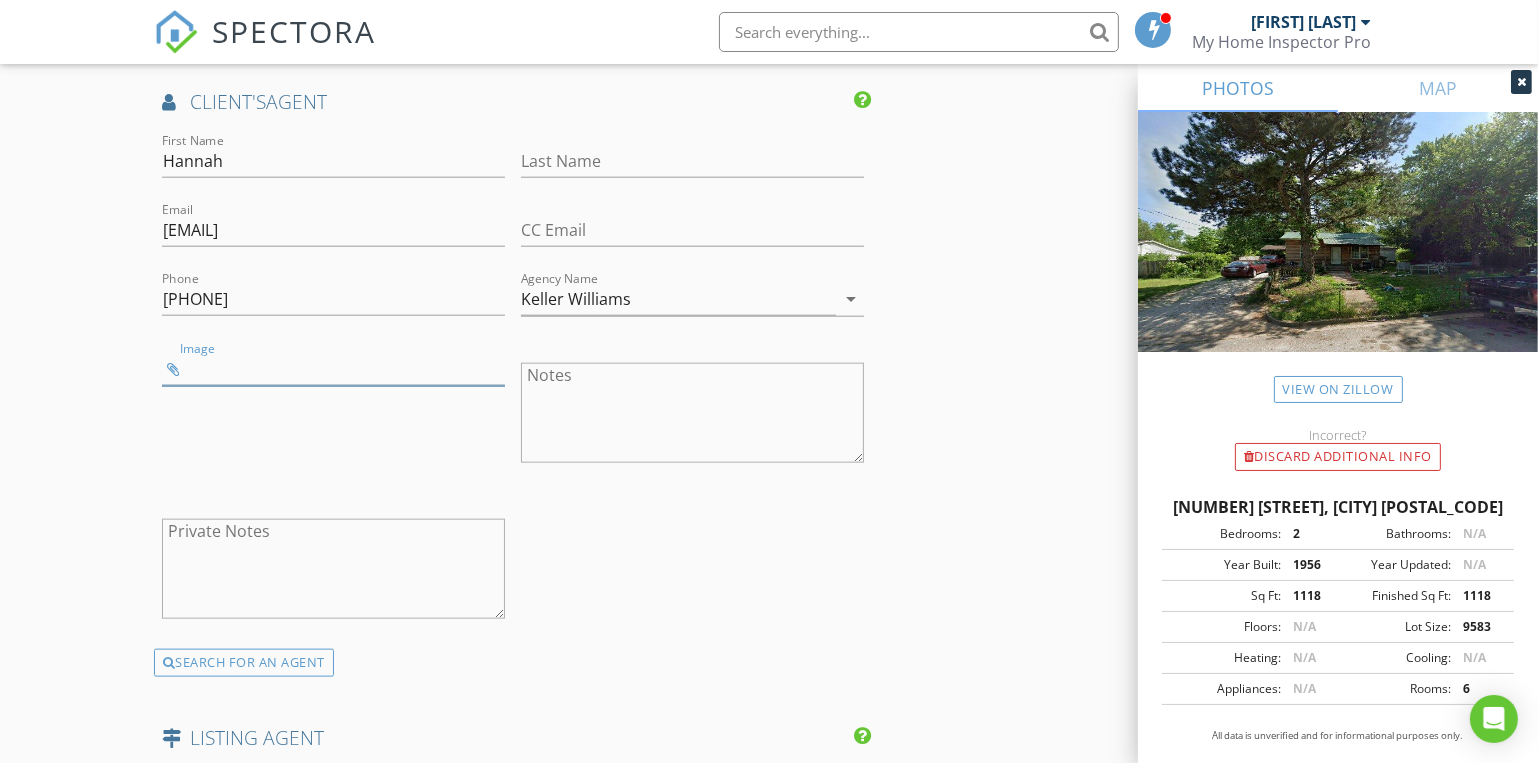 click at bounding box center [333, 369] 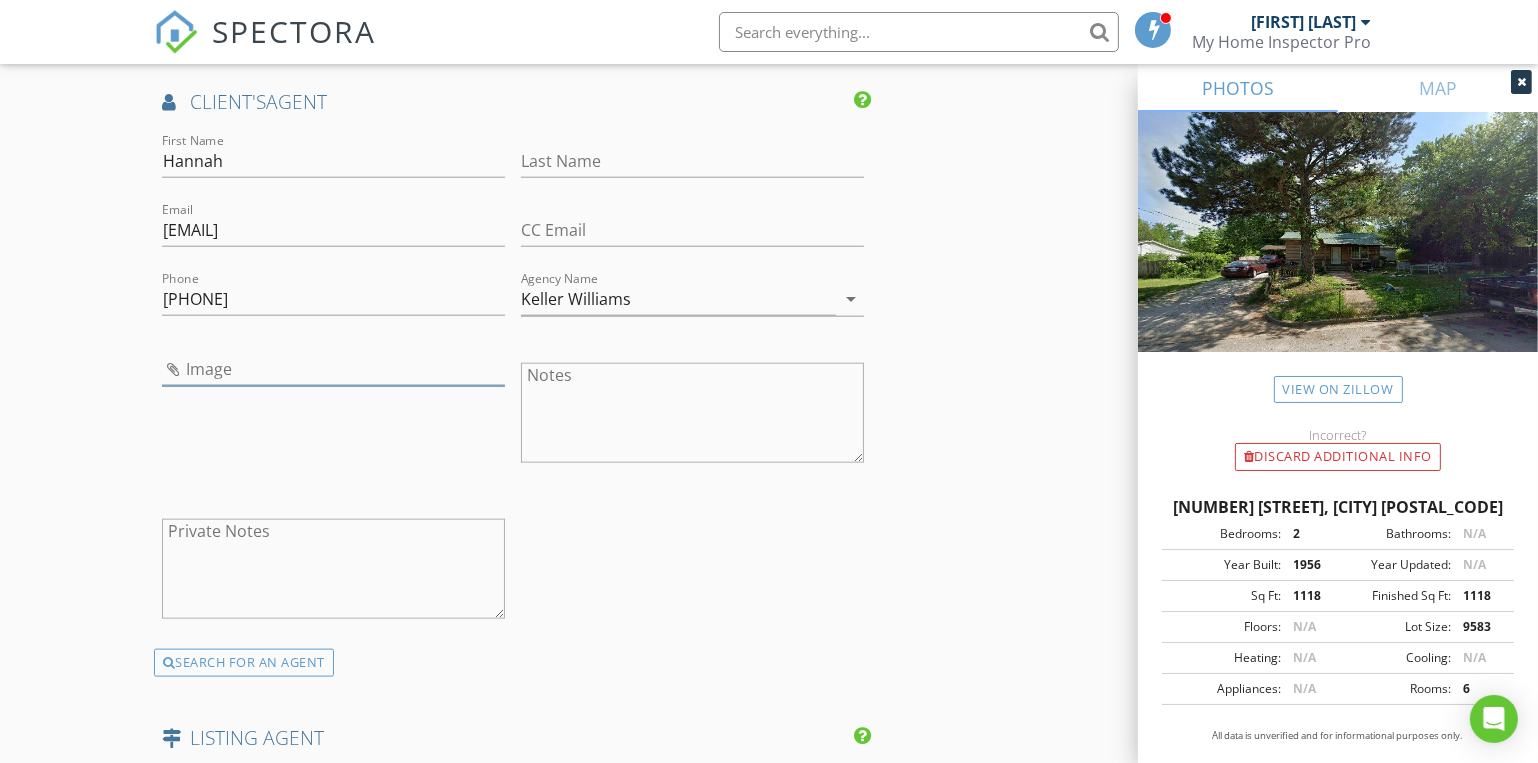 type on "Hanna Kelley.jpg" 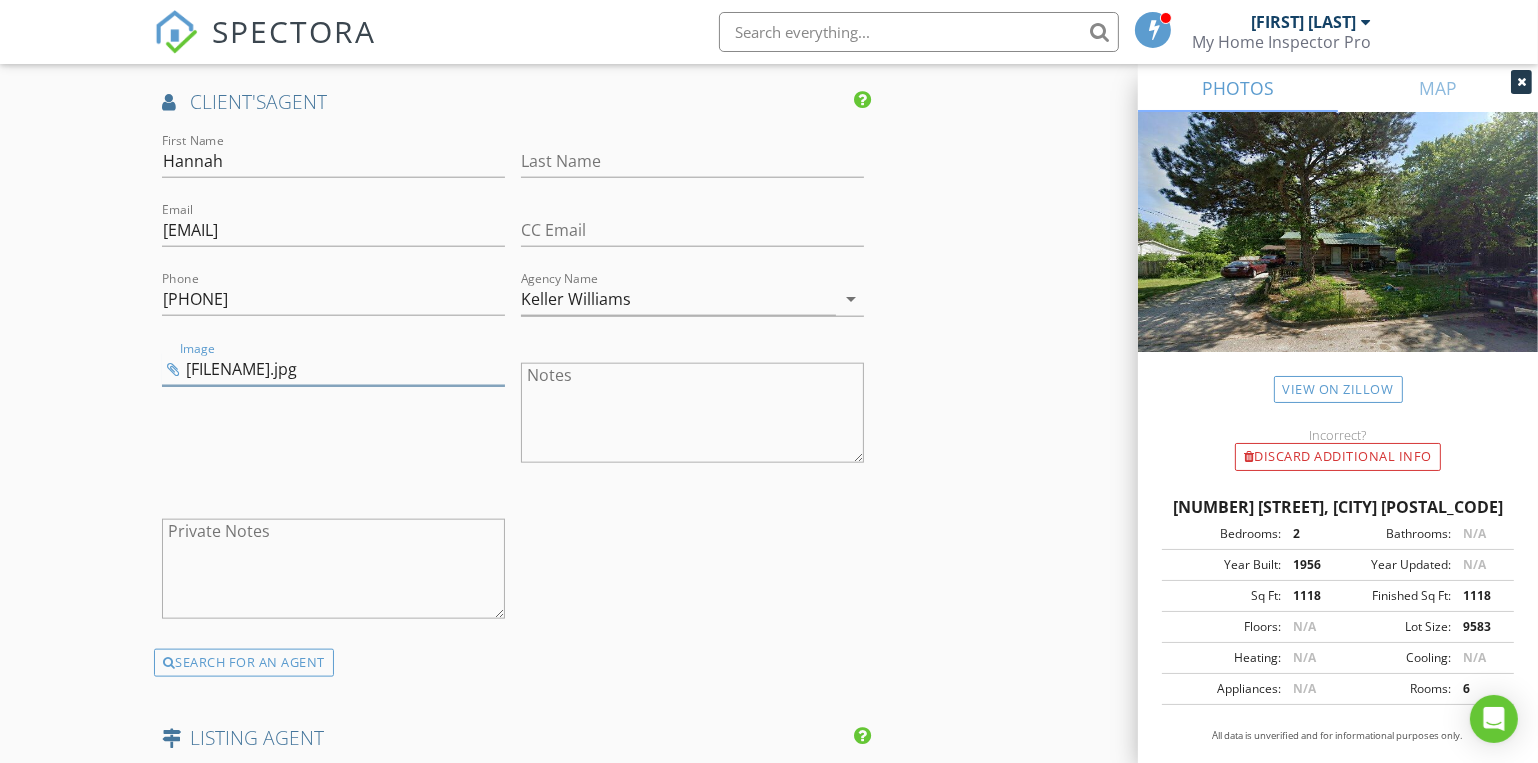 scroll, scrollTop: 2817, scrollLeft: 0, axis: vertical 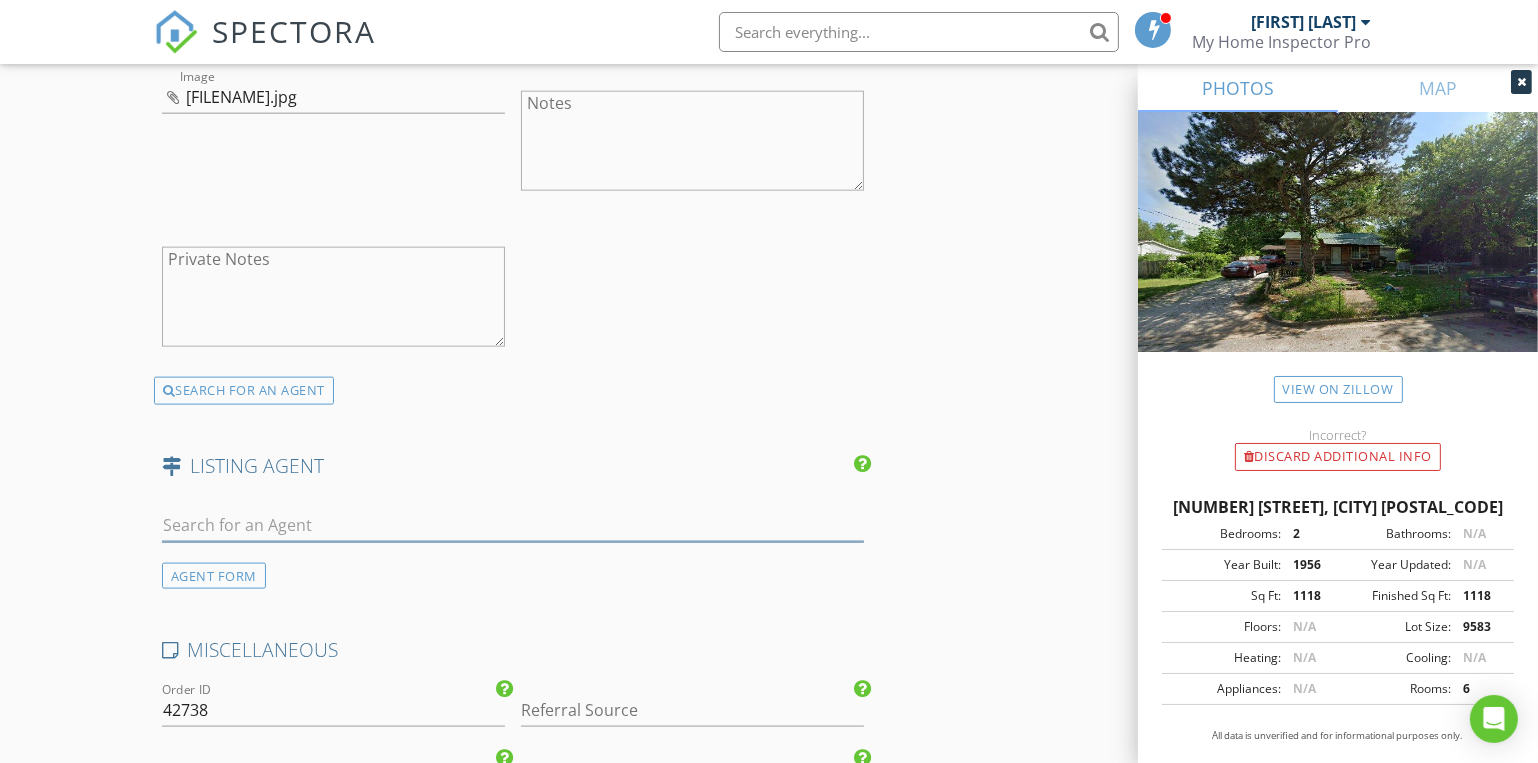 click at bounding box center (513, 525) 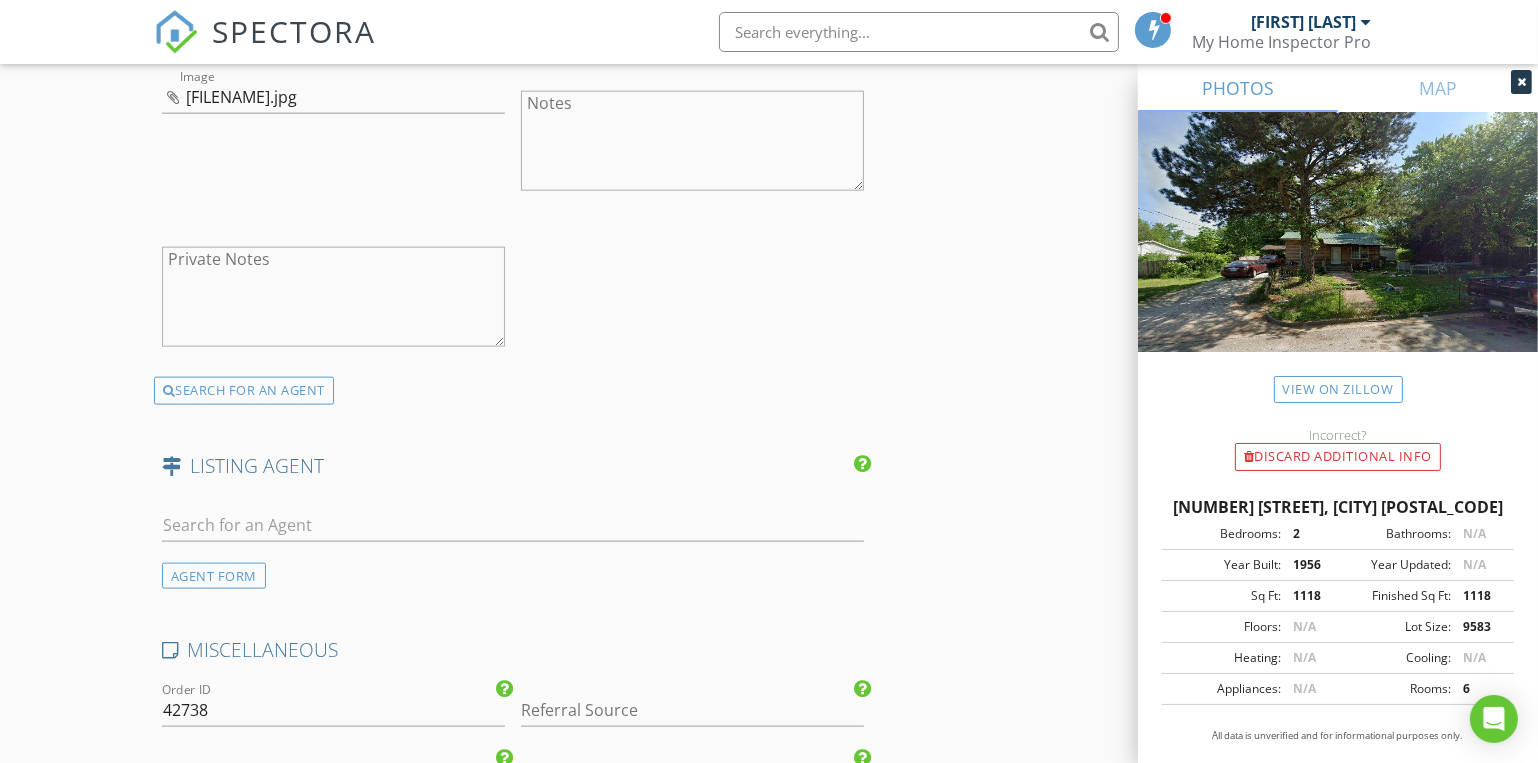 drag, startPoint x: 1179, startPoint y: 506, endPoint x: 1495, endPoint y: 481, distance: 316.9874 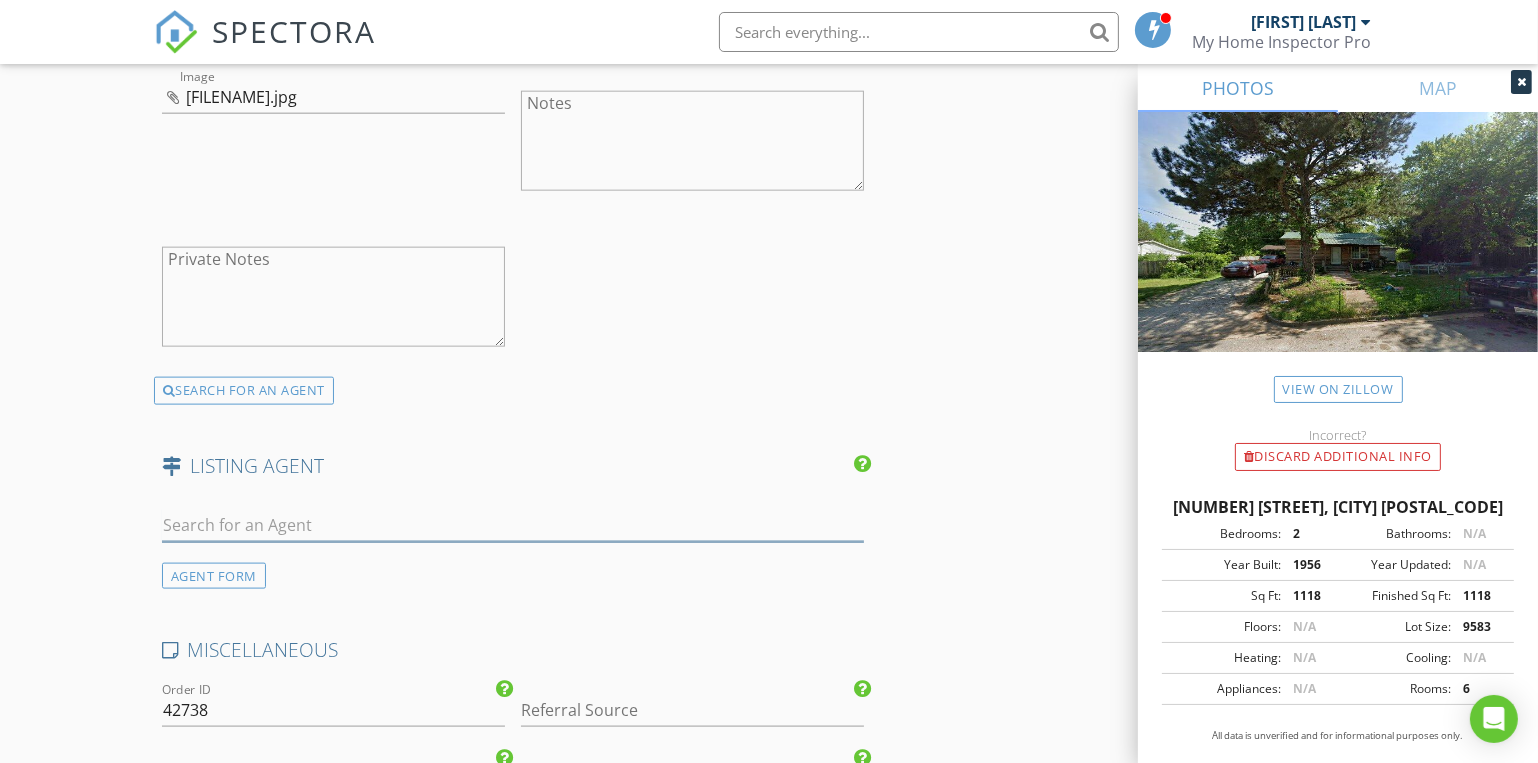 click at bounding box center (513, 525) 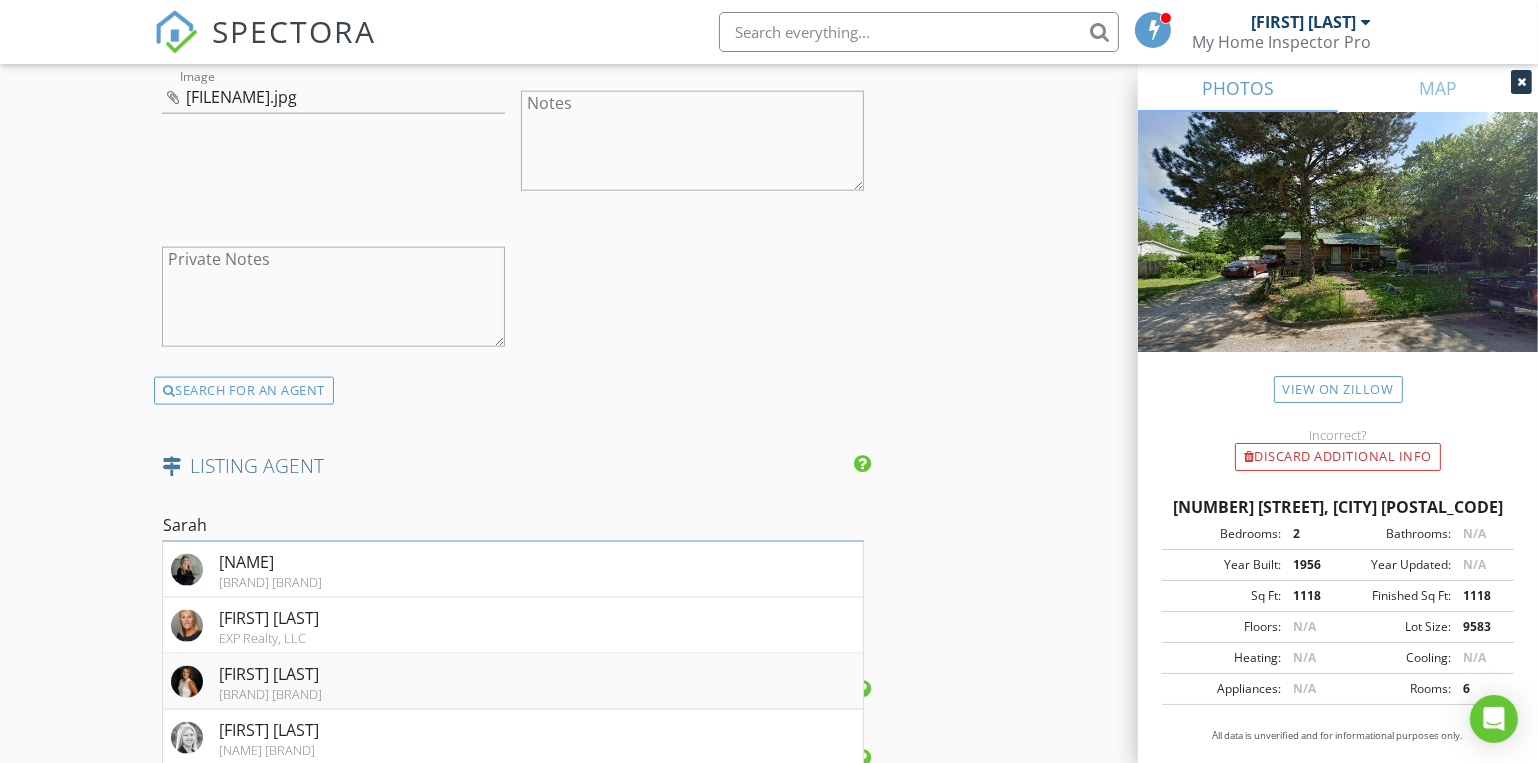 type on "Sarah" 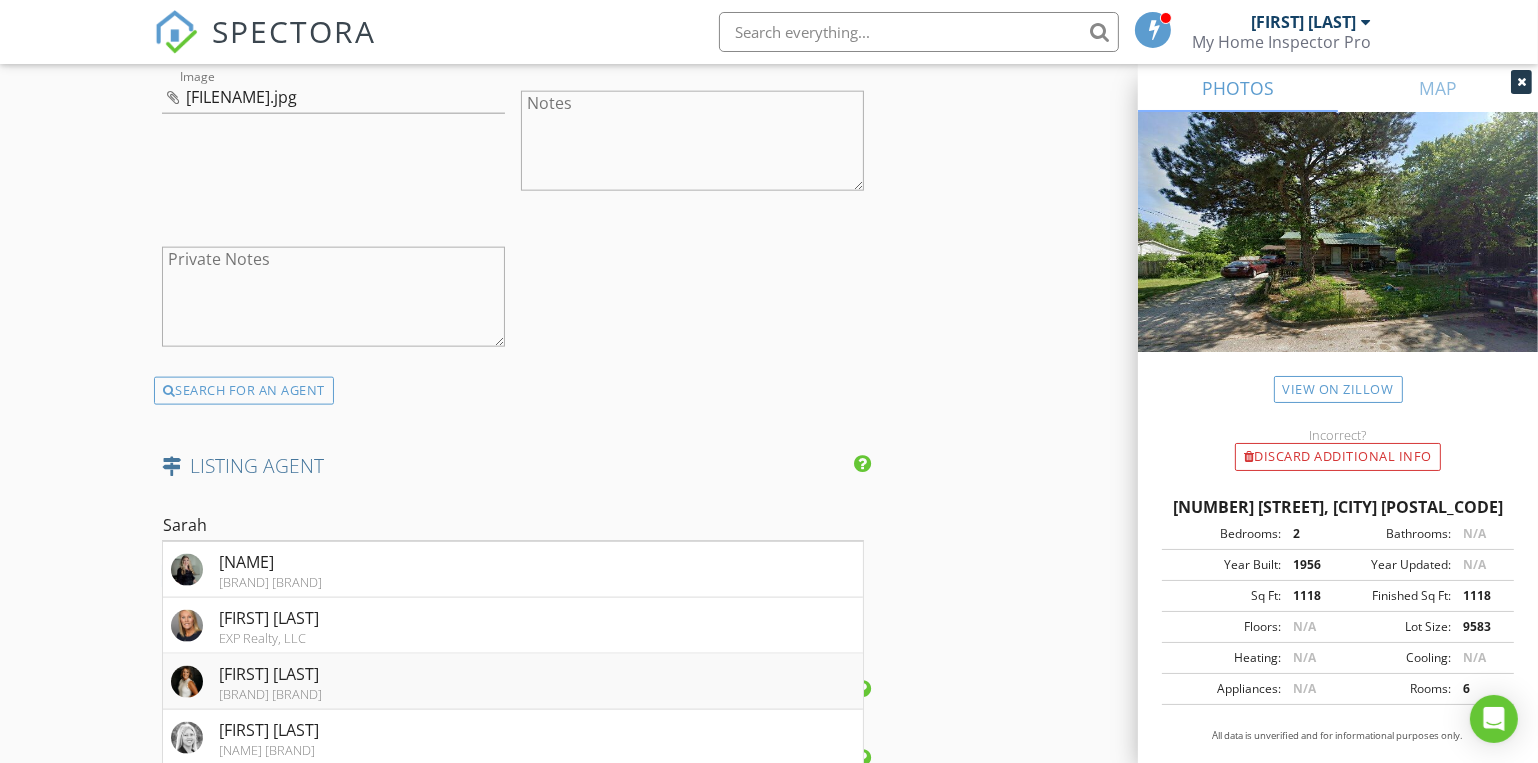 click on "Sarah Beller" at bounding box center [270, 674] 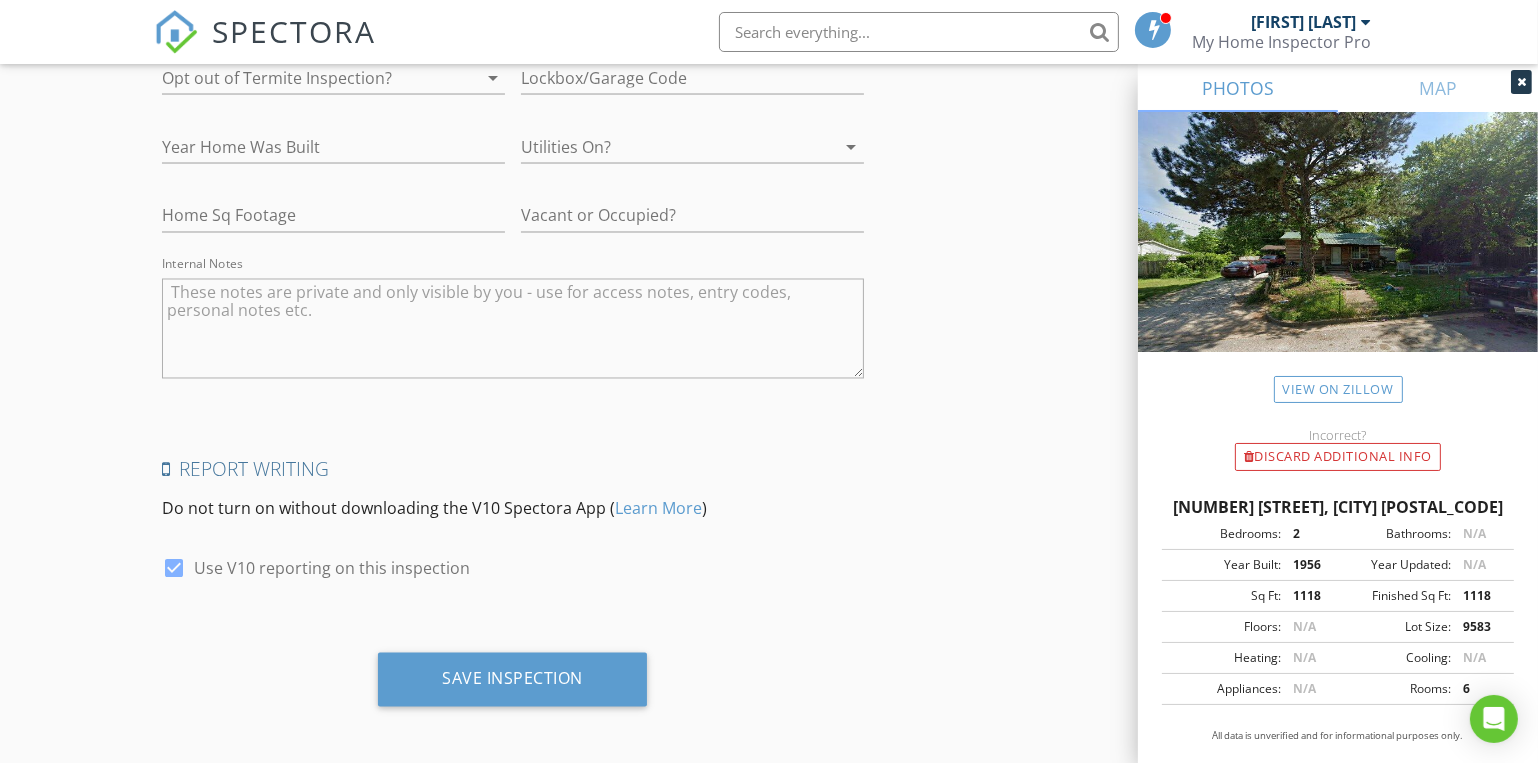 scroll, scrollTop: 3768, scrollLeft: 0, axis: vertical 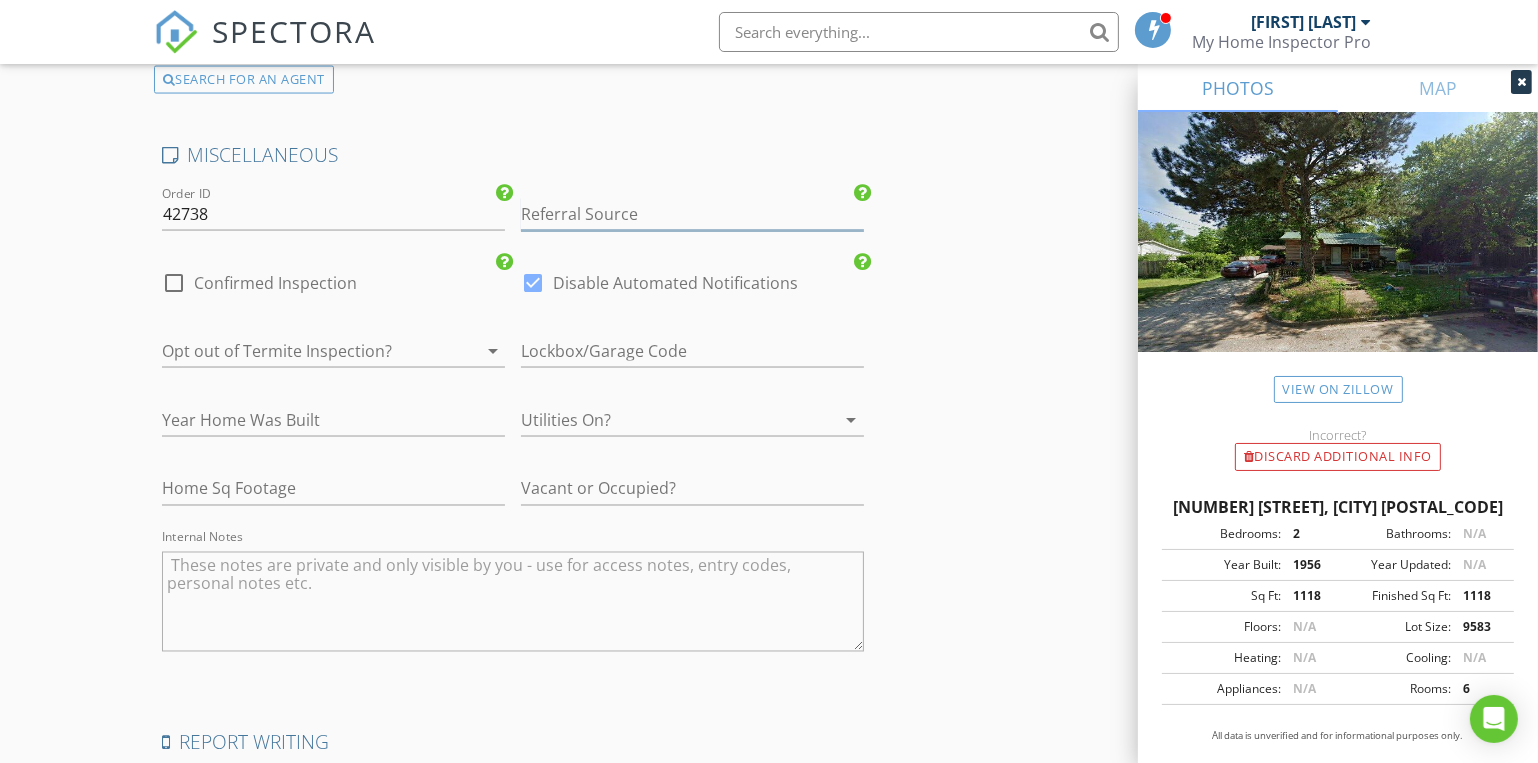 click at bounding box center (692, 214) 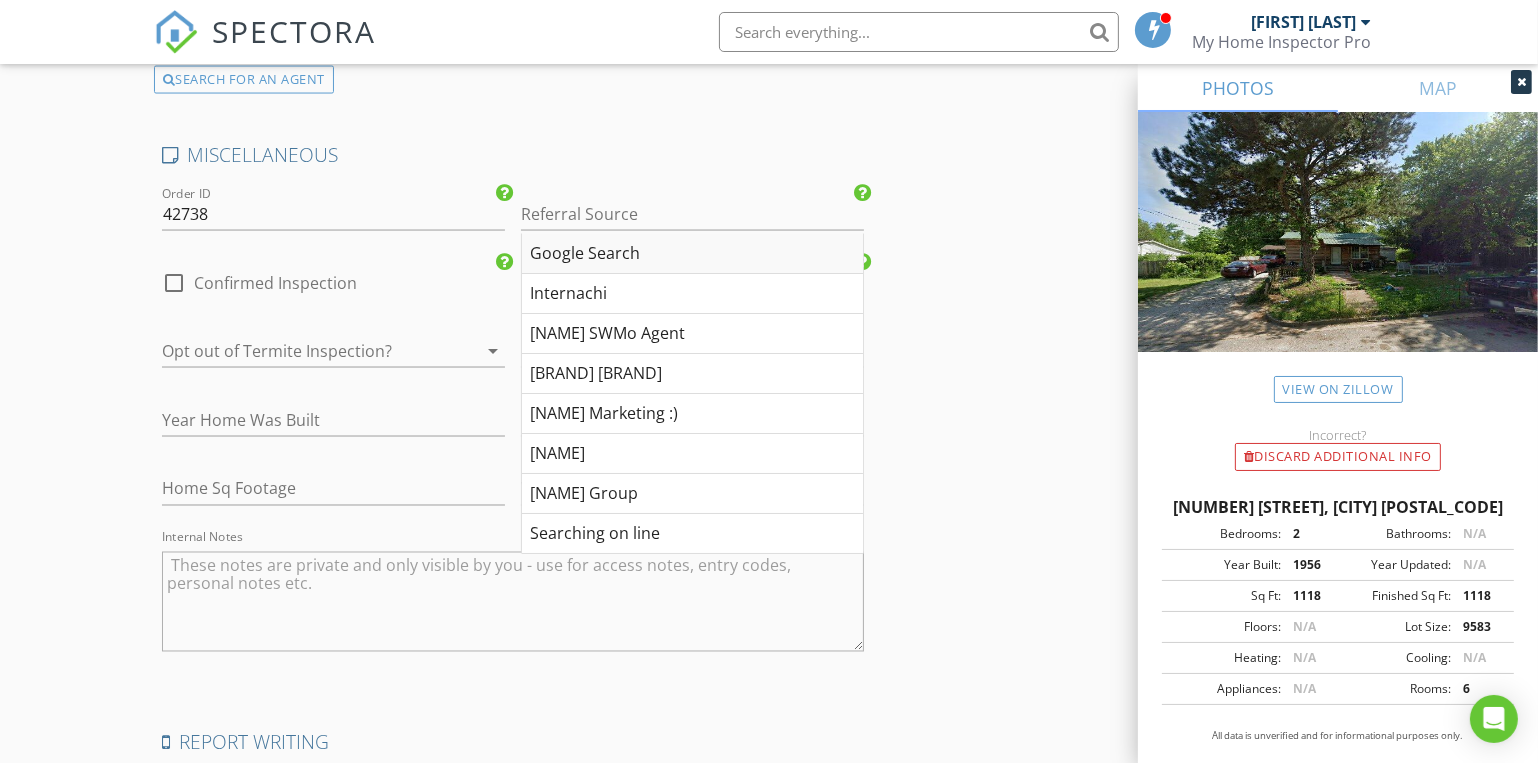 click on "Google Search" at bounding box center [692, 254] 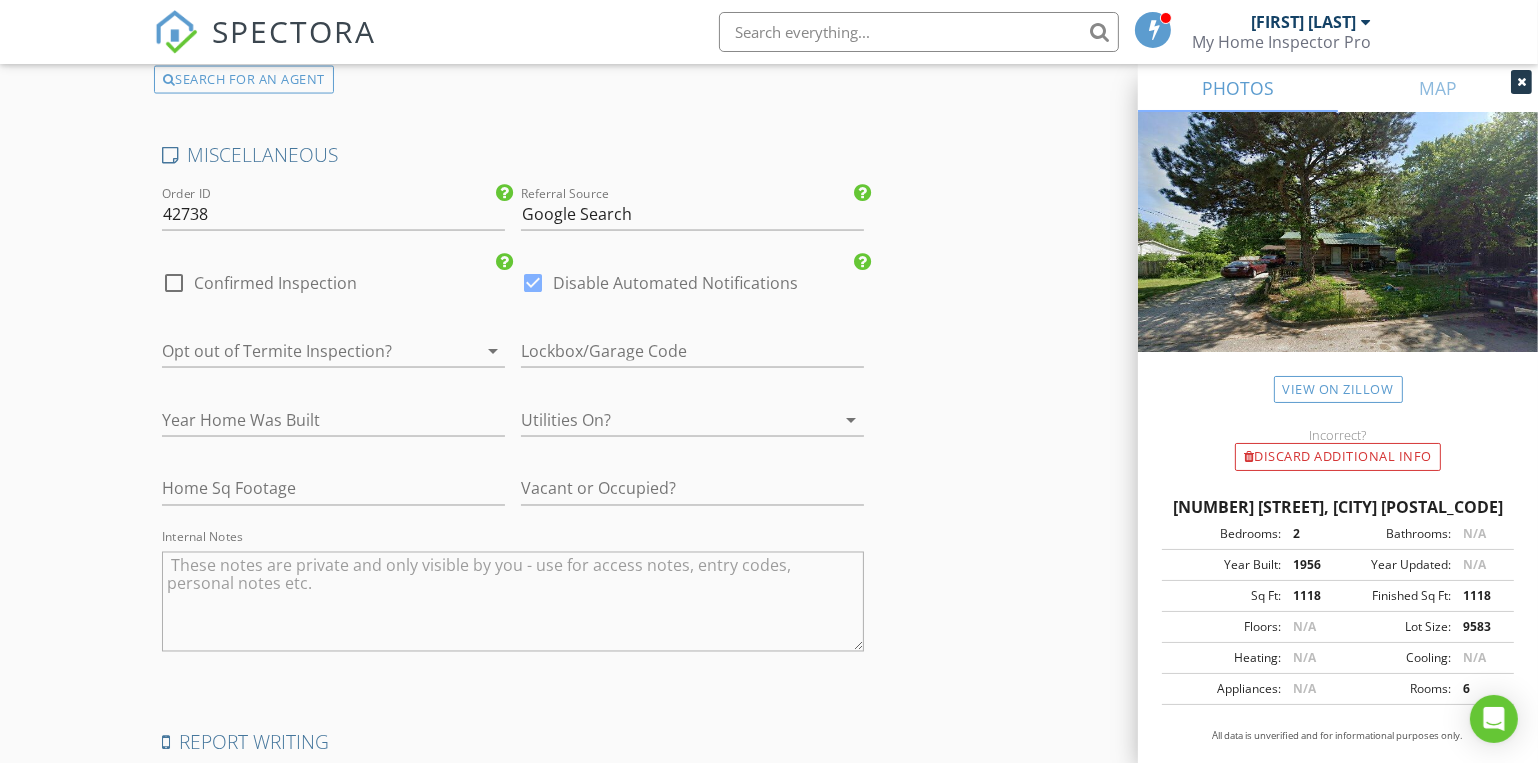 click at bounding box center (664, 420) 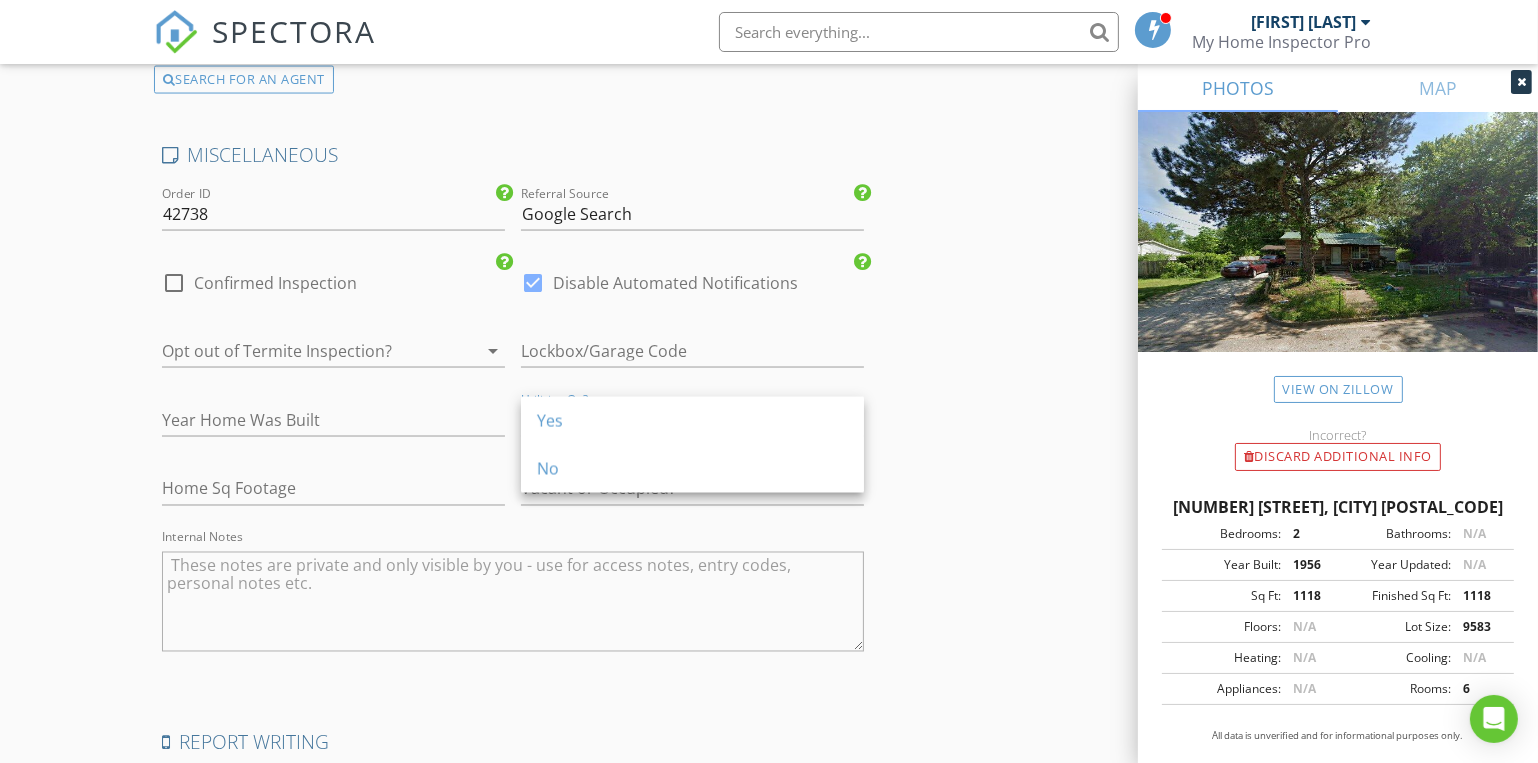 click on "Yes" at bounding box center [692, 421] 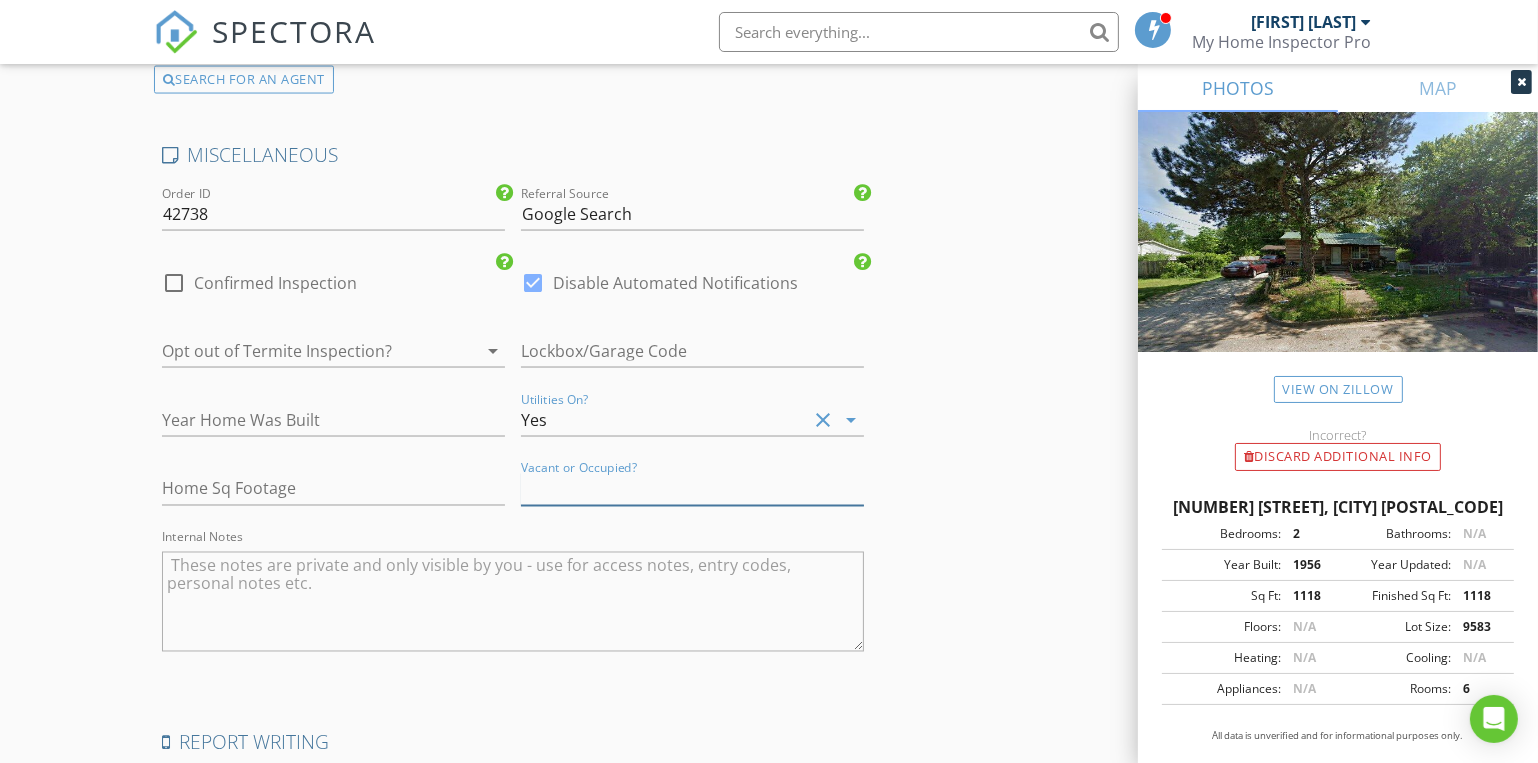click at bounding box center (692, 489) 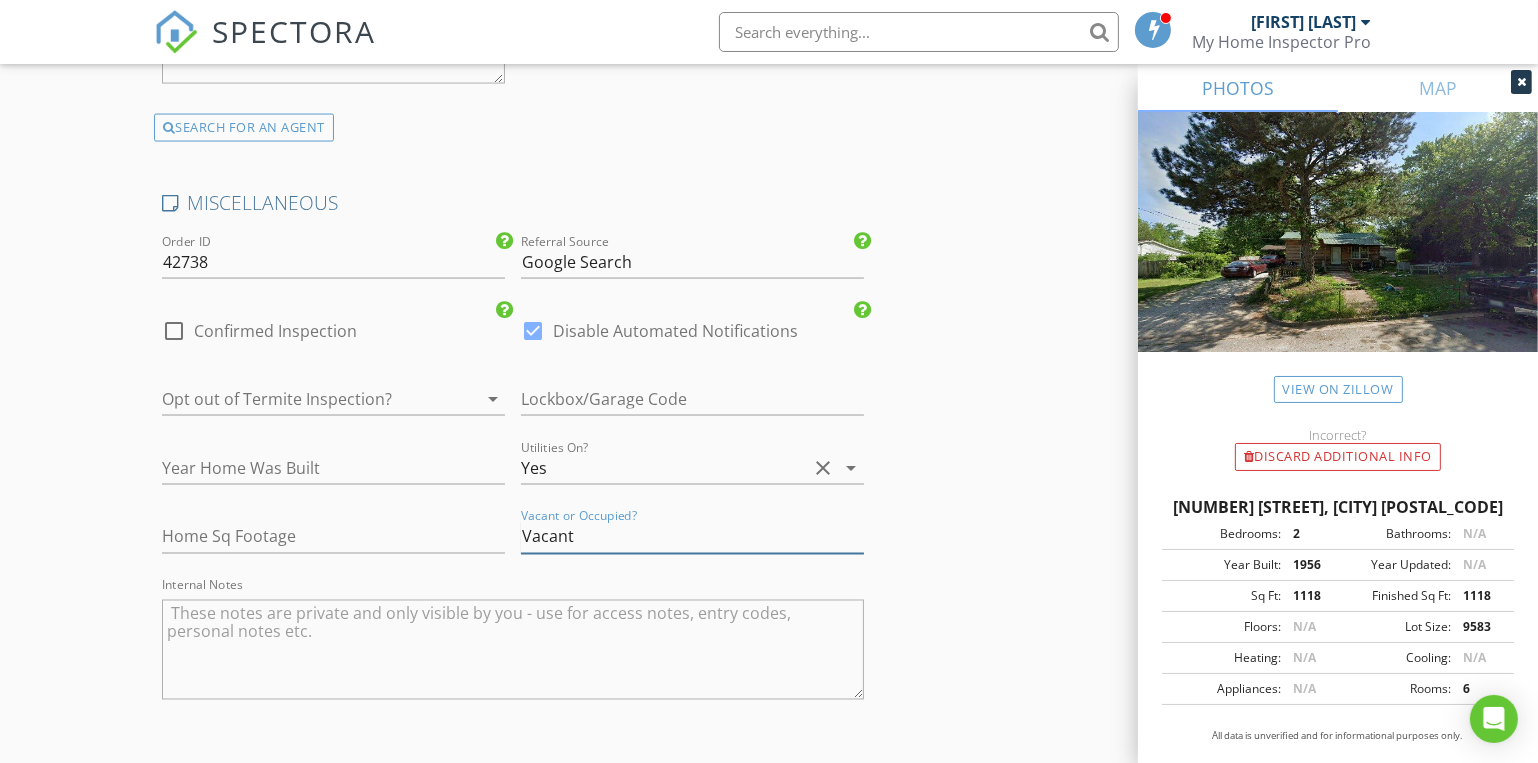 scroll, scrollTop: 3768, scrollLeft: 0, axis: vertical 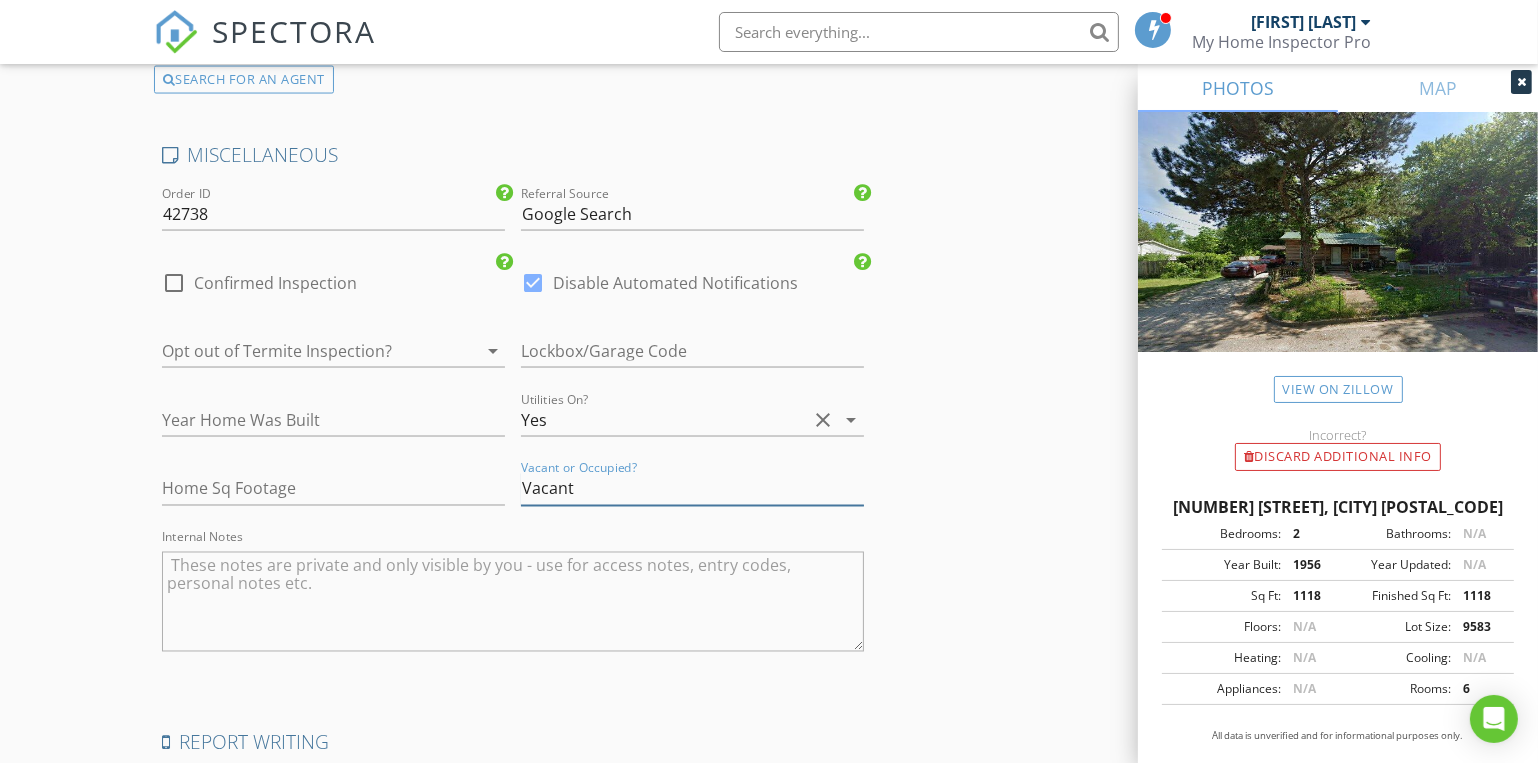 type on "Vacant" 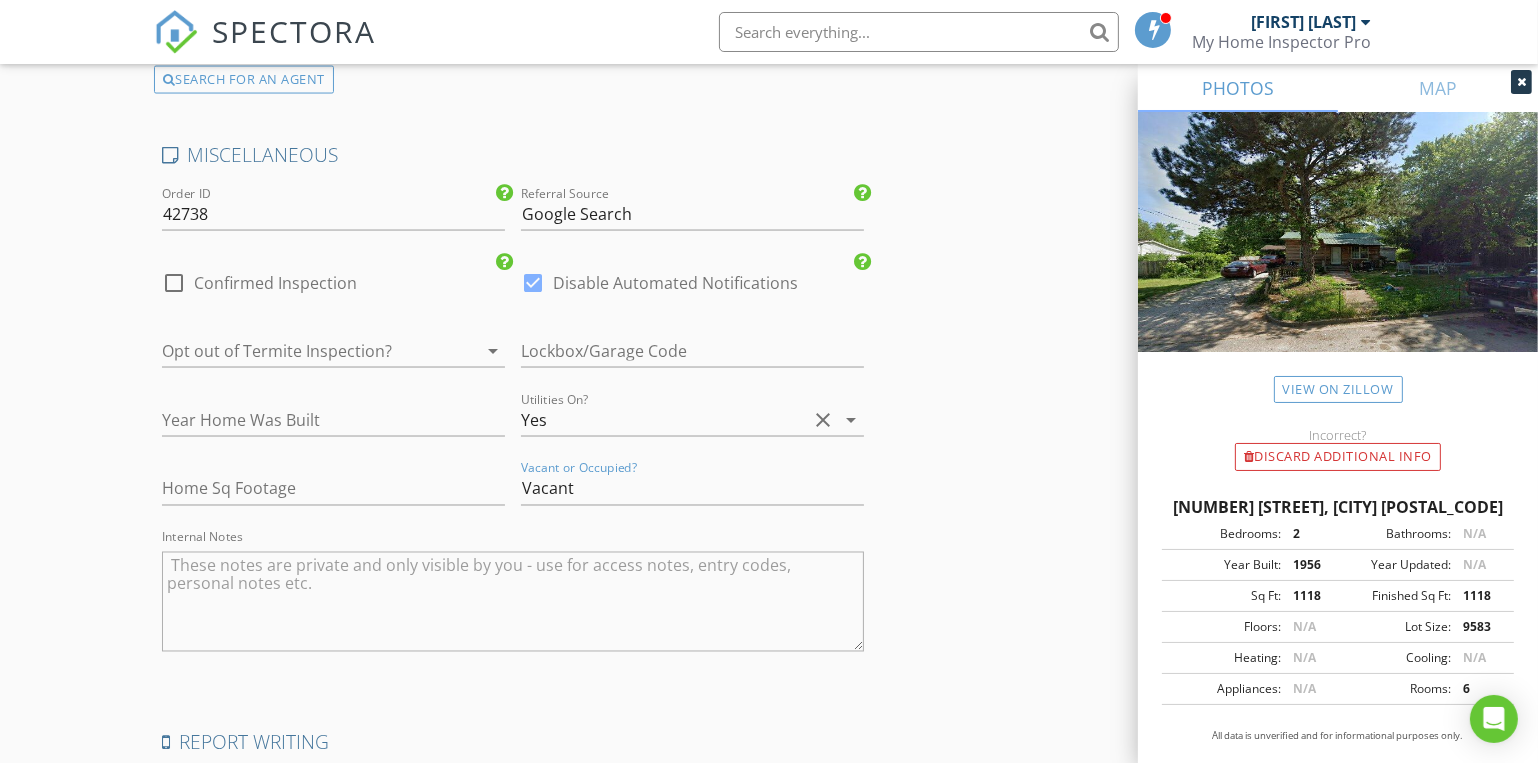 click at bounding box center [174, 283] 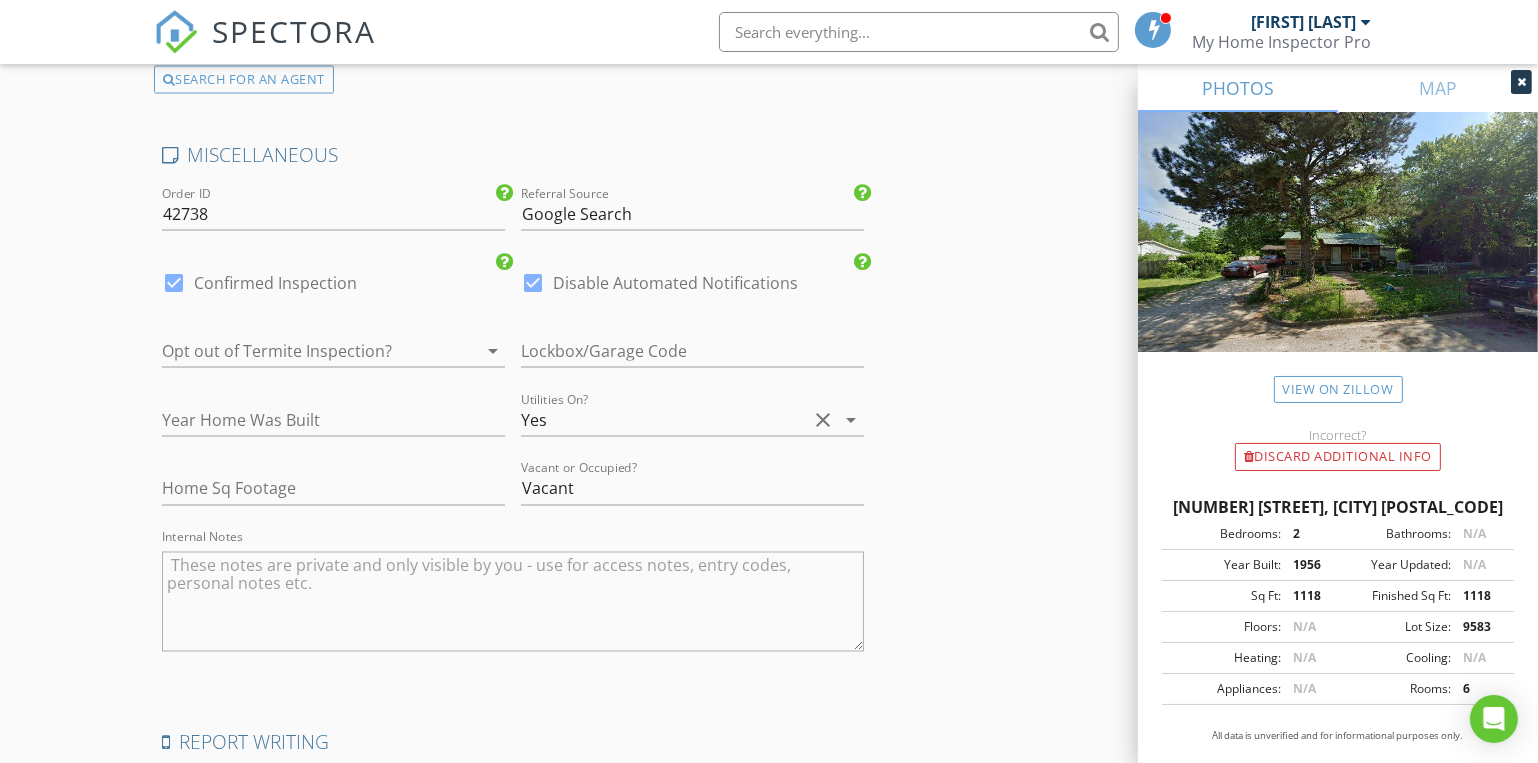 click at bounding box center [305, 351] 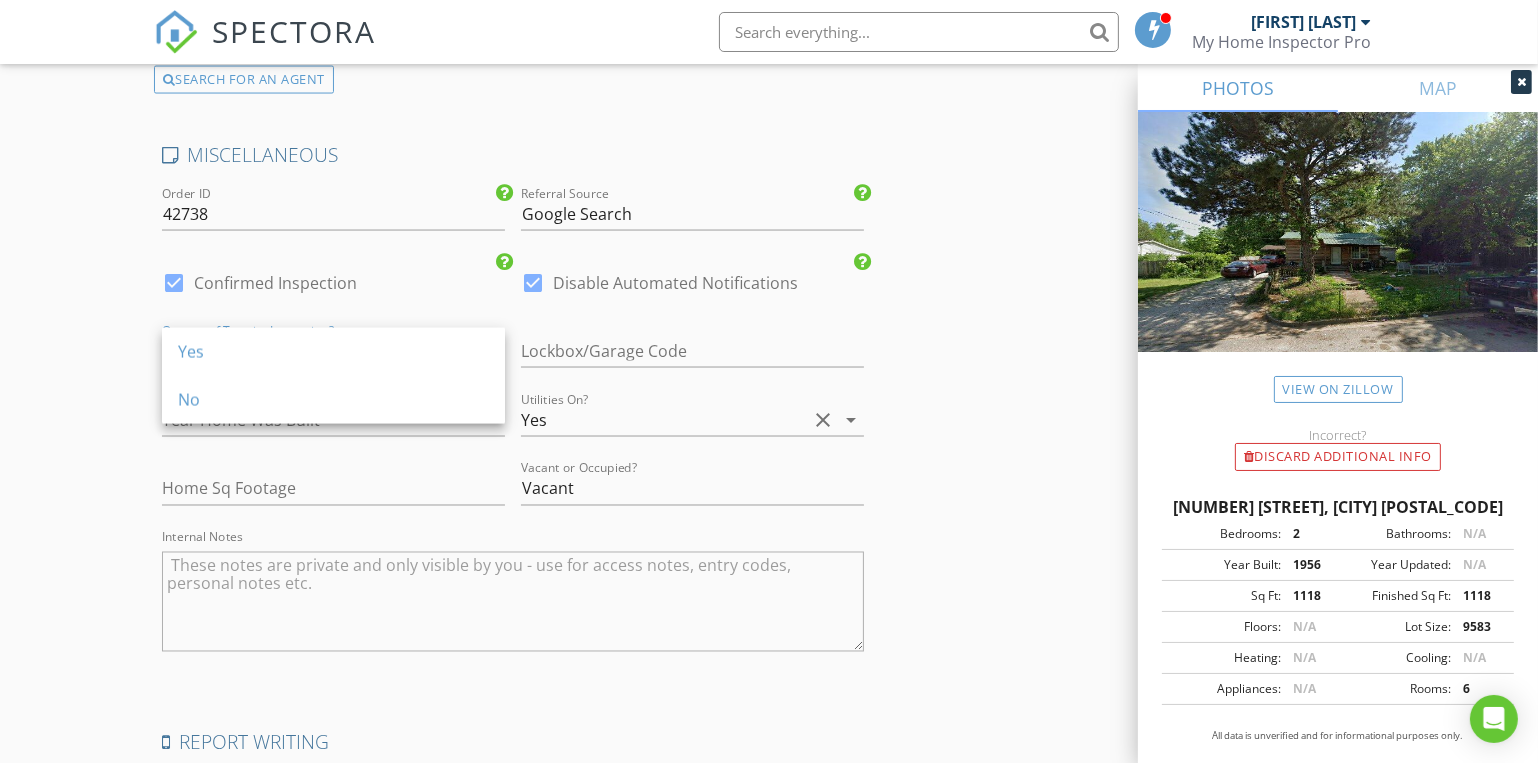 click on "No" at bounding box center [333, 400] 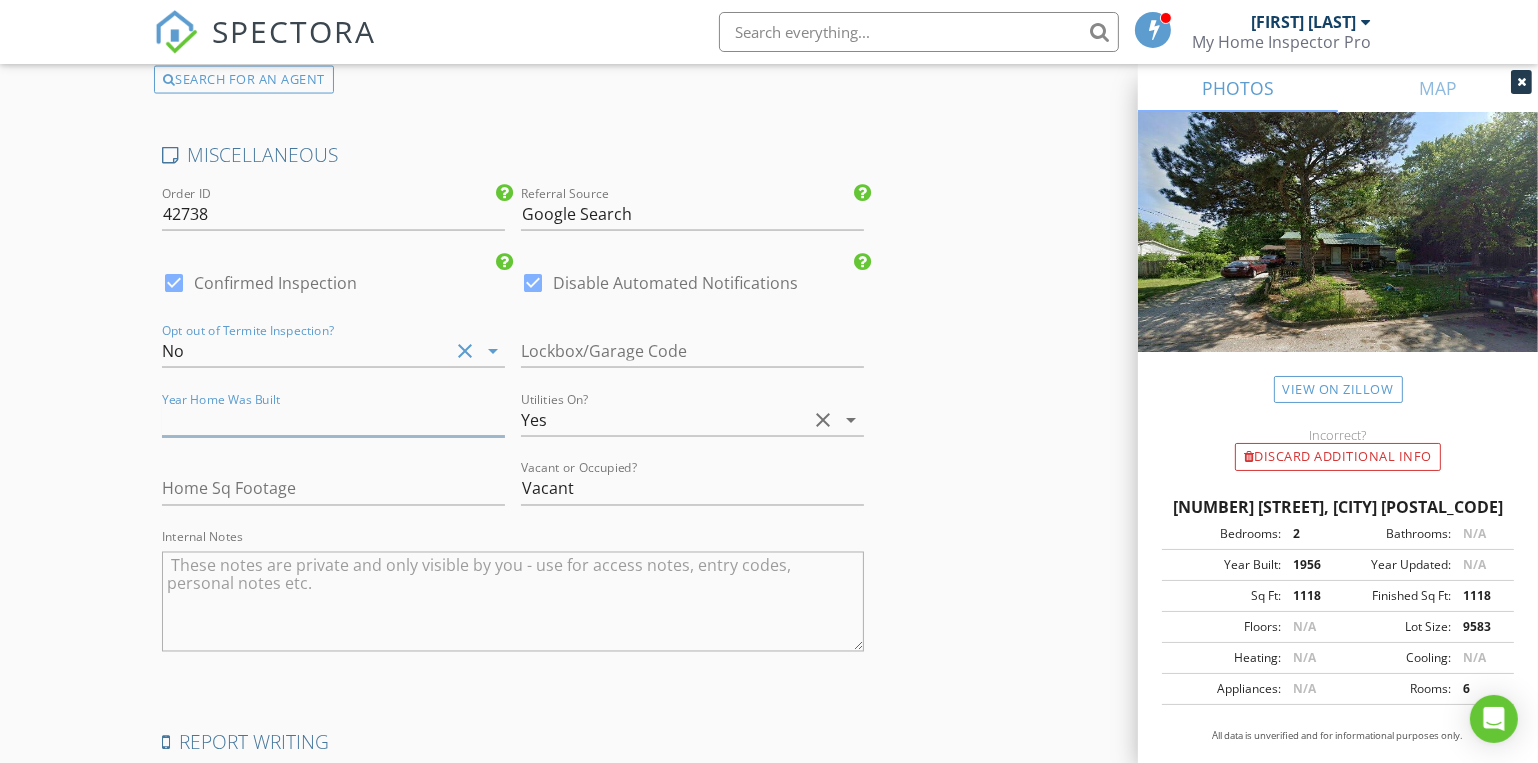 click at bounding box center [333, 420] 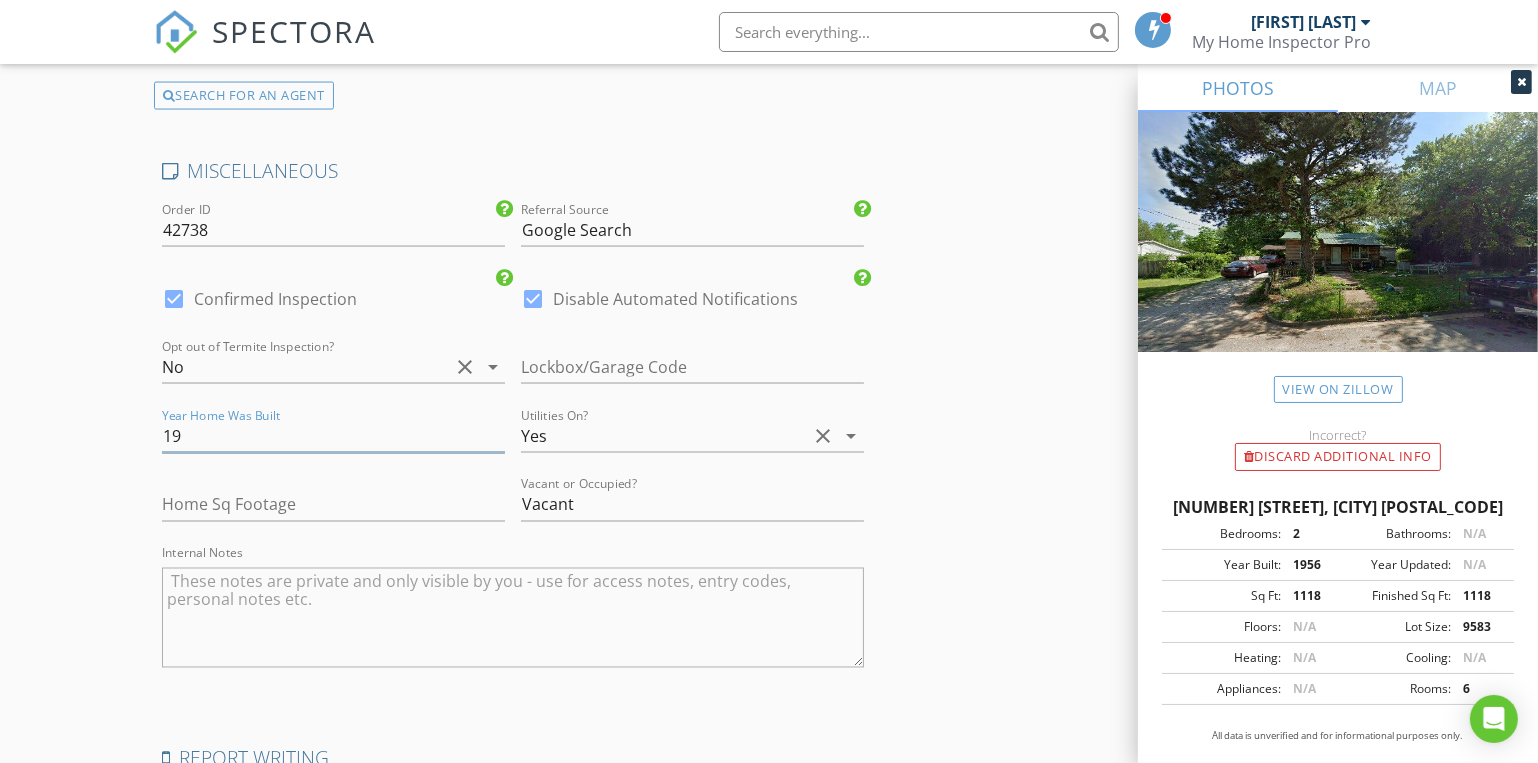 scroll, scrollTop: 3768, scrollLeft: 0, axis: vertical 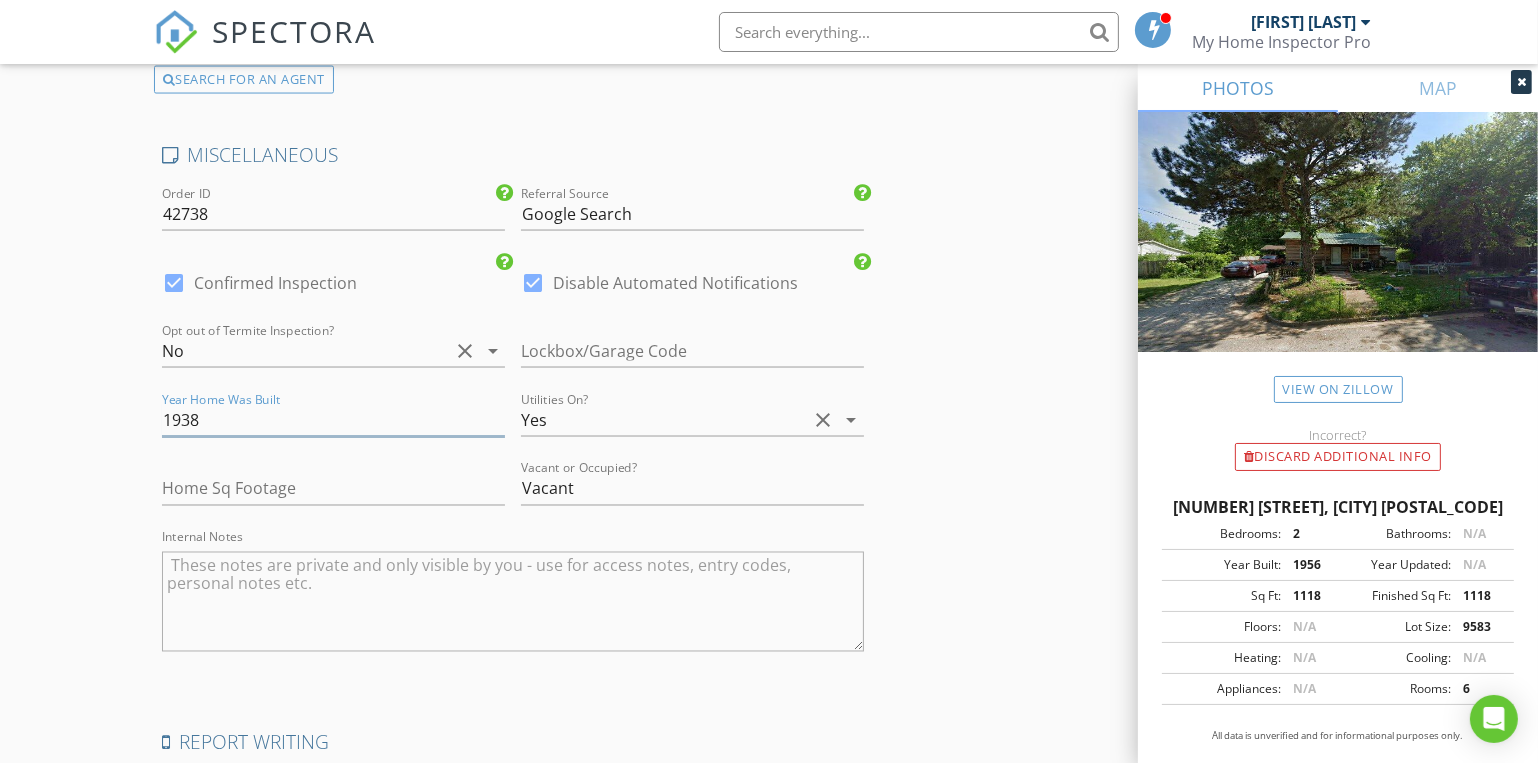 type on "1938" 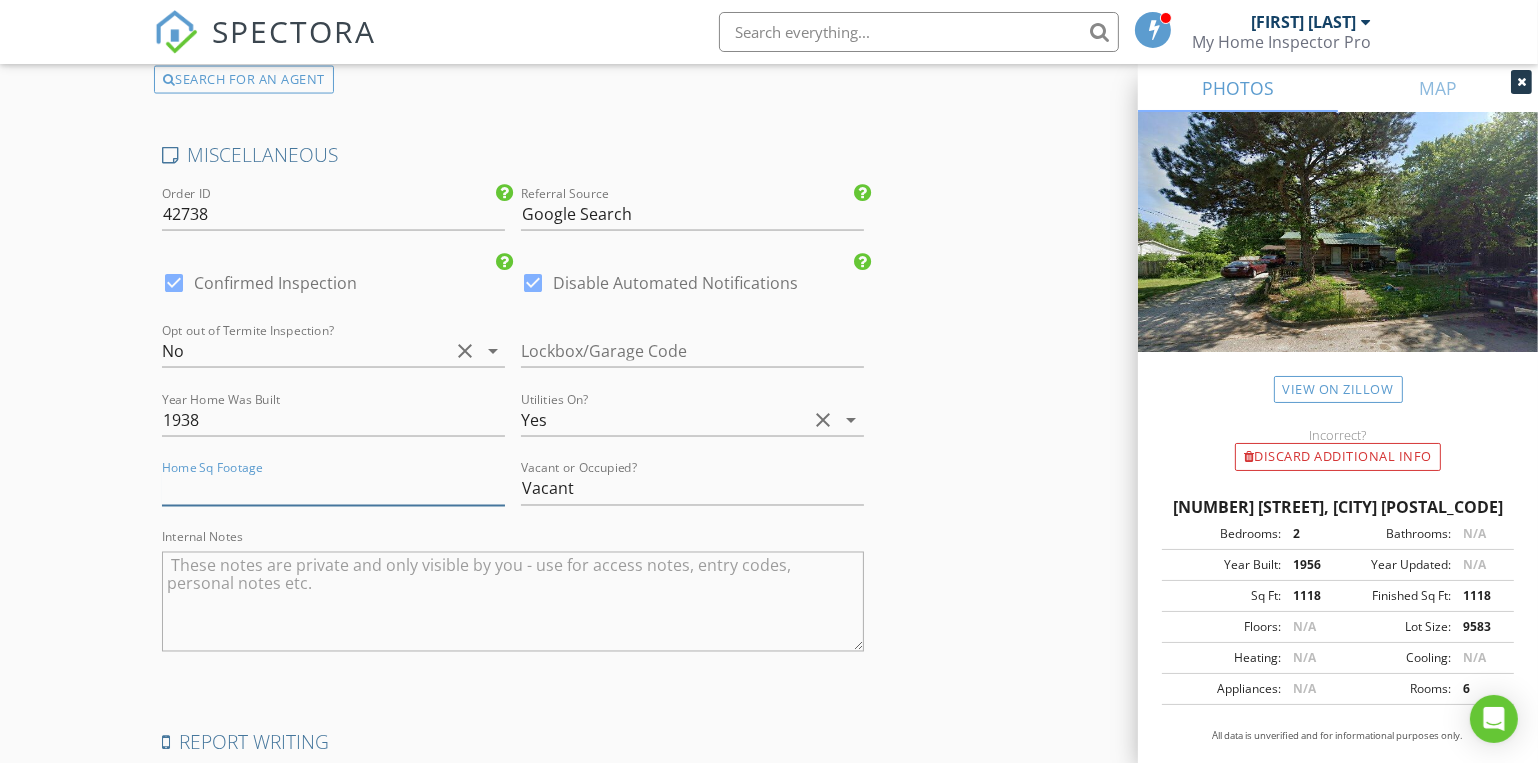 click at bounding box center [333, 489] 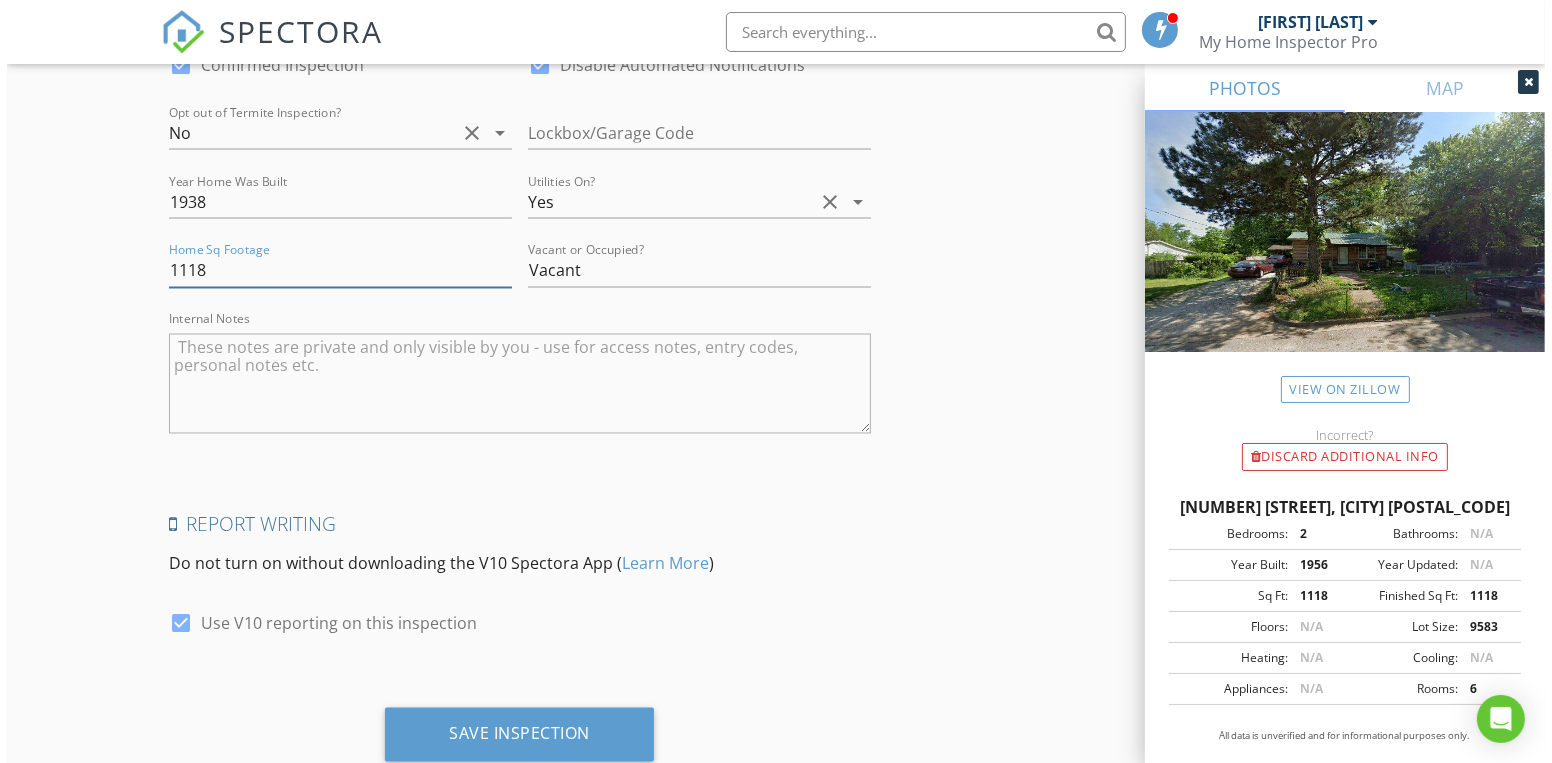 scroll, scrollTop: 4041, scrollLeft: 0, axis: vertical 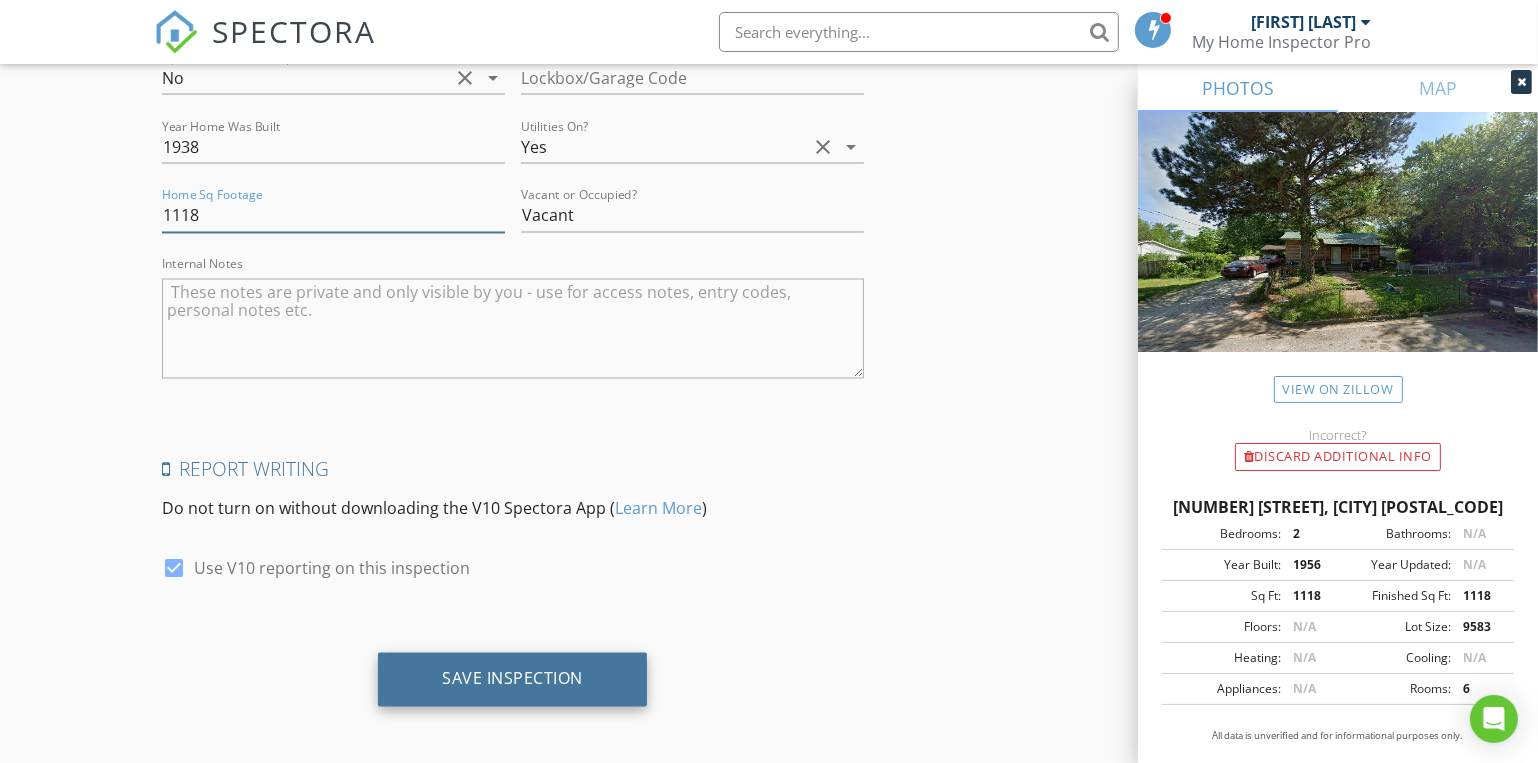 type on "1118" 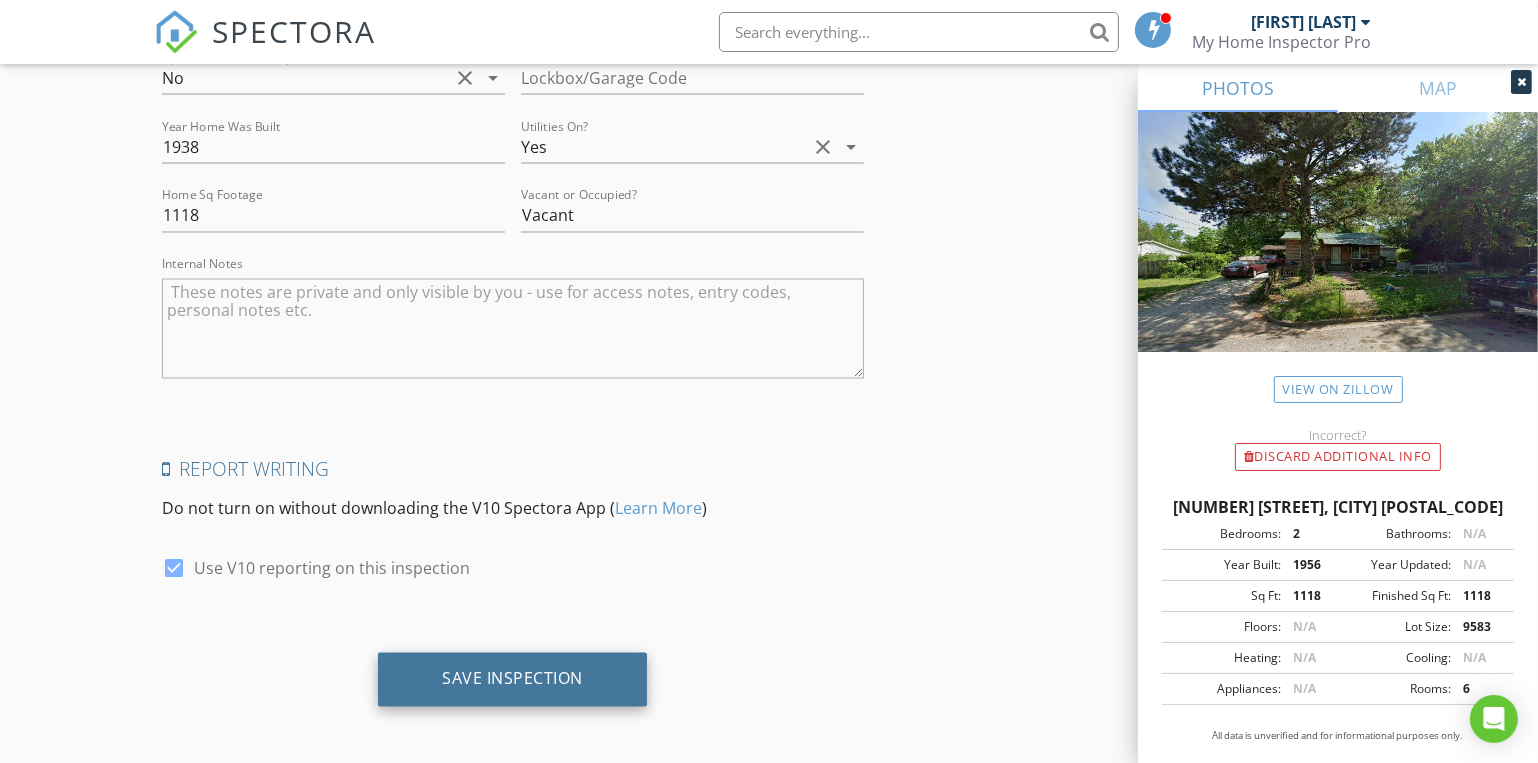 click on "Save Inspection" at bounding box center [512, 679] 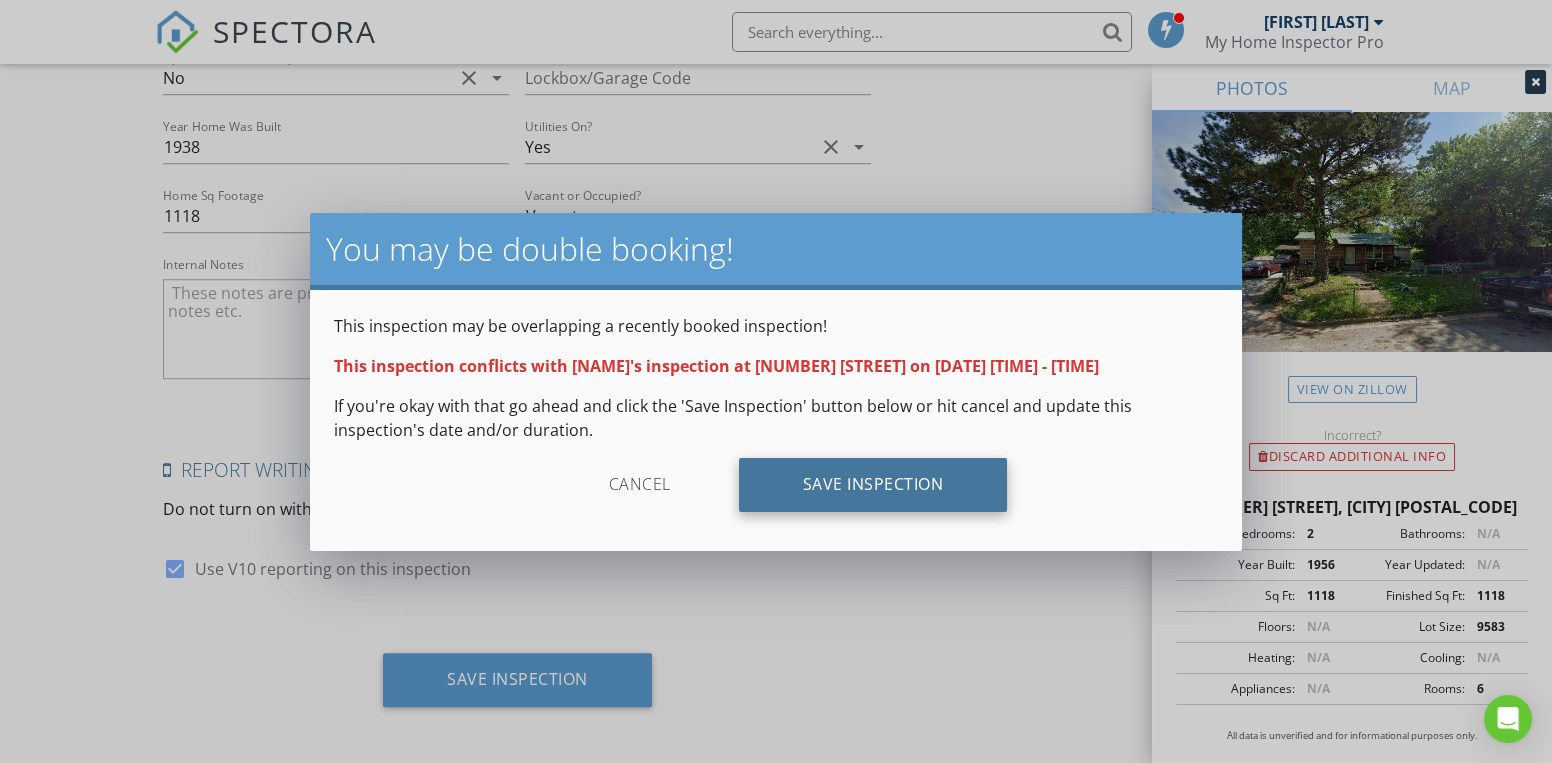 click on "Save Inspection" at bounding box center [873, 485] 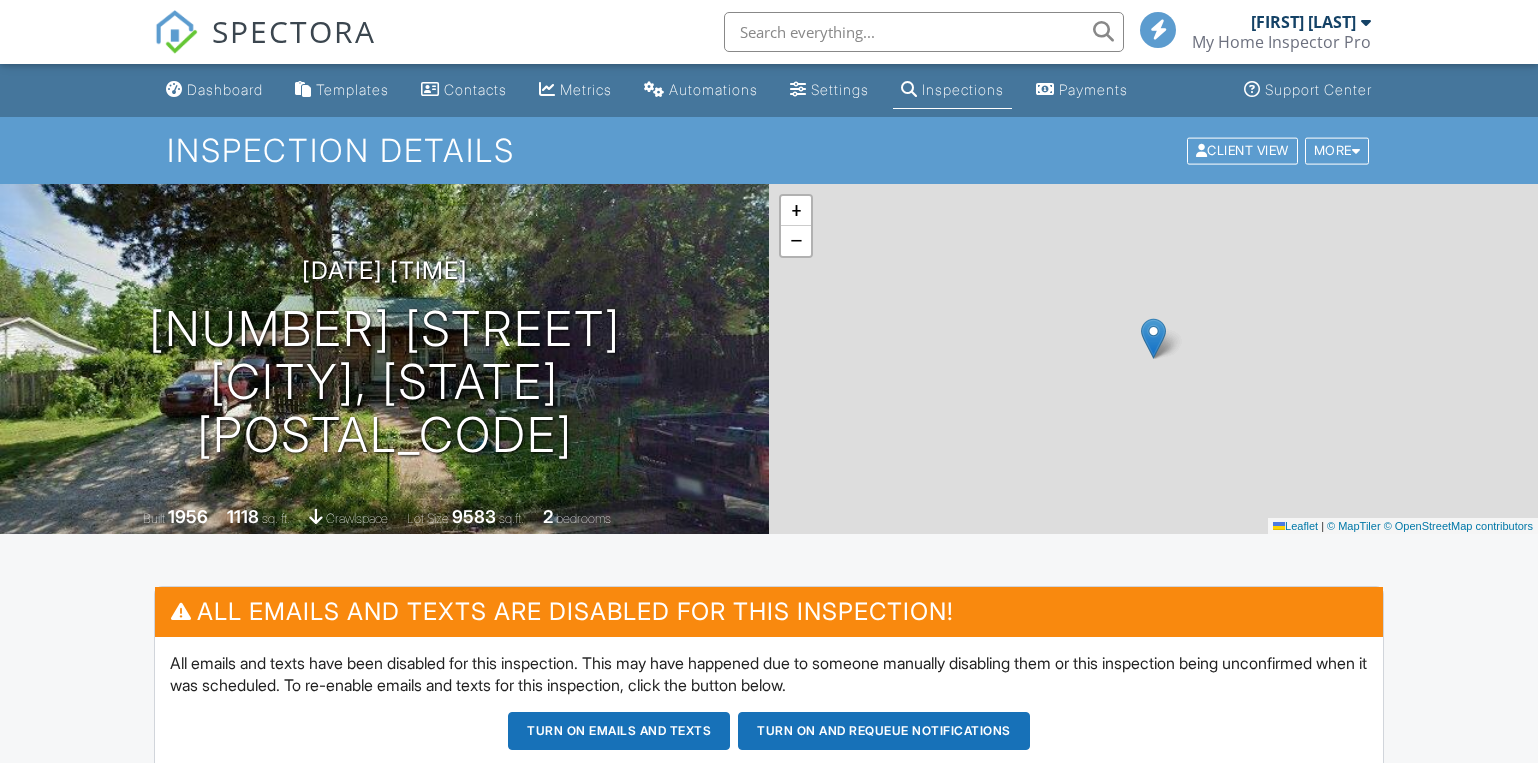 scroll, scrollTop: 0, scrollLeft: 0, axis: both 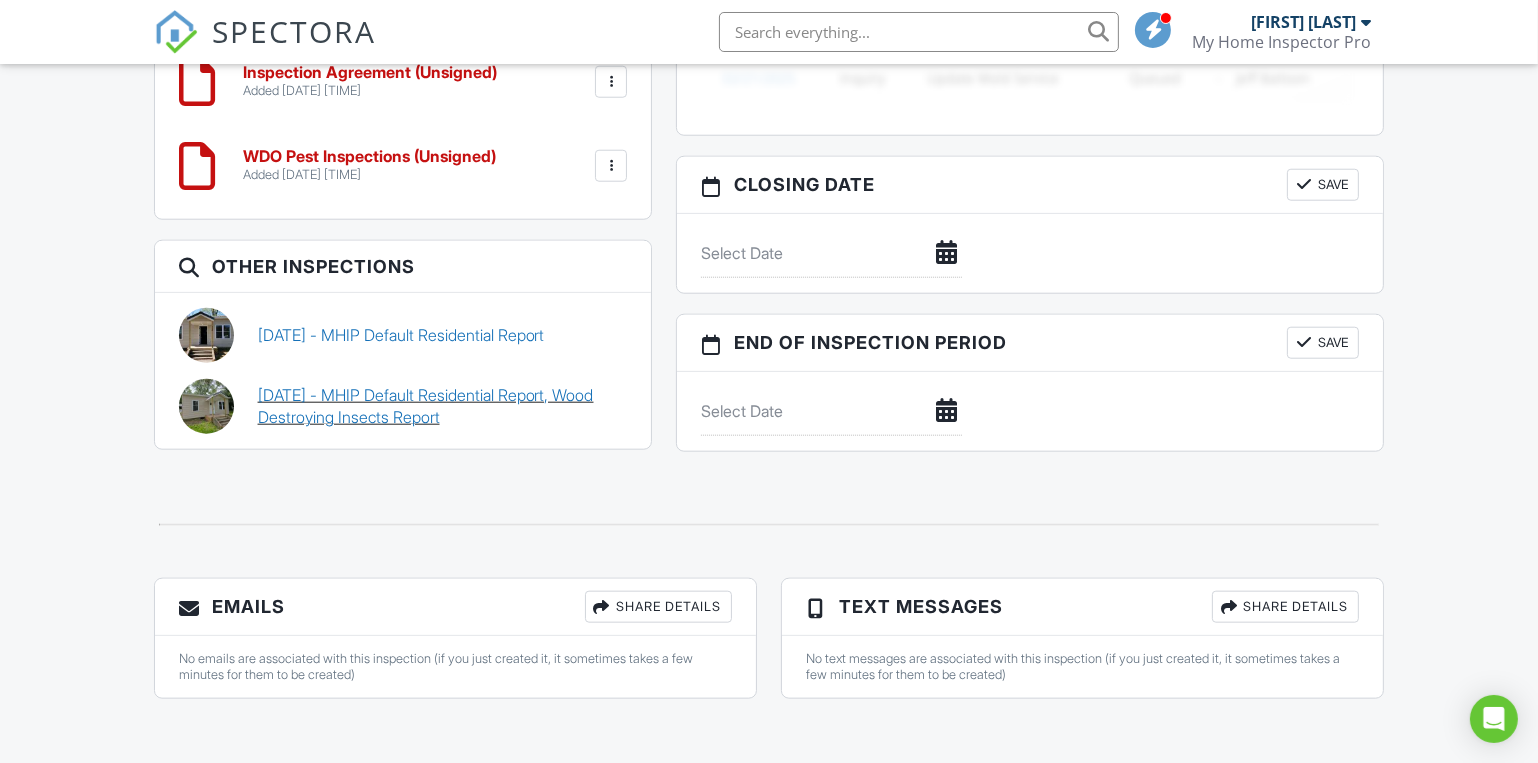click on "05/15/2025 - MHIP Default Residential Report, Wood Destroying Insects Report" at bounding box center [443, 406] 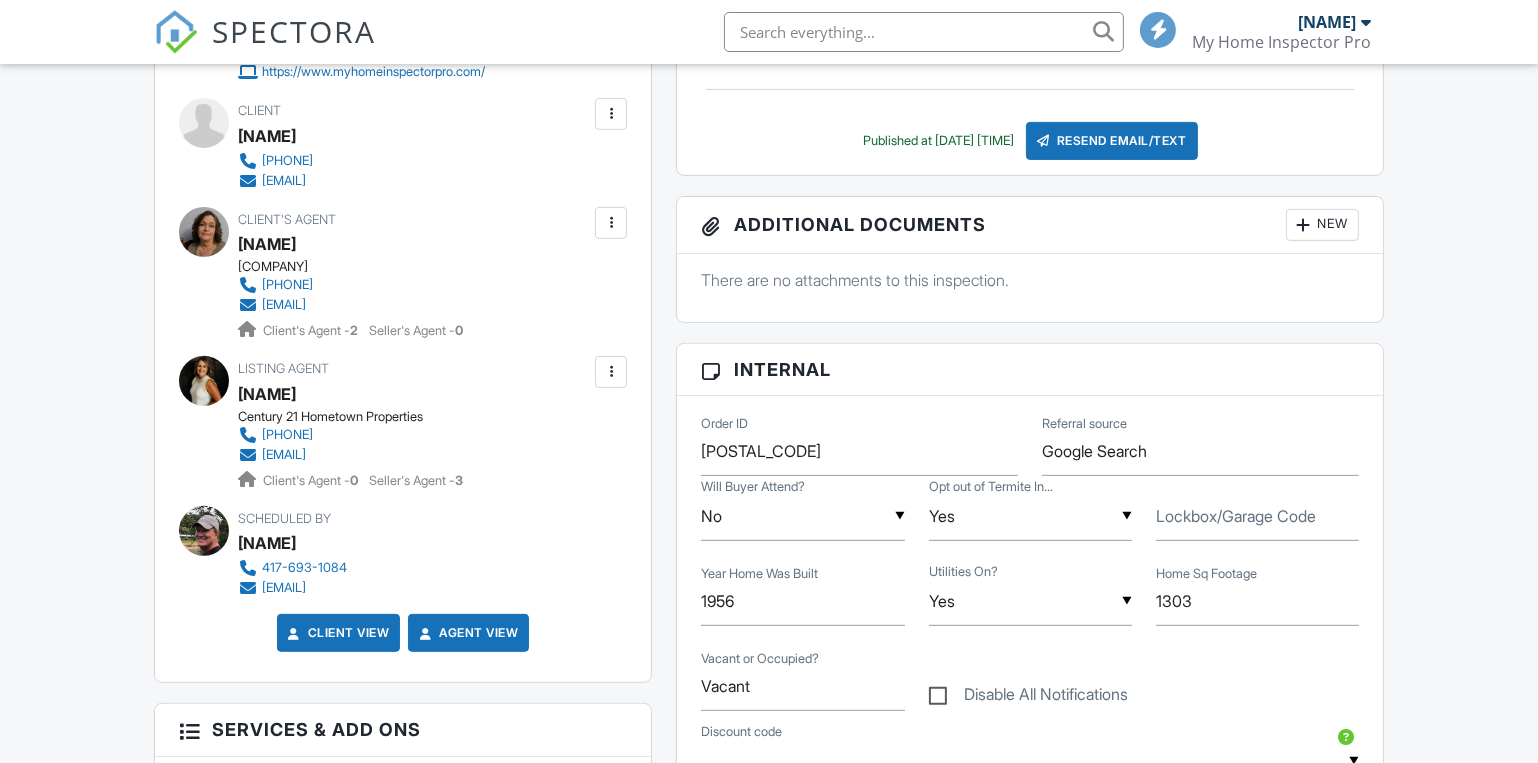 scroll, scrollTop: 818, scrollLeft: 0, axis: vertical 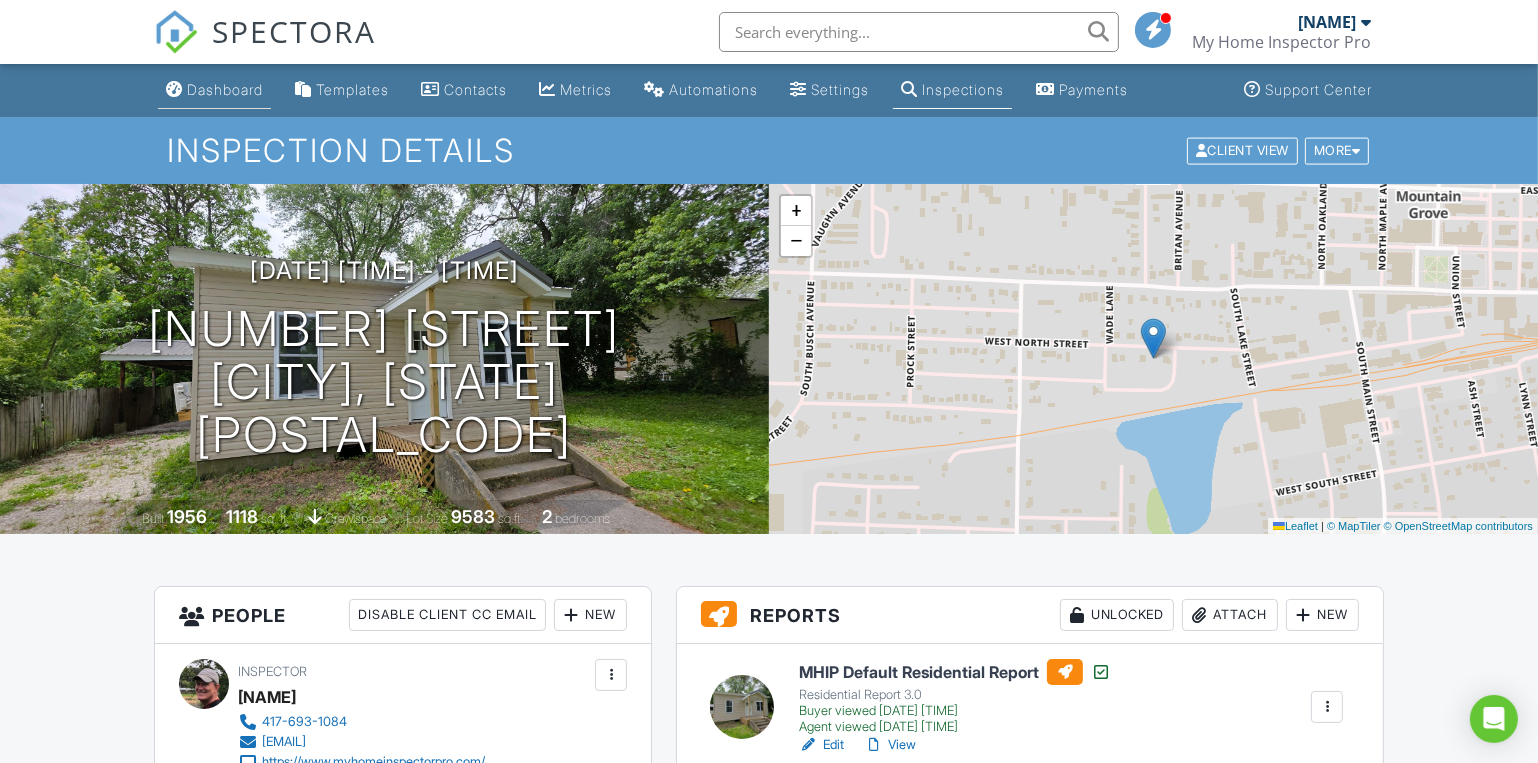 click on "Dashboard" at bounding box center [225, 89] 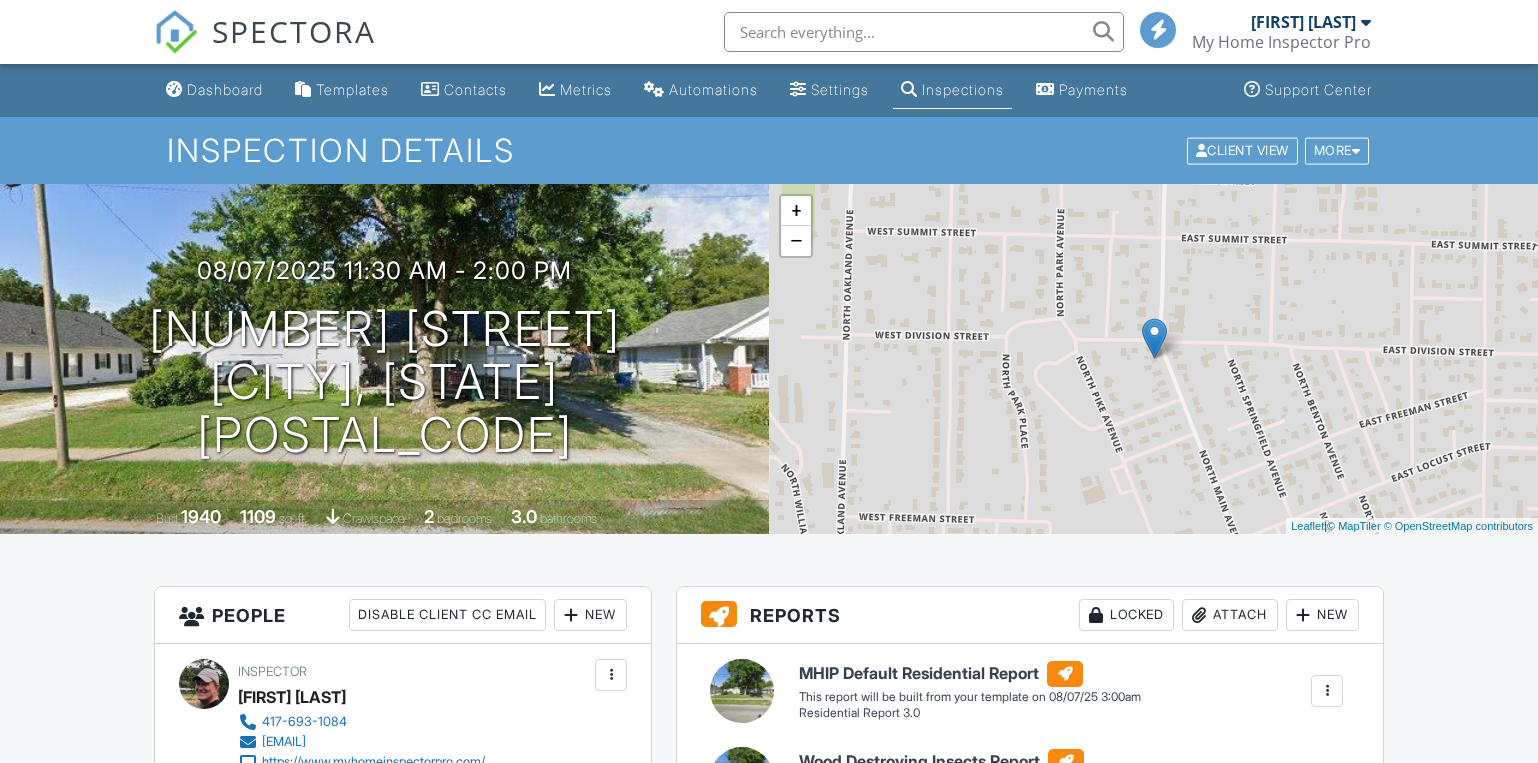 scroll, scrollTop: 0, scrollLeft: 0, axis: both 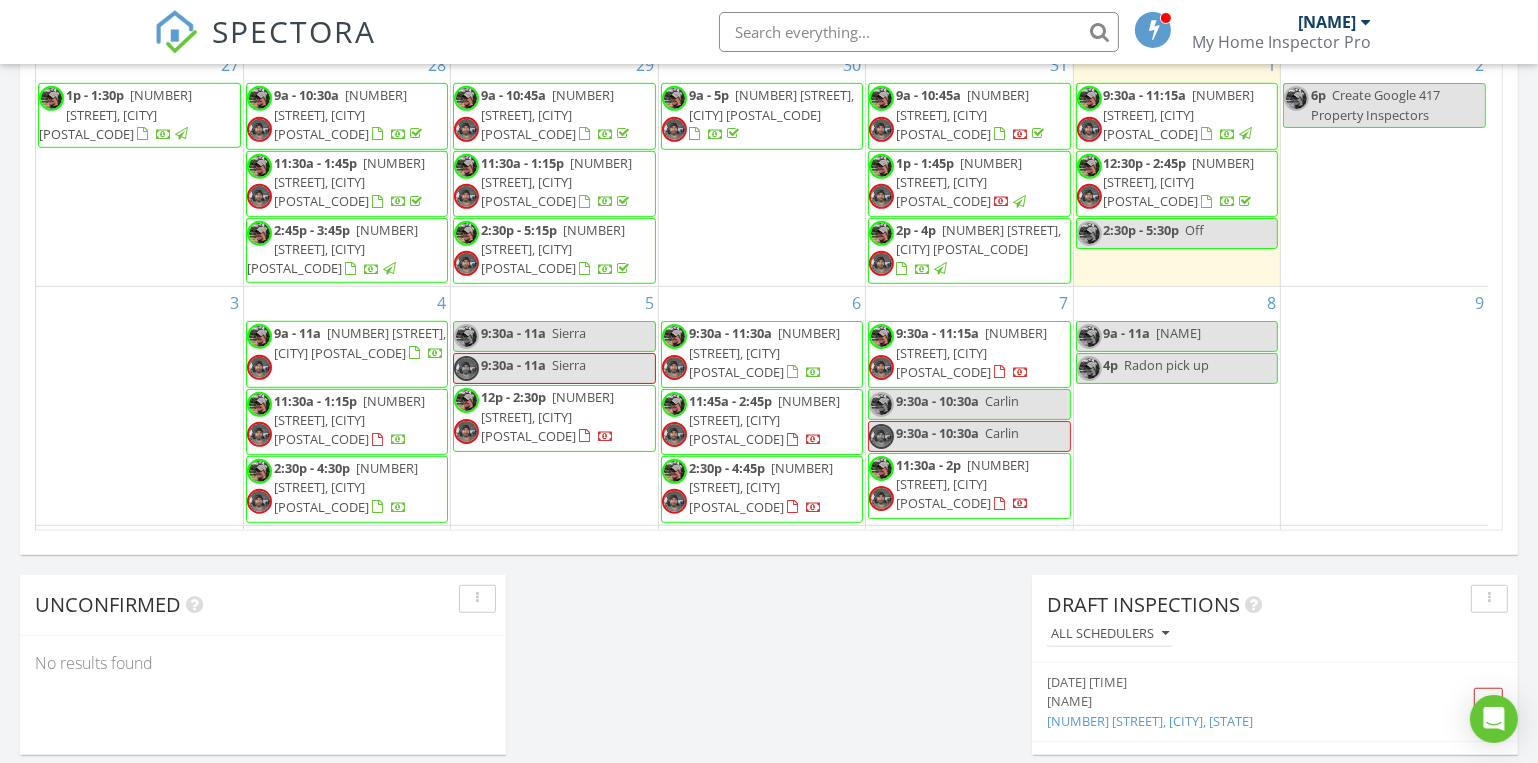 click on "9:30a - 11:15a" at bounding box center (937, 333) 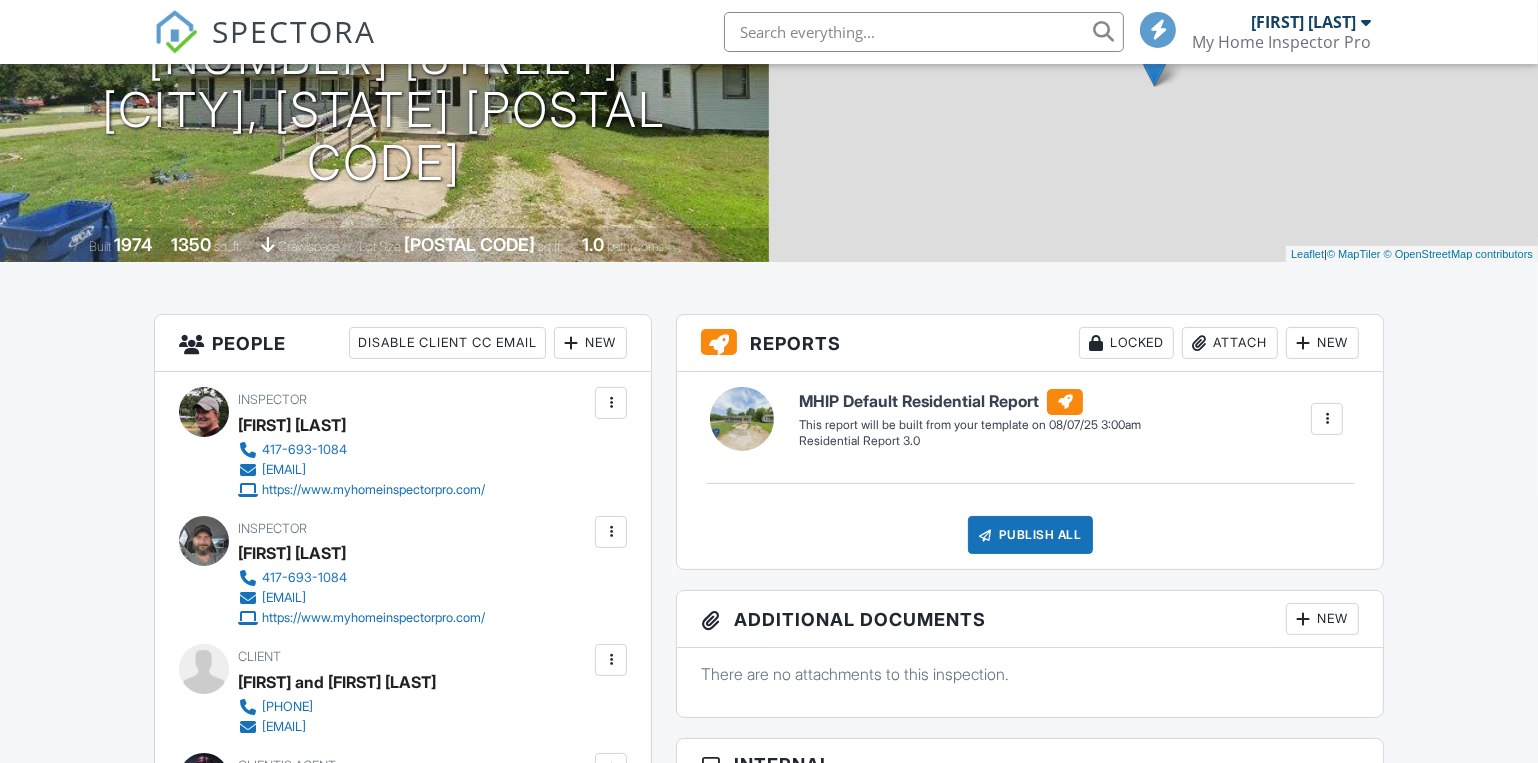 scroll, scrollTop: 0, scrollLeft: 0, axis: both 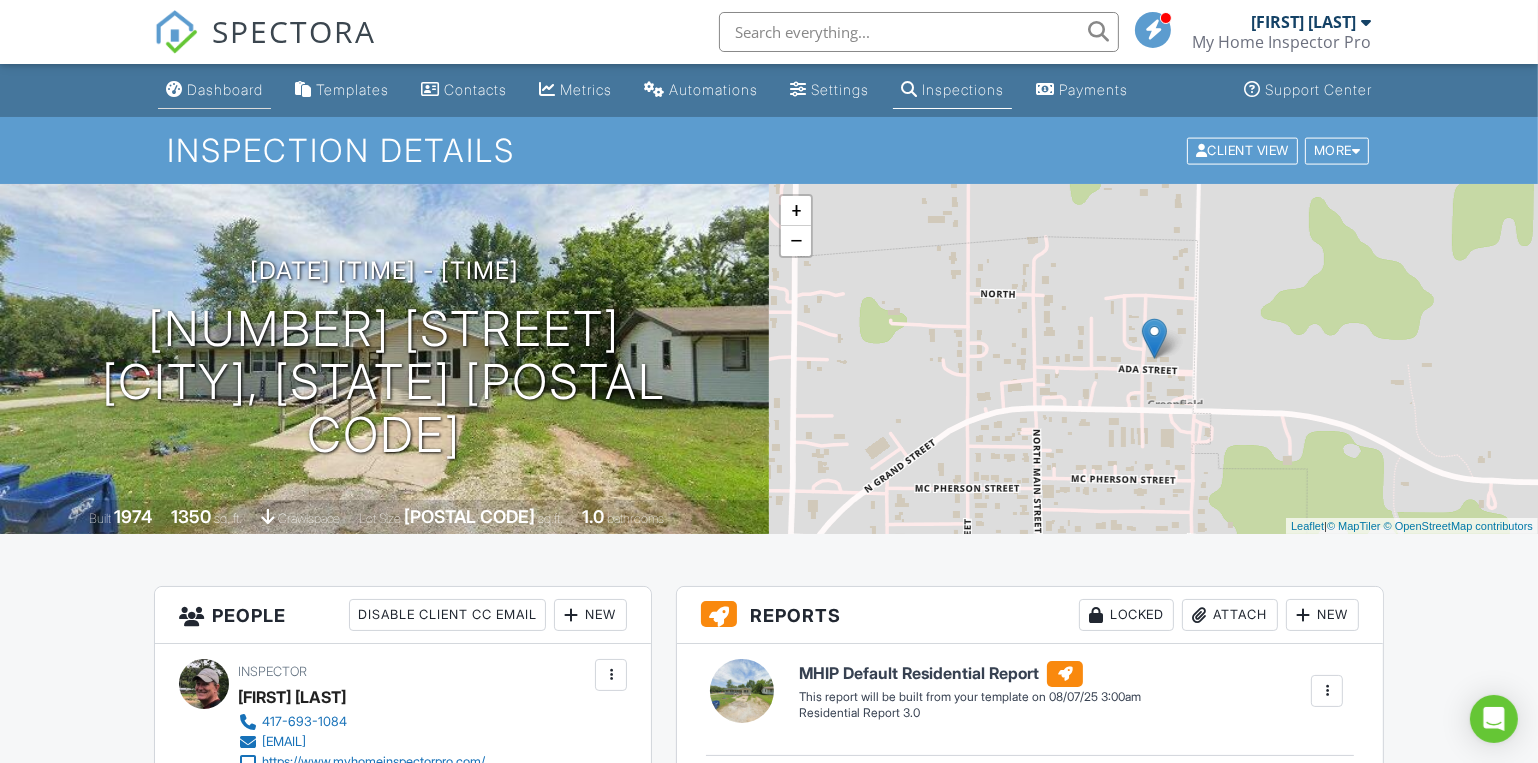 click on "Dashboard" at bounding box center [225, 89] 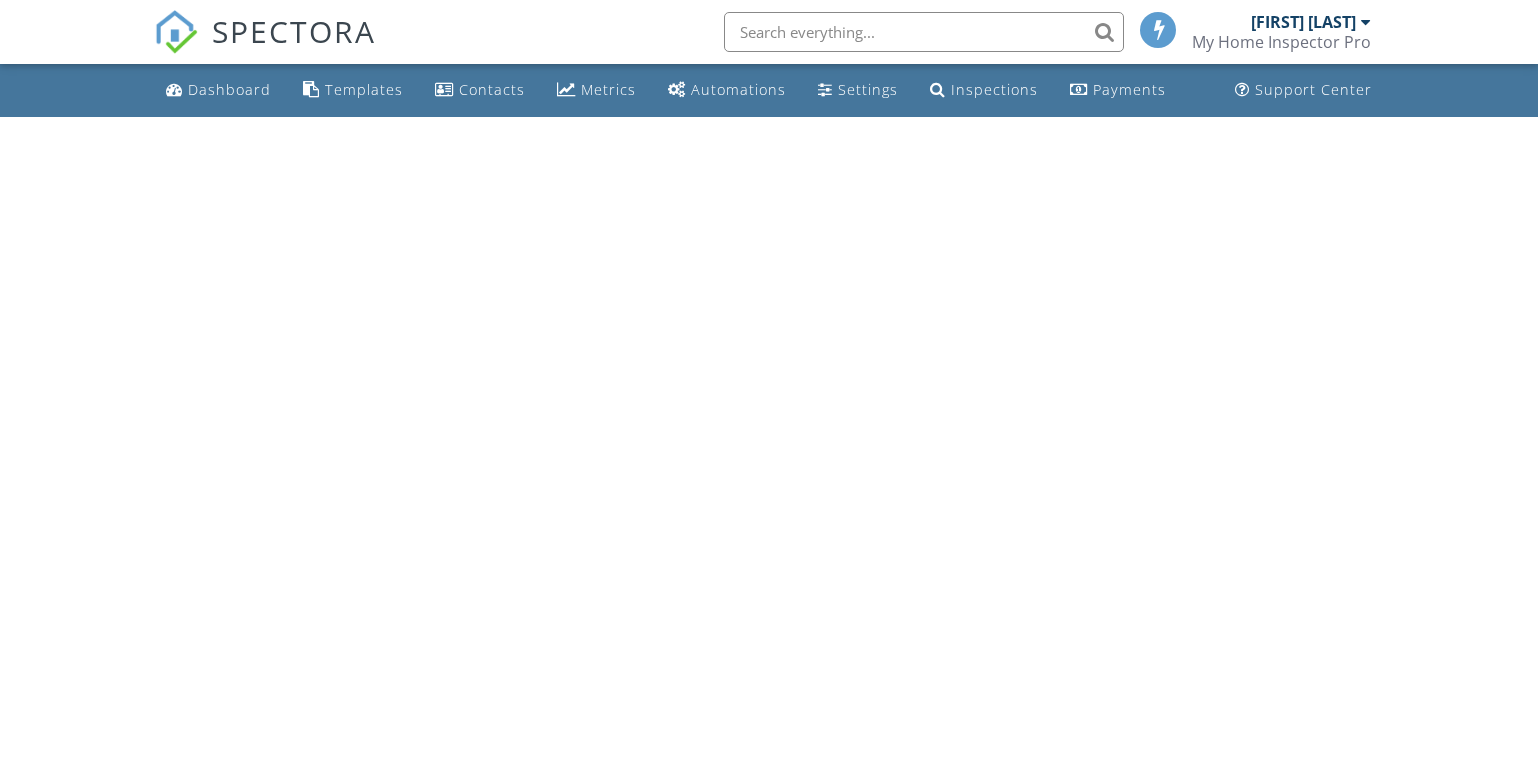 scroll, scrollTop: 0, scrollLeft: 0, axis: both 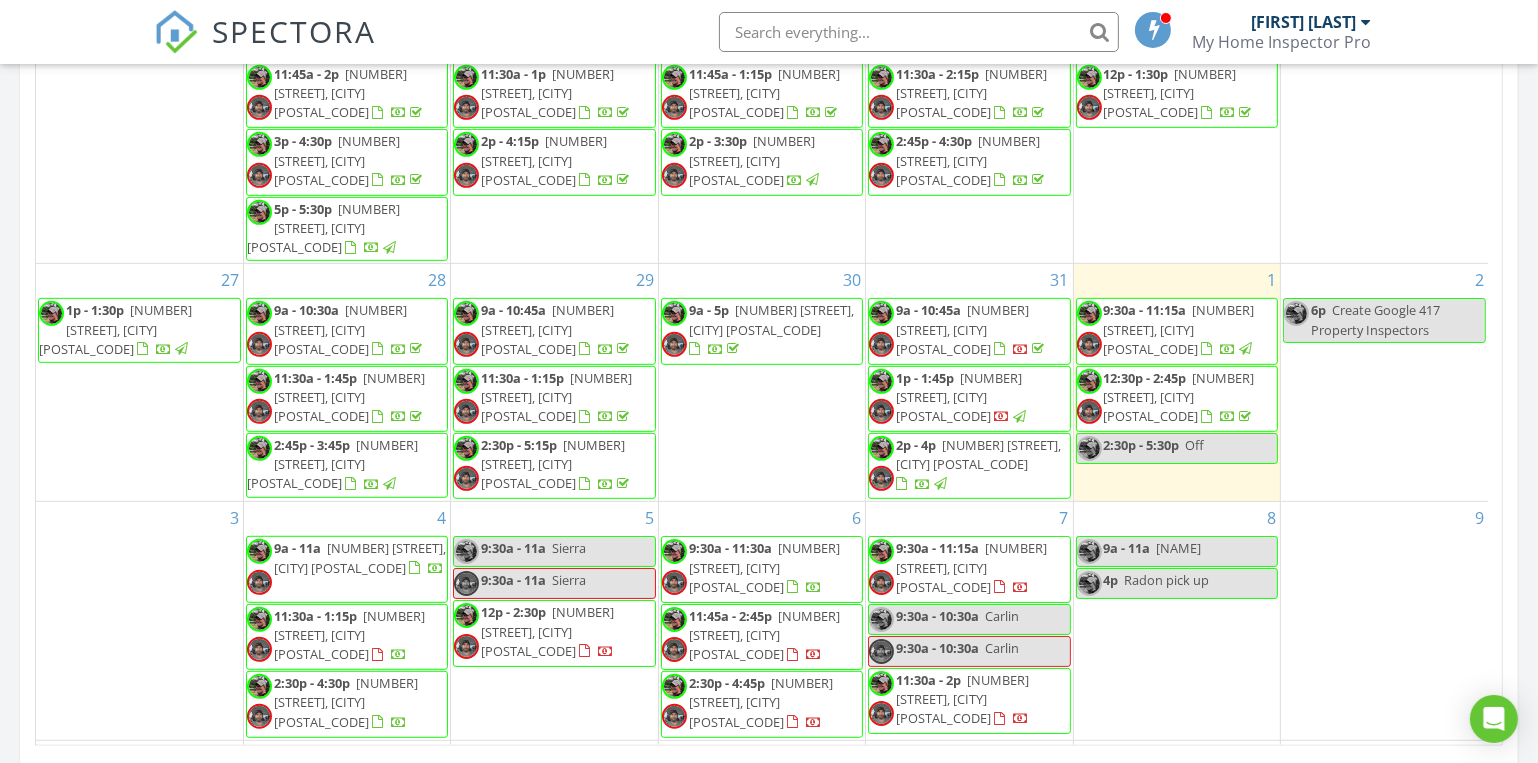 click on "[TIME]
[NAME]" at bounding box center [944, 616] 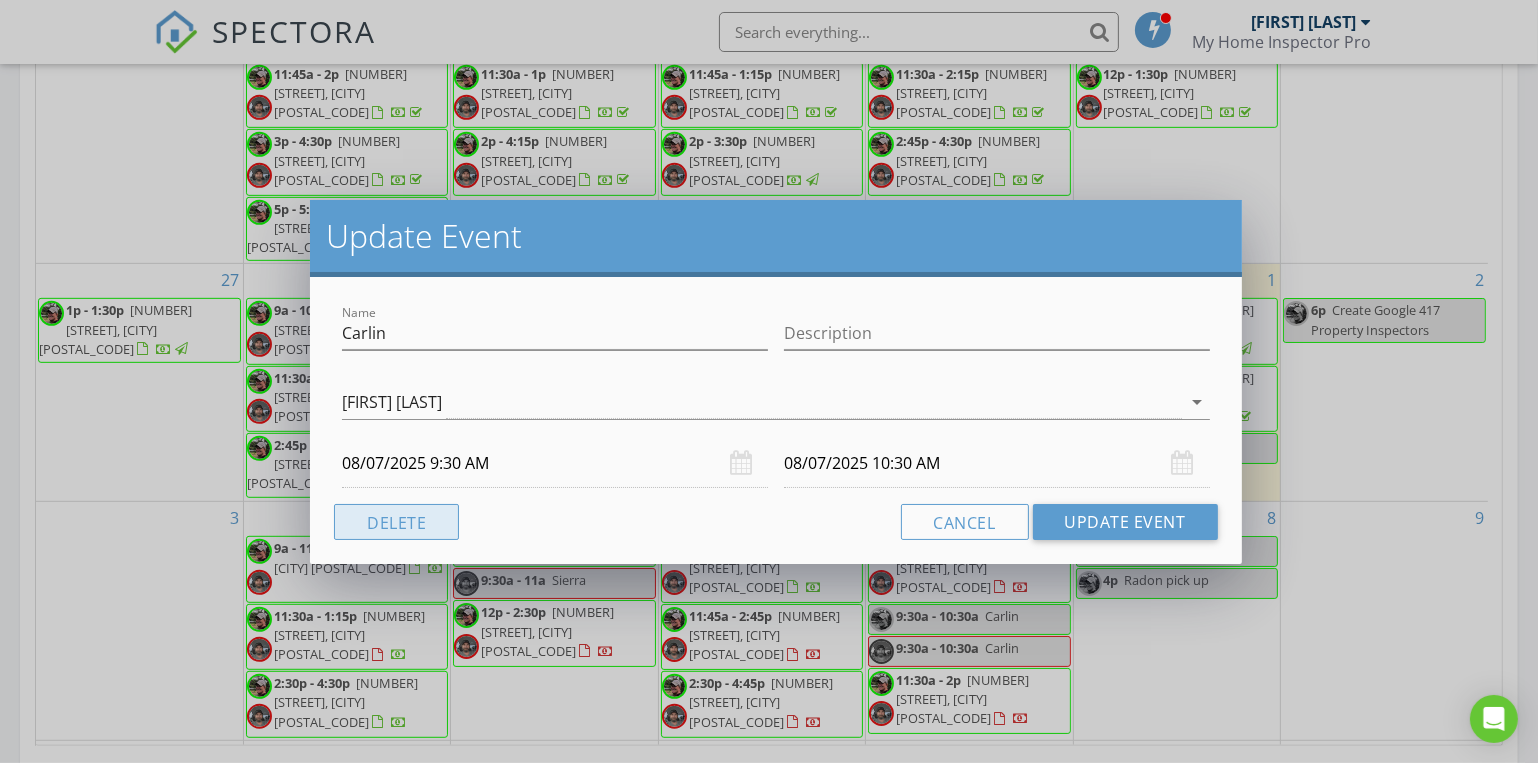 click on "Delete" at bounding box center [396, 522] 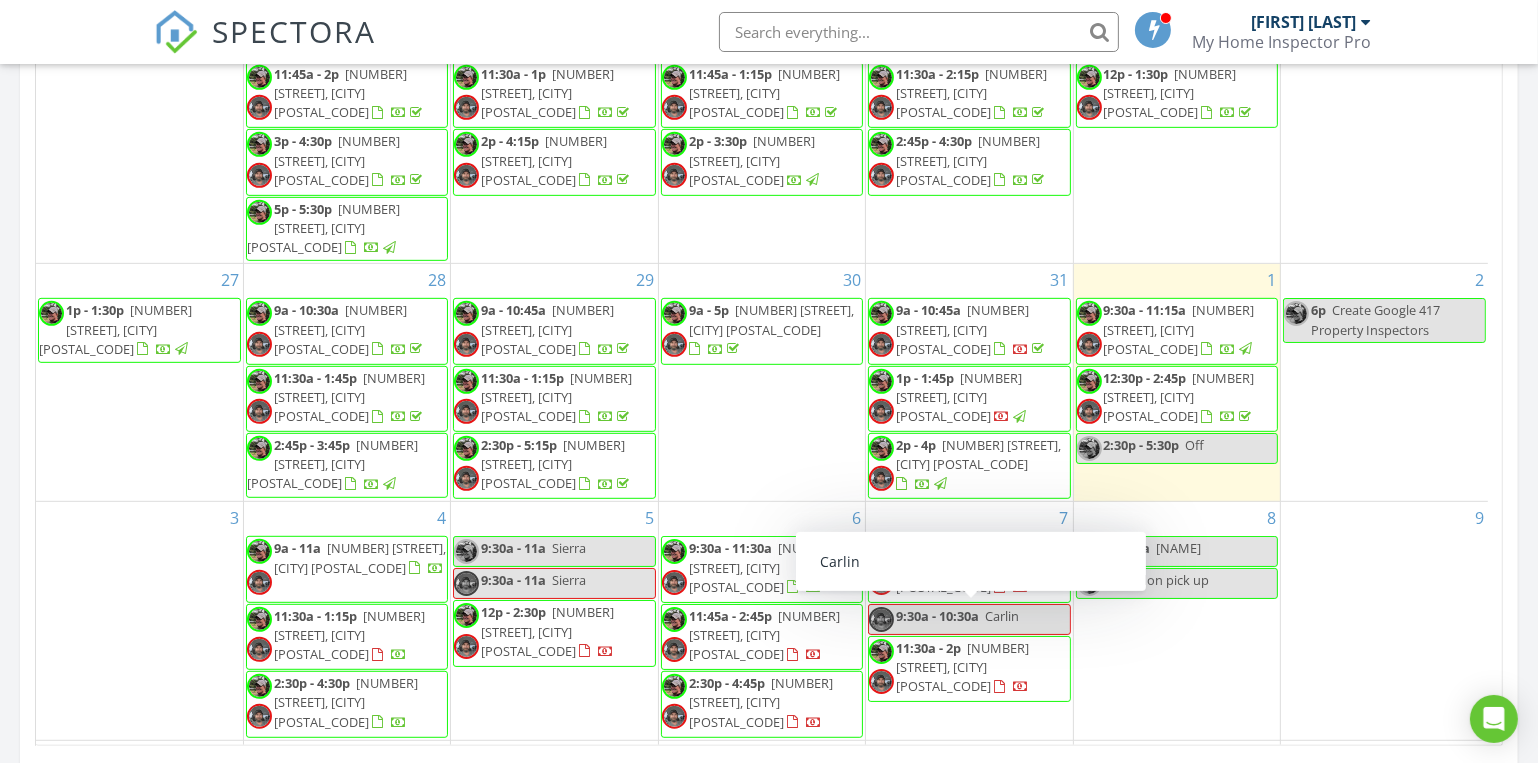 click on "9:30a - 10:30a
Carlin" at bounding box center (944, 616) 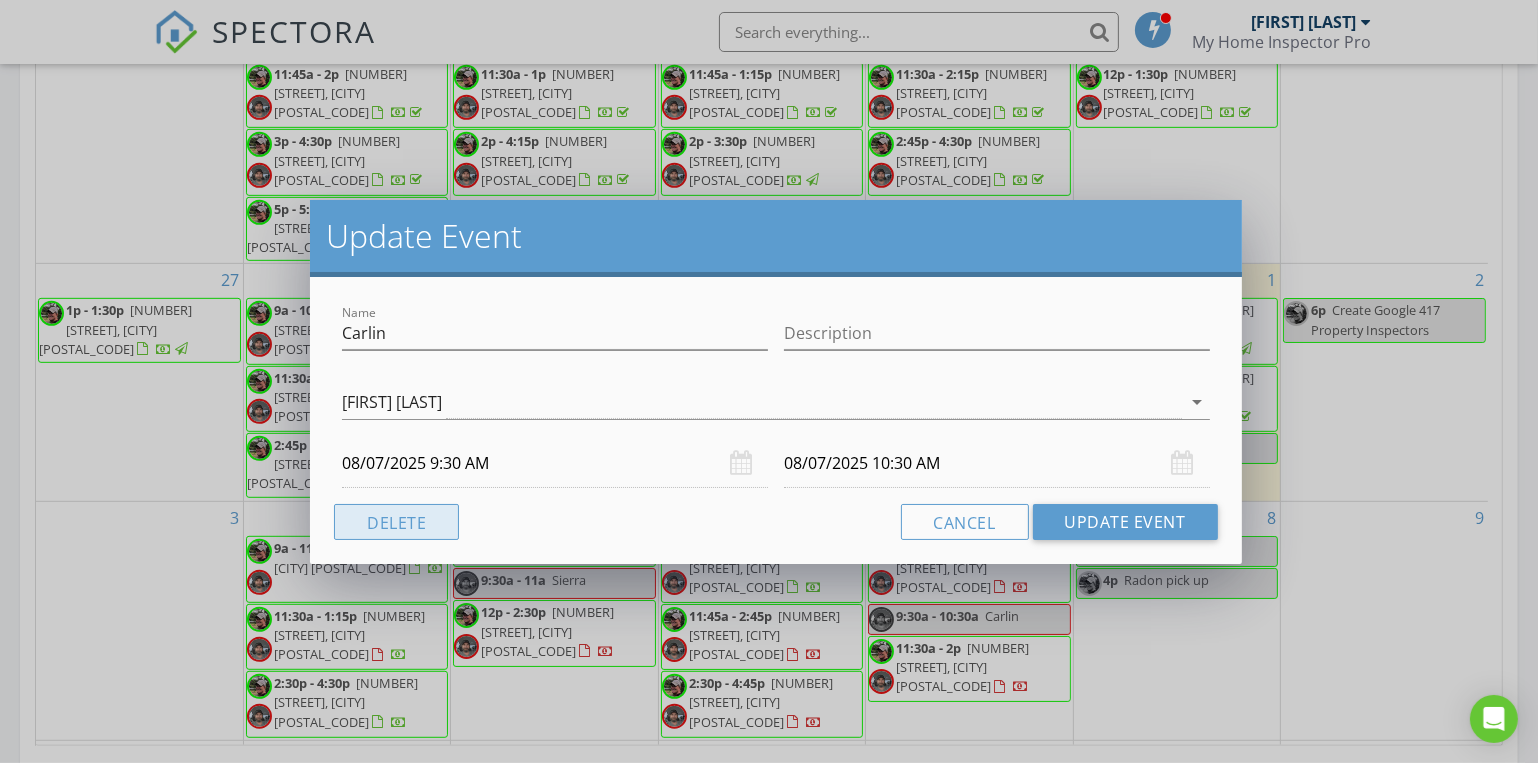 click on "Delete" at bounding box center [396, 522] 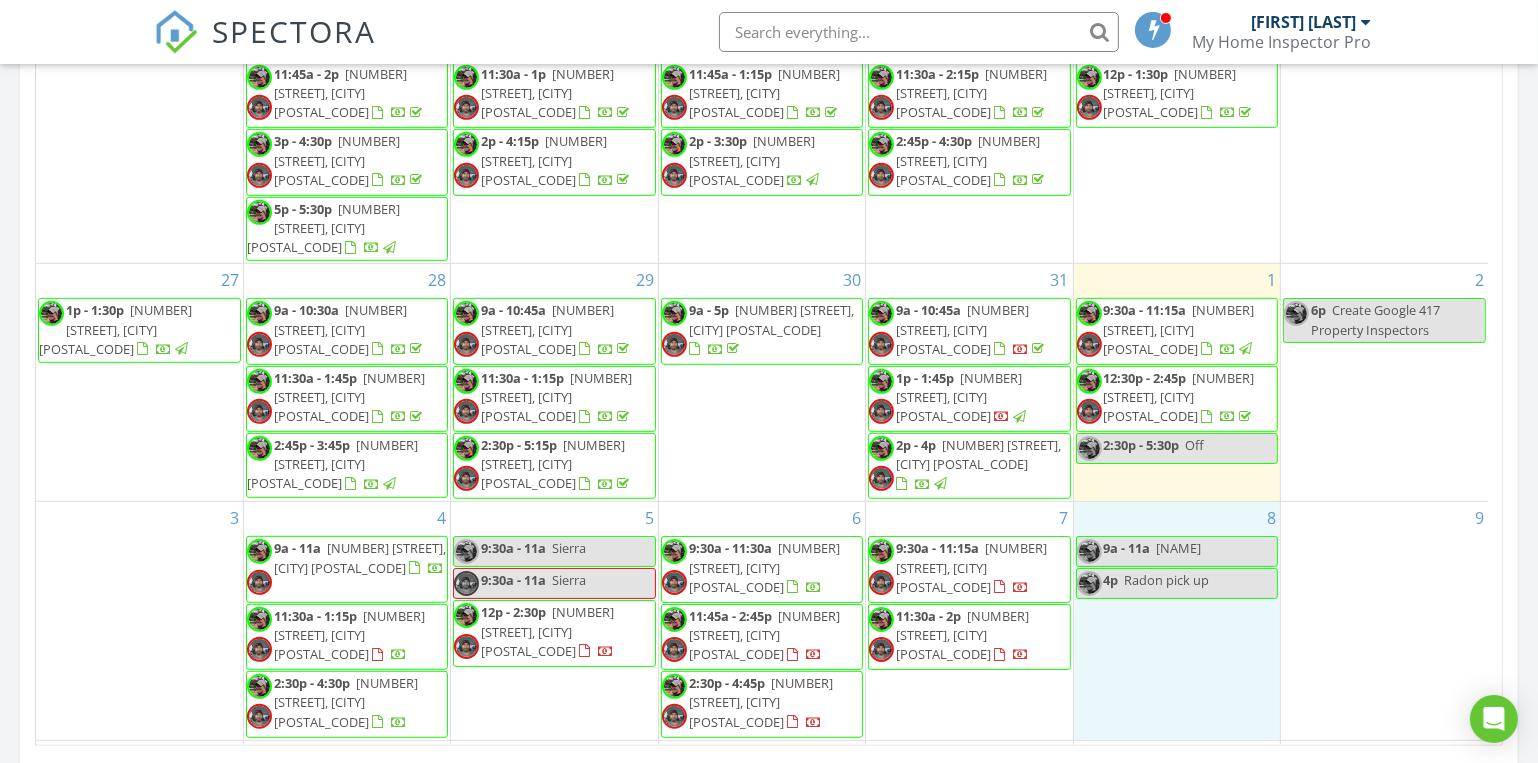 click on "8
9a - 11a
Brady
4p
Radon pick up" at bounding box center [1177, 620] 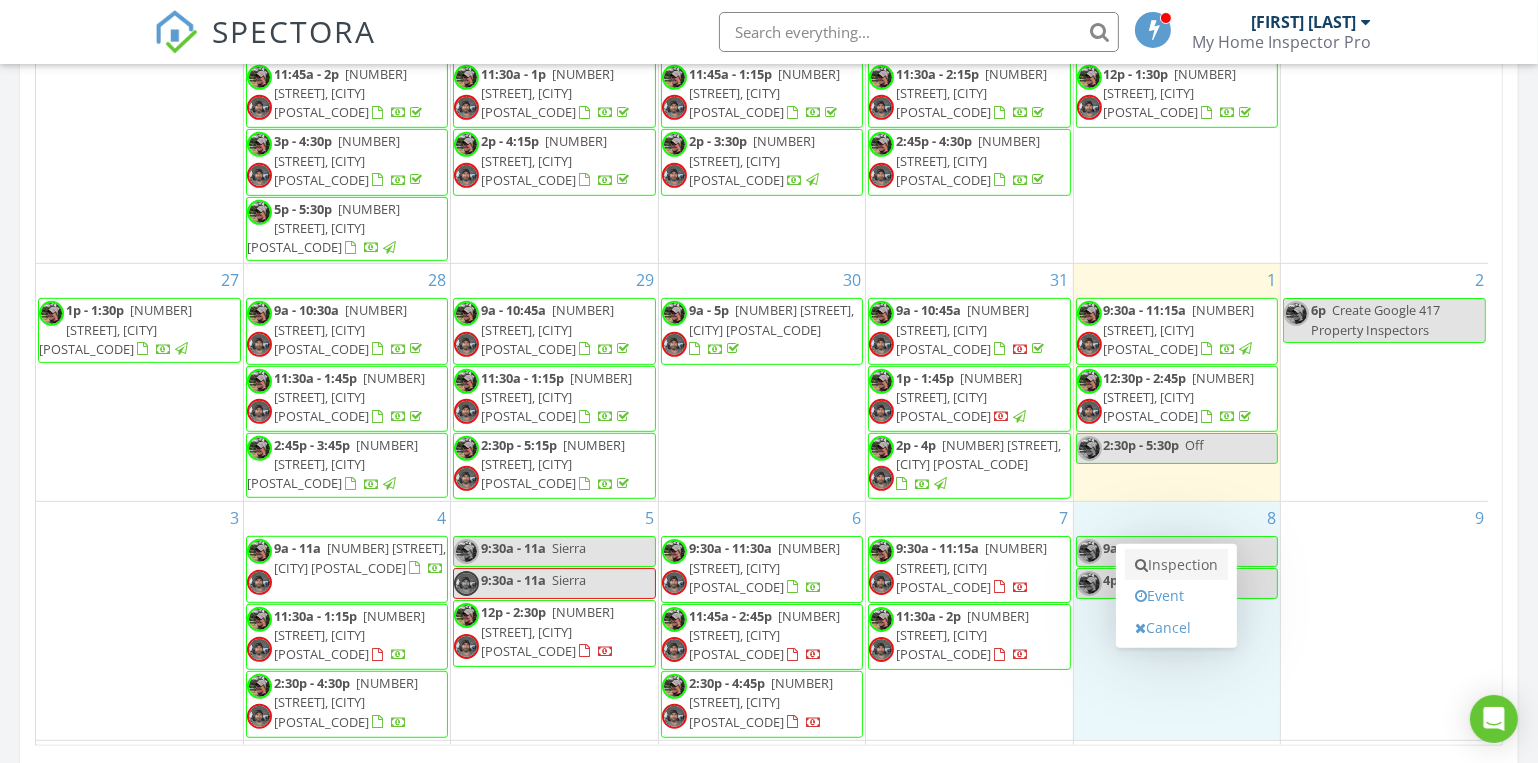 click on "Inspection" at bounding box center [1176, 565] 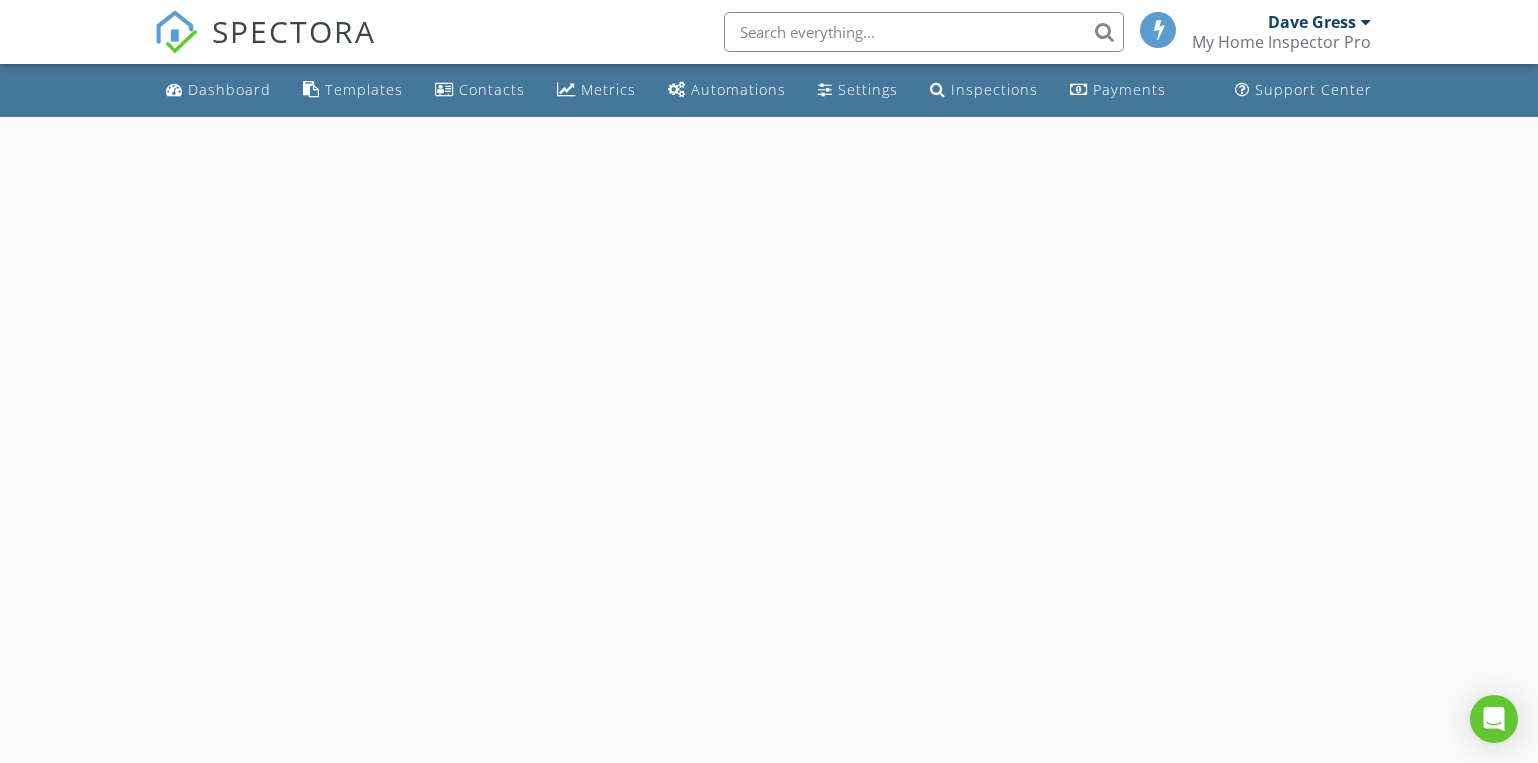 scroll, scrollTop: 0, scrollLeft: 0, axis: both 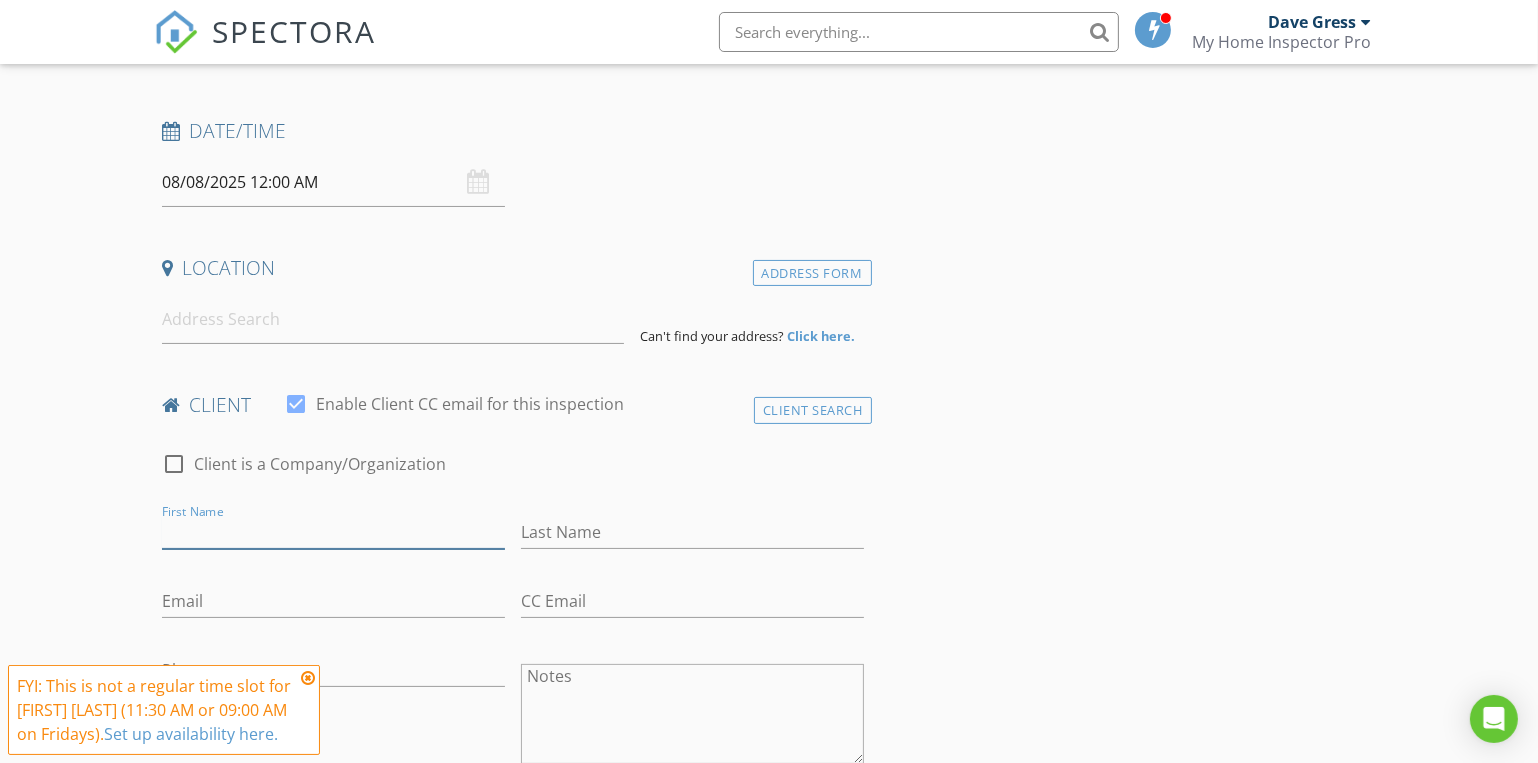click on "First Name" at bounding box center (333, 532) 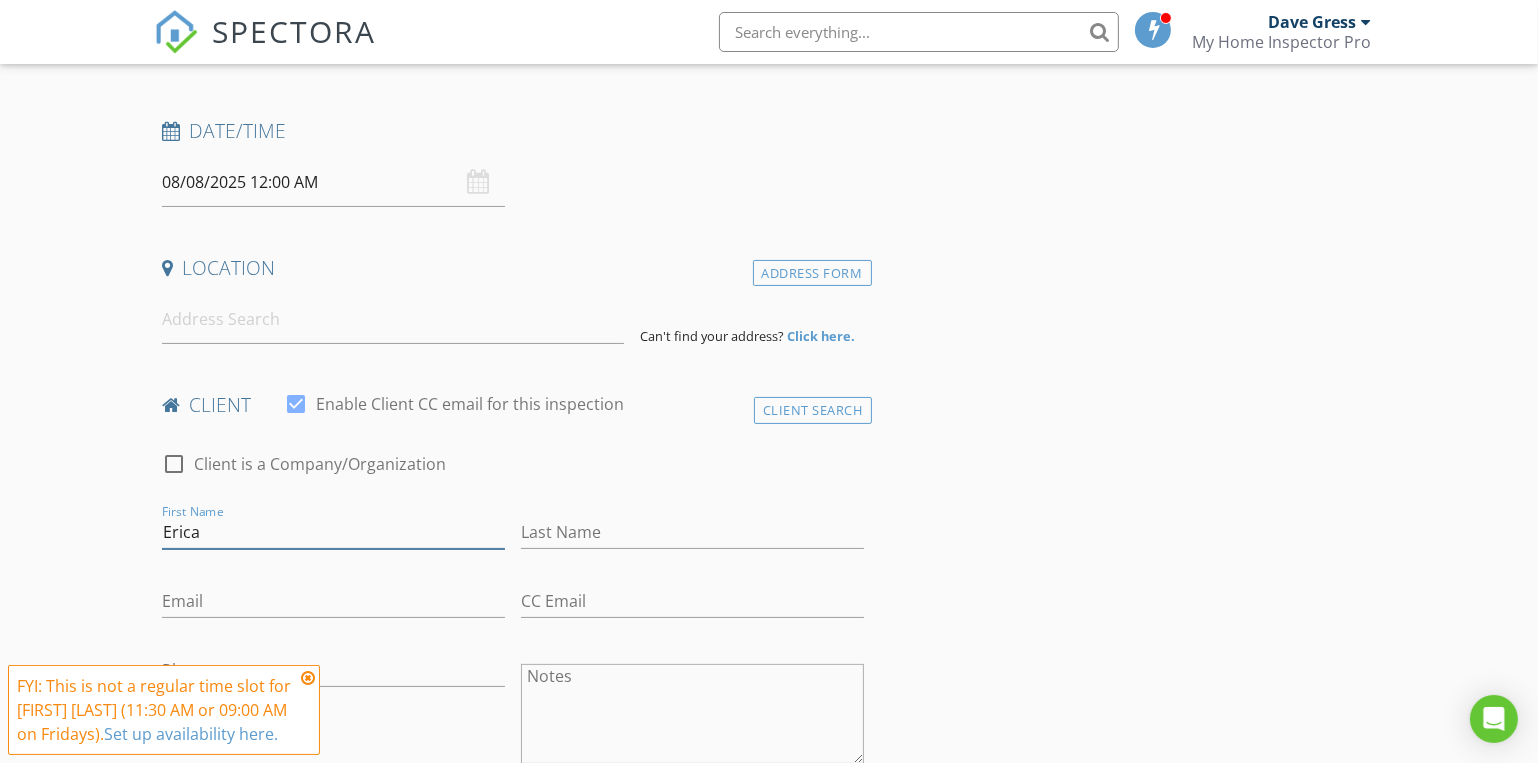 type on "Erica" 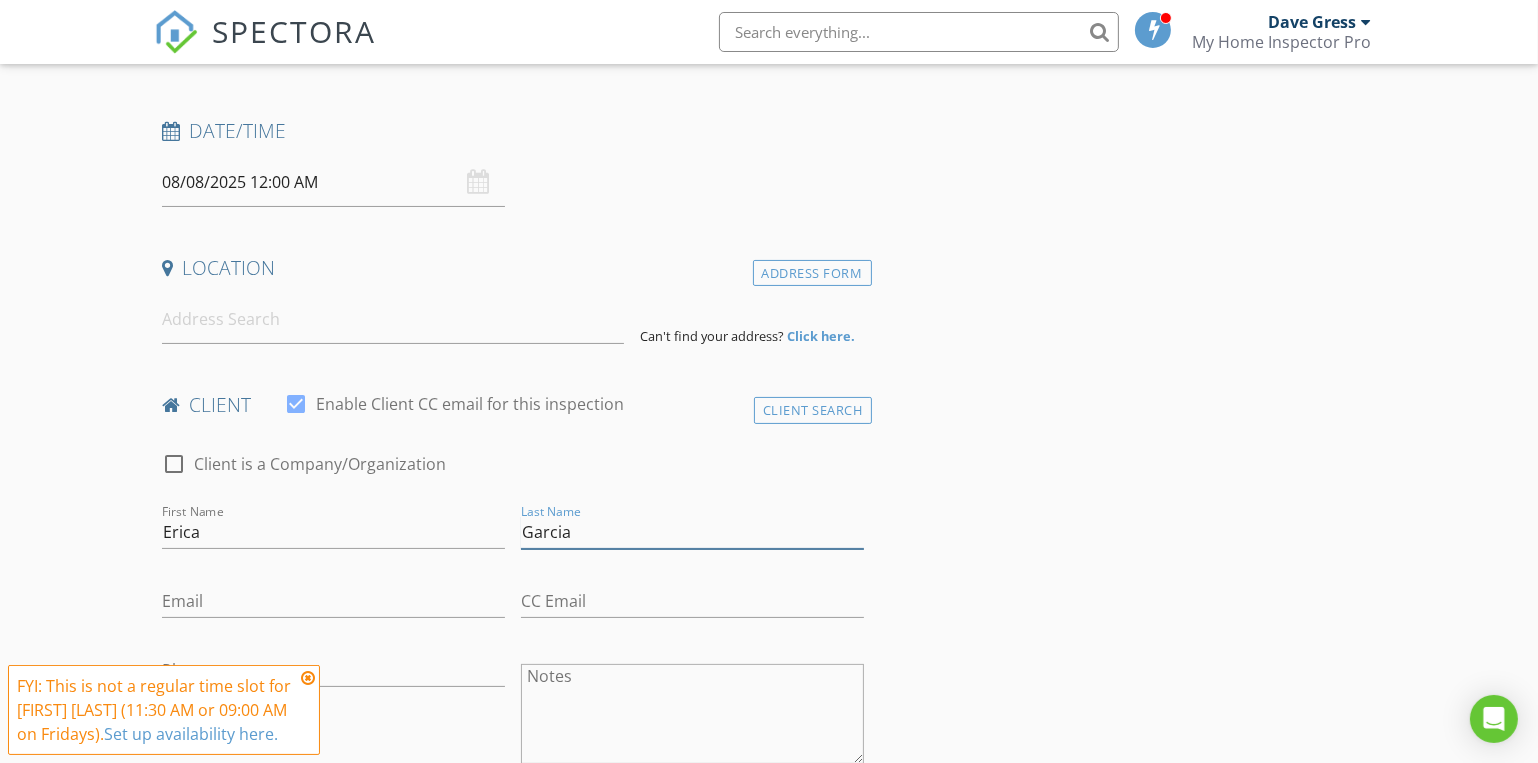 type on "Garcia" 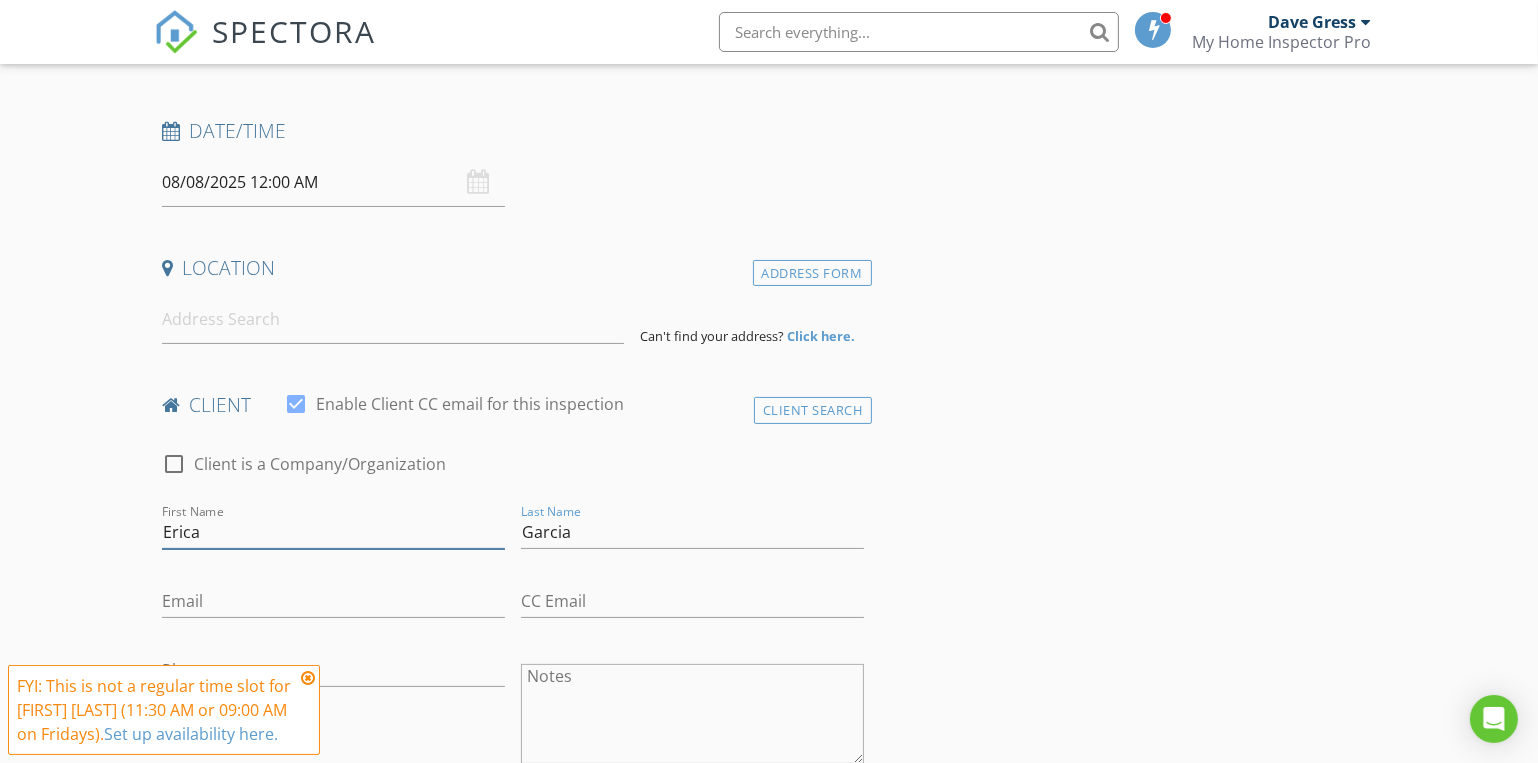 click on "Erica" at bounding box center [333, 532] 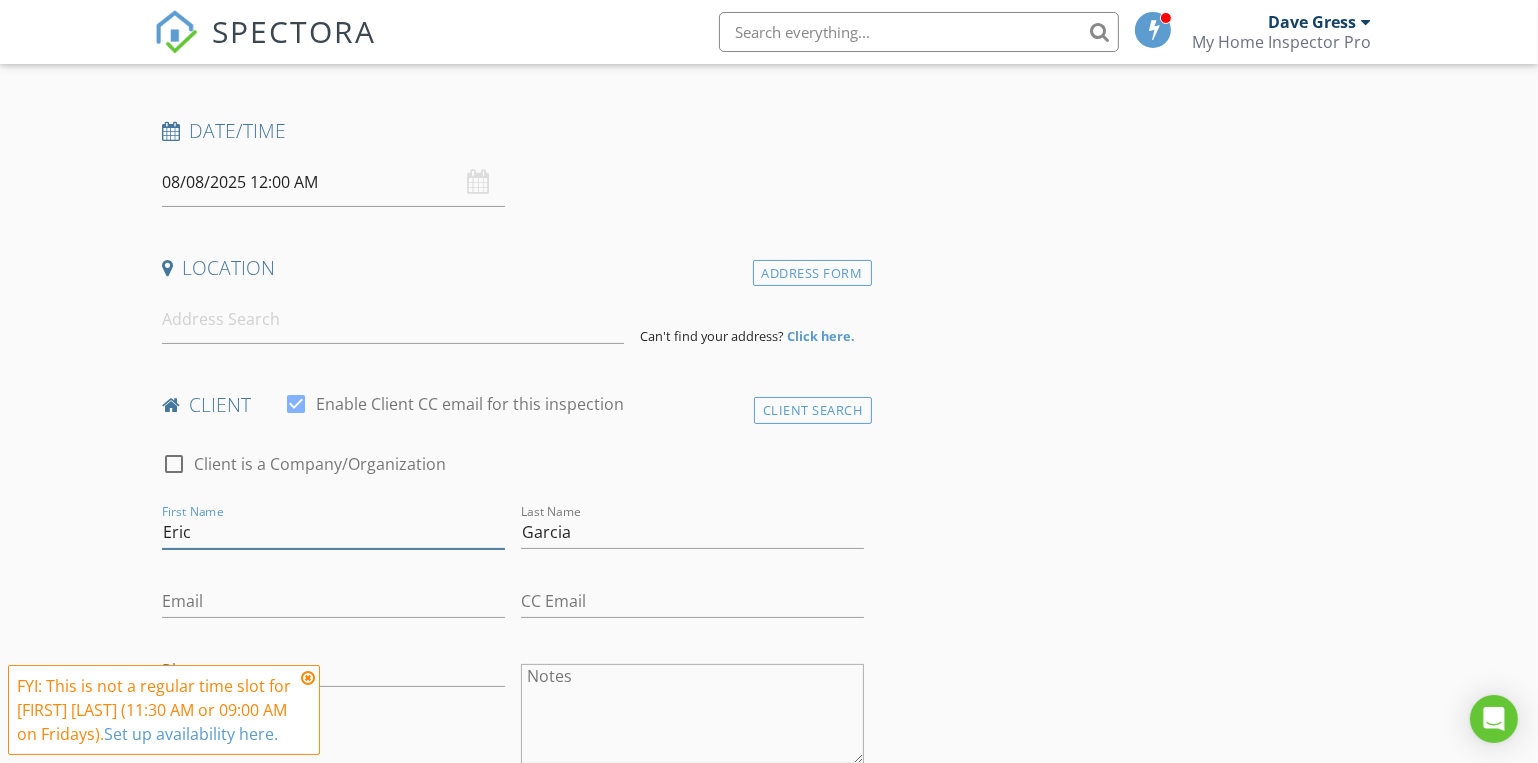type on "Eric" 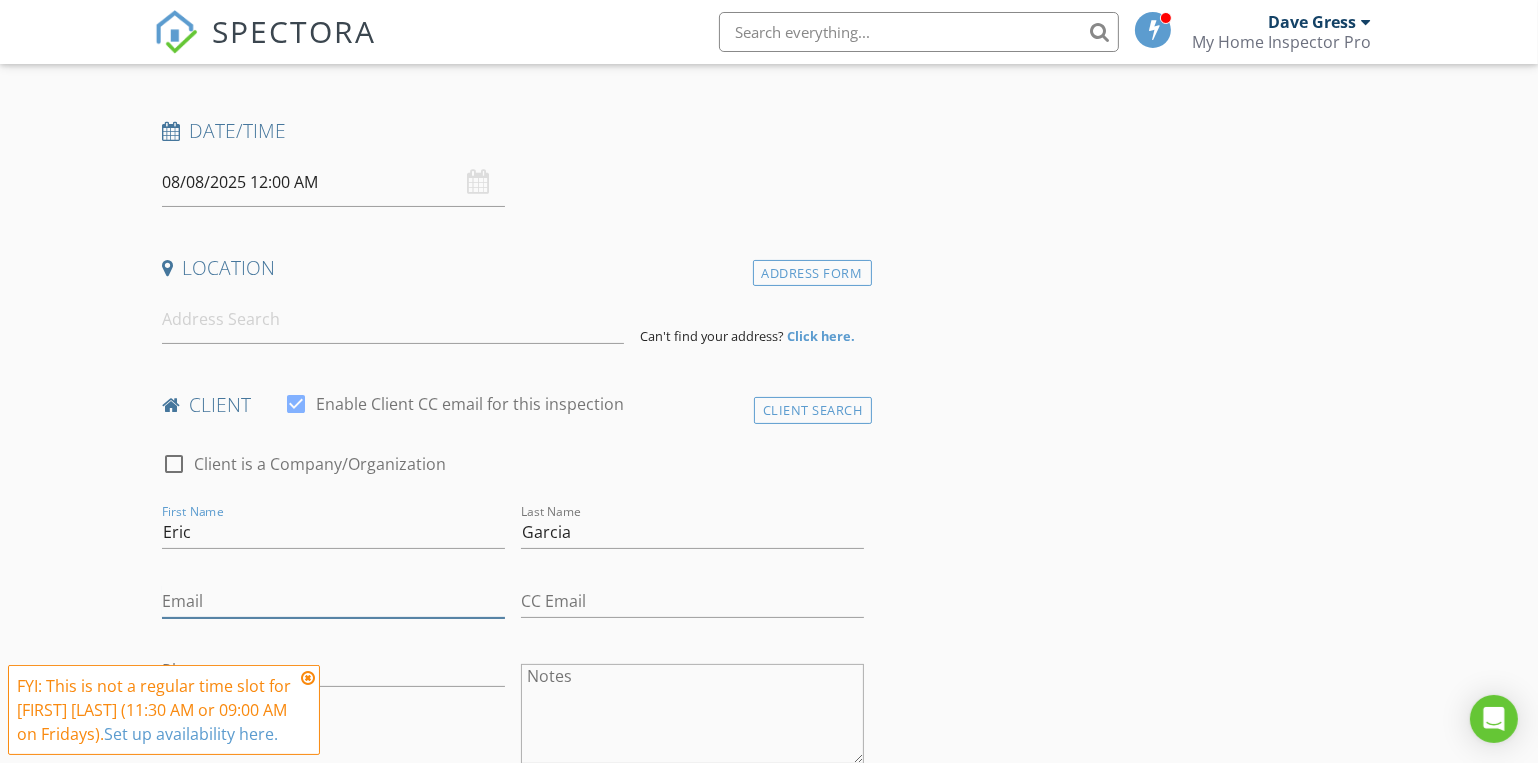 click on "Email" at bounding box center [333, 601] 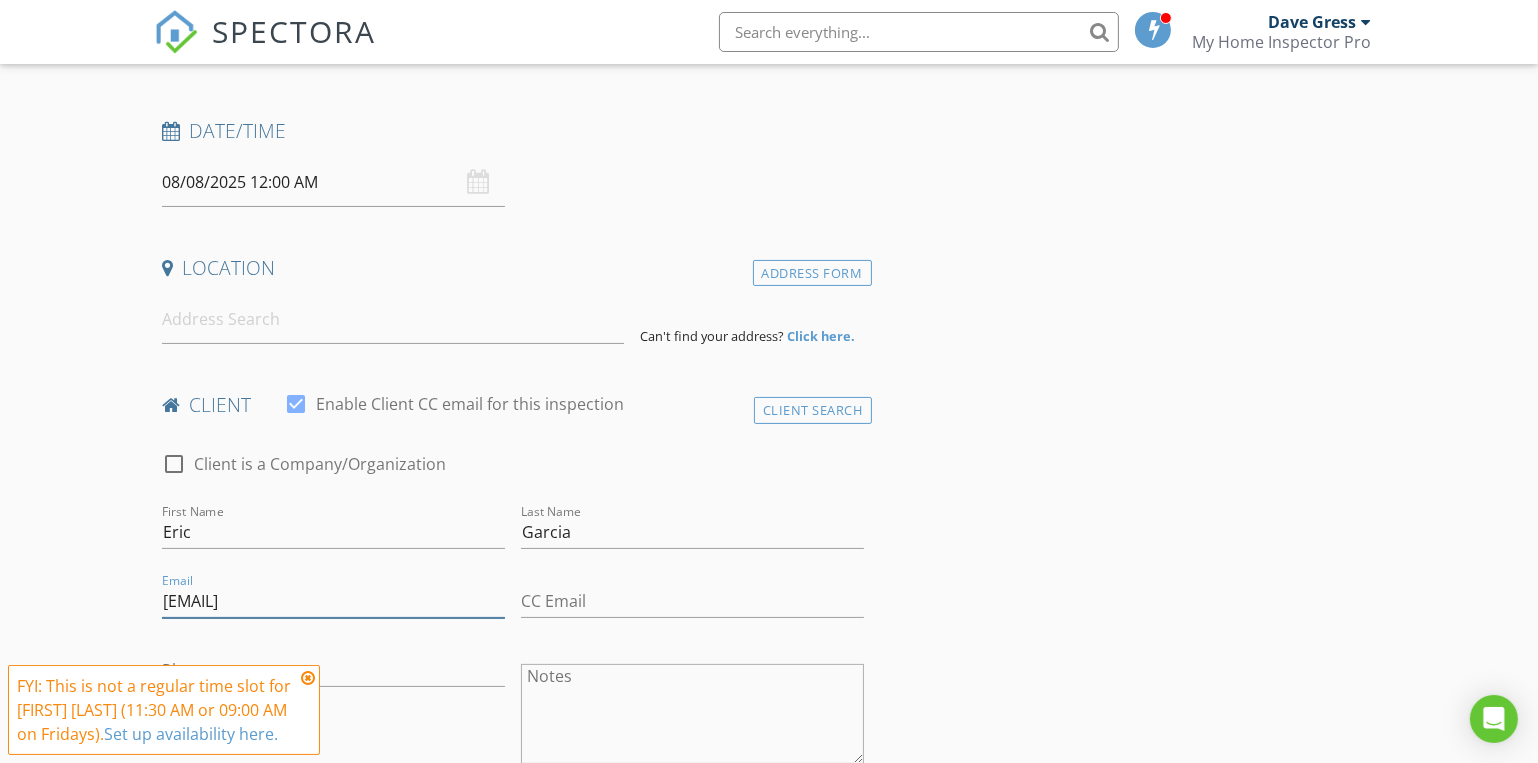 type on "[EMAIL]" 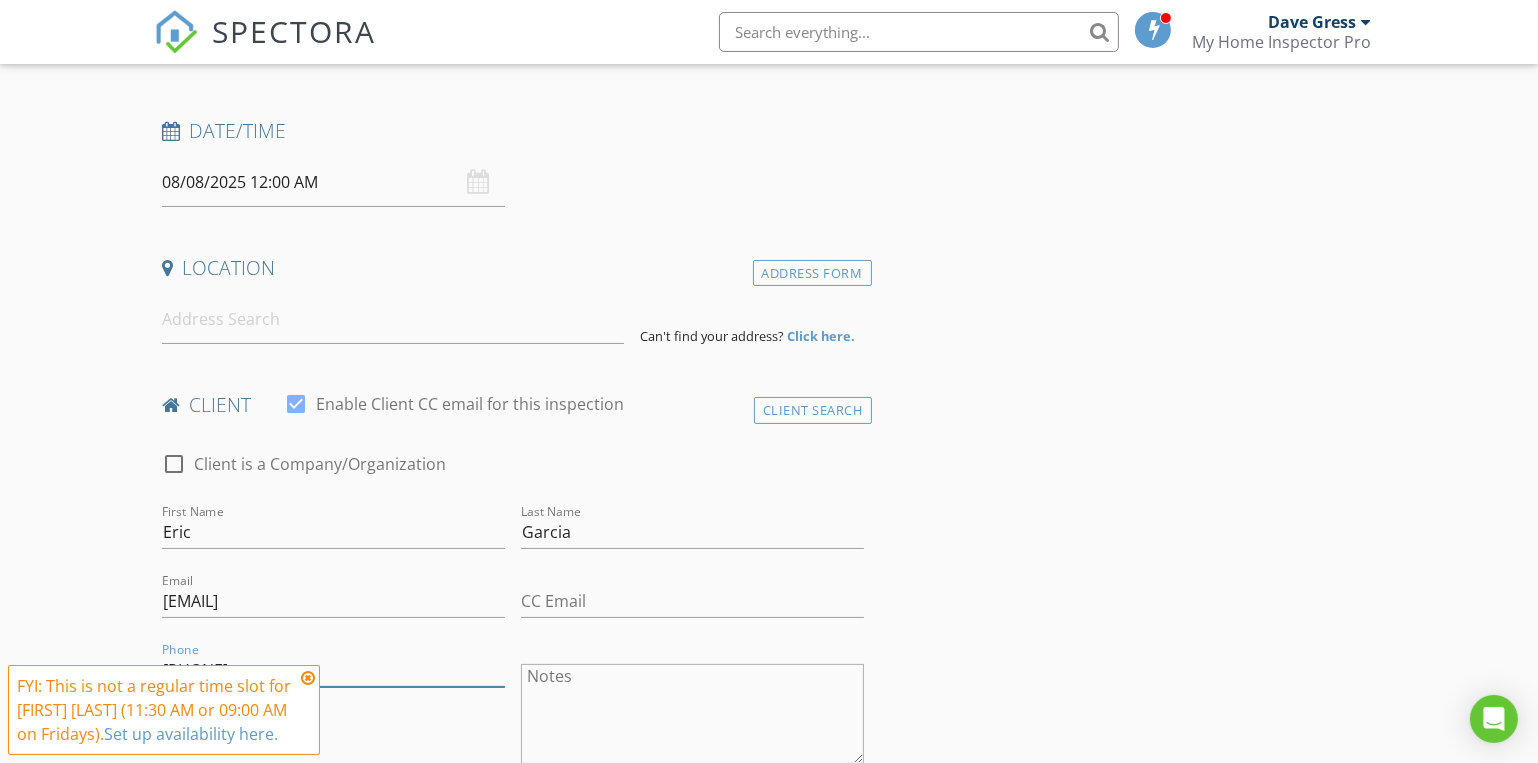 type on "[PHONE]" 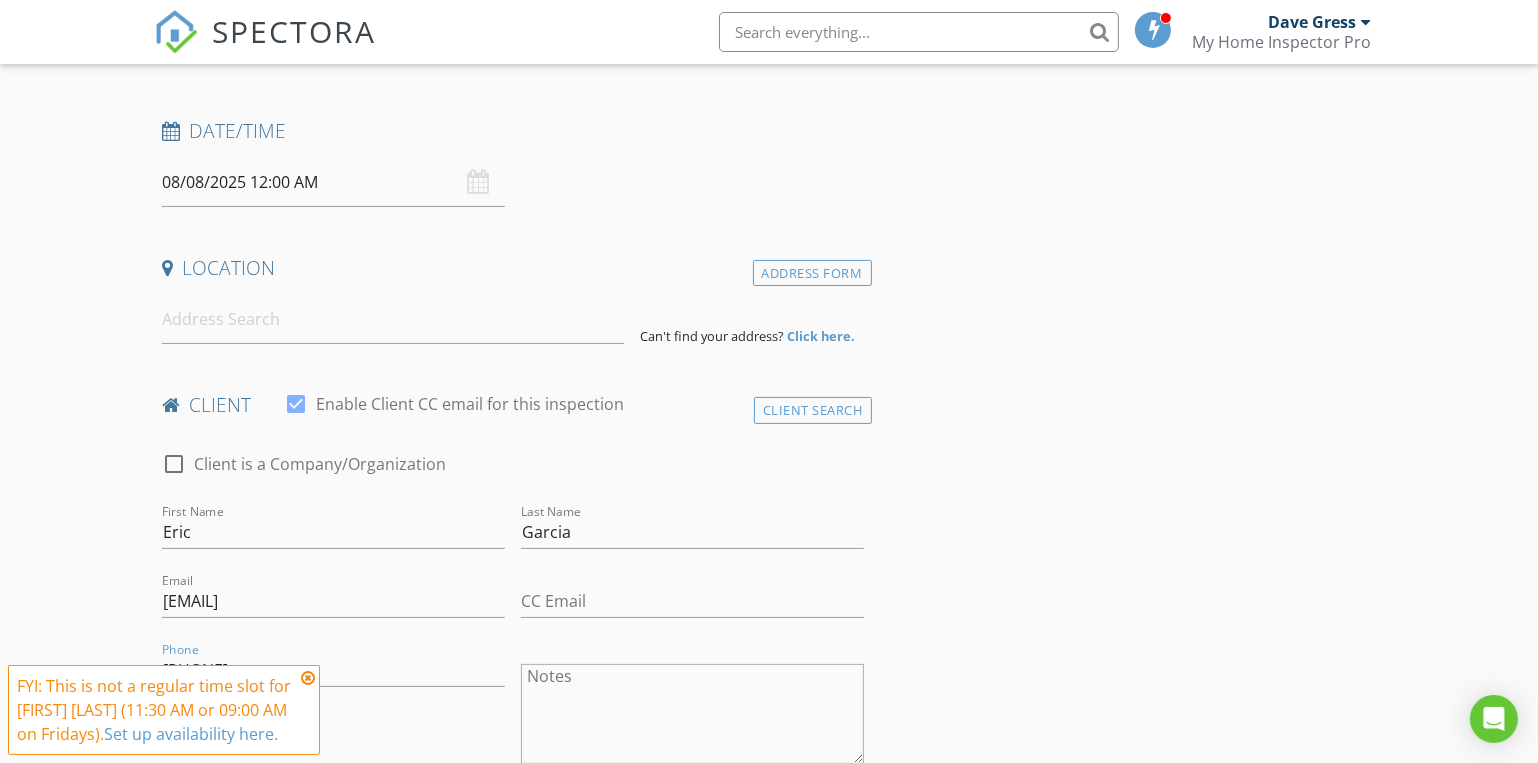 click at bounding box center (308, 678) 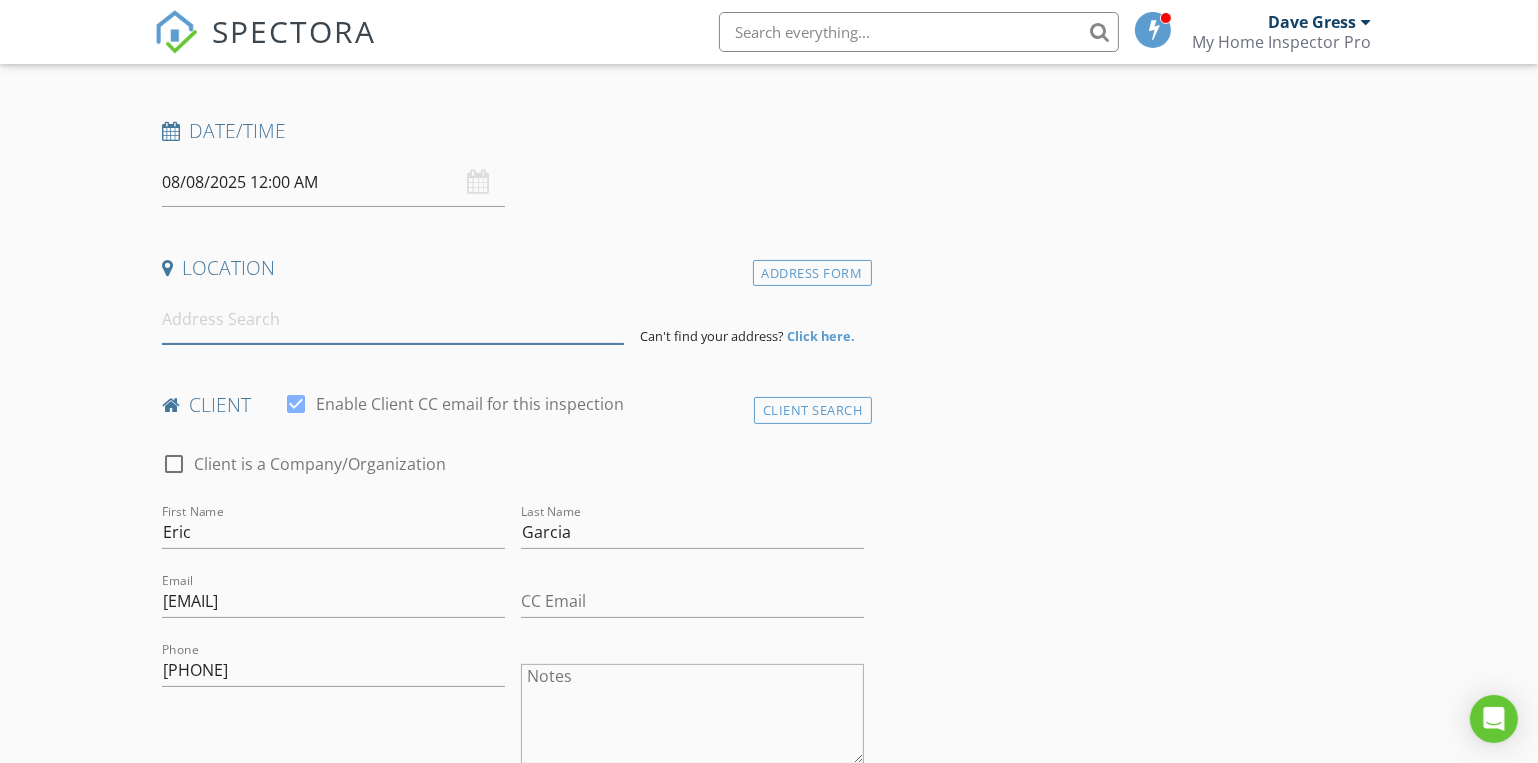 click at bounding box center [393, 319] 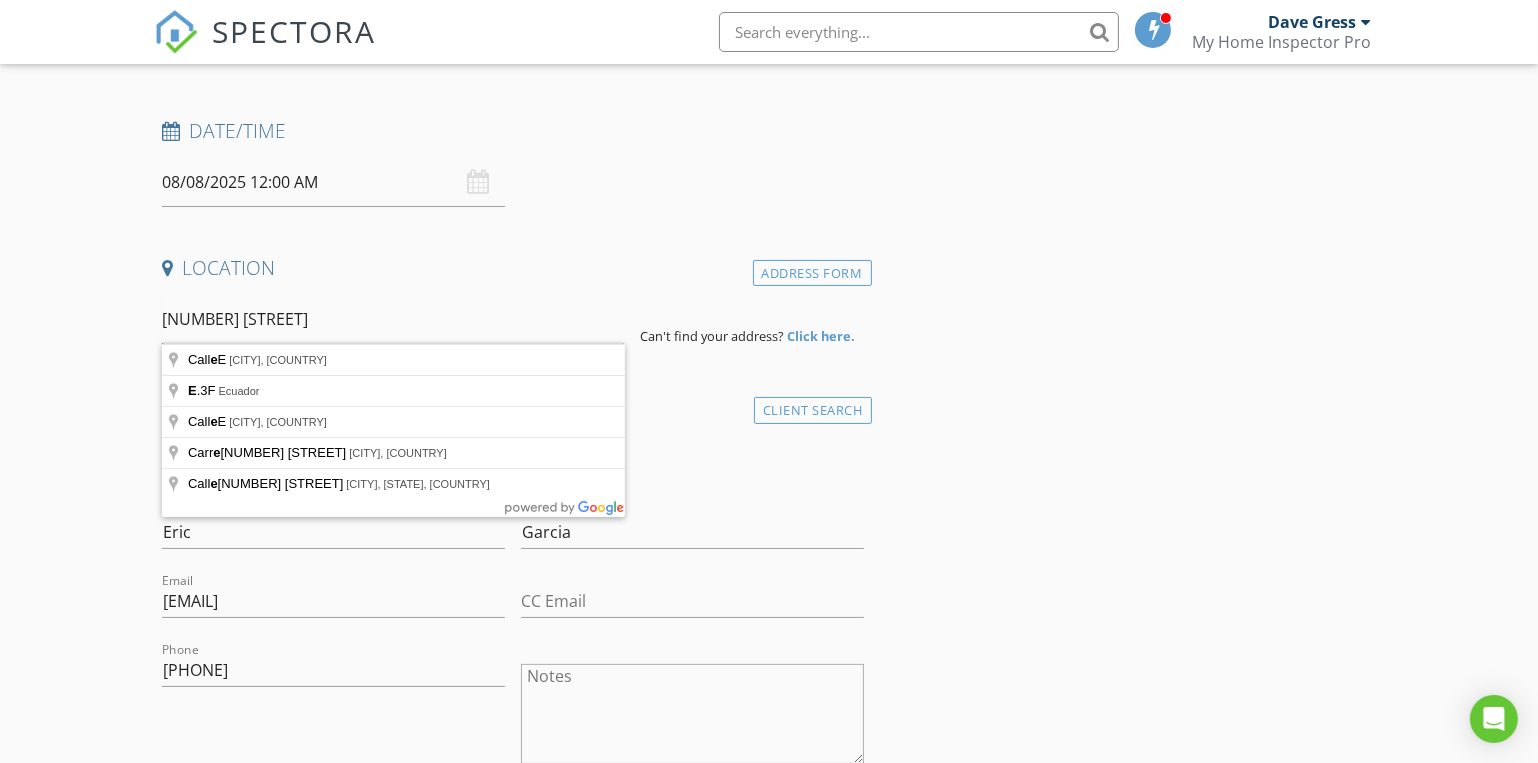 click on "1719 Eand Kentwood" at bounding box center [393, 319] 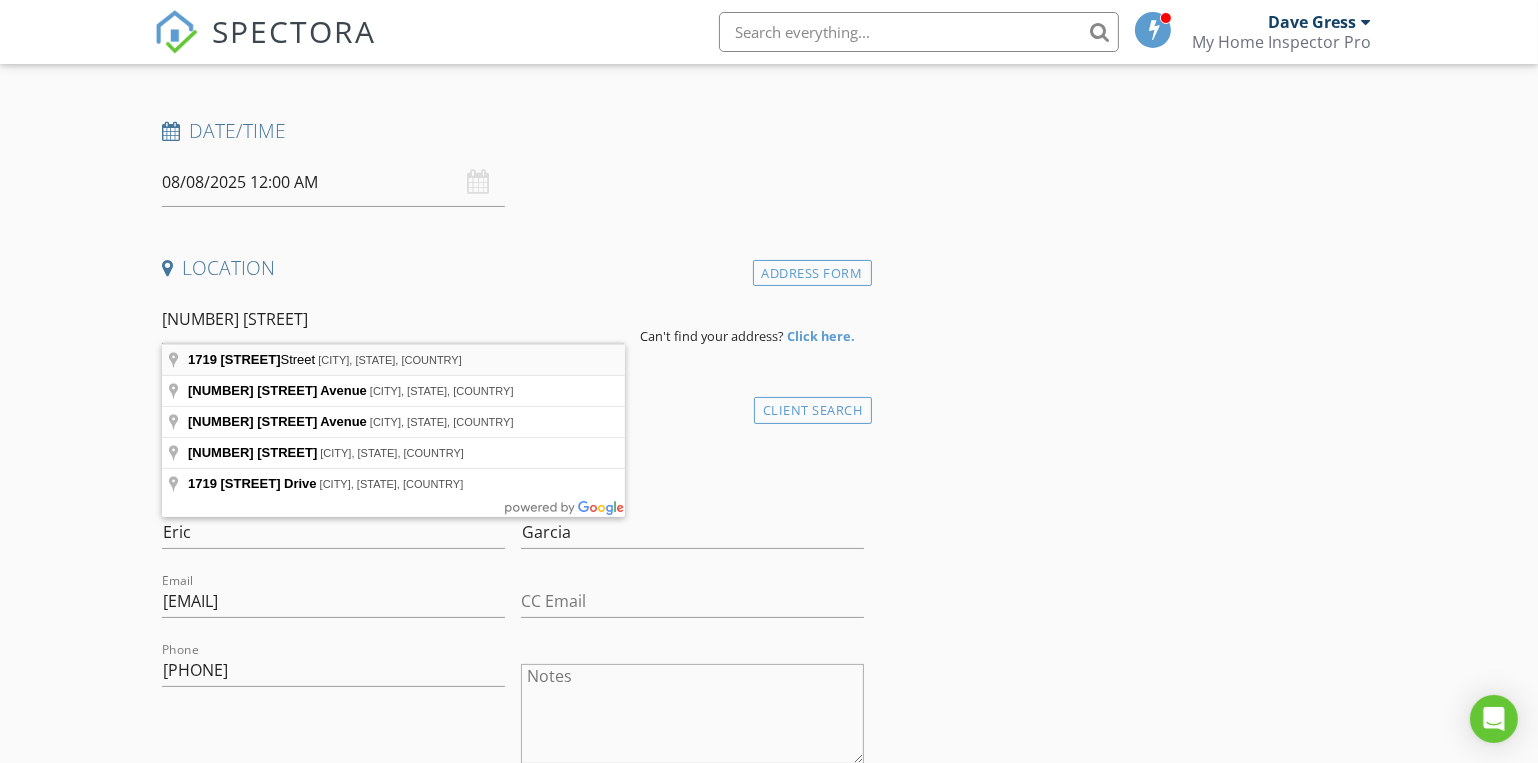 type on "1719 East Kentwood Street, Republic, MO, USA" 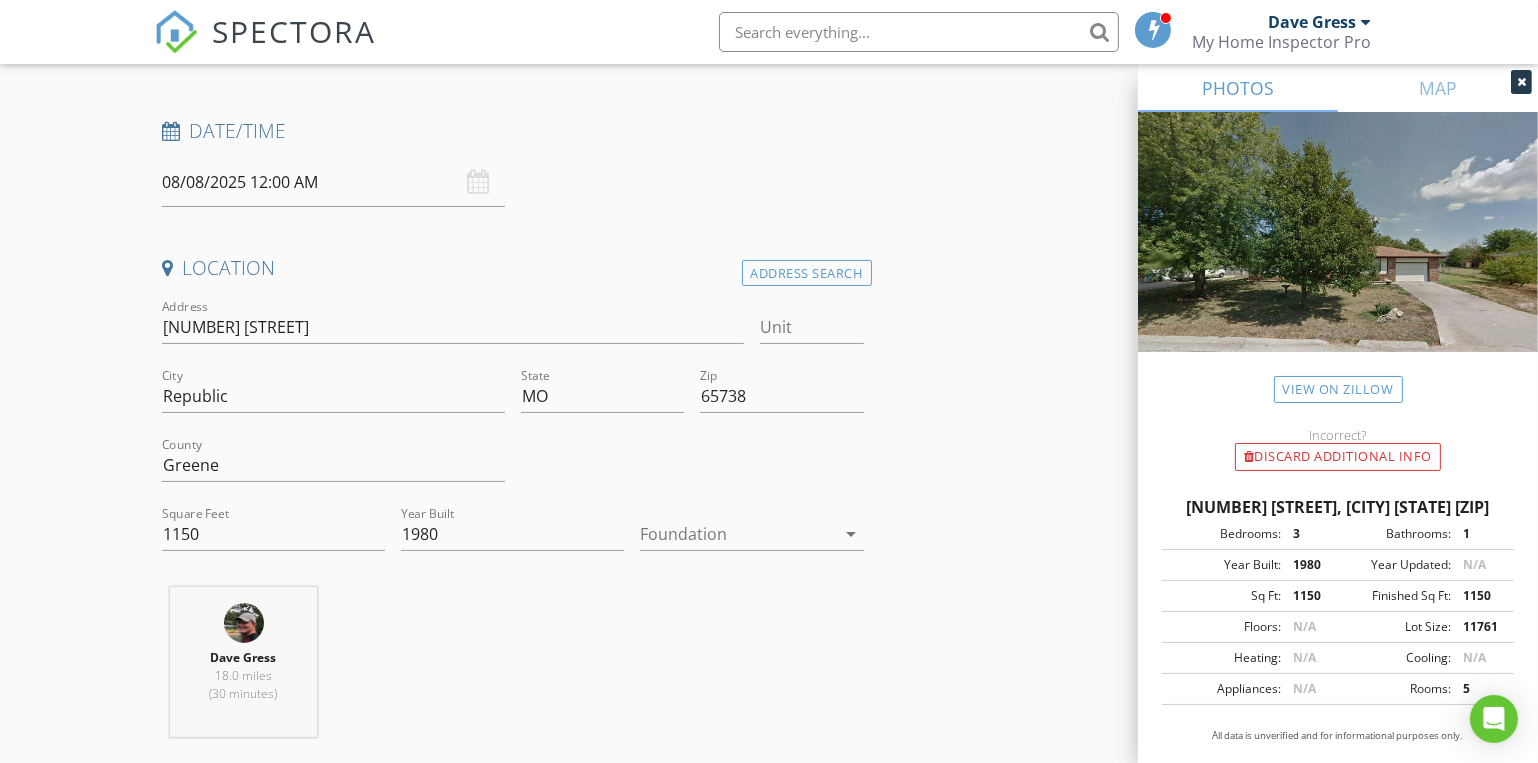 click at bounding box center (737, 534) 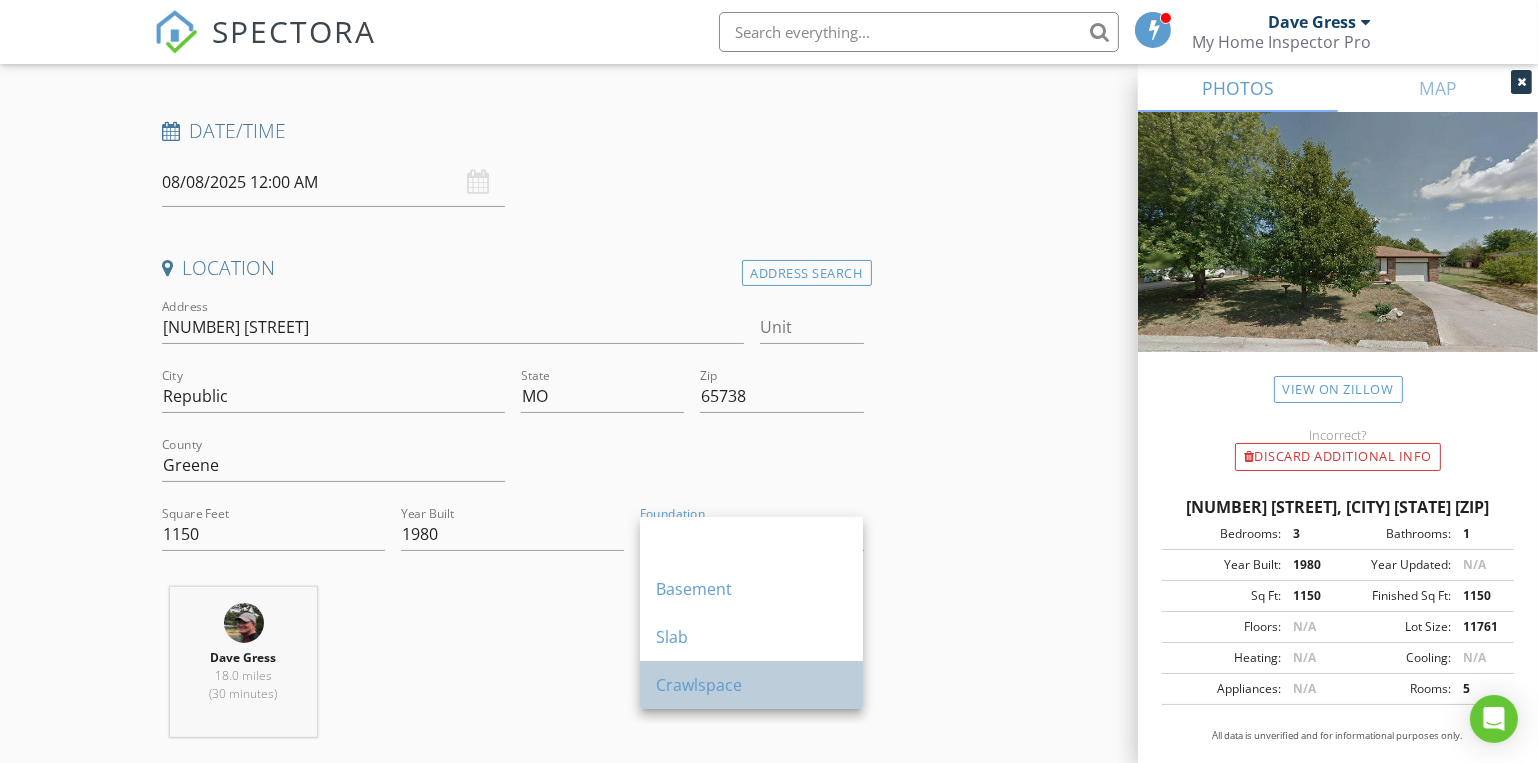 click on "Crawlspace" at bounding box center [751, 685] 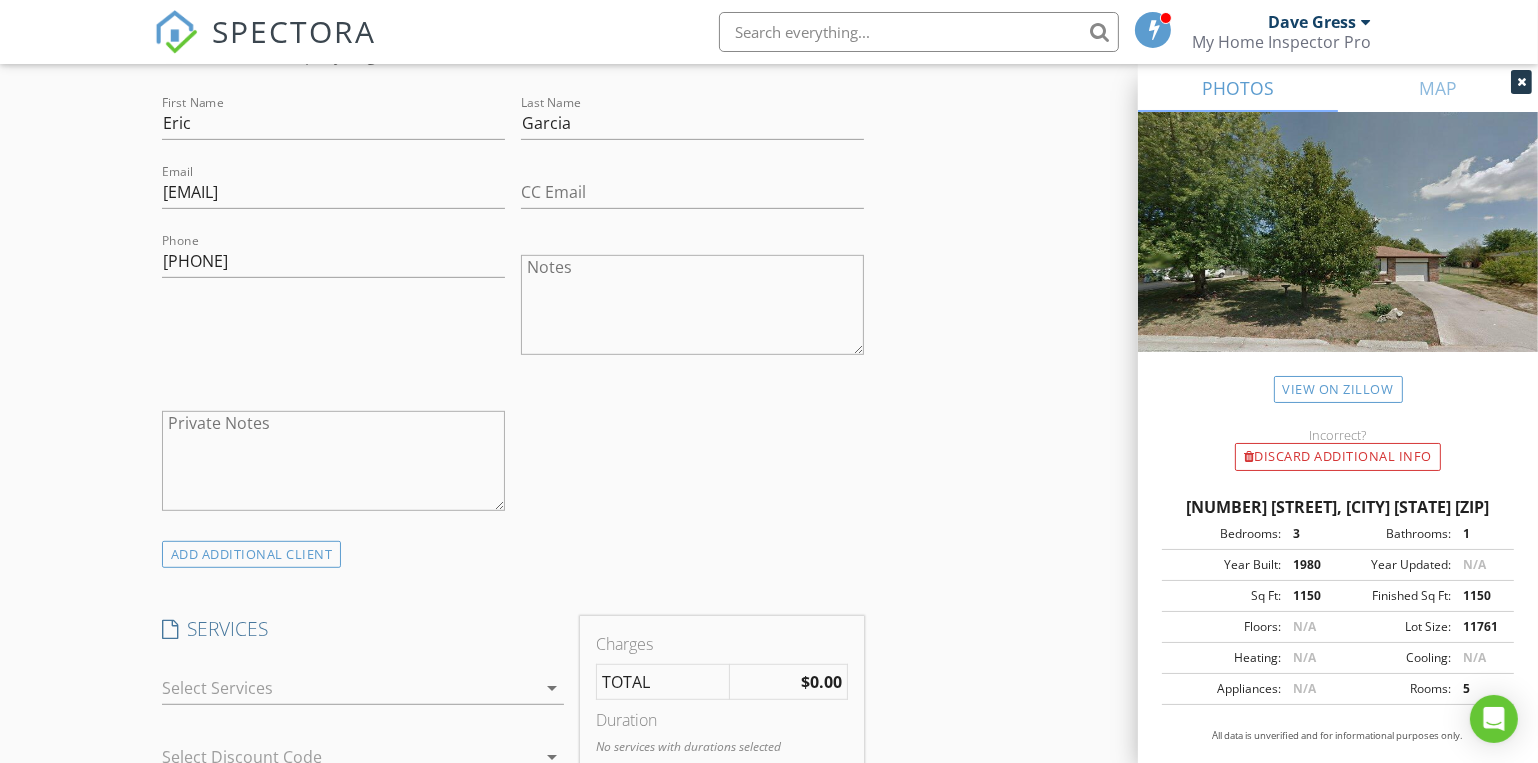 scroll, scrollTop: 1363, scrollLeft: 0, axis: vertical 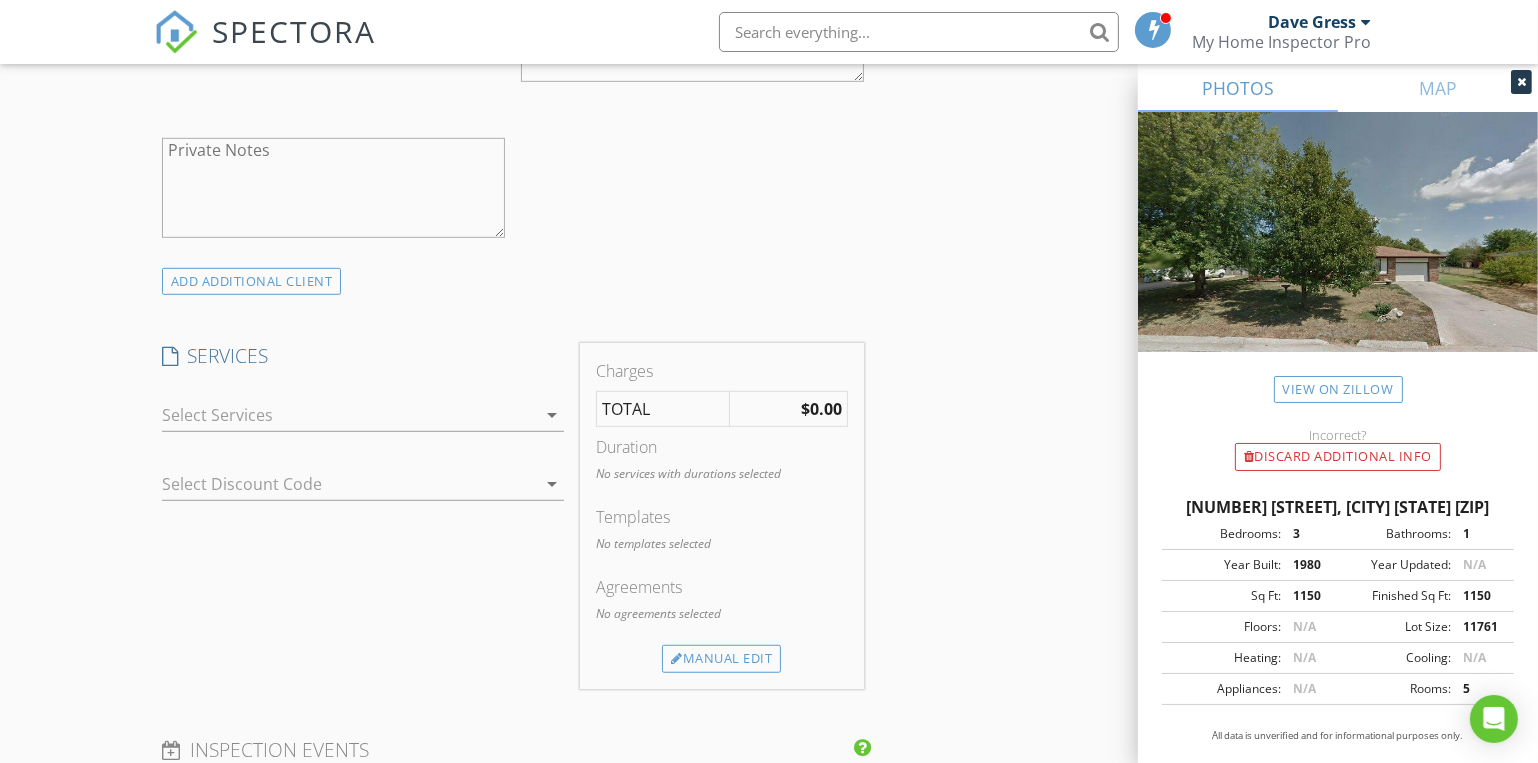 click at bounding box center (349, 415) 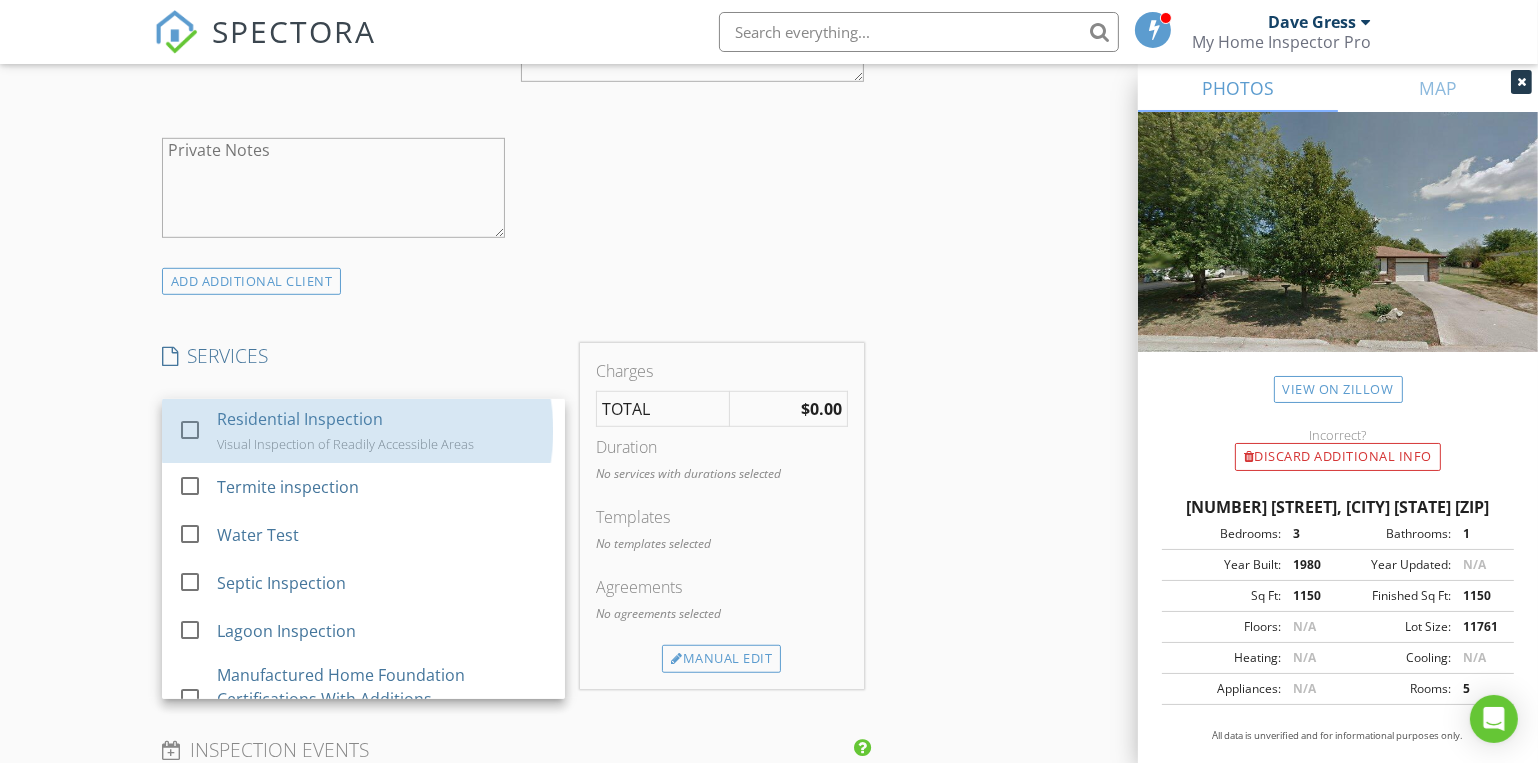 click on "check_box_outline_blank" at bounding box center [193, 431] 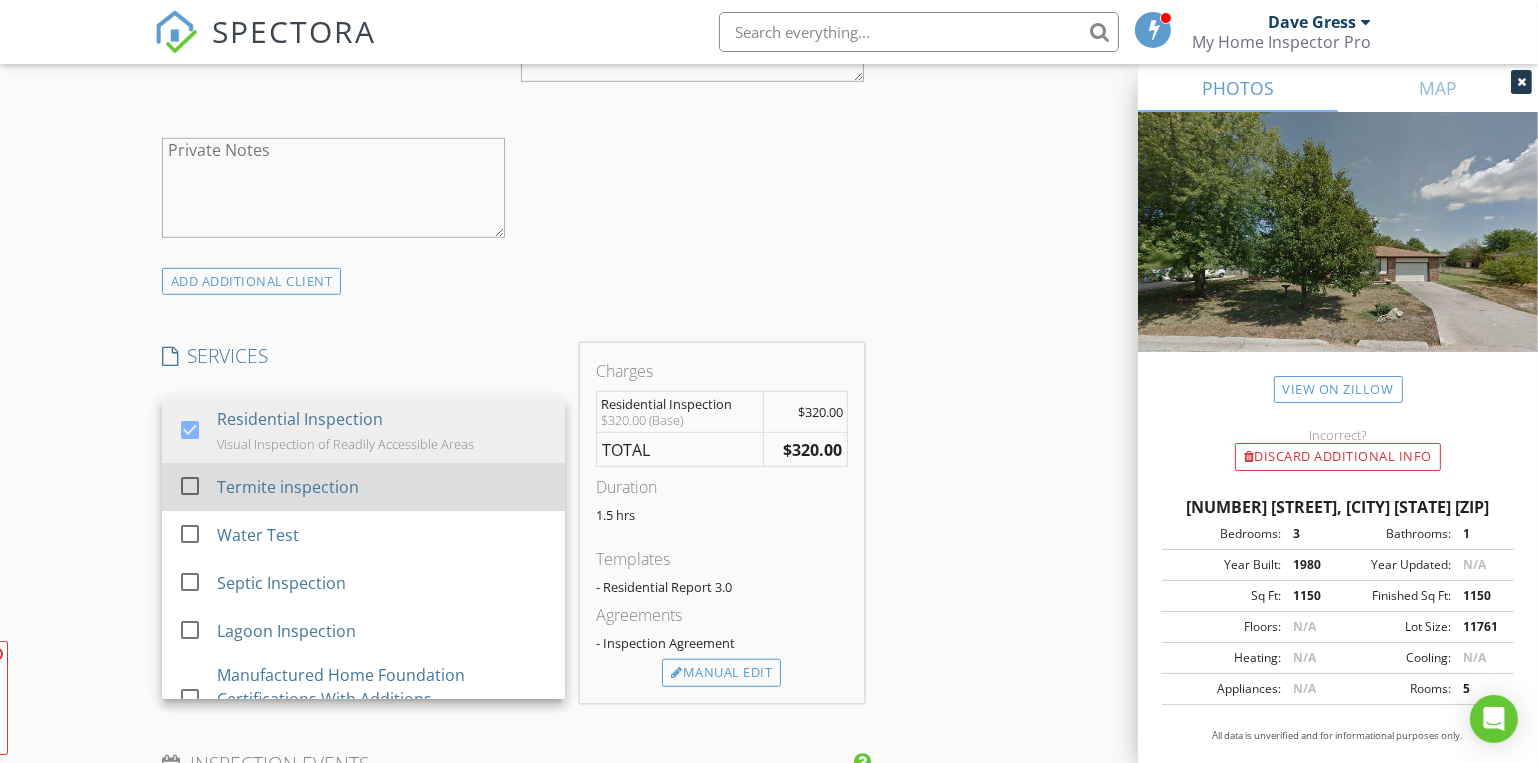 click at bounding box center [190, 486] 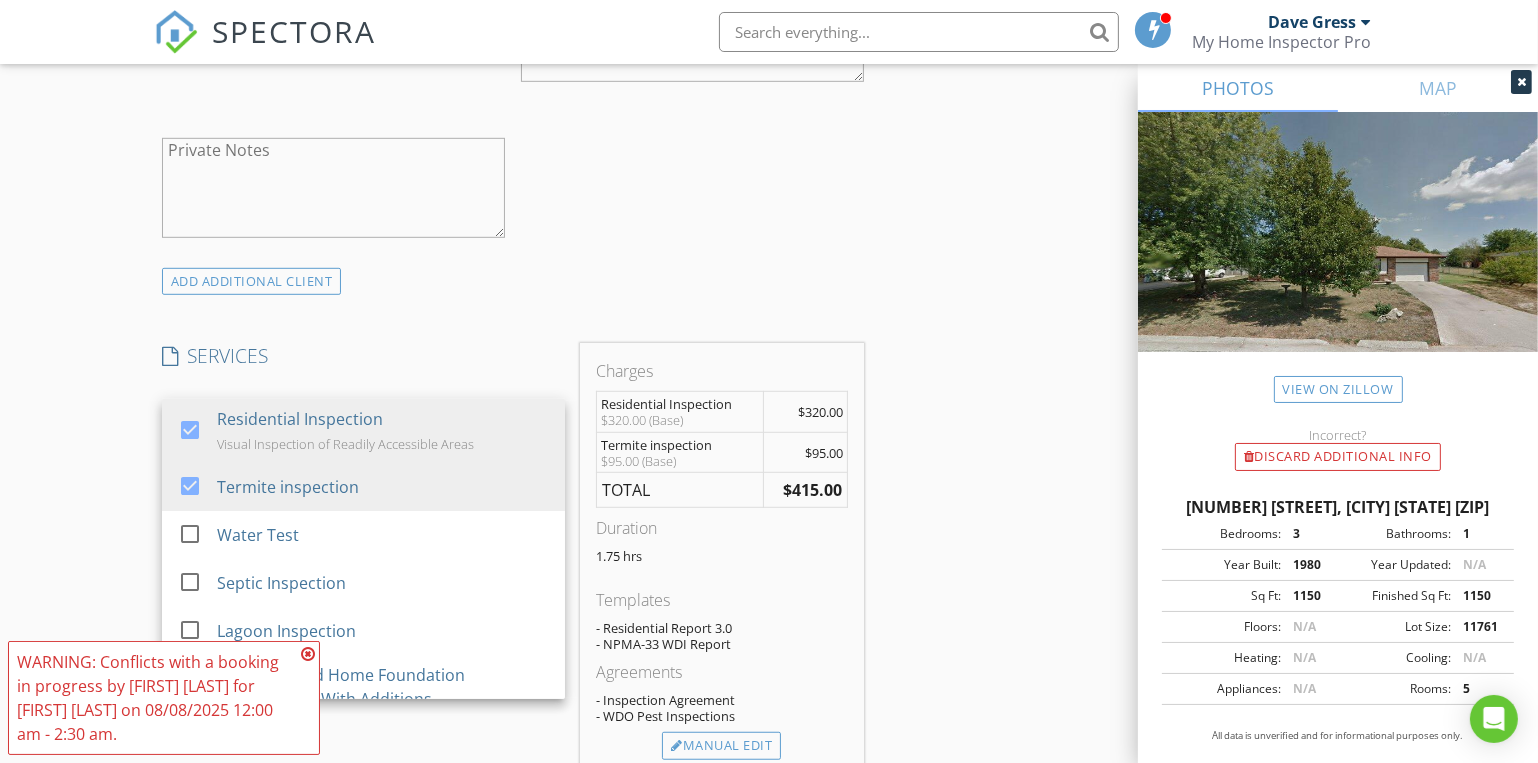 click on "New Inspection
Click here to use the New Order Form
INSPECTOR(S)
check_box   Dave Gress   PRIMARY   check_box_outline_blank   Josh Gress     Dave Gress arrow_drop_down   check_box_outline_blank Dave Gress specifically requested
Date/Time
08/08/2025 12:00 AM
Location
Address Search       Address 1719 E Kentwood St   Unit   City Republic   State MO   Zip 65738   County Greene     Square Feet 1150   Year Built 1980   Foundation Crawlspace arrow_drop_down     Dave Gress     18.0 miles     (30 minutes)
client
check_box Enable Client CC email for this inspection   Client Search     check_box_outline_blank Client is a Company/Organization     First Name Eric   Last Name Garcia   Email ericg3511@gmail.com   CC Email   Phone 417-440-2579           Notes   Private Notes
ADD ADDITIONAL client
check_box" at bounding box center [769, 622] 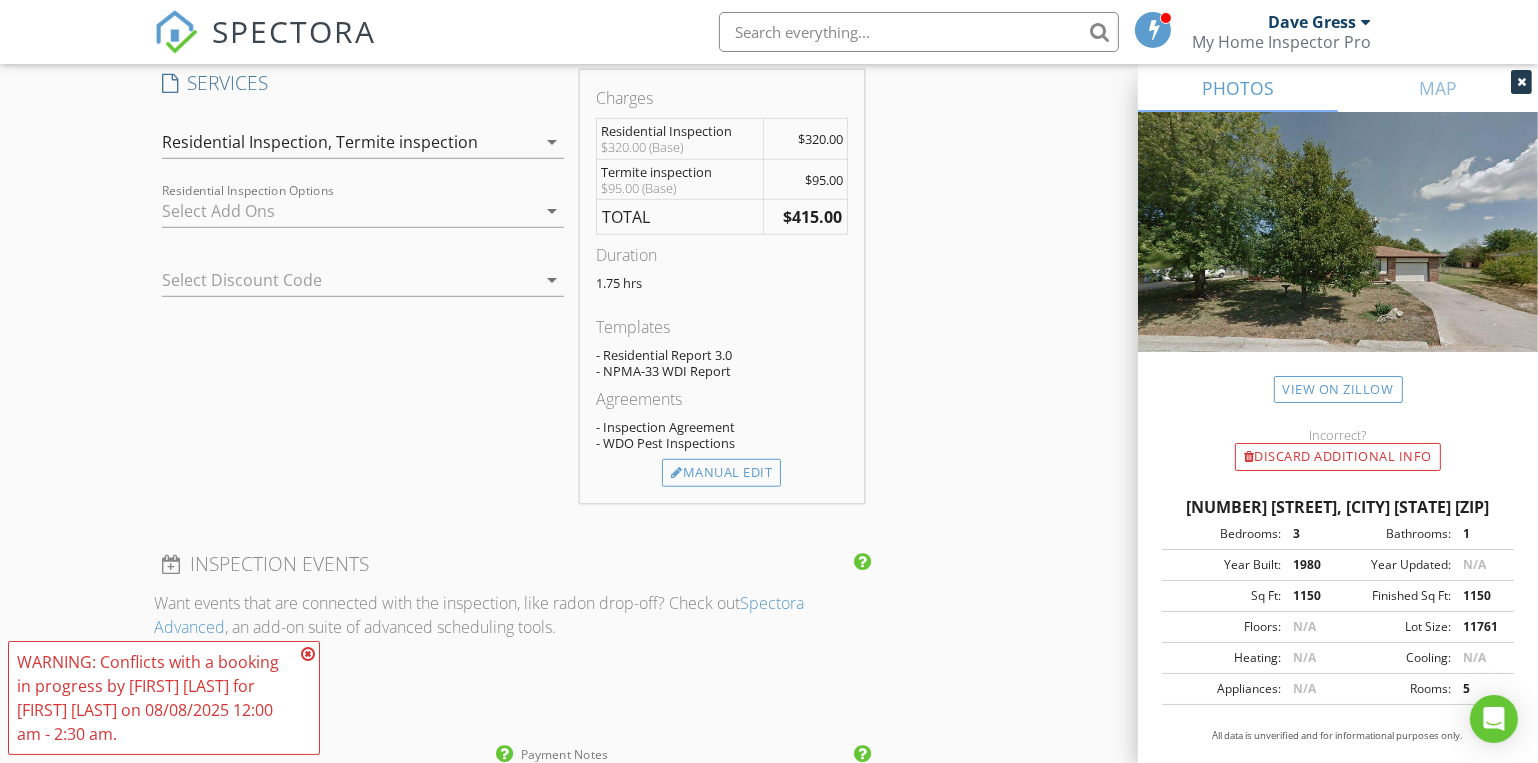 scroll, scrollTop: 1909, scrollLeft: 0, axis: vertical 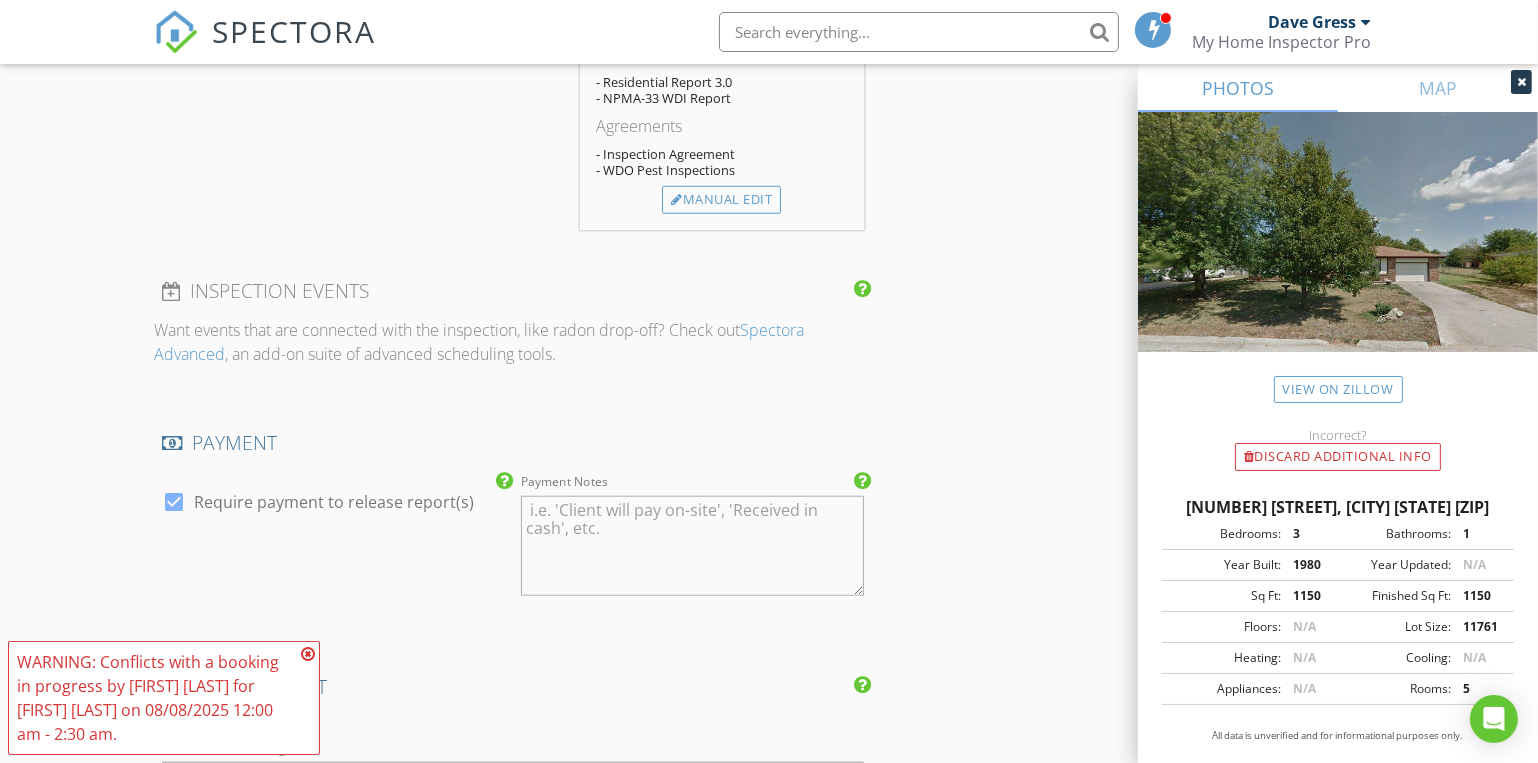 click at bounding box center [308, 654] 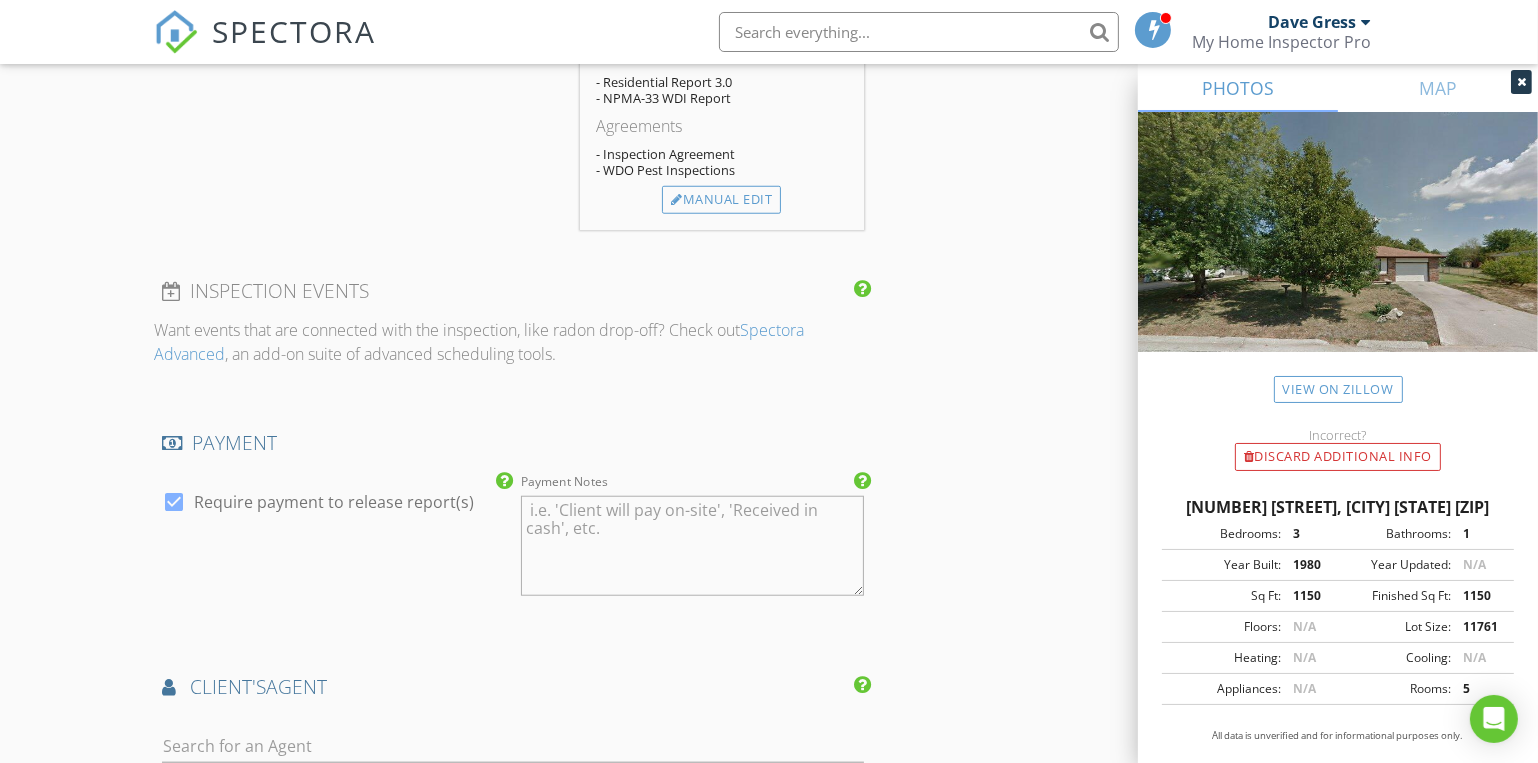 scroll, scrollTop: 2181, scrollLeft: 0, axis: vertical 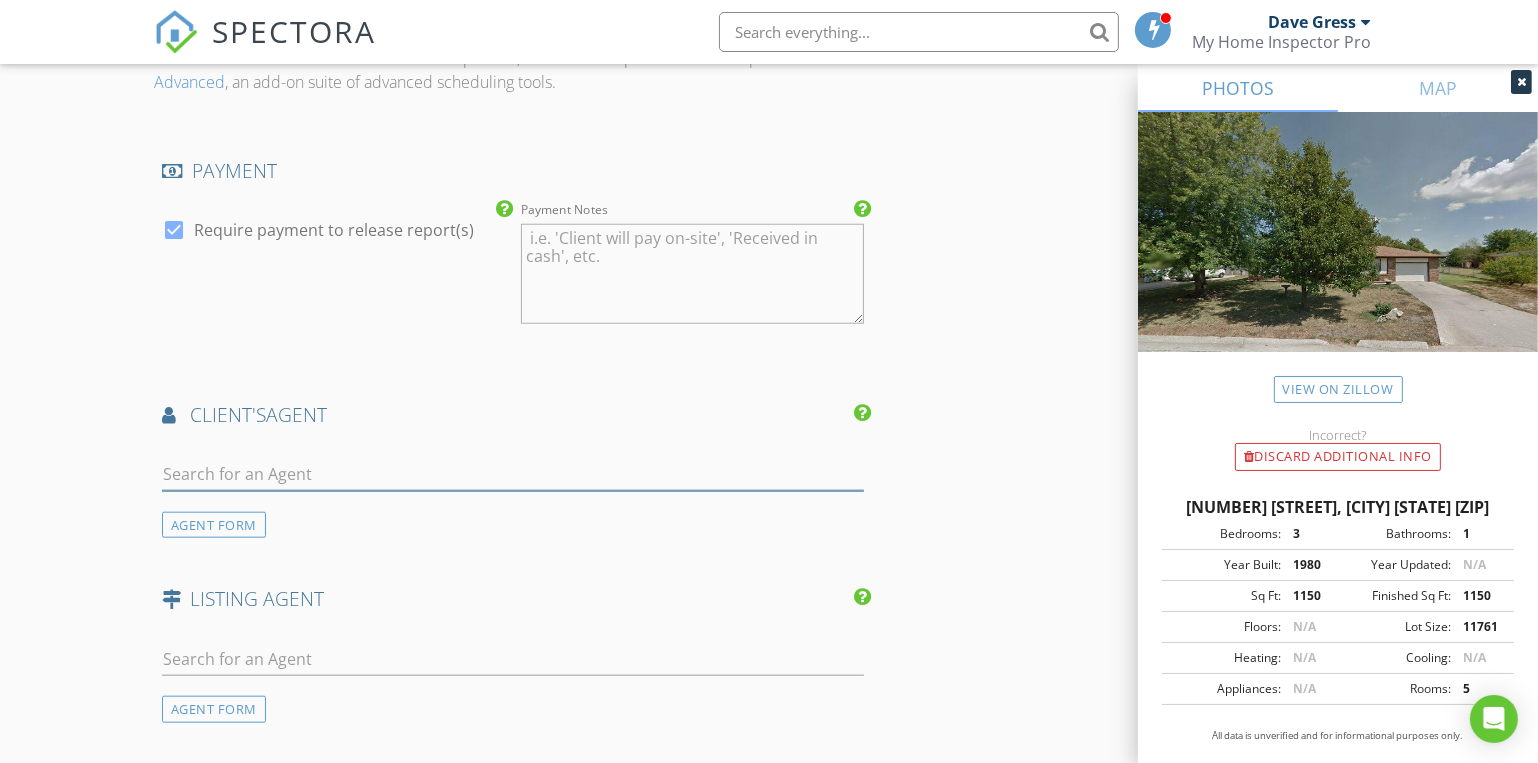 click at bounding box center (513, 474) 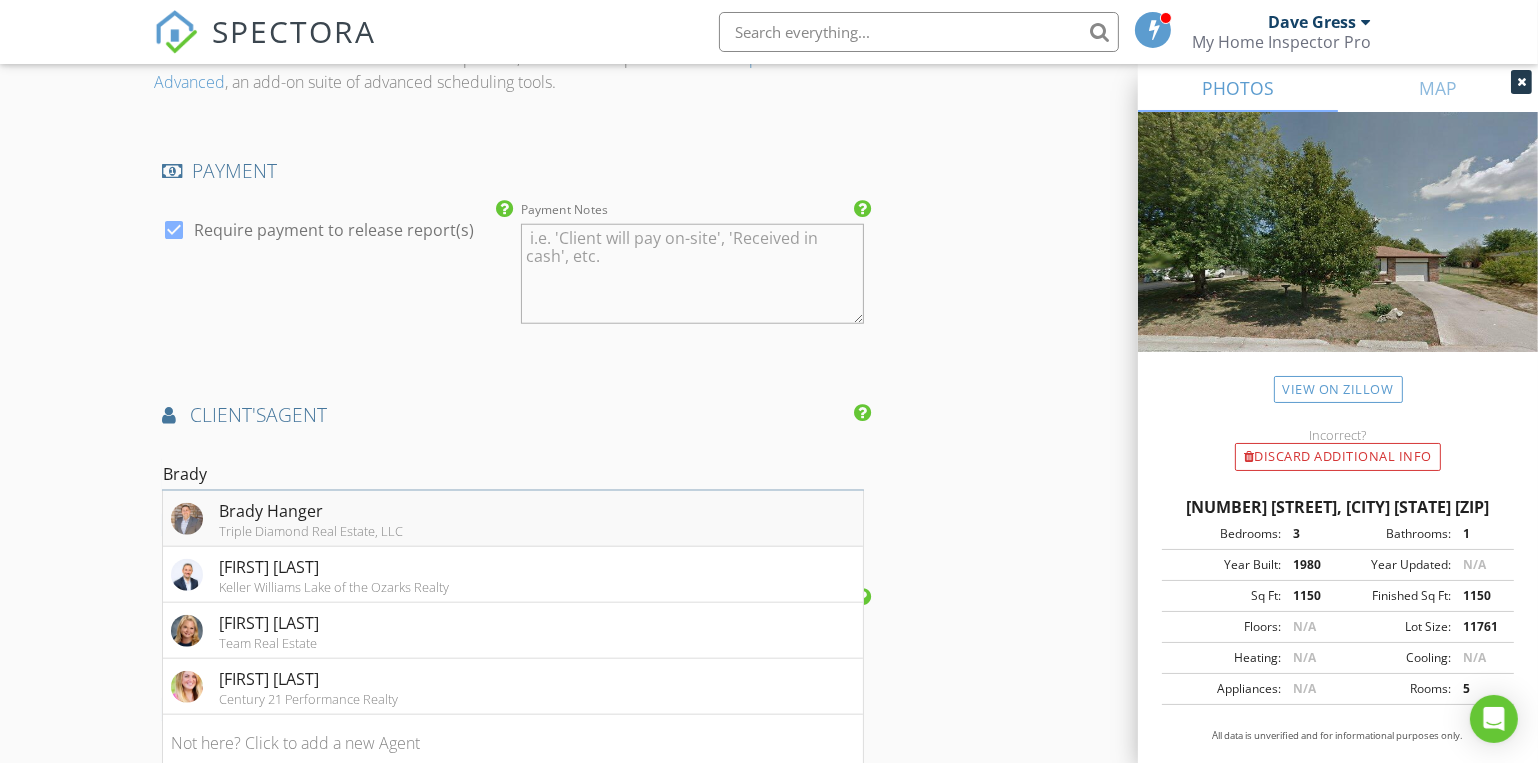 type on "Brady" 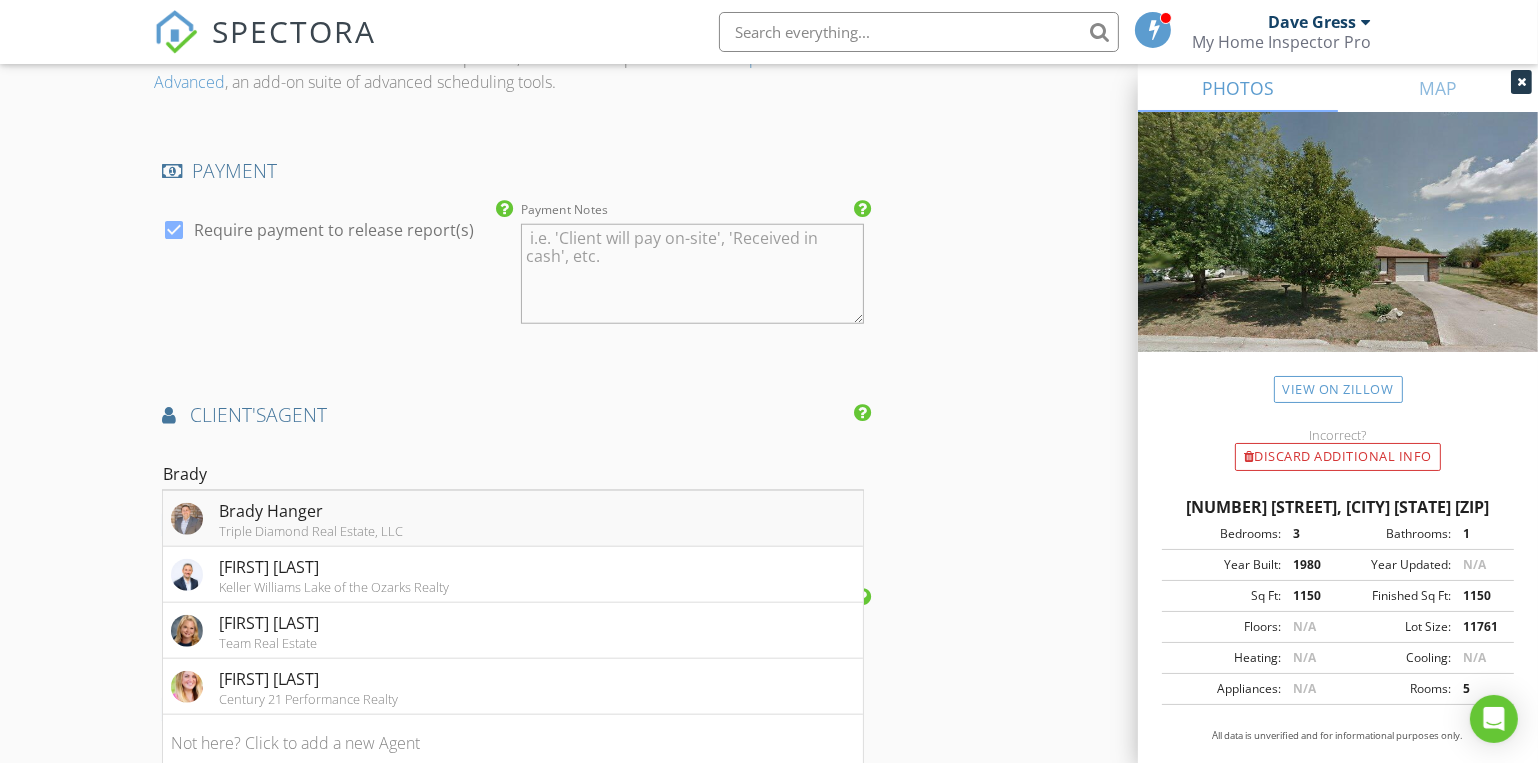 click on "Brady Hanger" at bounding box center (311, 511) 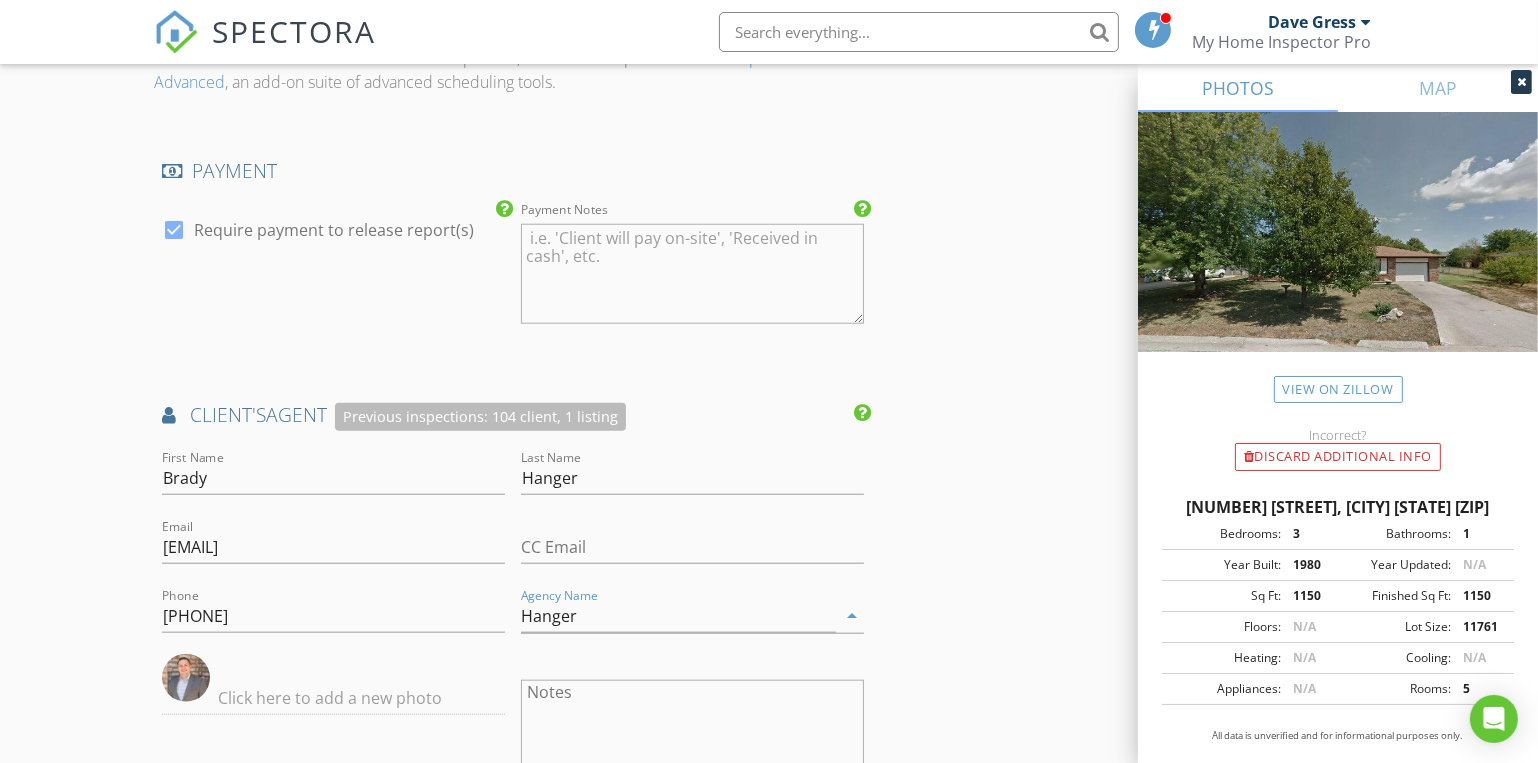 click on "INSPECTOR(S)
check_box   Dave Gress   PRIMARY   check_box_outline_blank   Josh Gress     Dave Gress arrow_drop_down   check_box_outline_blank Dave Gress specifically requested
Date/Time
08/08/2025 12:00 AM
Location
Address Search       Address 1719 E Kentwood St   Unit   City Republic   State MO   Zip 65738   County Greene     Square Feet 1150   Year Built 1980   Foundation Crawlspace arrow_drop_down     Dave Gress     18.0 miles     (30 minutes)
client
check_box Enable Client CC email for this inspection   Client Search     check_box_outline_blank Client is a Company/Organization     First Name Eric   Last Name Garcia   Email ericg3511@gmail.com   CC Email   Phone 417-440-2579           Notes   Private Notes
ADD ADDITIONAL client
SERVICES
check_box   Residential Inspection" at bounding box center [769, 65] 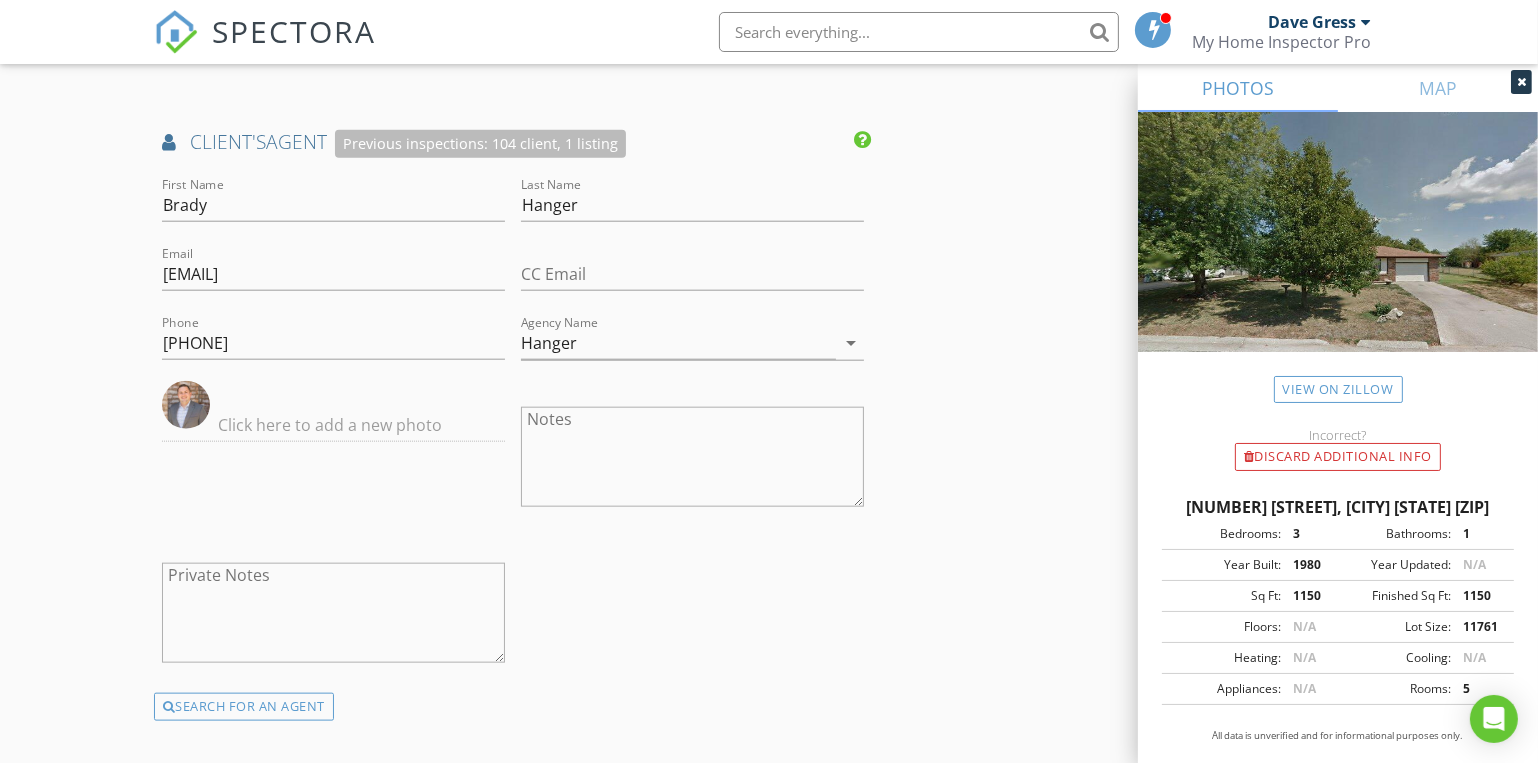 scroll, scrollTop: 2727, scrollLeft: 0, axis: vertical 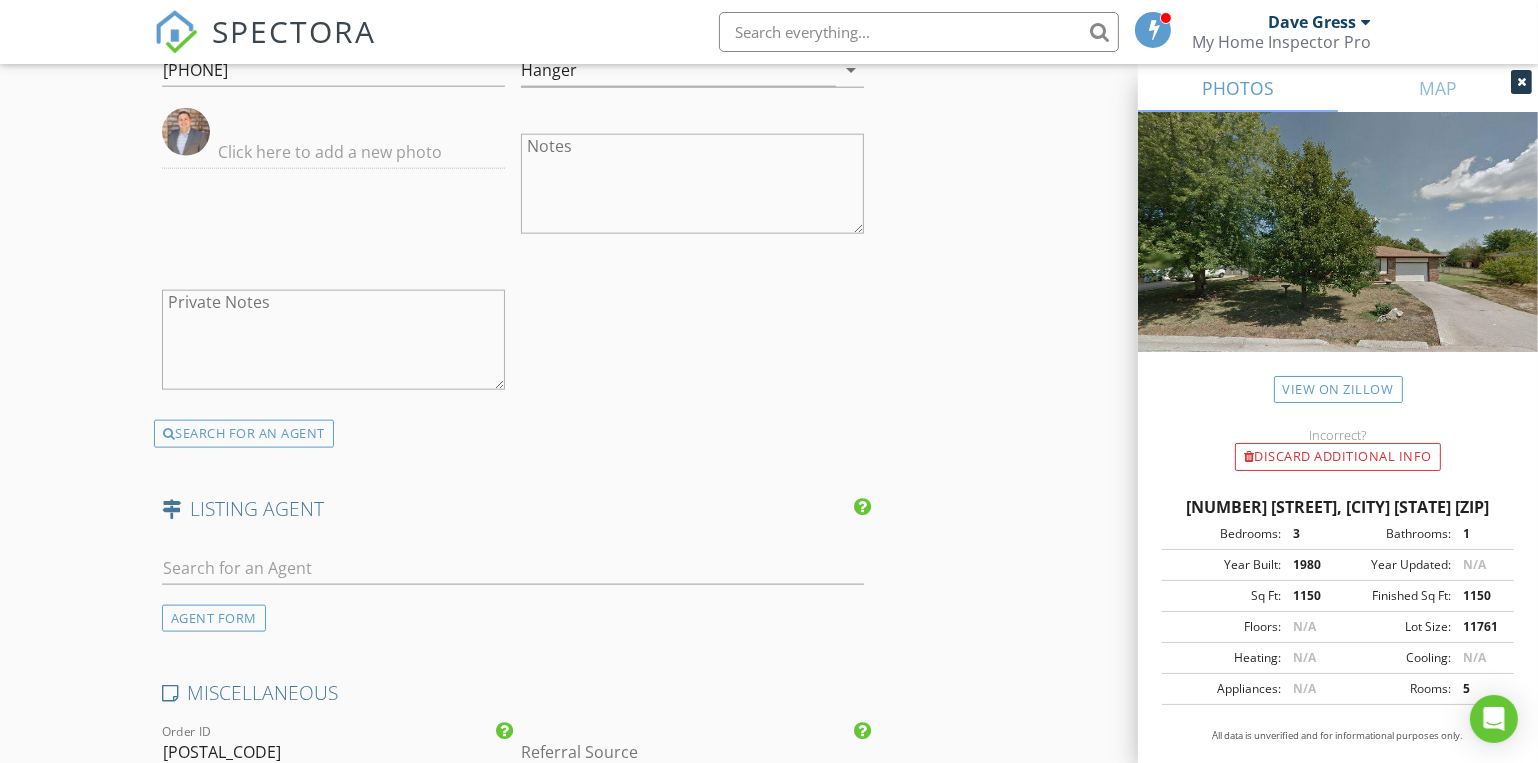 drag, startPoint x: 1165, startPoint y: 500, endPoint x: 1549, endPoint y: 498, distance: 384.00522 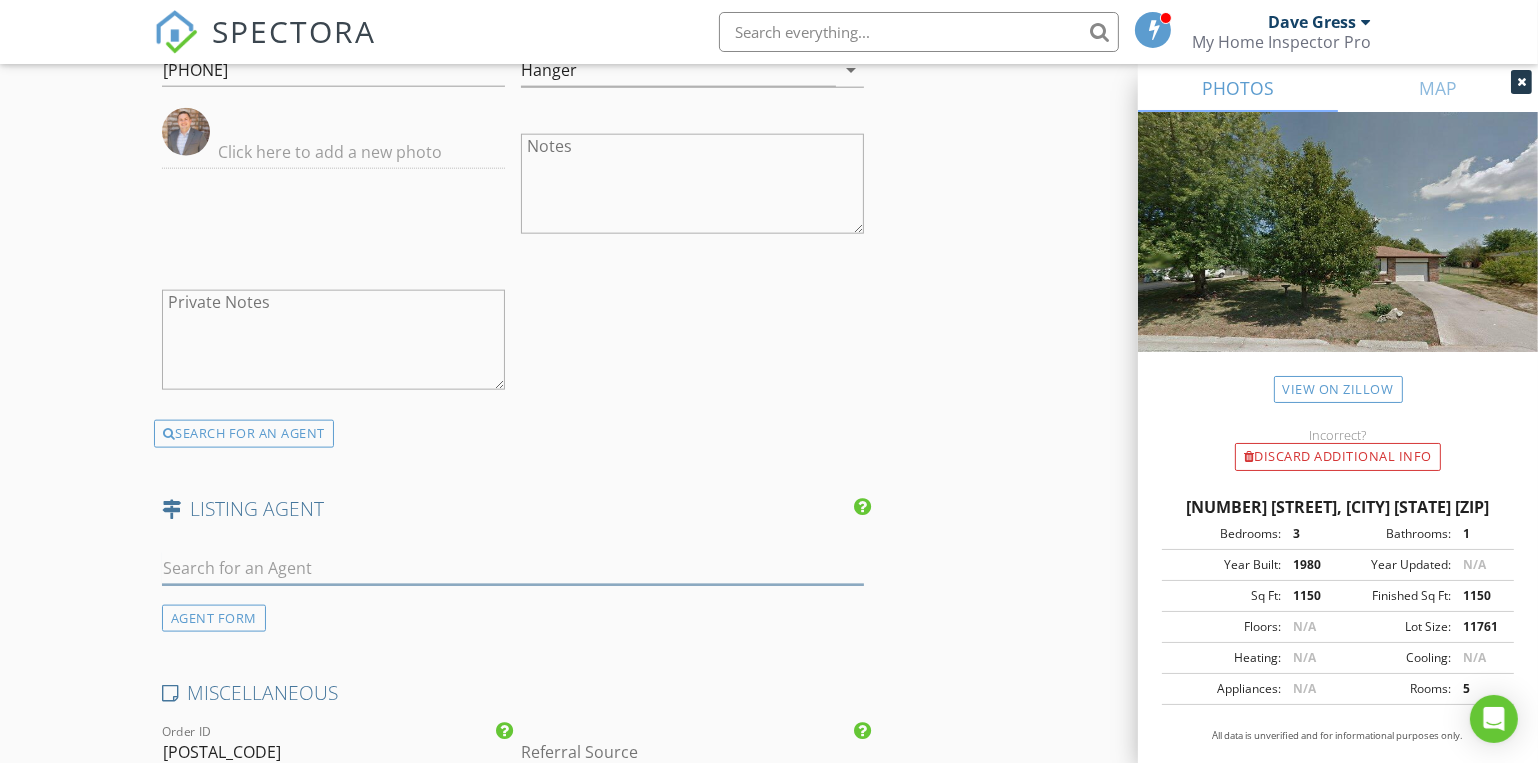 click at bounding box center (513, 568) 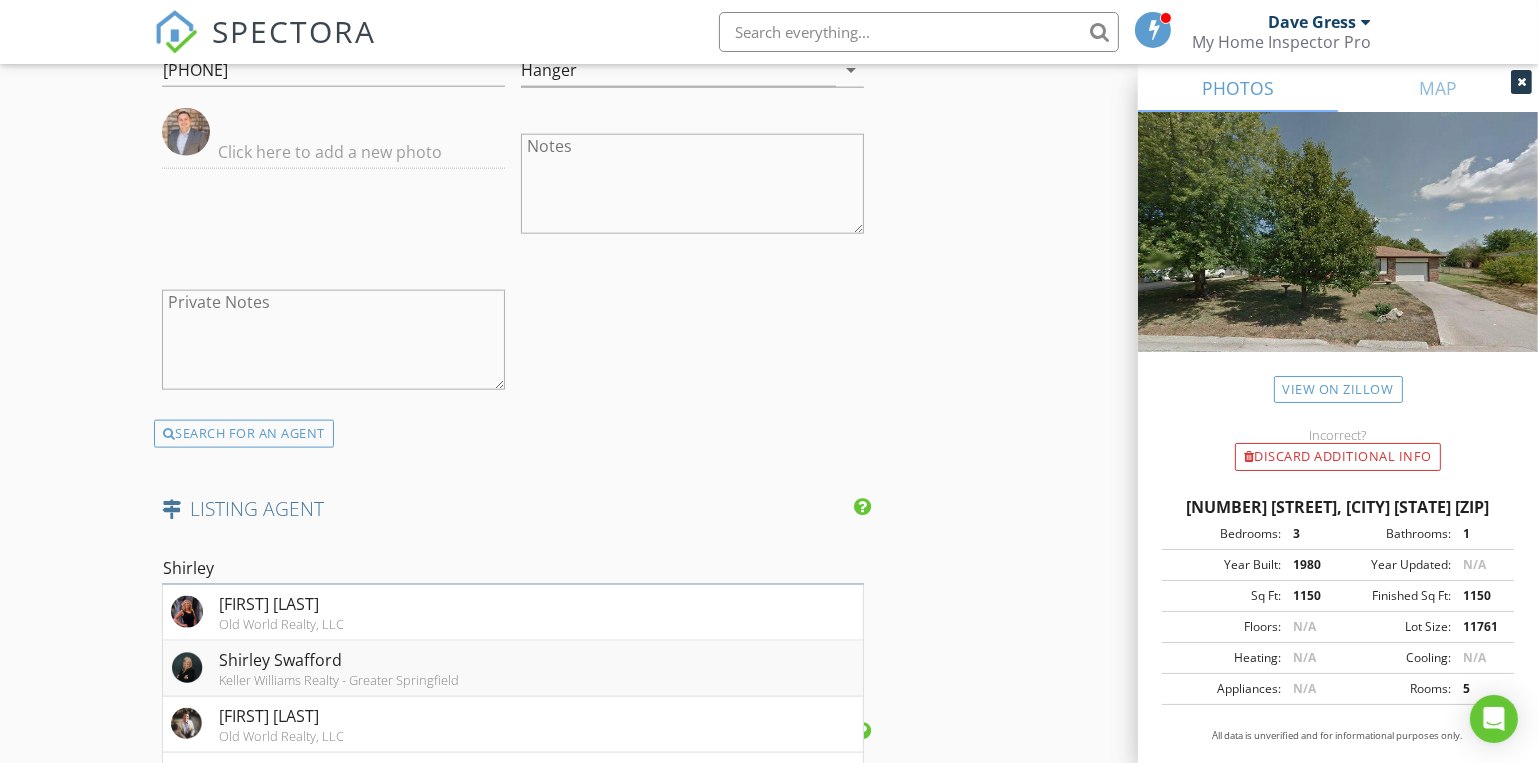 type on "Shirley" 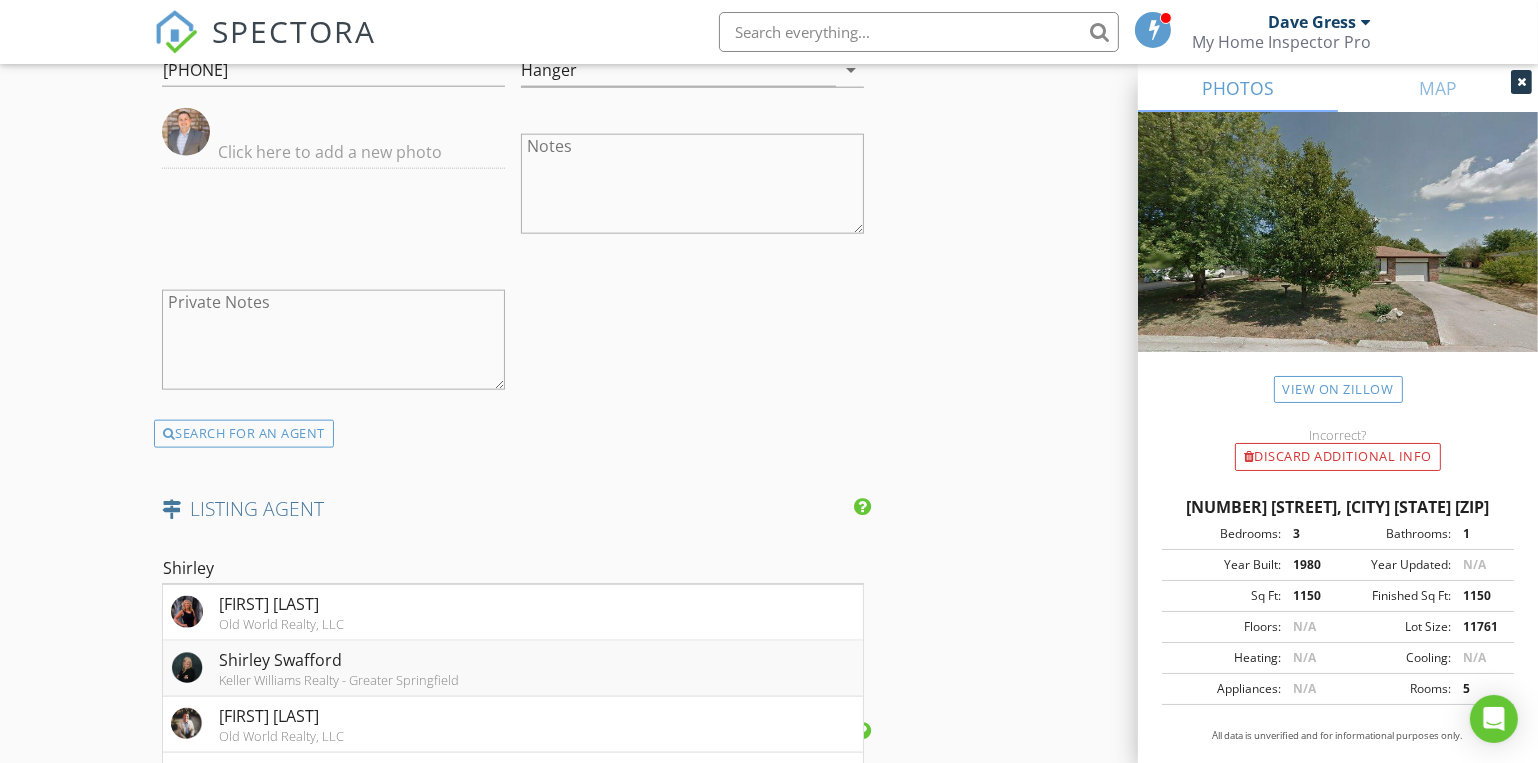 click on "Shirley Swafford
Keller Williams Realty - Greater Springfield" at bounding box center [513, 669] 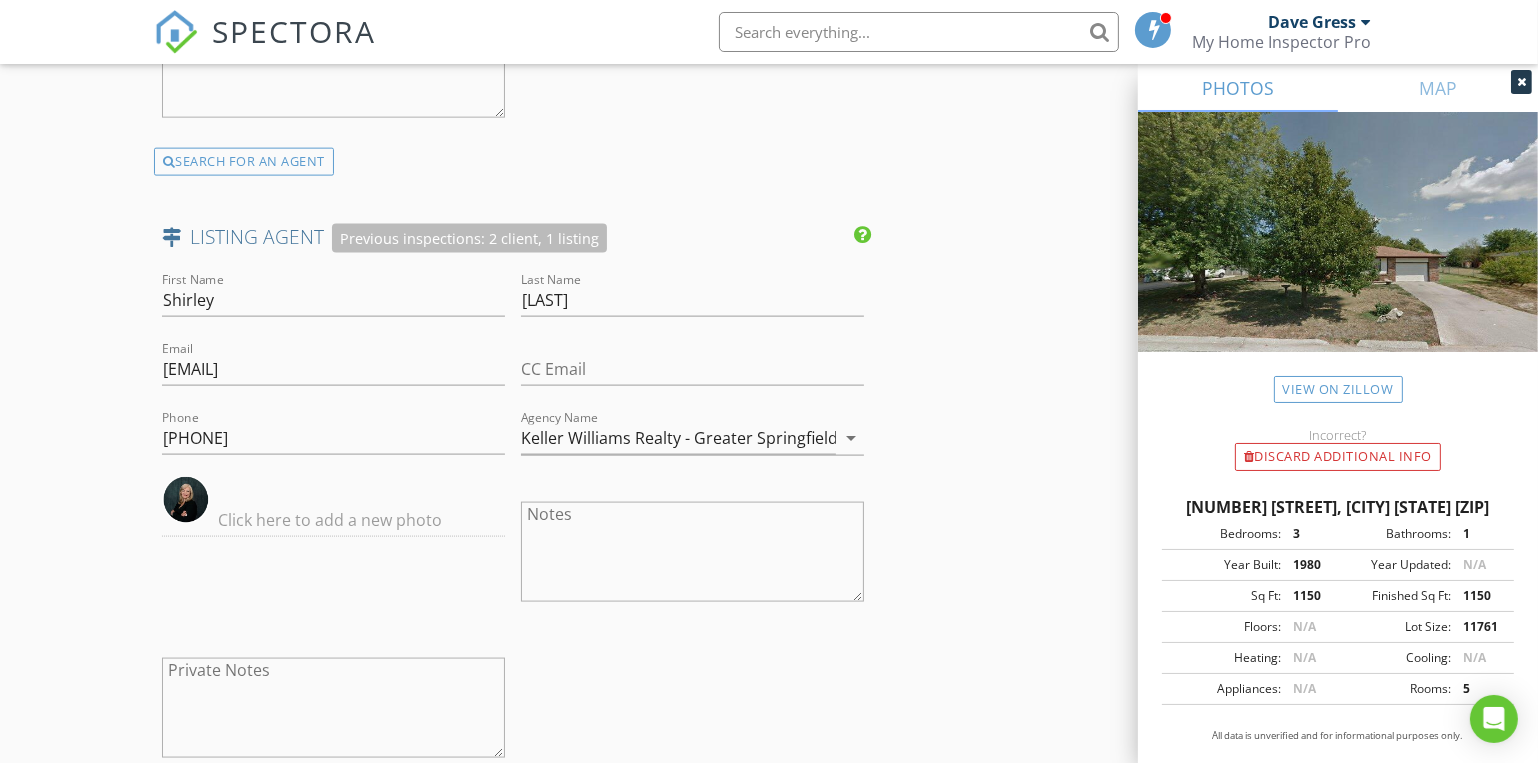 scroll, scrollTop: 3272, scrollLeft: 0, axis: vertical 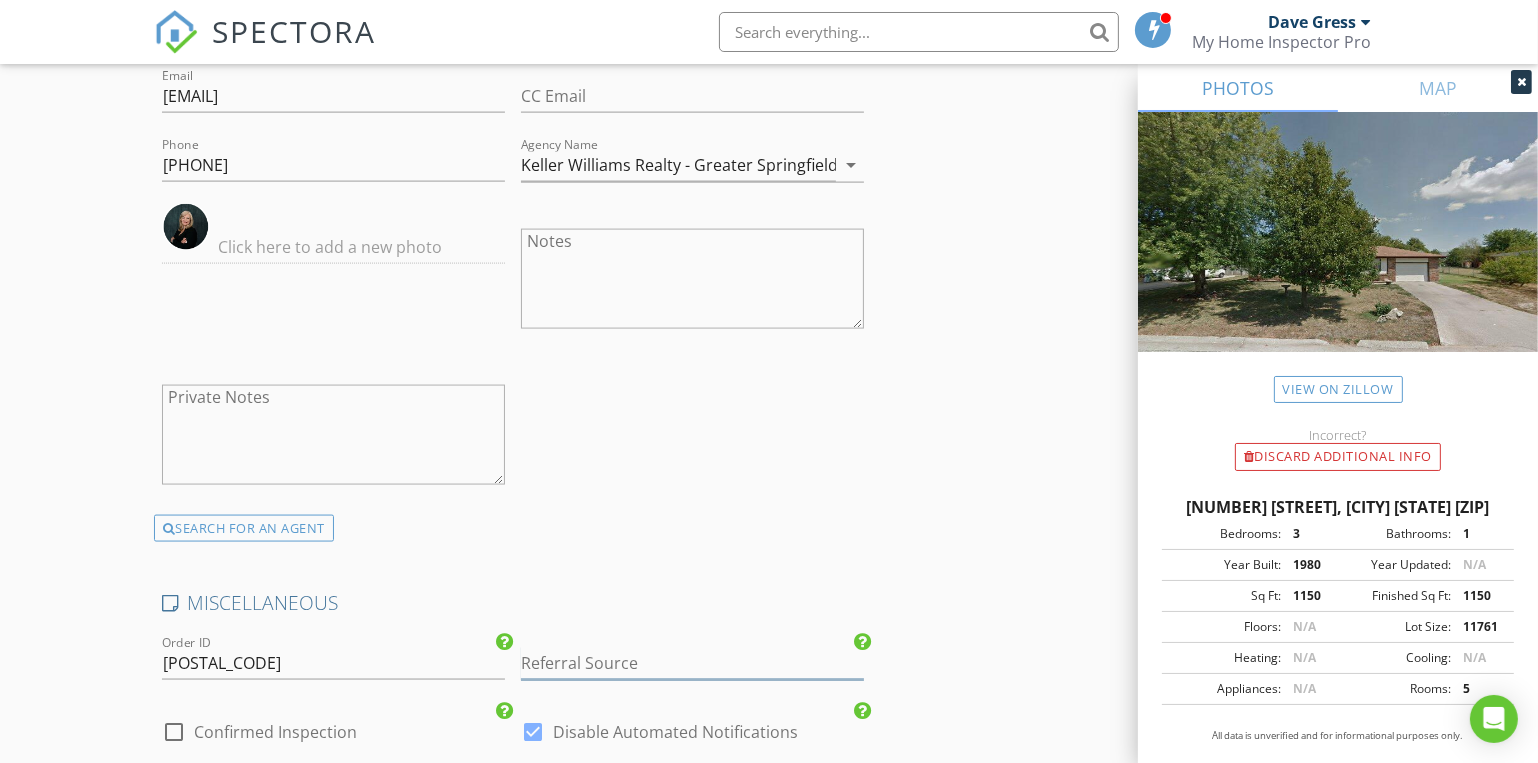 click at bounding box center [692, 663] 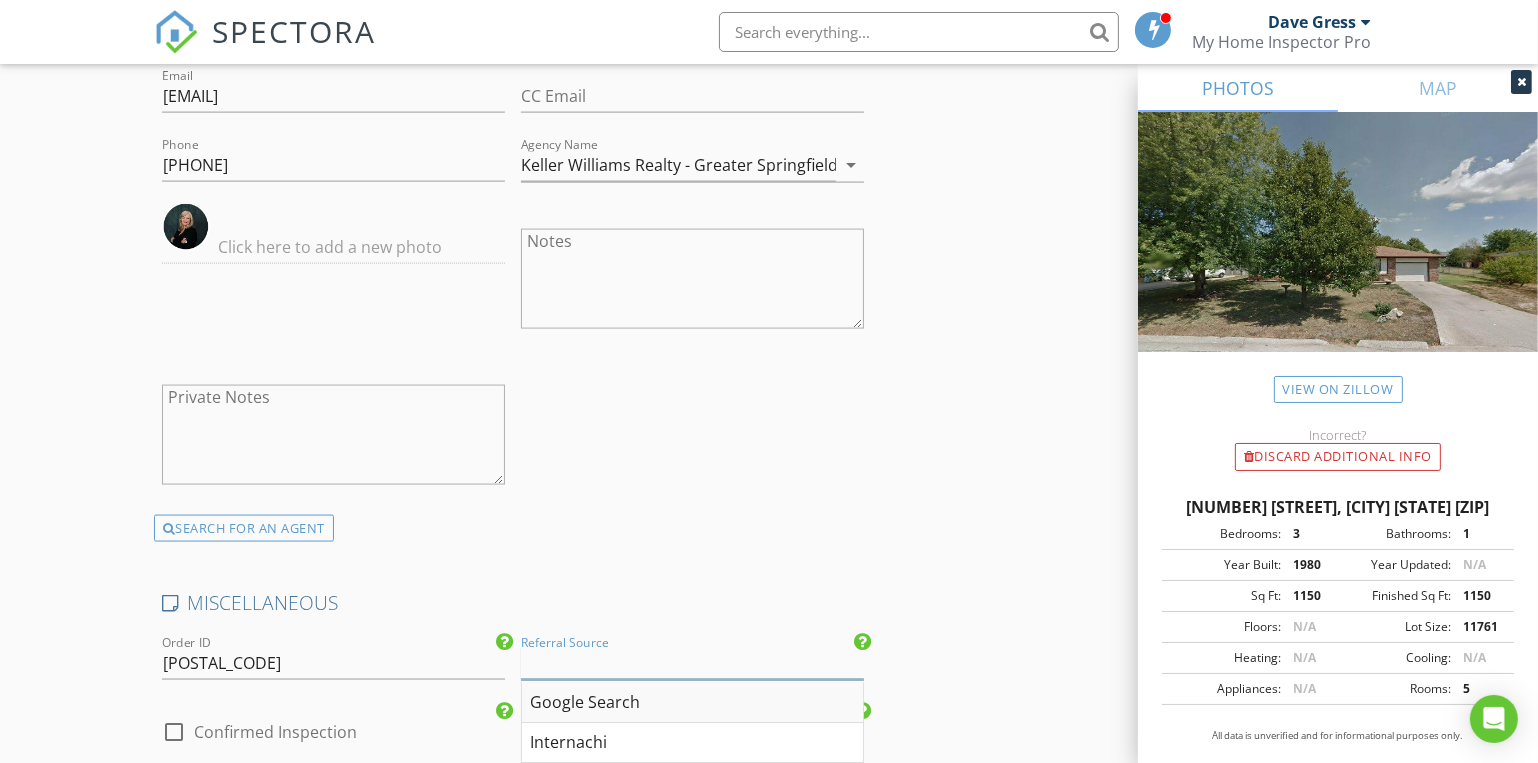 scroll, scrollTop: 272, scrollLeft: 0, axis: vertical 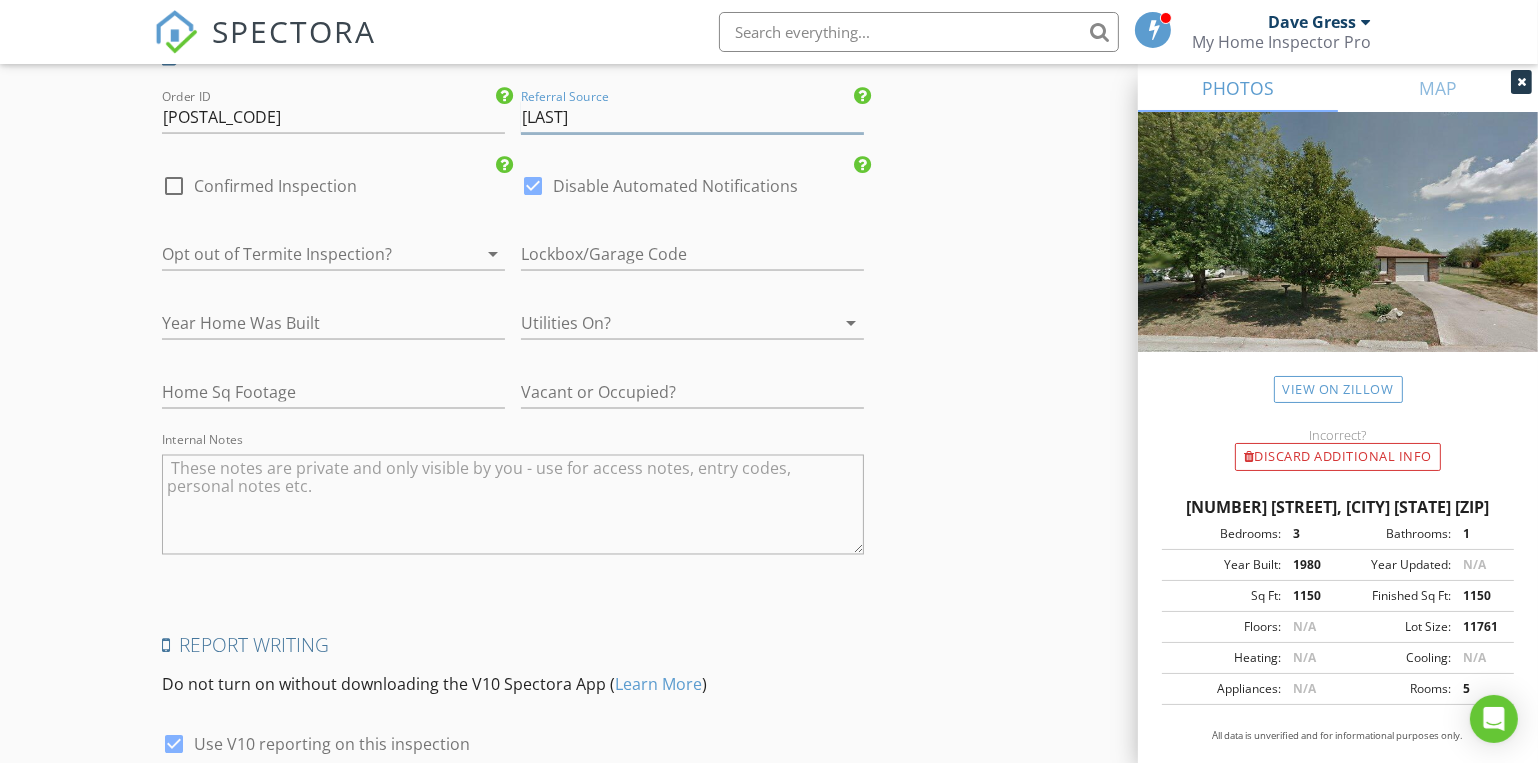 click on "brady" at bounding box center [692, 117] 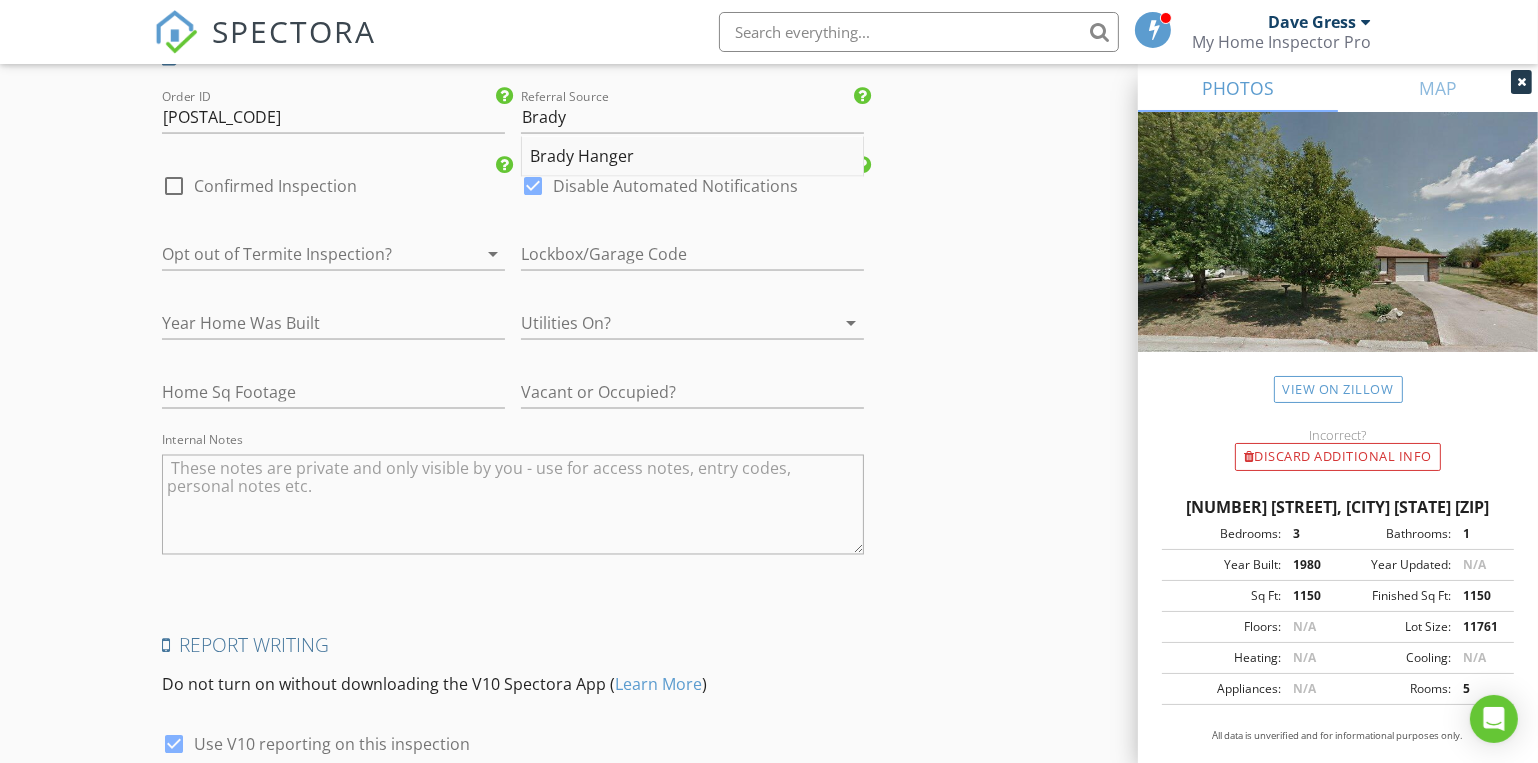 click on "Brady Hanger" at bounding box center (692, 157) 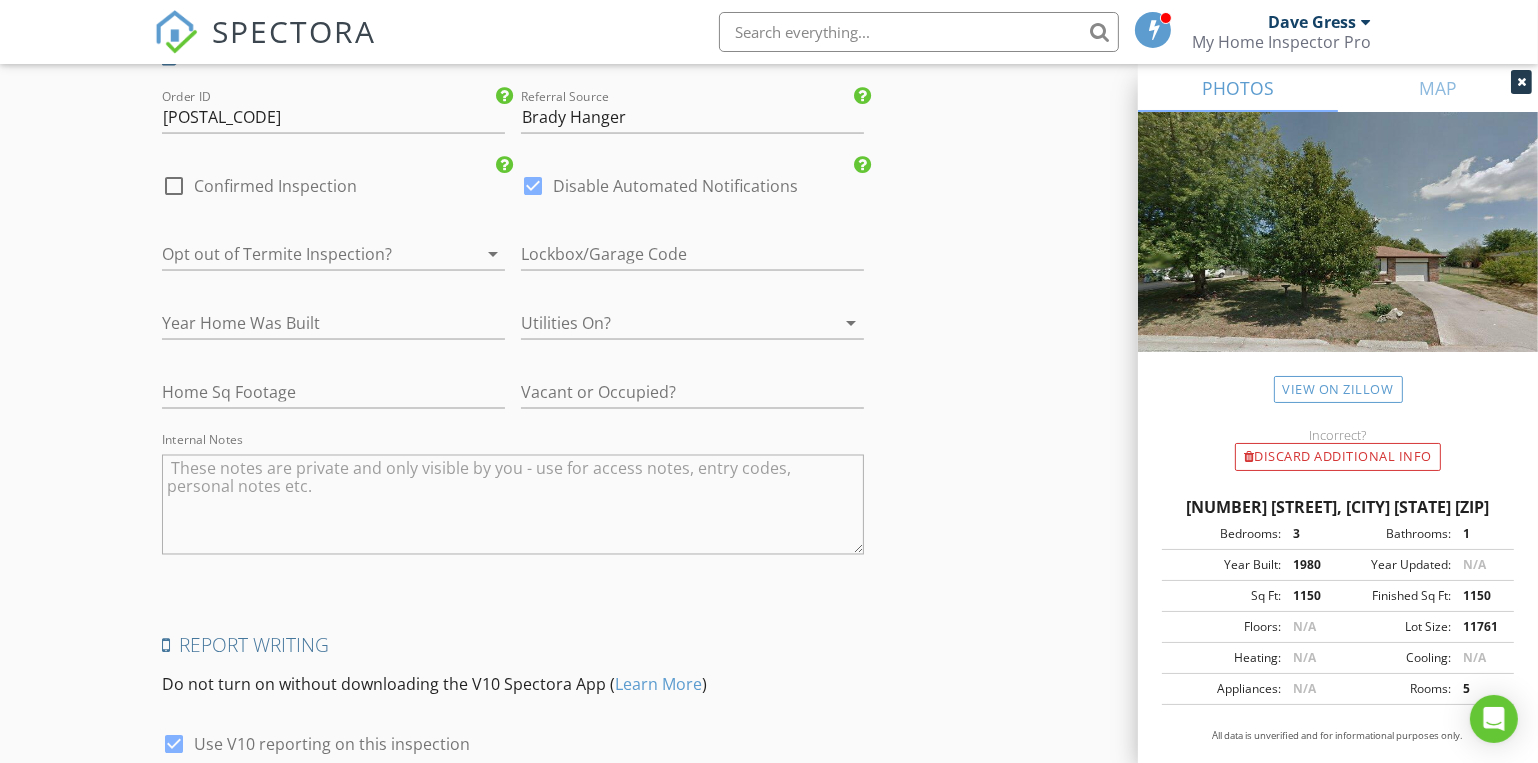click at bounding box center [664, 323] 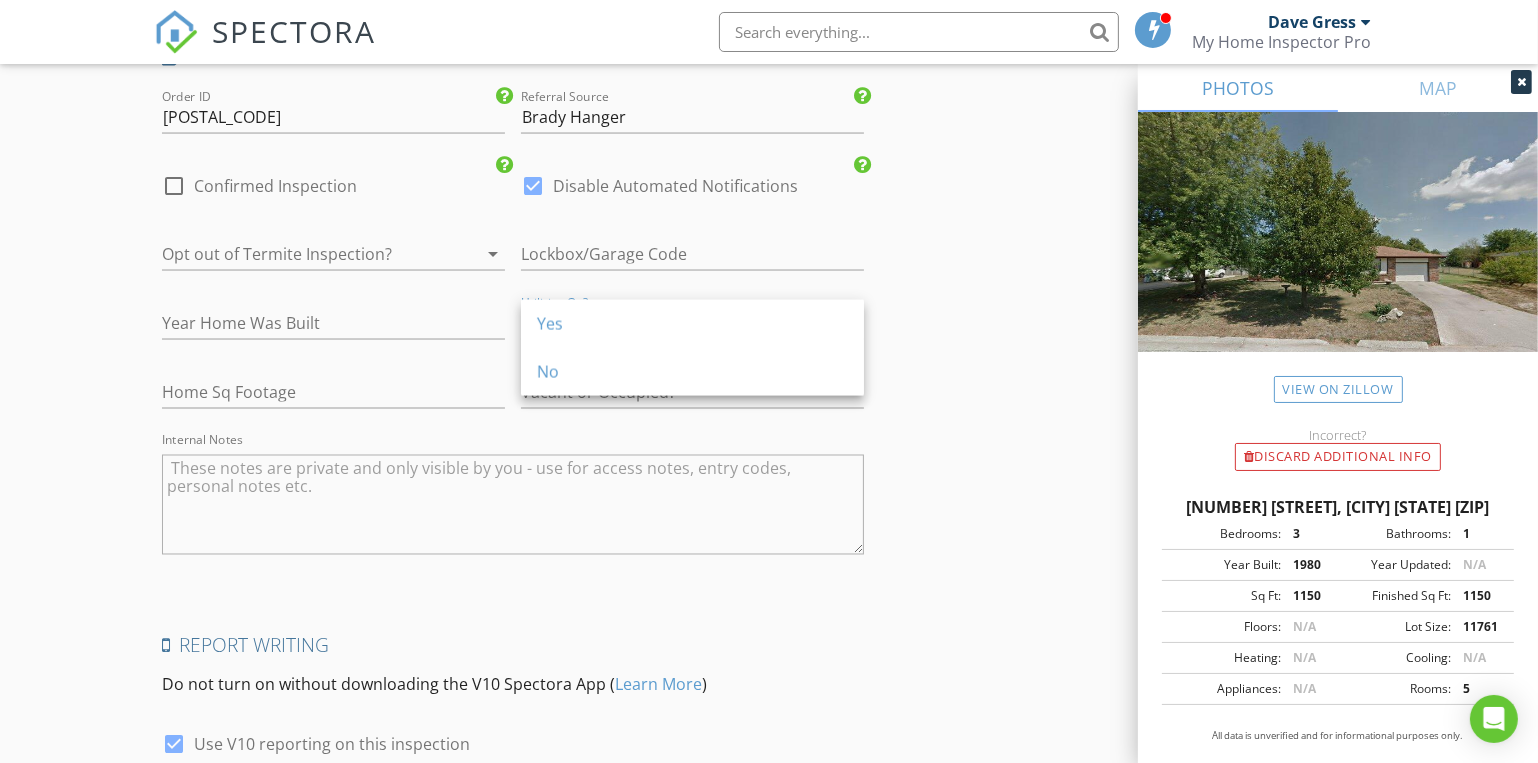 click on "Yes" at bounding box center [692, 324] 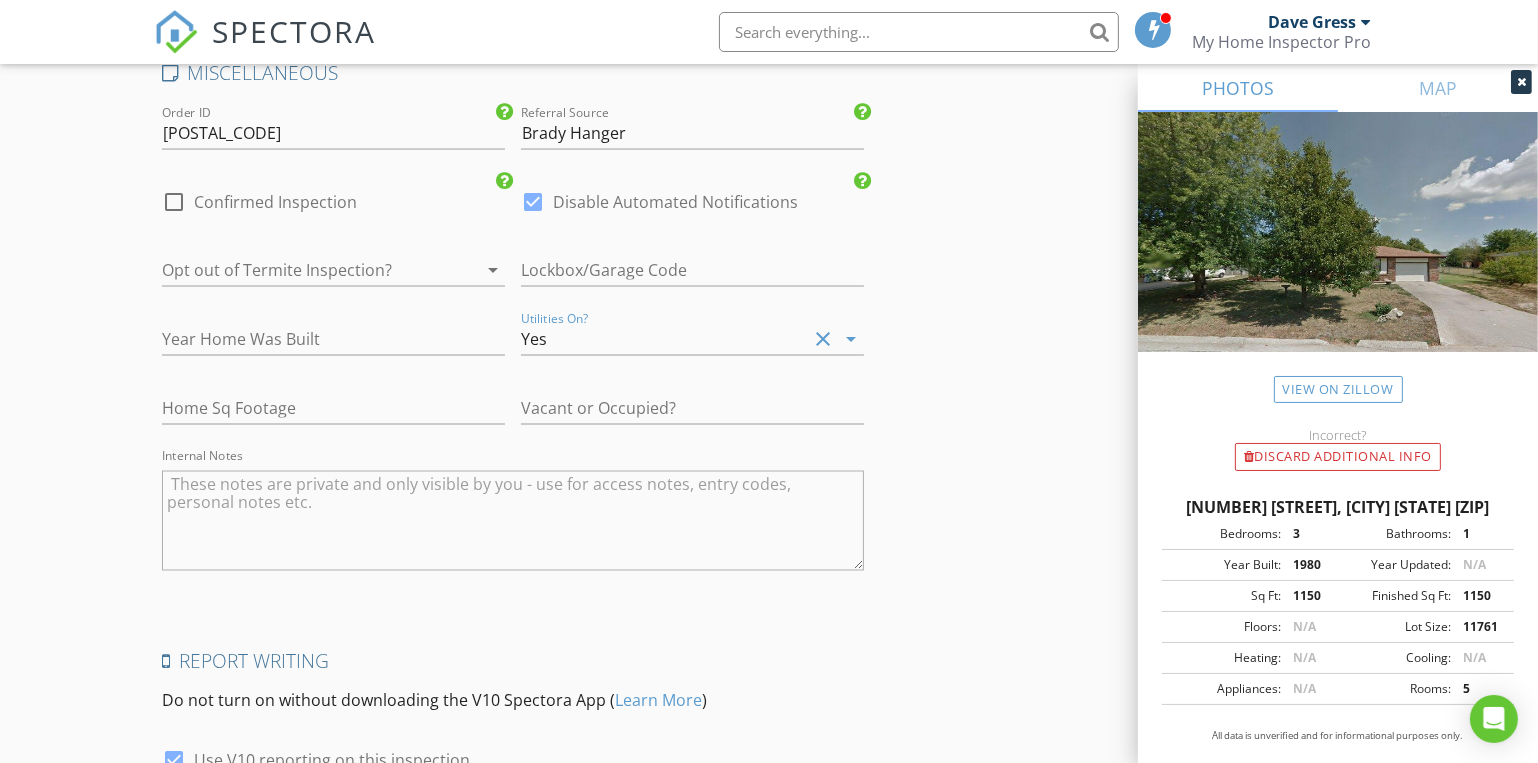 scroll, scrollTop: 3818, scrollLeft: 0, axis: vertical 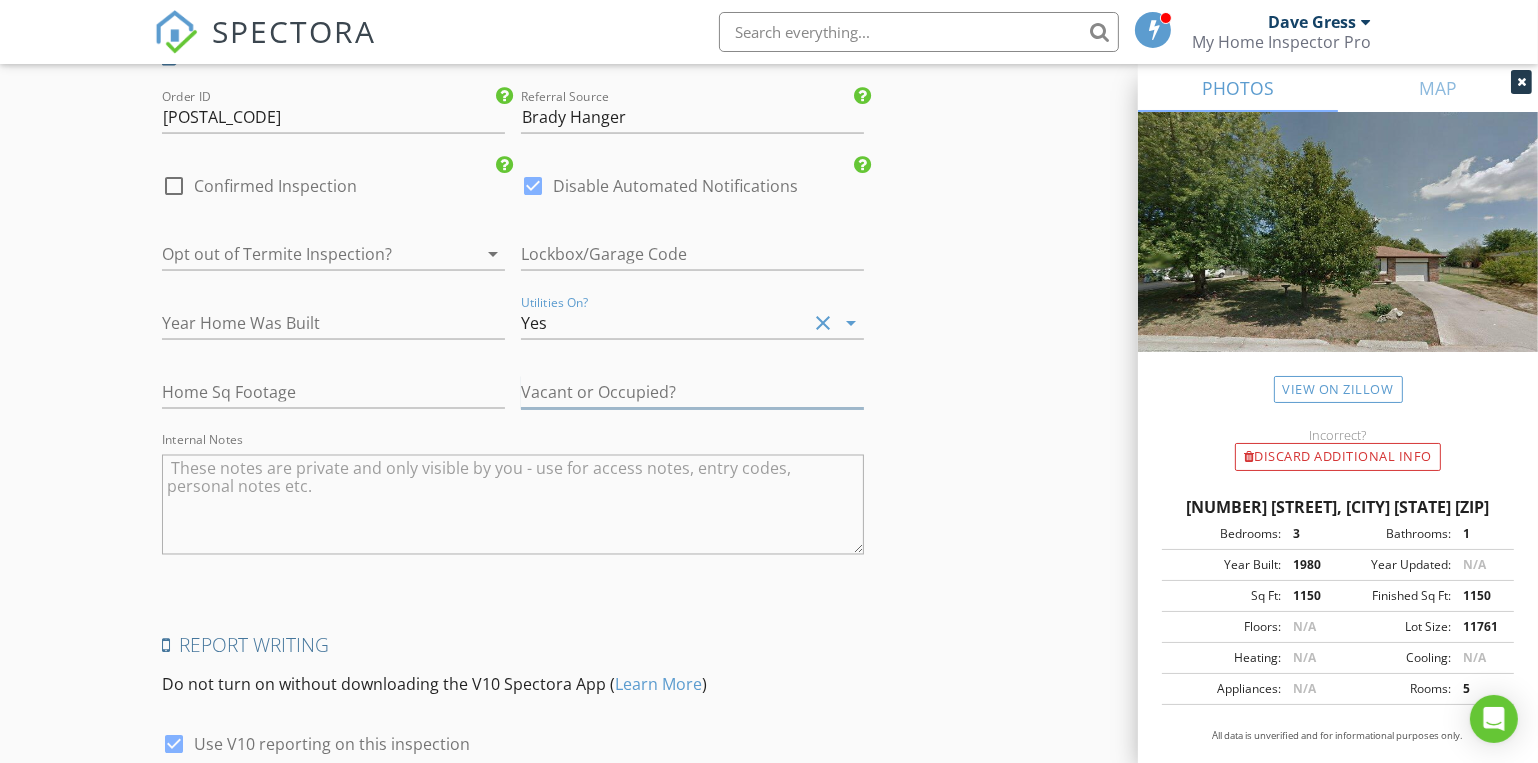 click at bounding box center (692, 392) 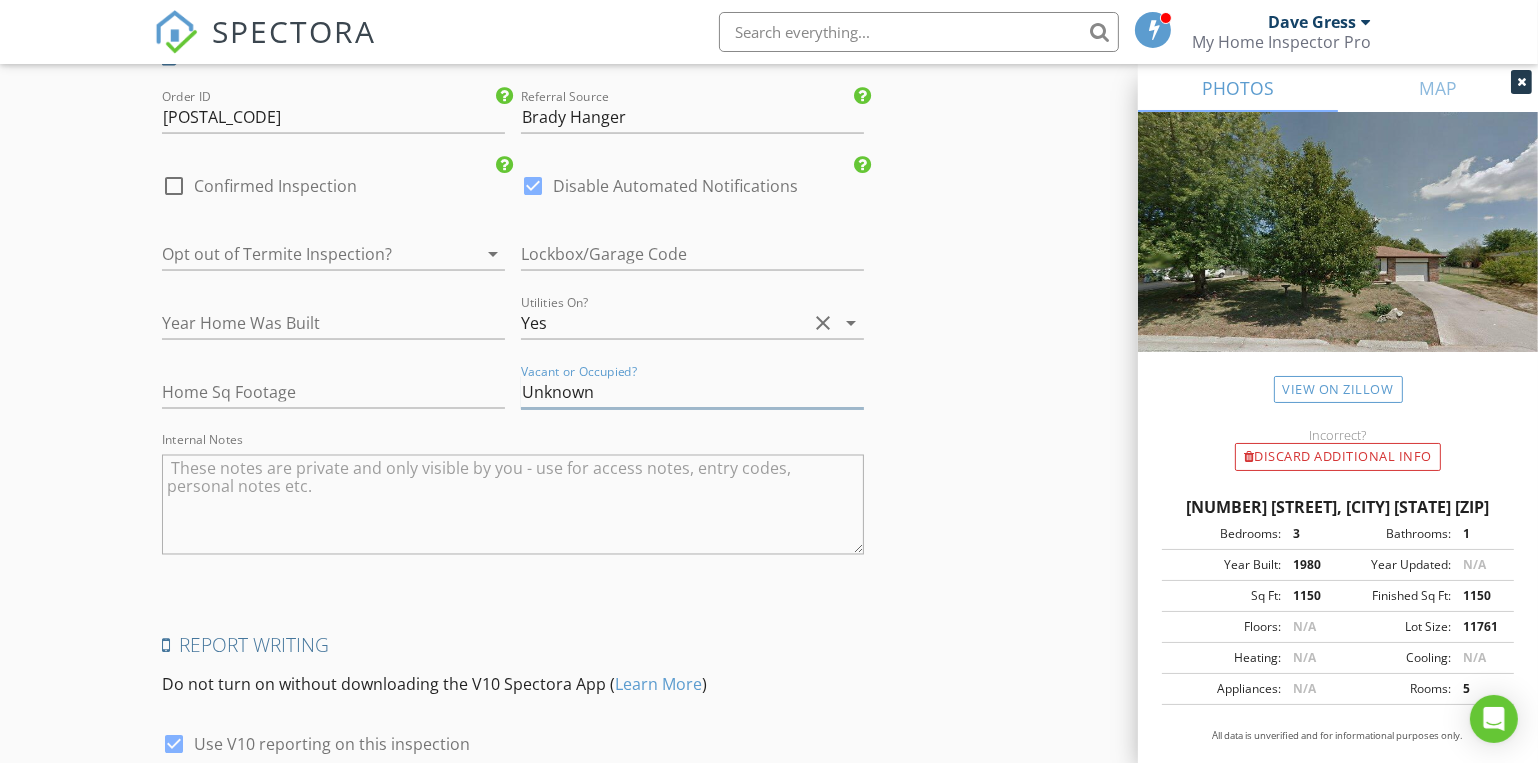 scroll, scrollTop: 3818, scrollLeft: 0, axis: vertical 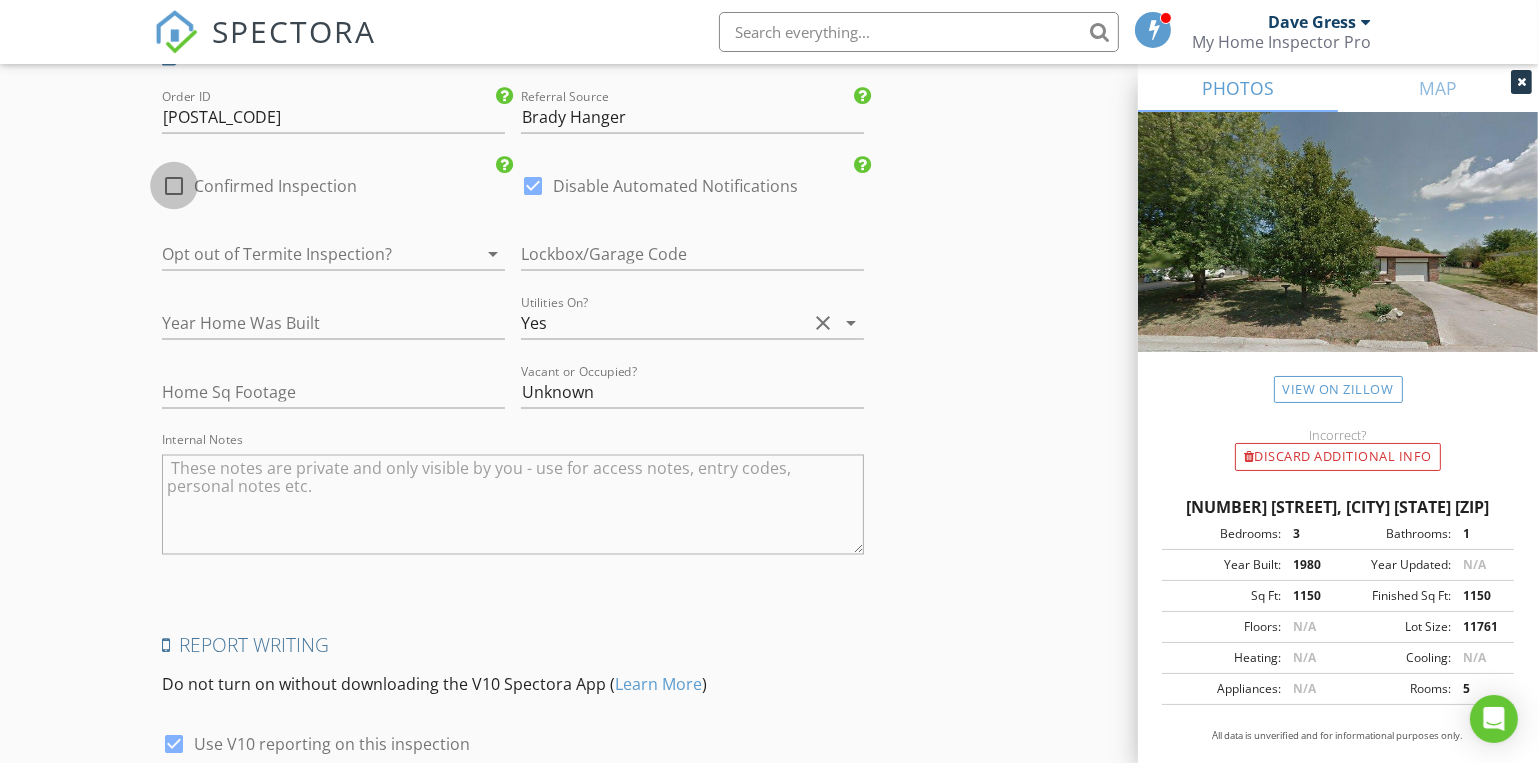 click at bounding box center (174, 186) 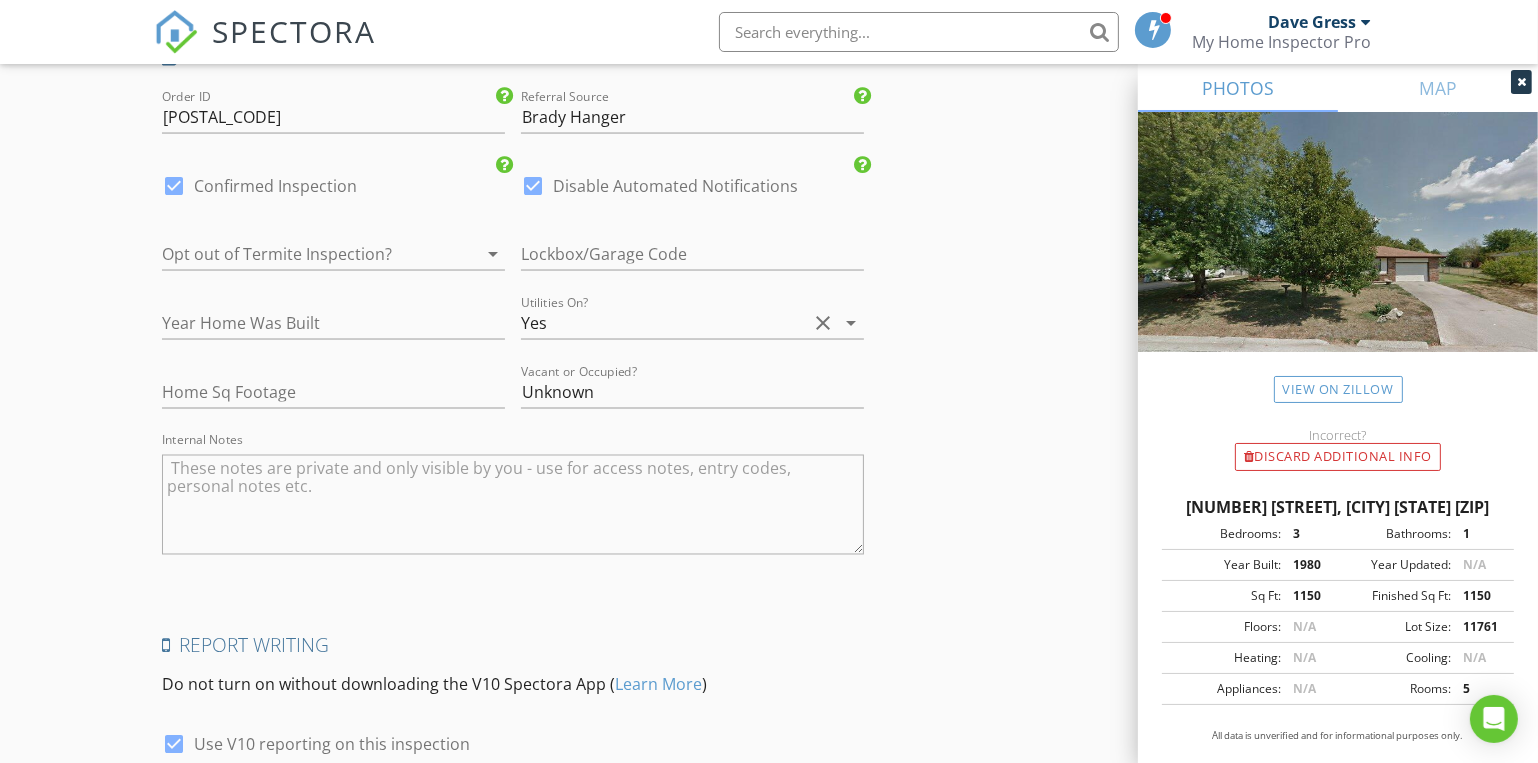 click at bounding box center [305, 254] 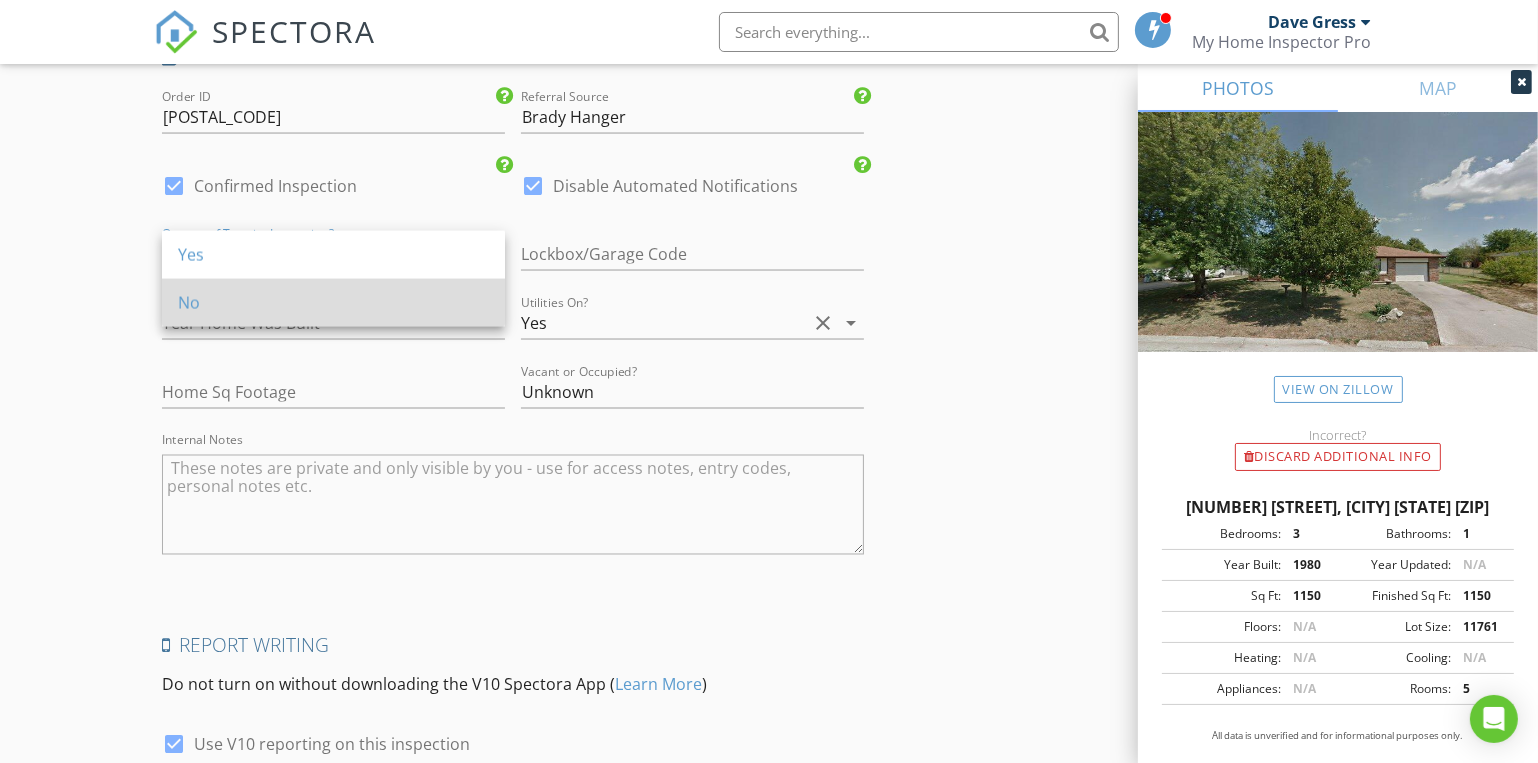 click on "No" at bounding box center [333, 303] 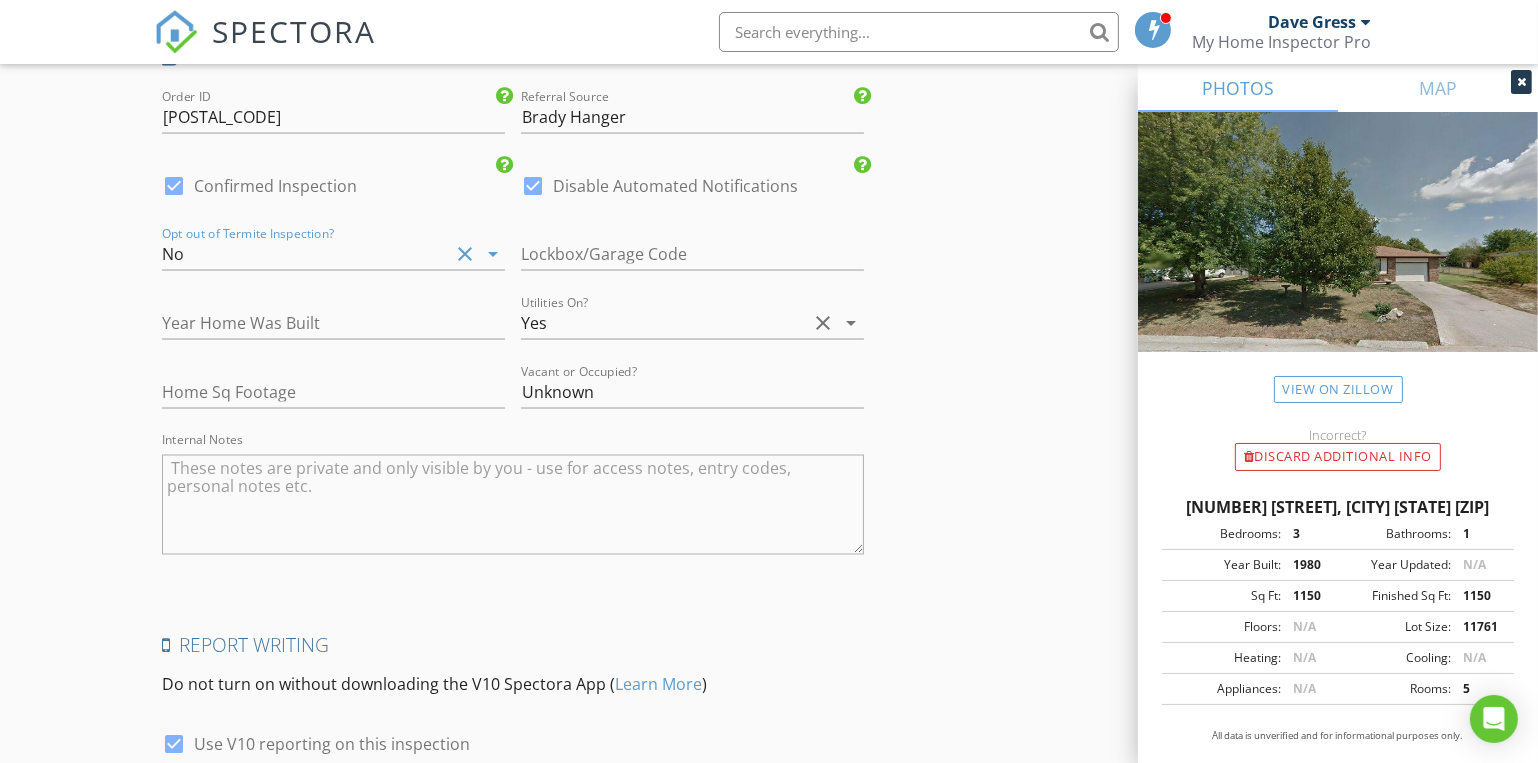 scroll, scrollTop: 3818, scrollLeft: 0, axis: vertical 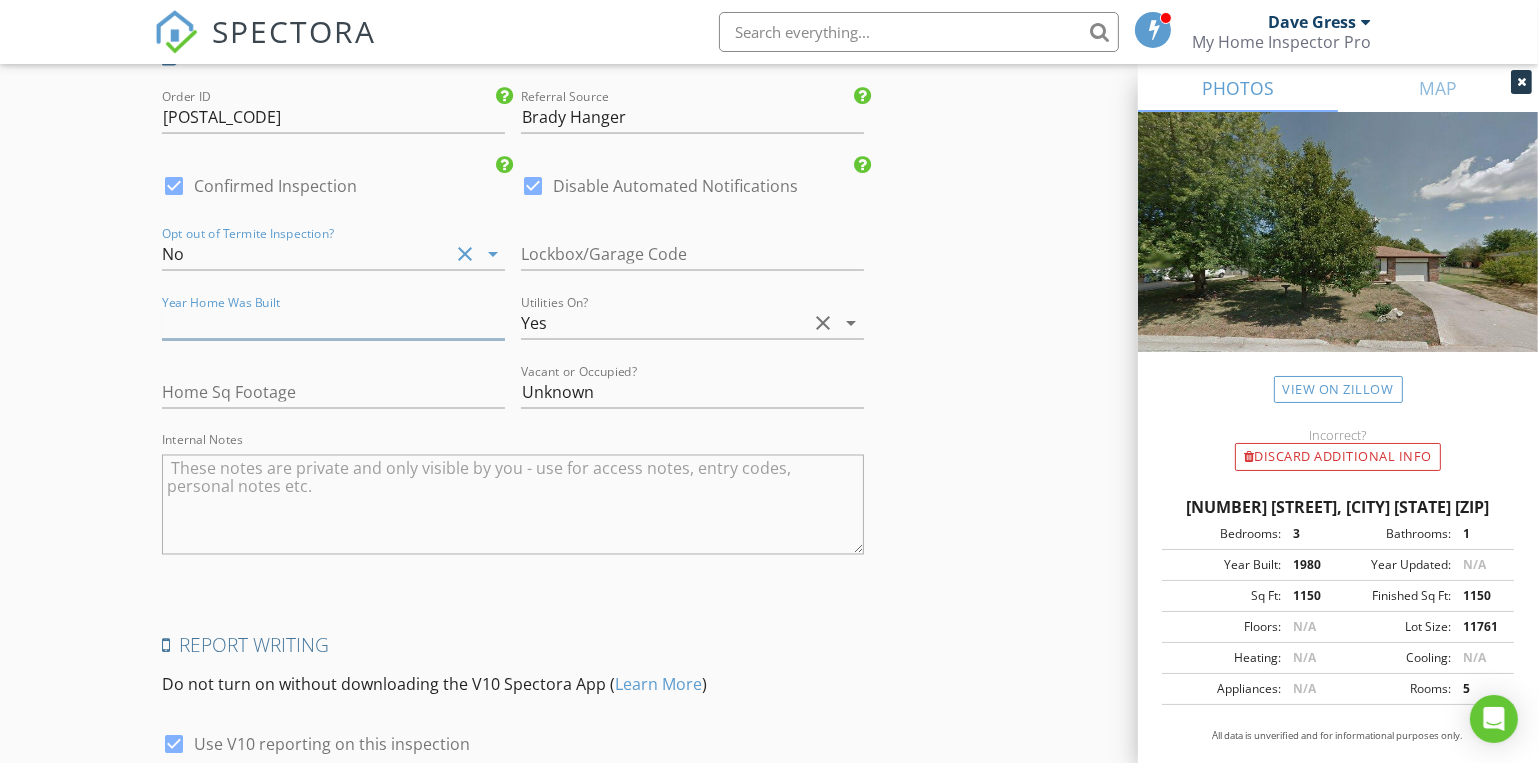 click at bounding box center [333, 323] 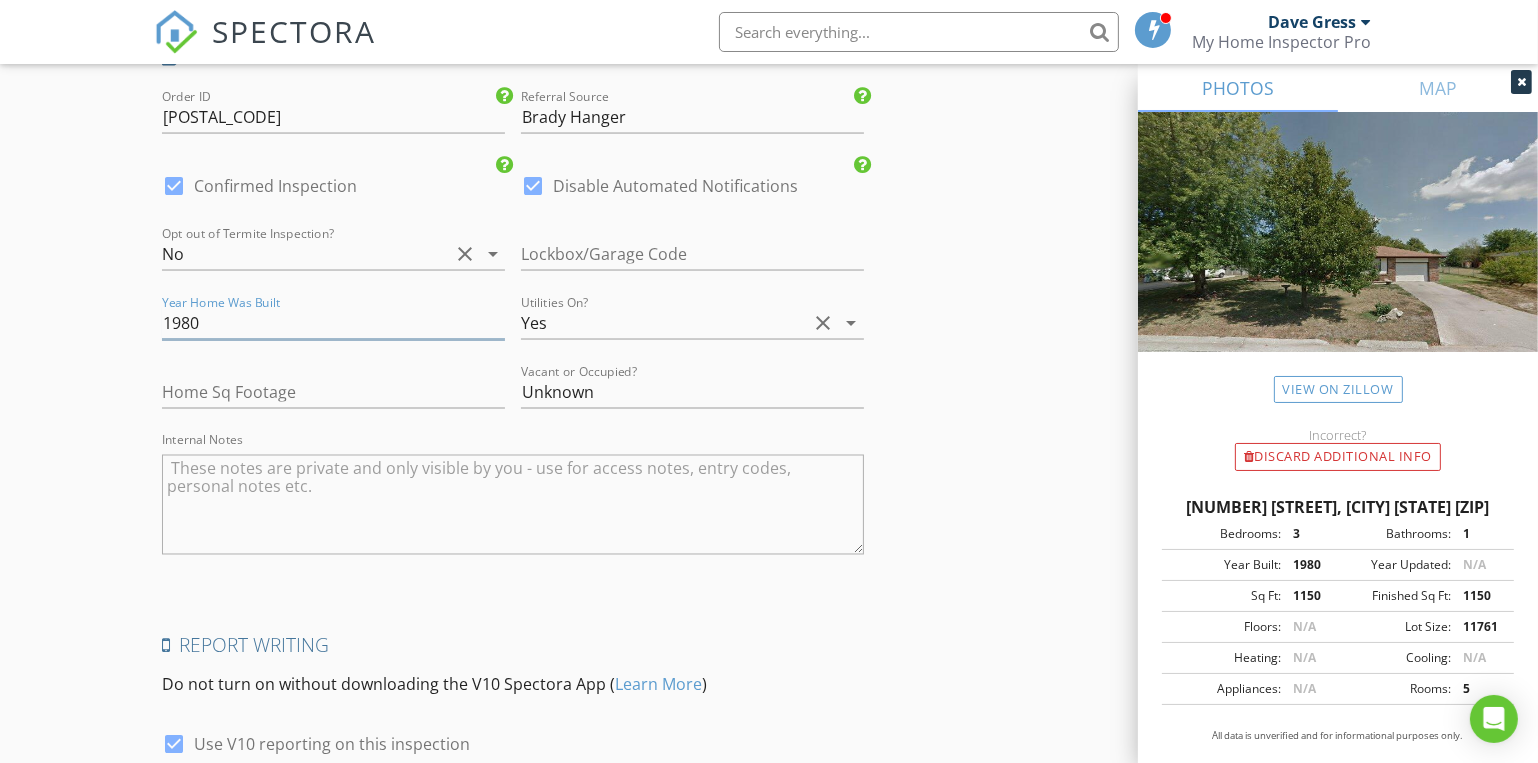 type on "1980" 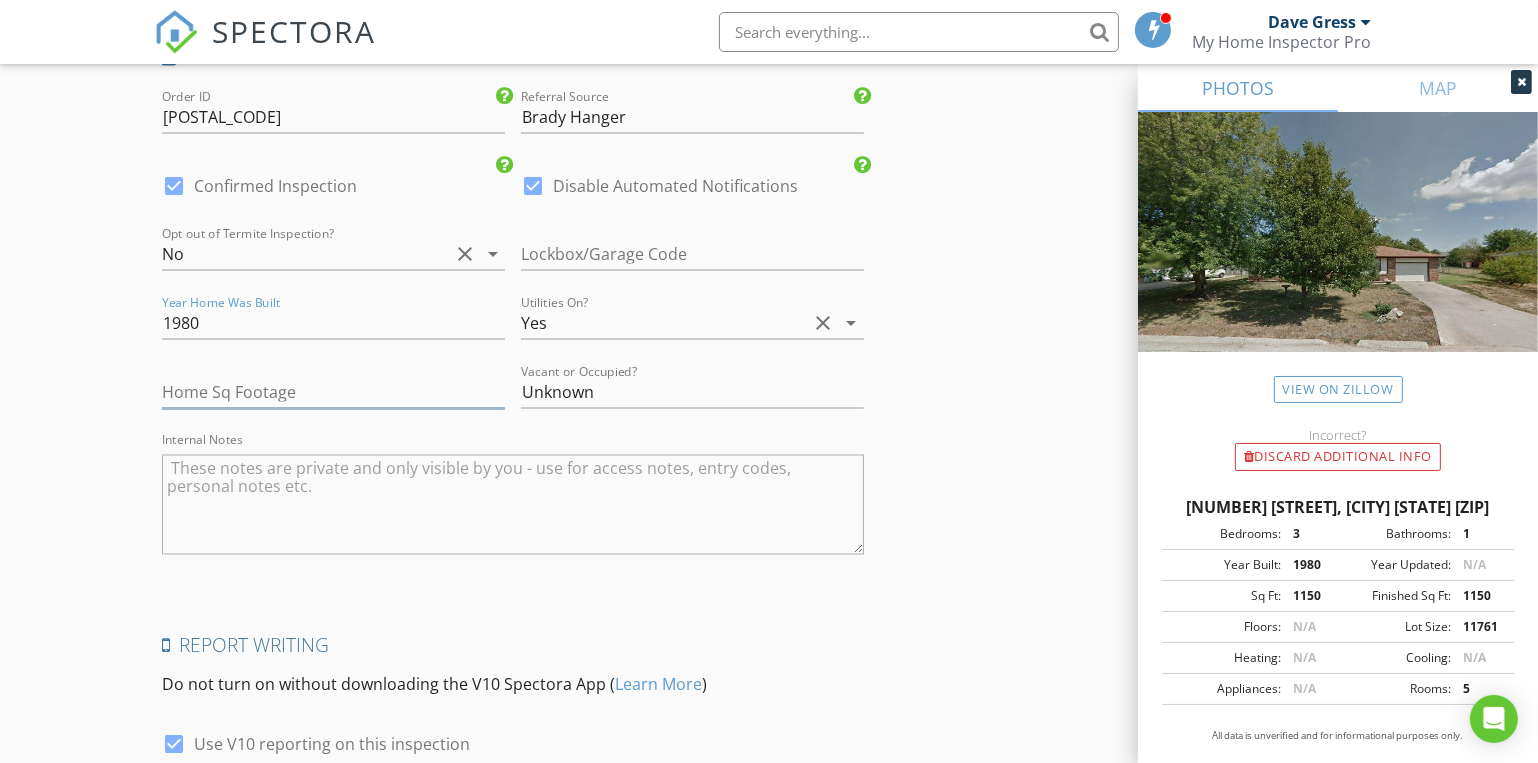 click at bounding box center [333, 392] 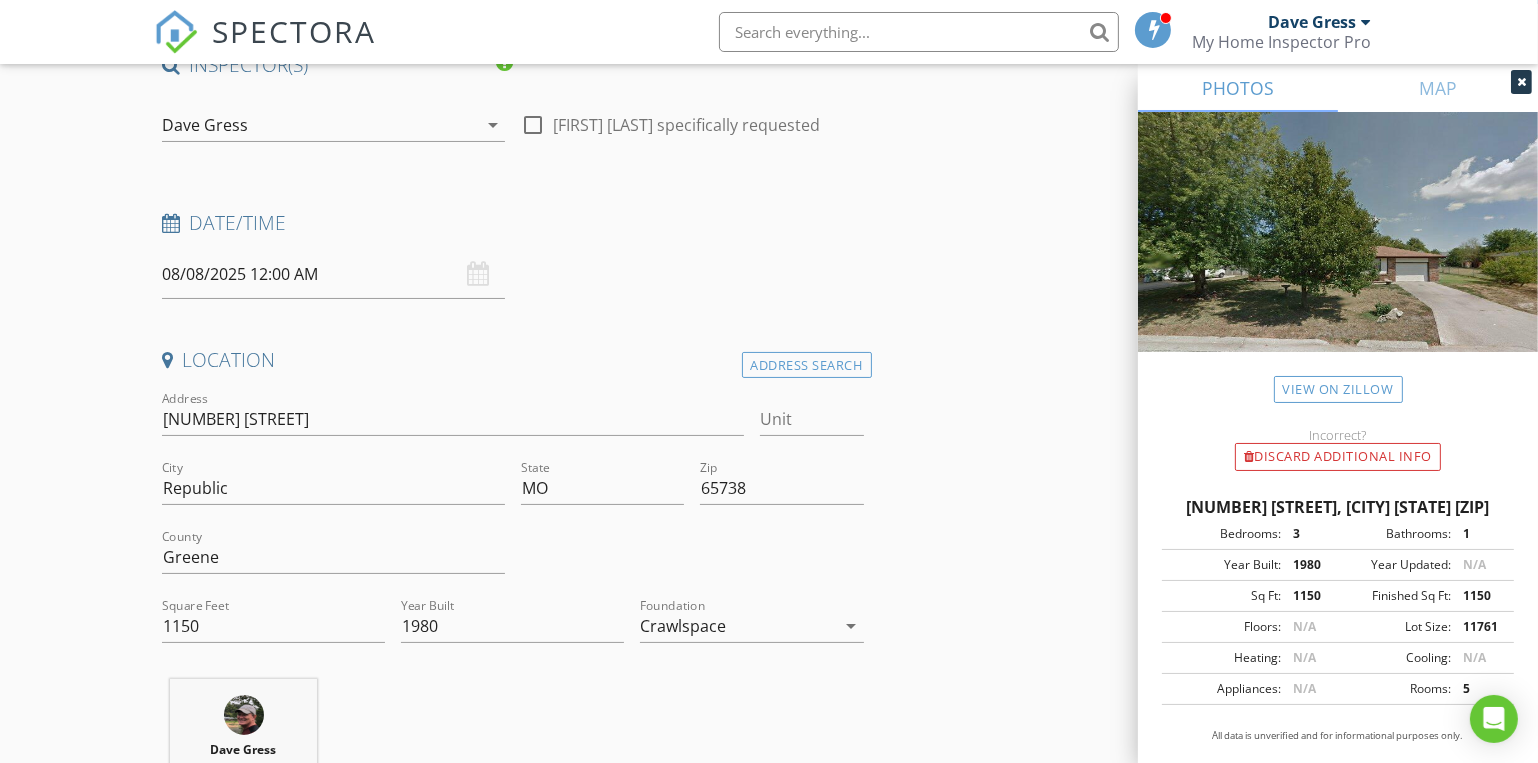 scroll, scrollTop: 0, scrollLeft: 0, axis: both 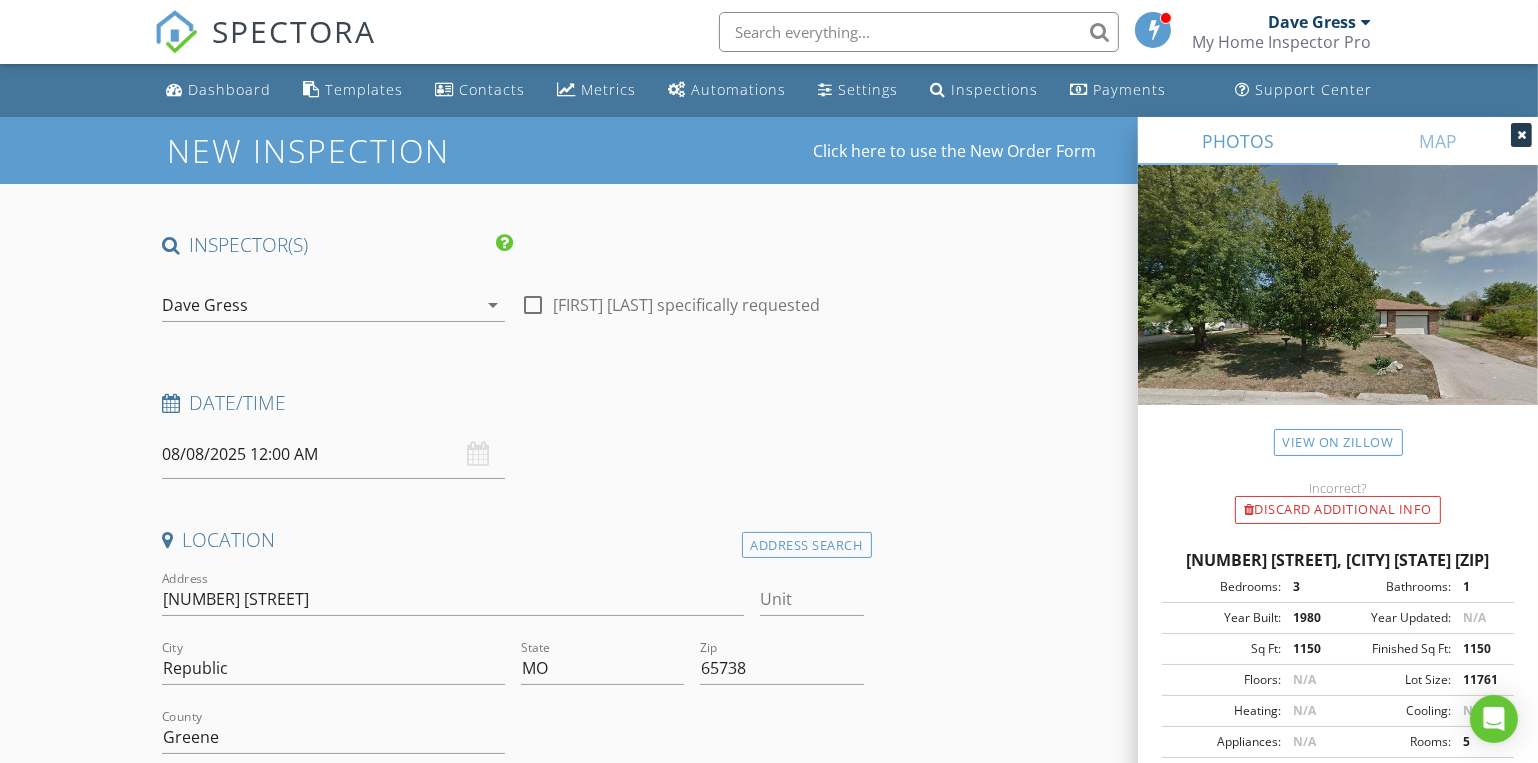 type on "1150" 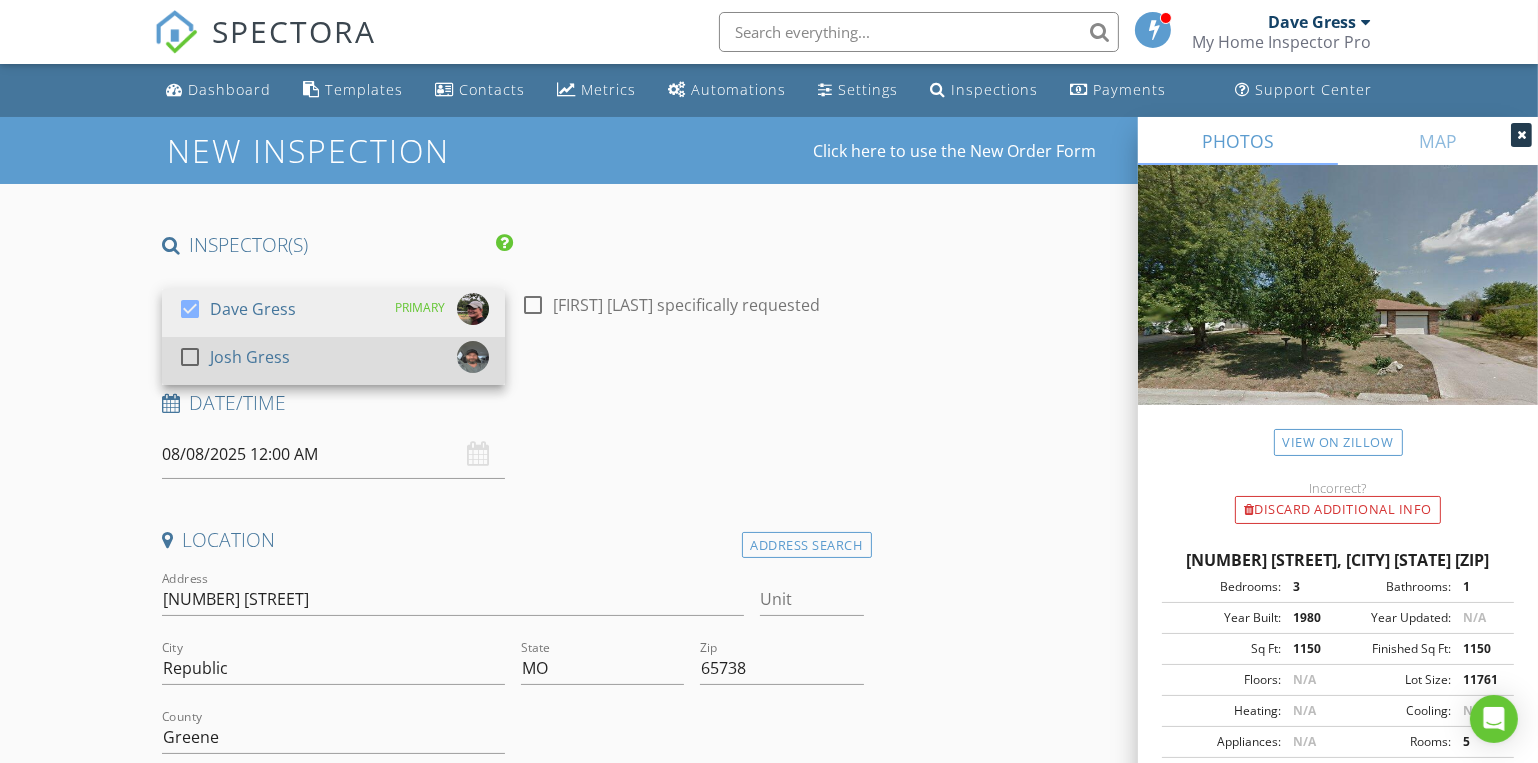 click on "check_box_outline_blank   Josh Gress" at bounding box center (333, 361) 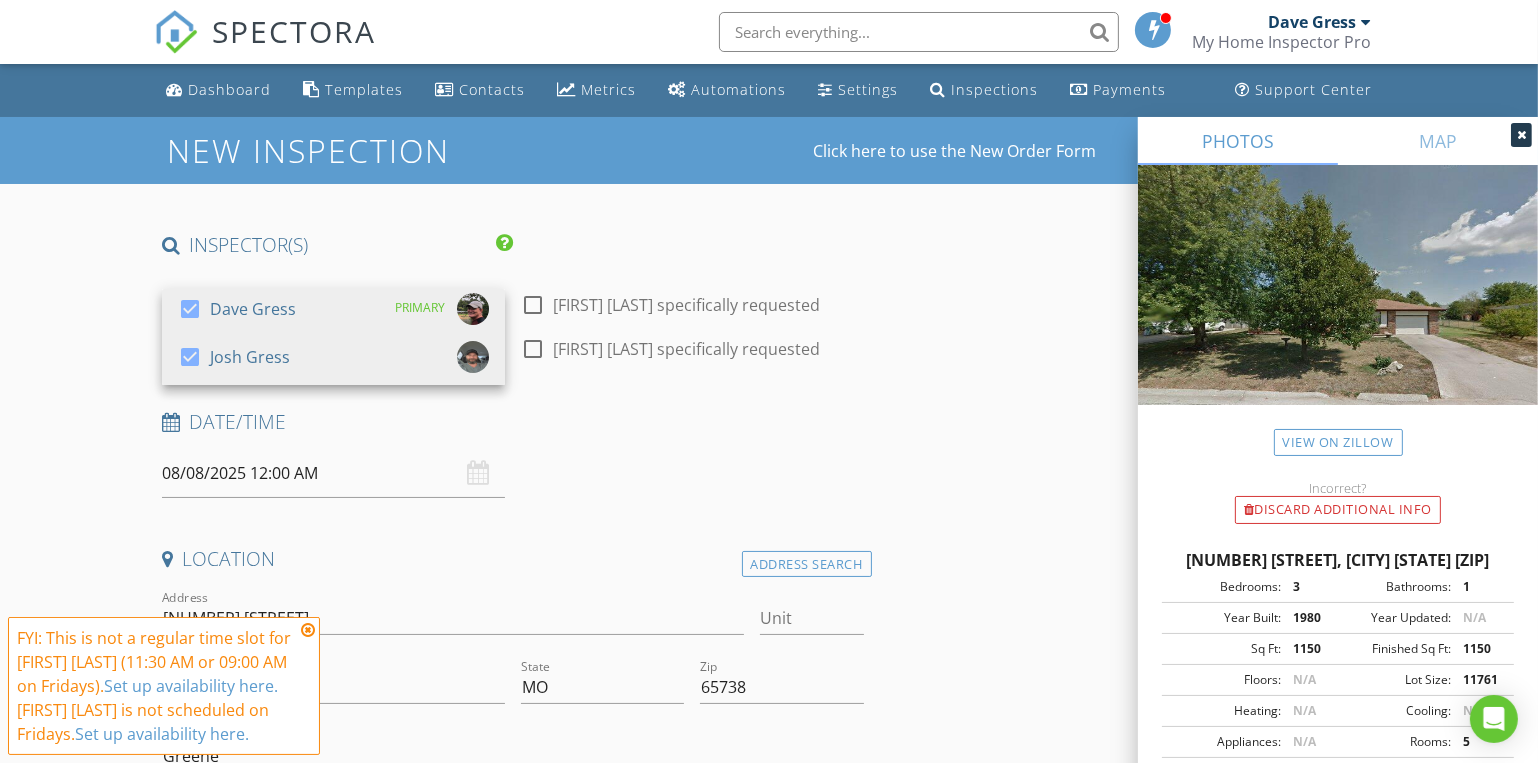 click on "Date/Time" at bounding box center (513, 422) 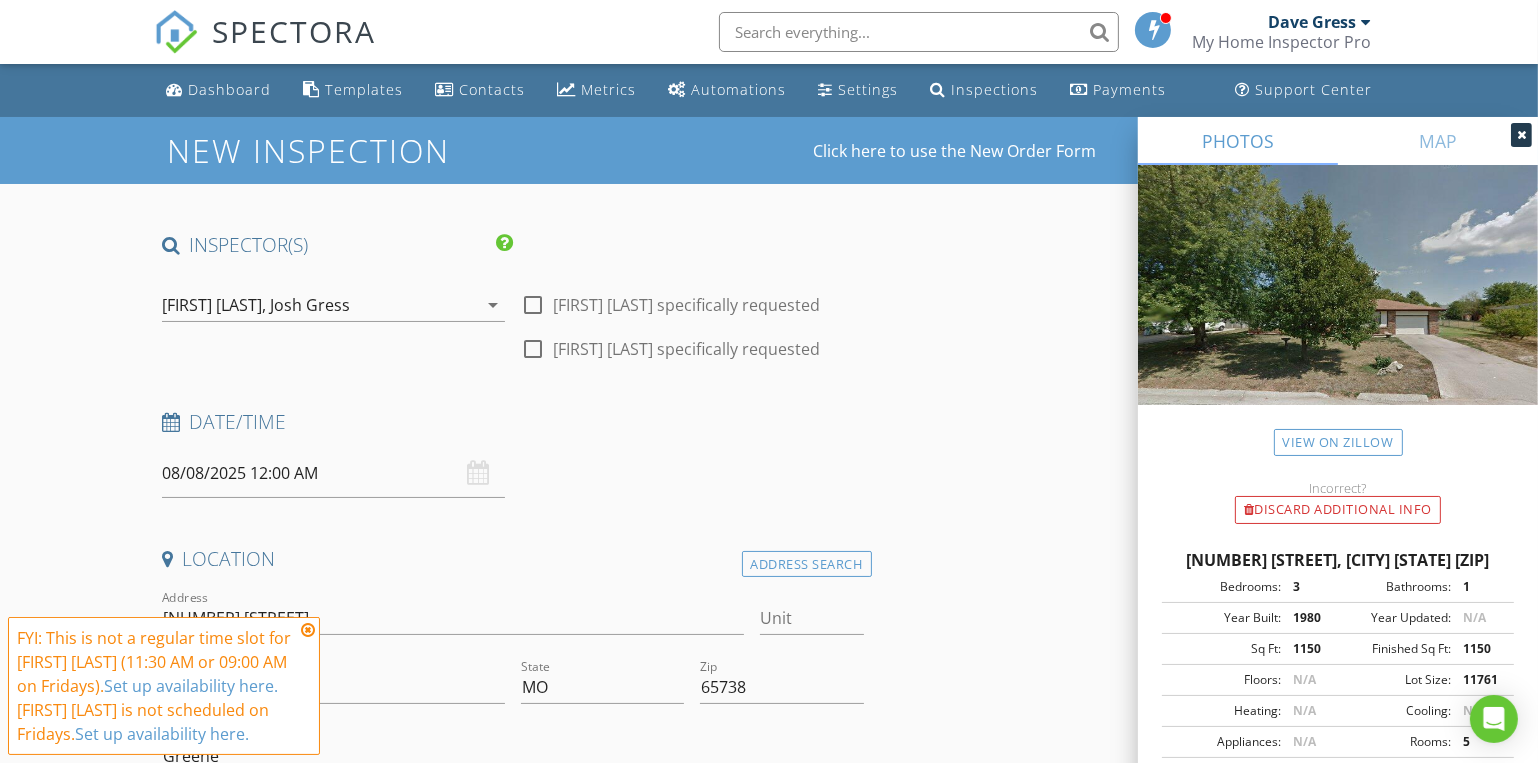 click on "FYI: This is not a regular time slot for Dave Gress (11:30 AM or 09:00 AM on Fridays).  Set up availability here.  Josh Gress is not scheduled on Fridays.  Set up availability here." at bounding box center (164, 686) 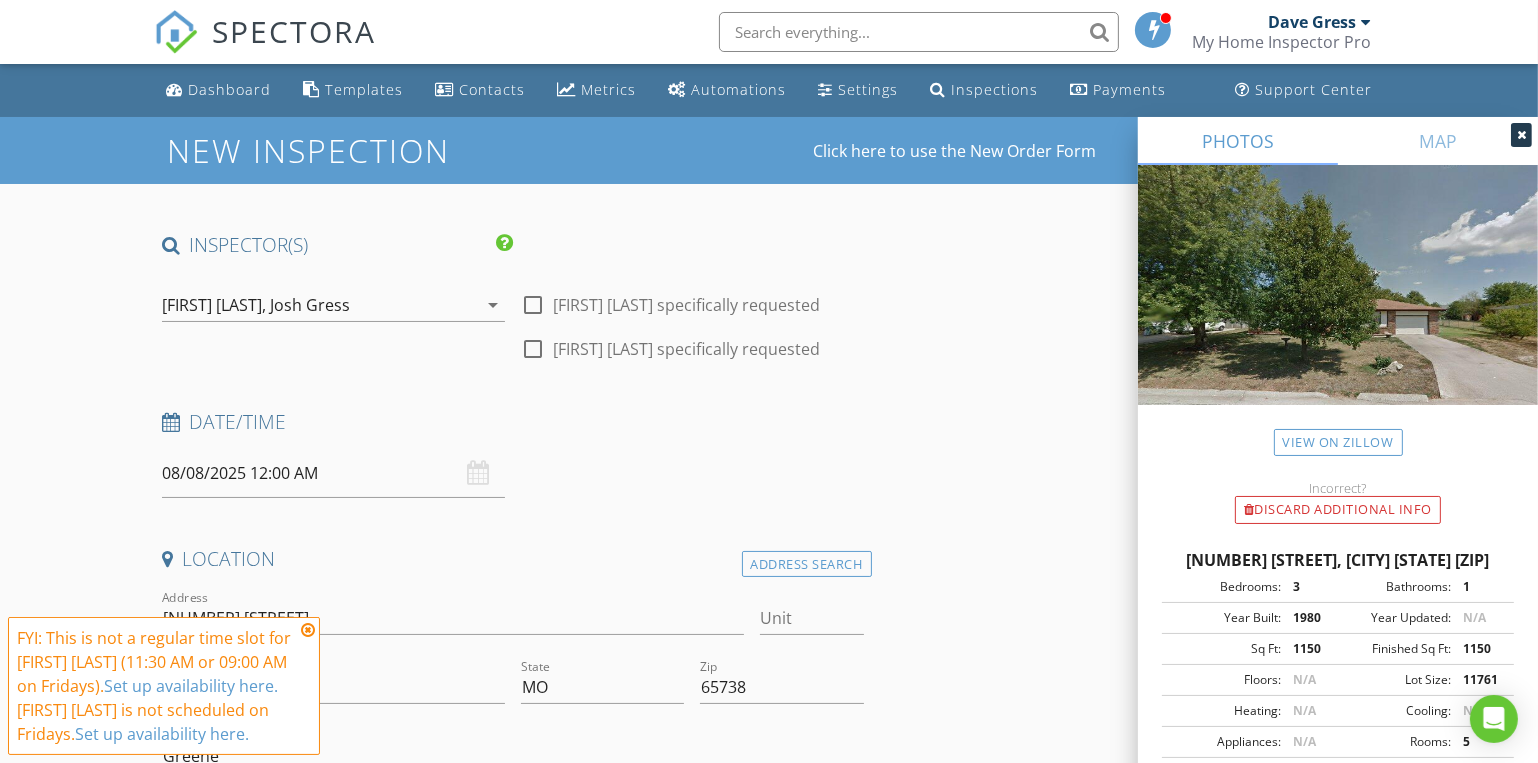 click on "08/08/2025 12:00 AM" at bounding box center (333, 473) 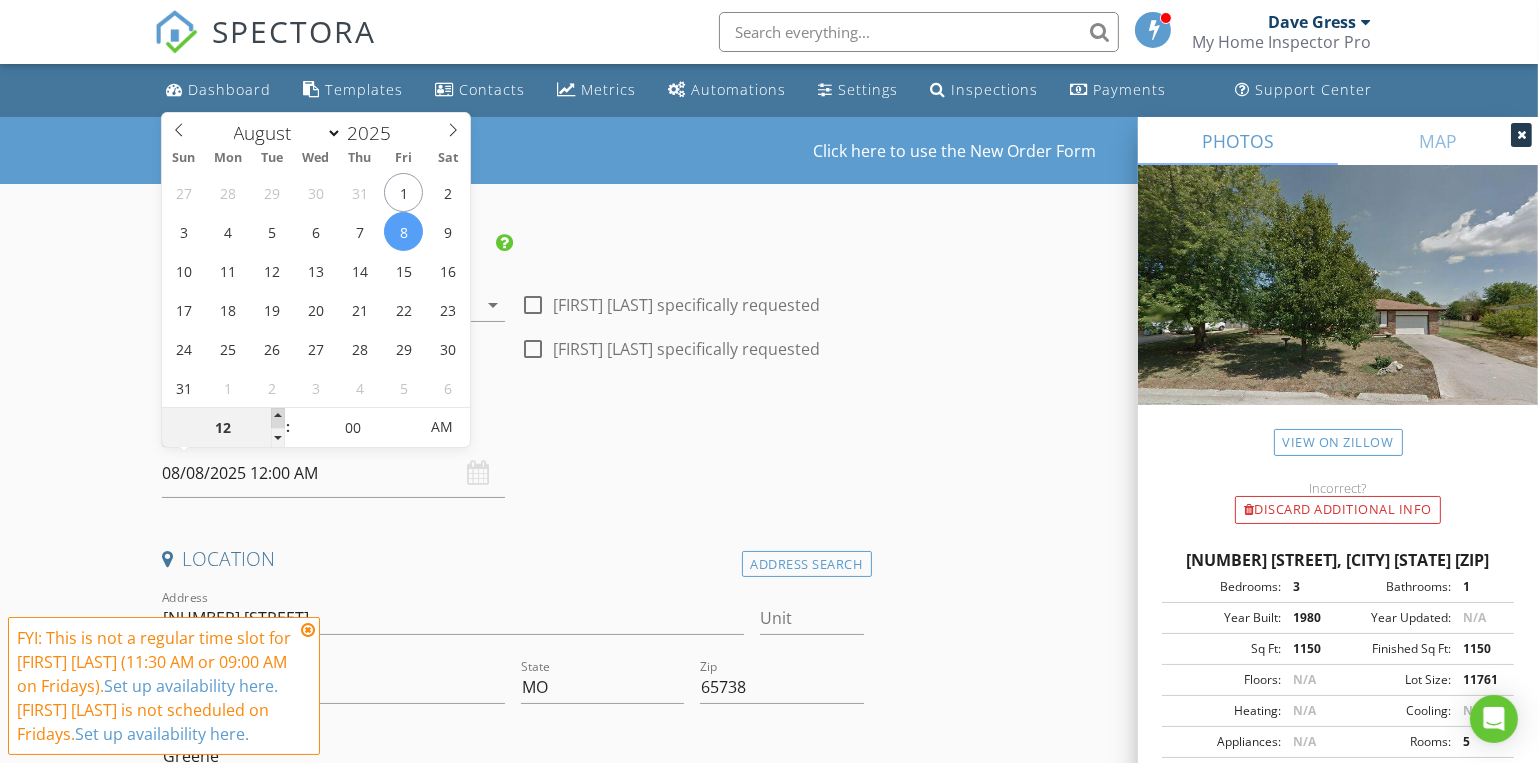 type on "01" 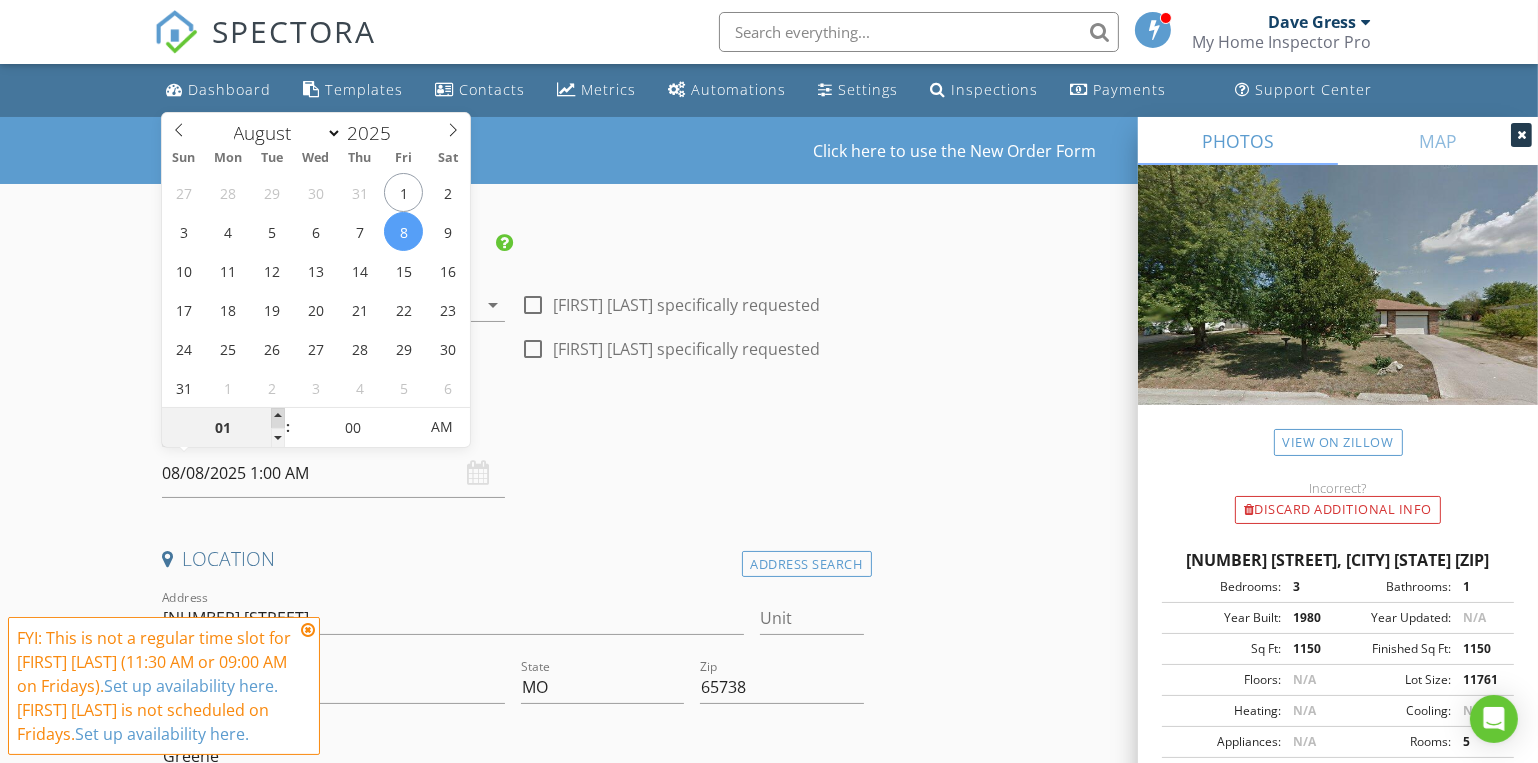 click at bounding box center [278, 418] 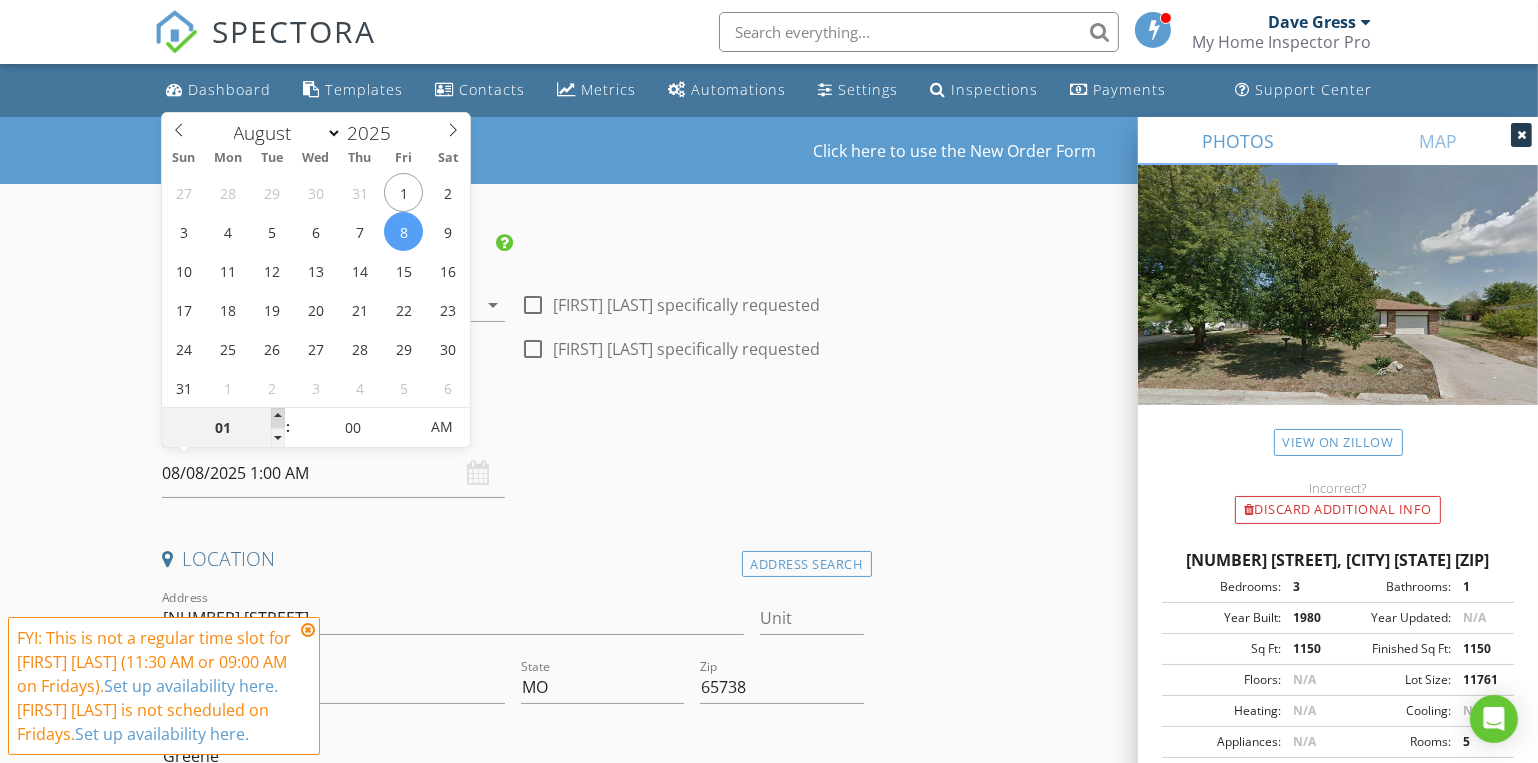 type on "02" 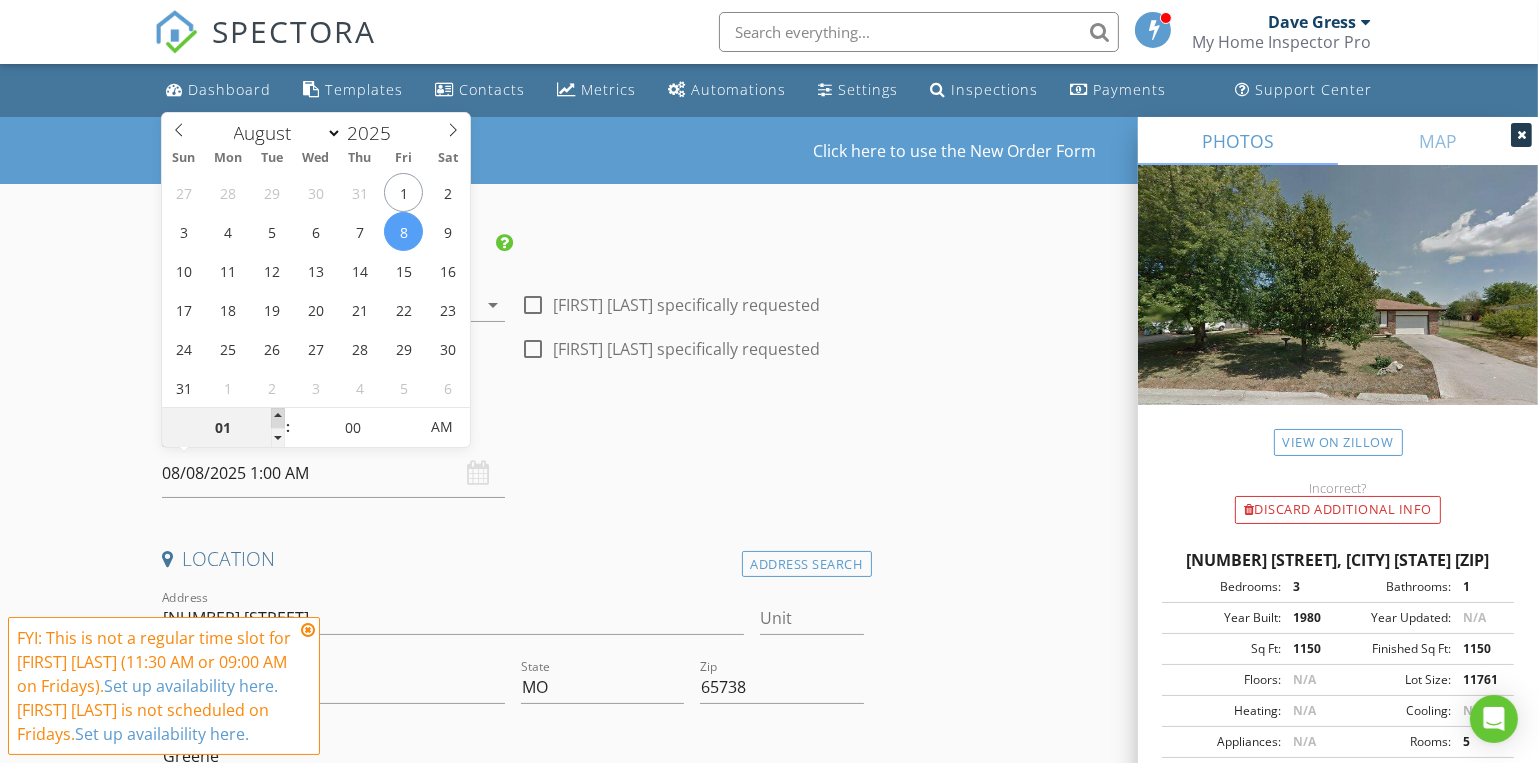 type on "08/08/2025 2:00 AM" 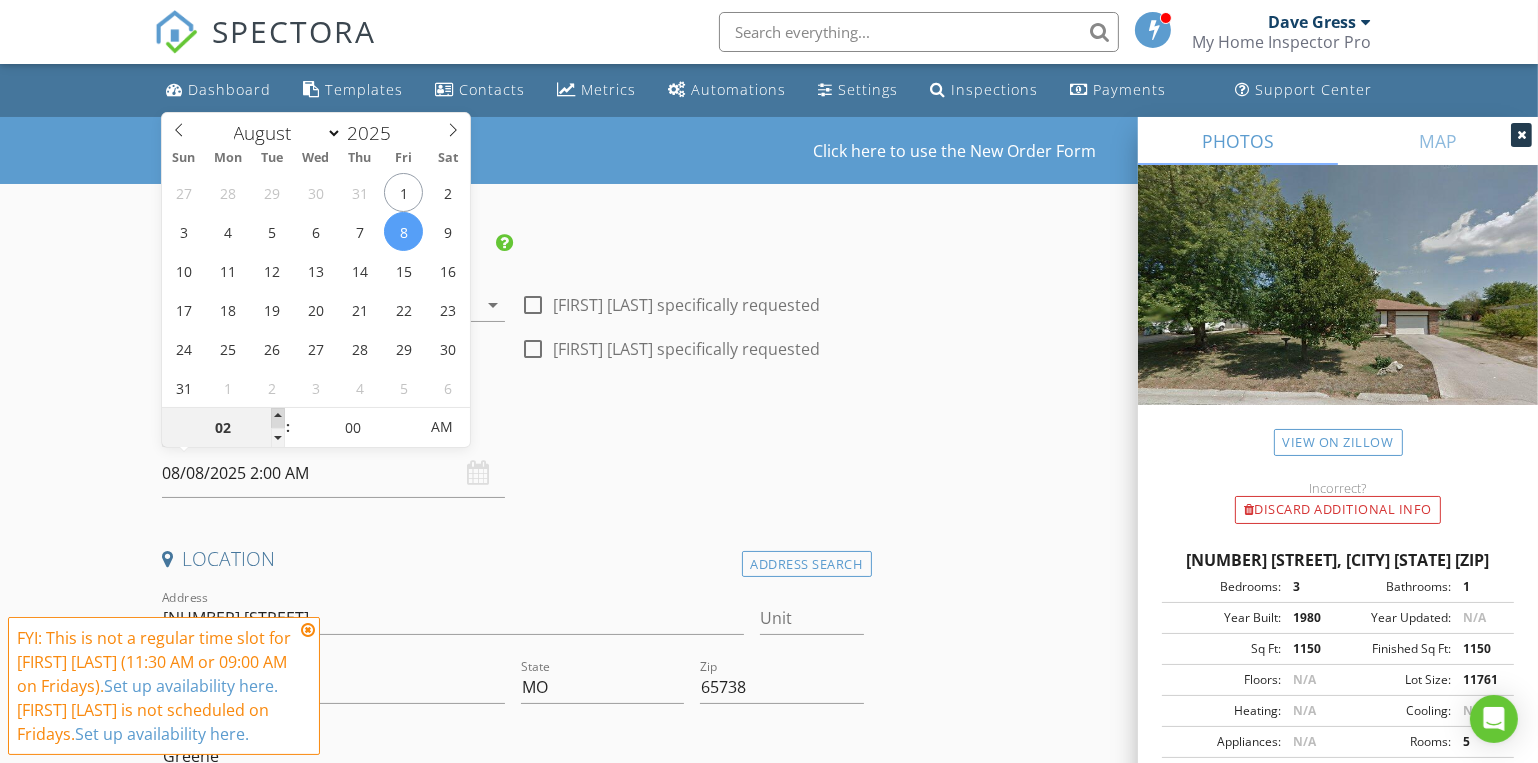 click at bounding box center [278, 418] 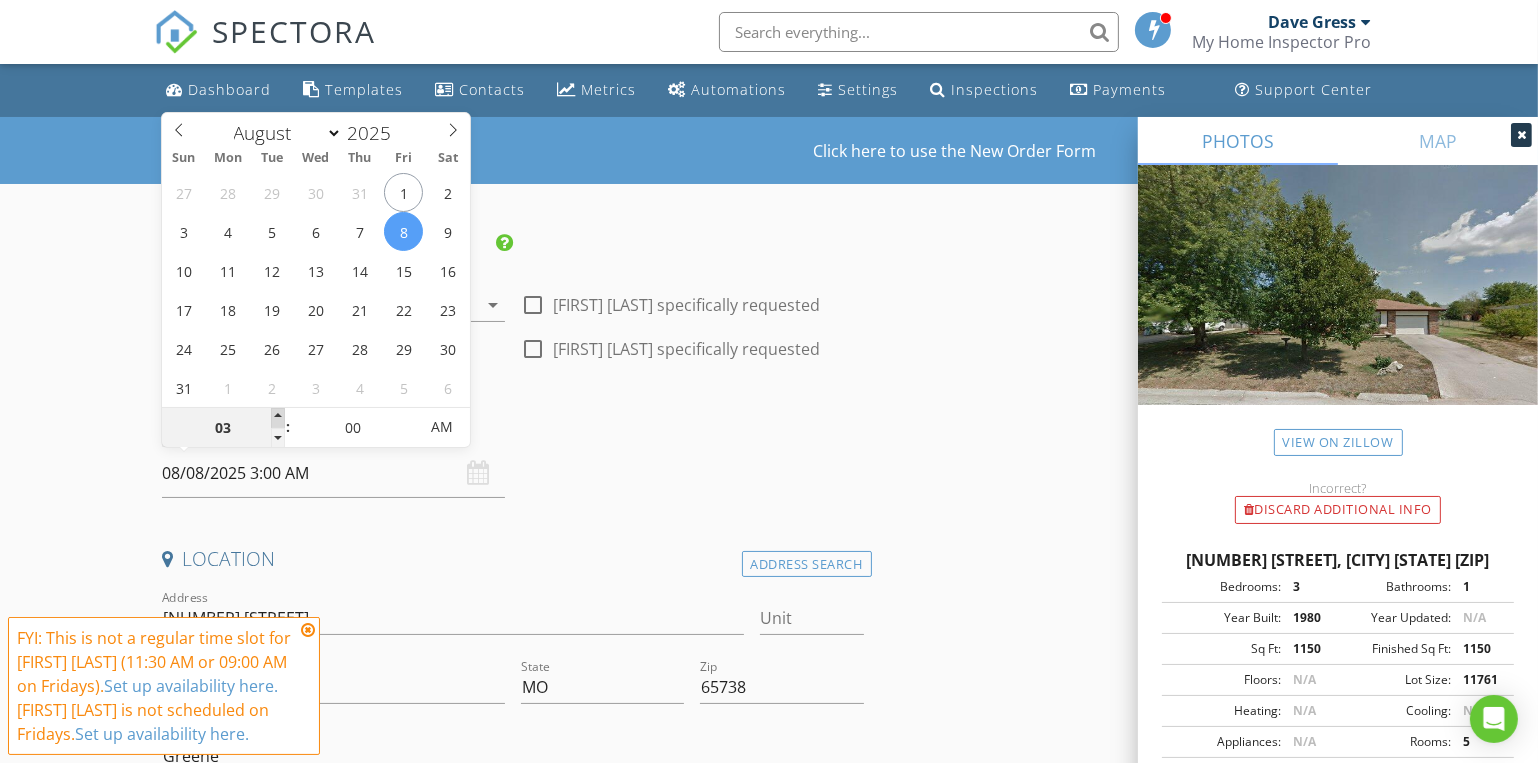 click at bounding box center [278, 418] 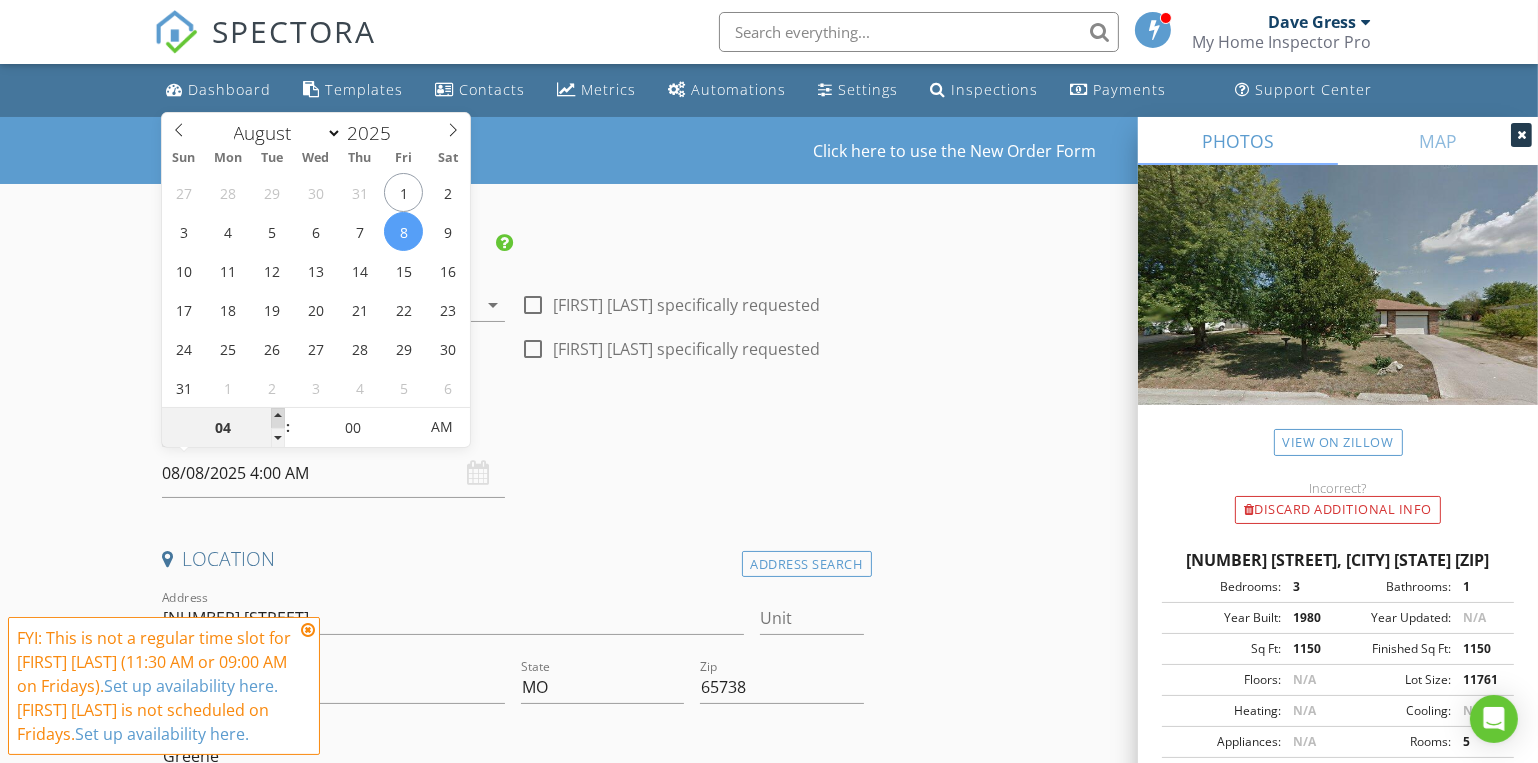 click at bounding box center (278, 418) 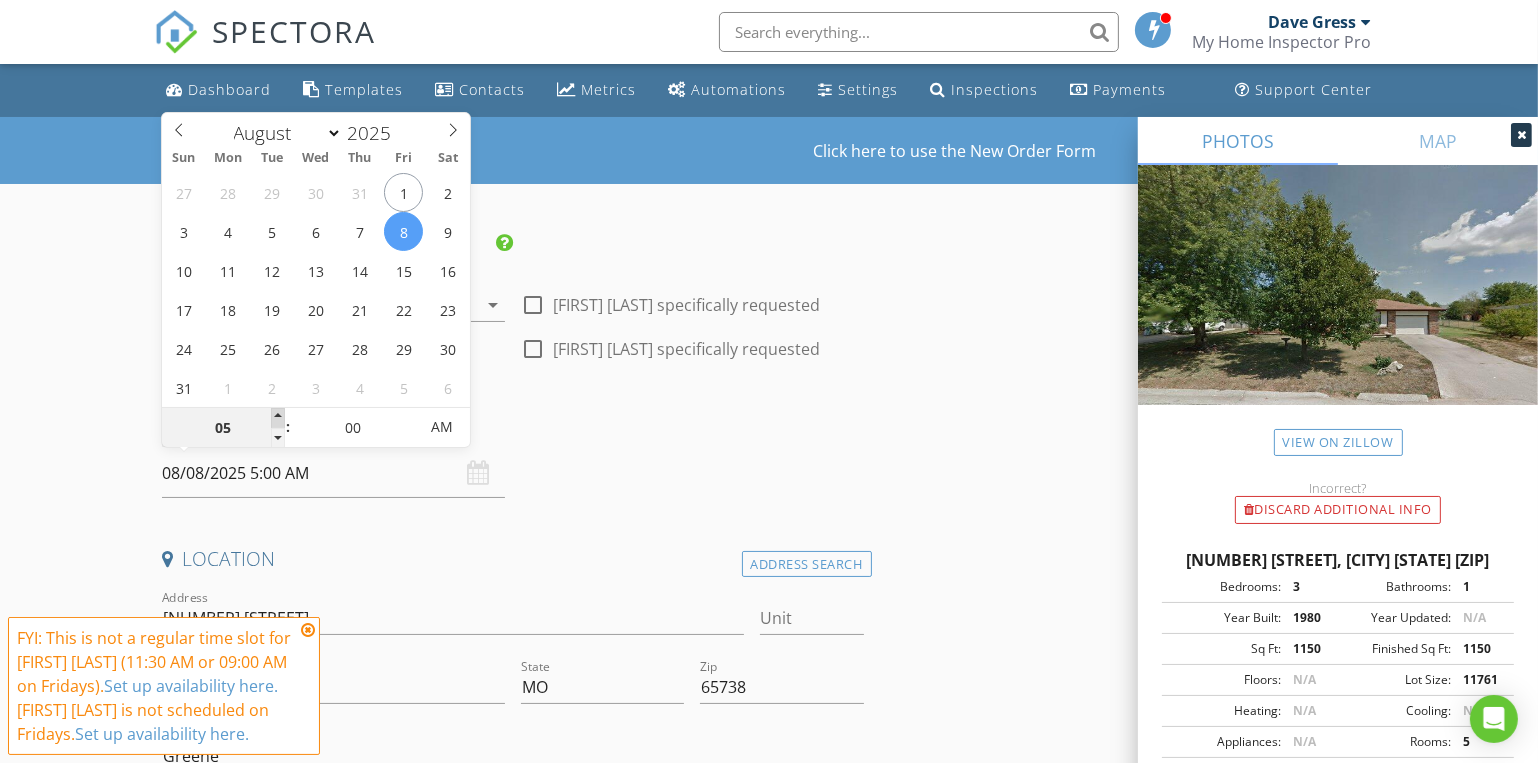 click at bounding box center (278, 418) 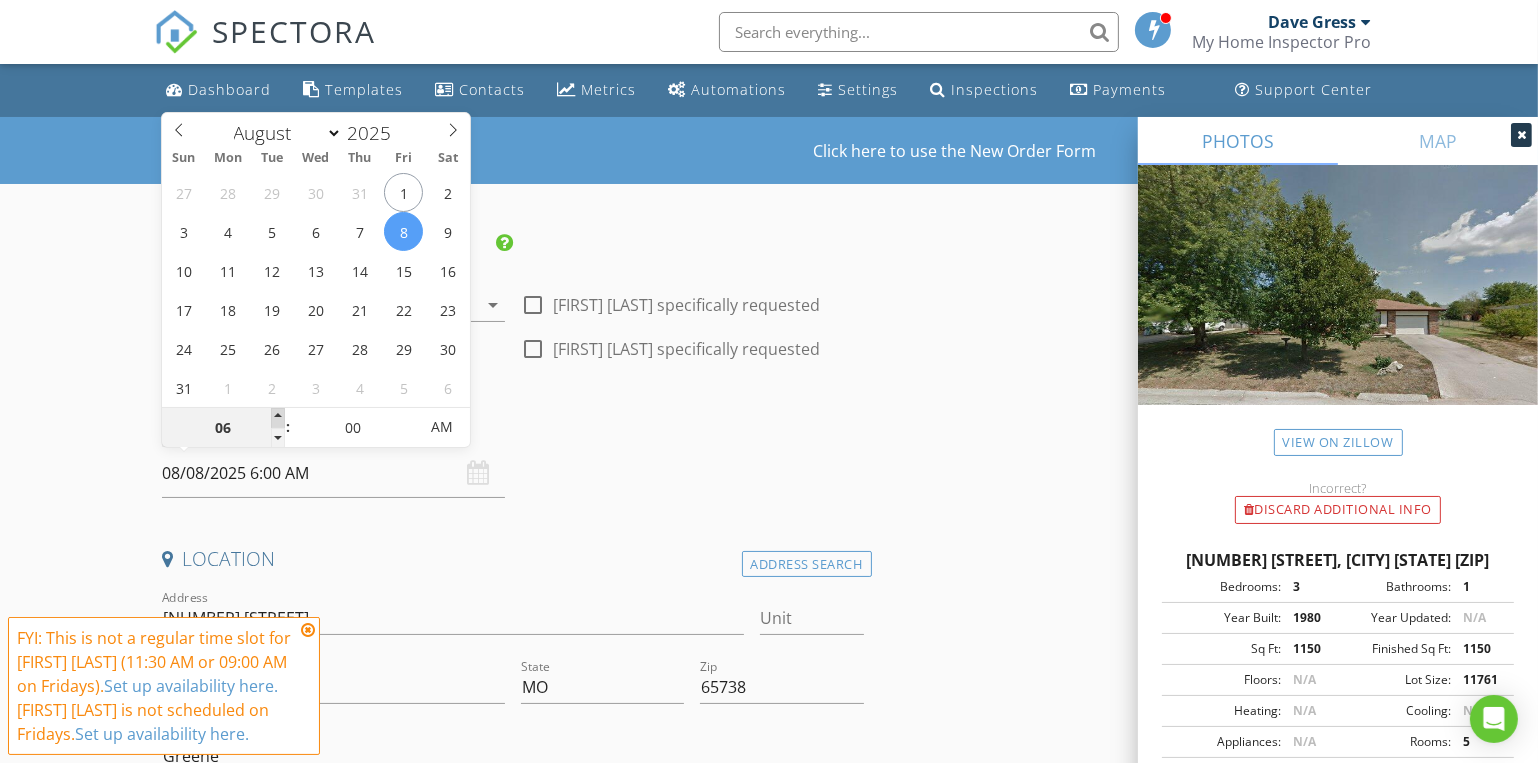 click at bounding box center (278, 418) 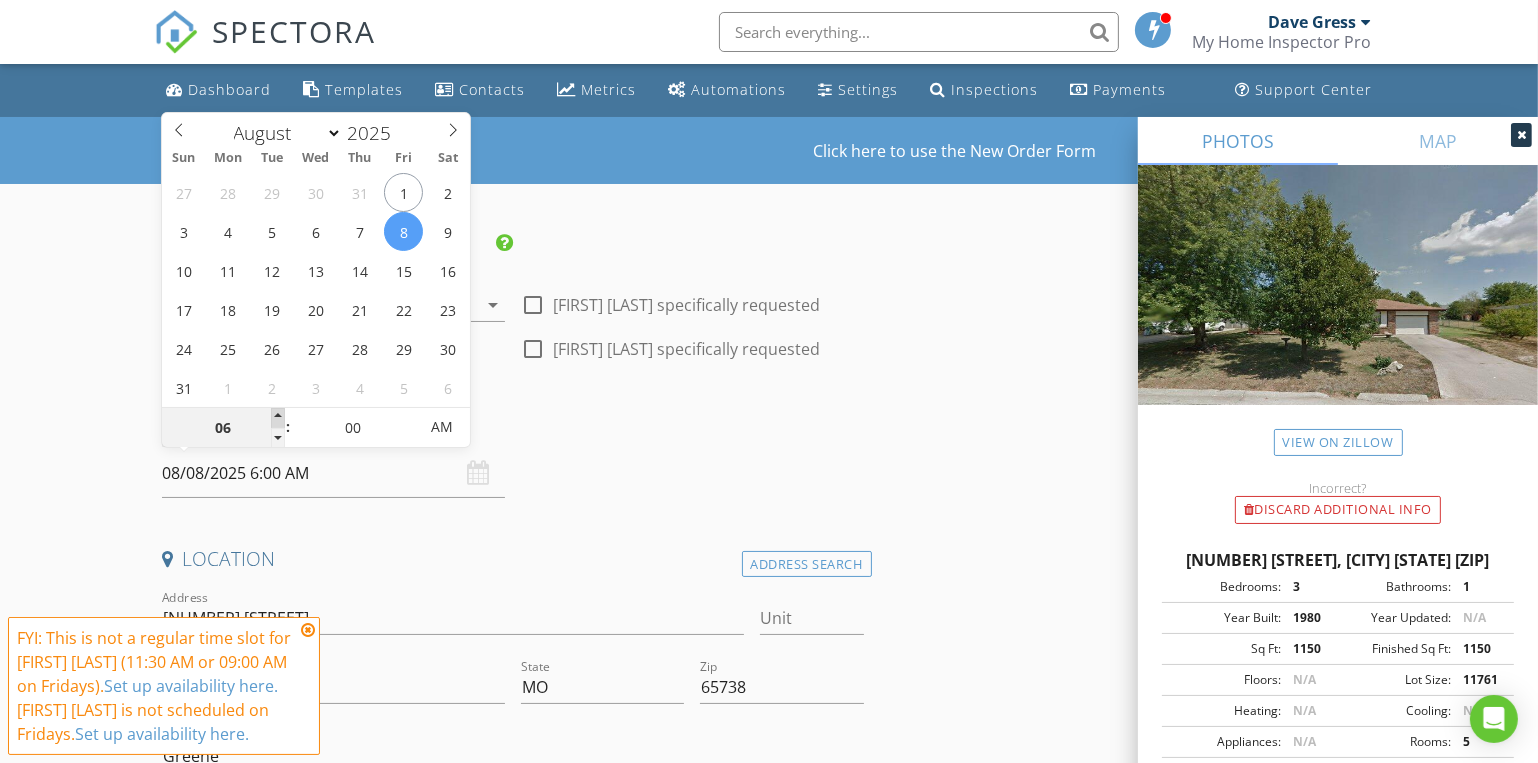 type on "07" 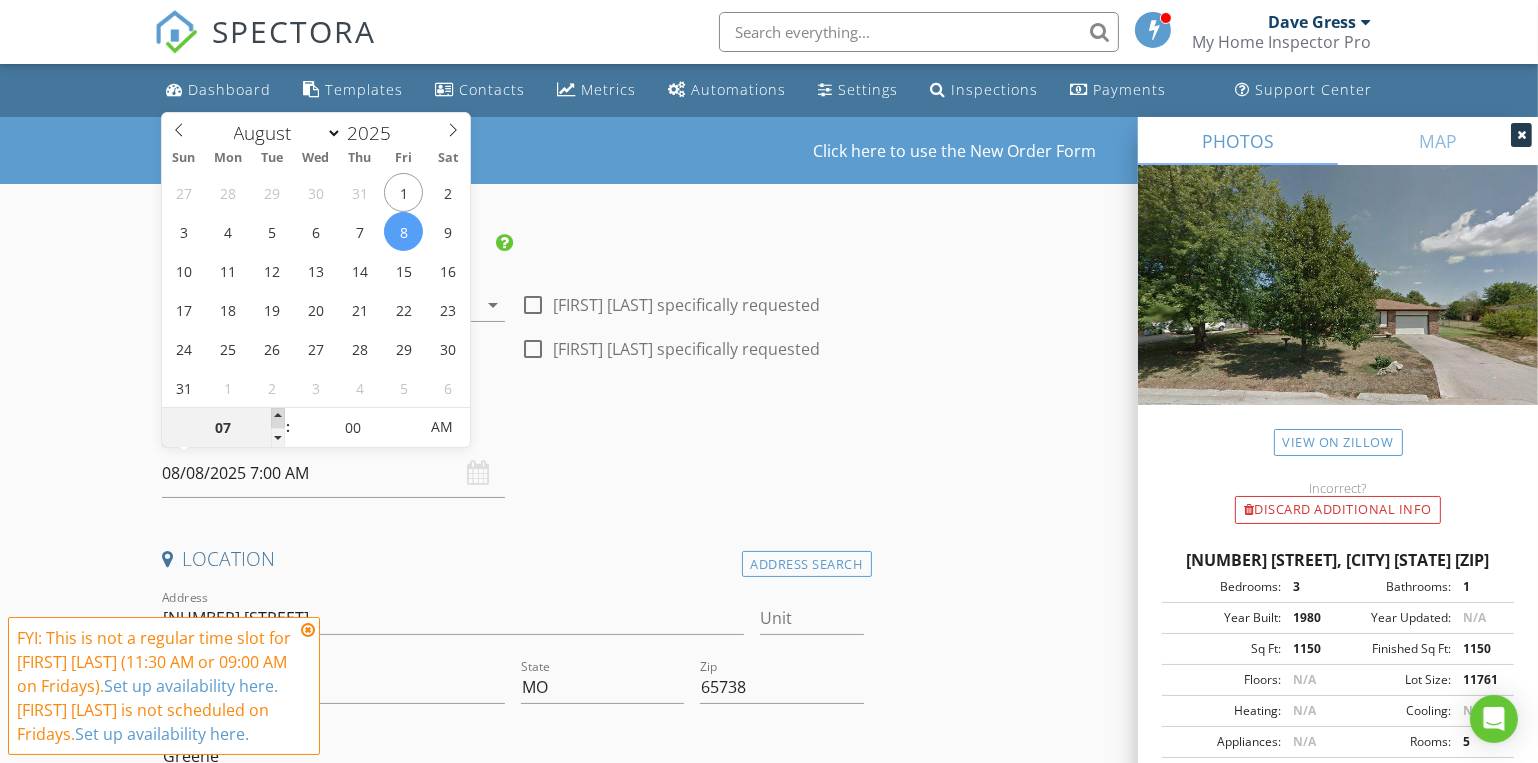 click at bounding box center (278, 418) 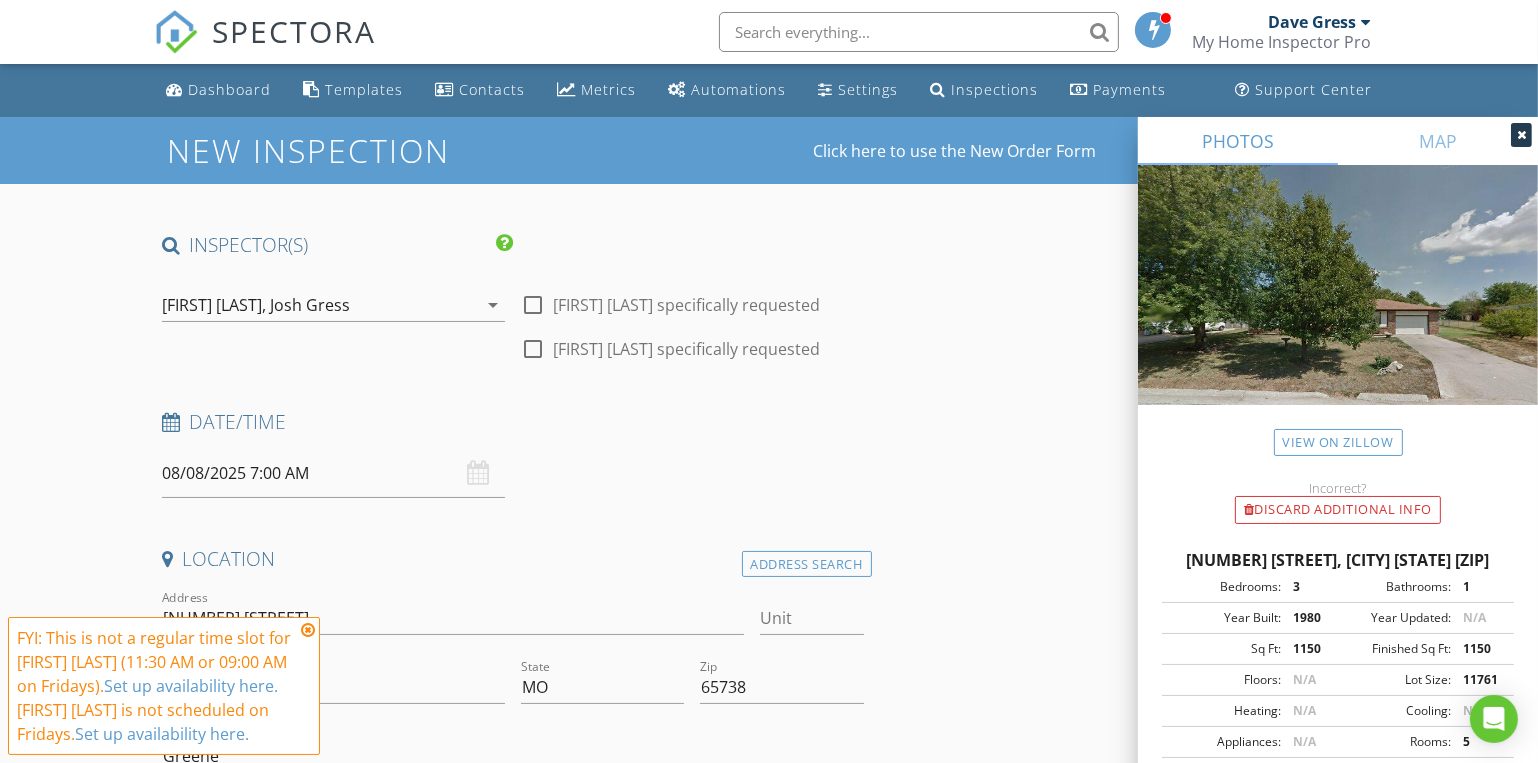 click at bounding box center [308, 630] 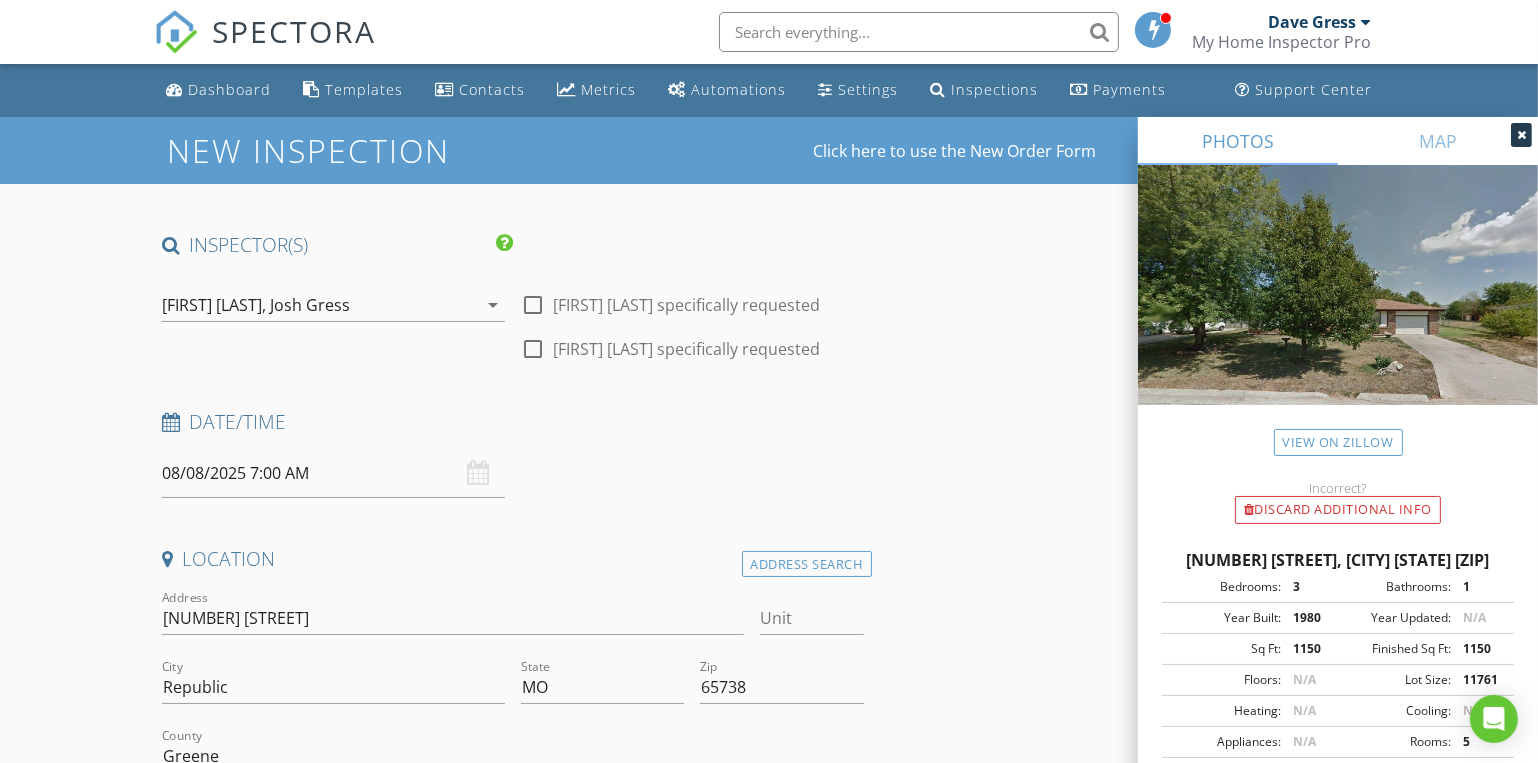 click on "Date/Time" at bounding box center [513, 429] 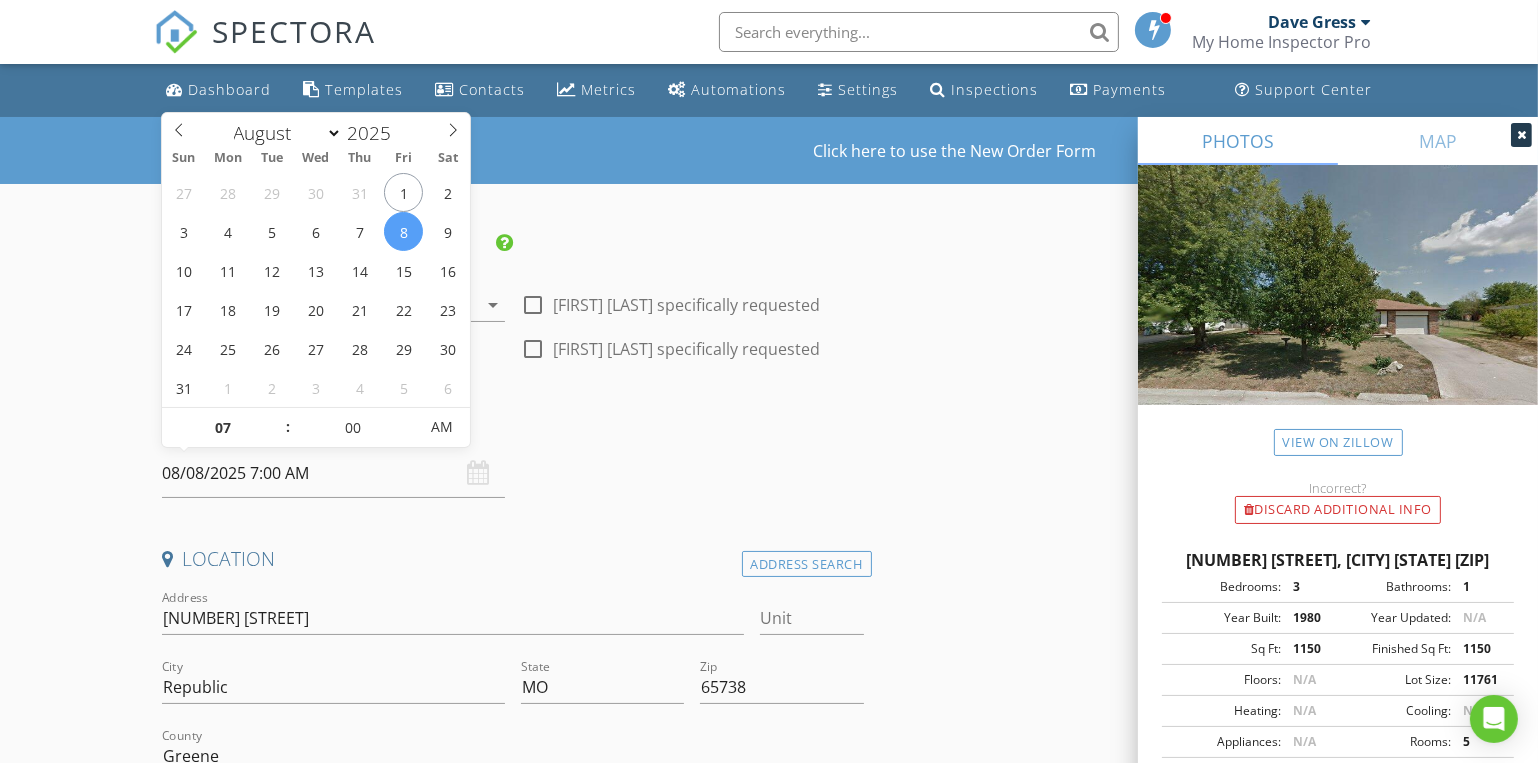 click on "08/08/2025 7:00 AM" at bounding box center [333, 473] 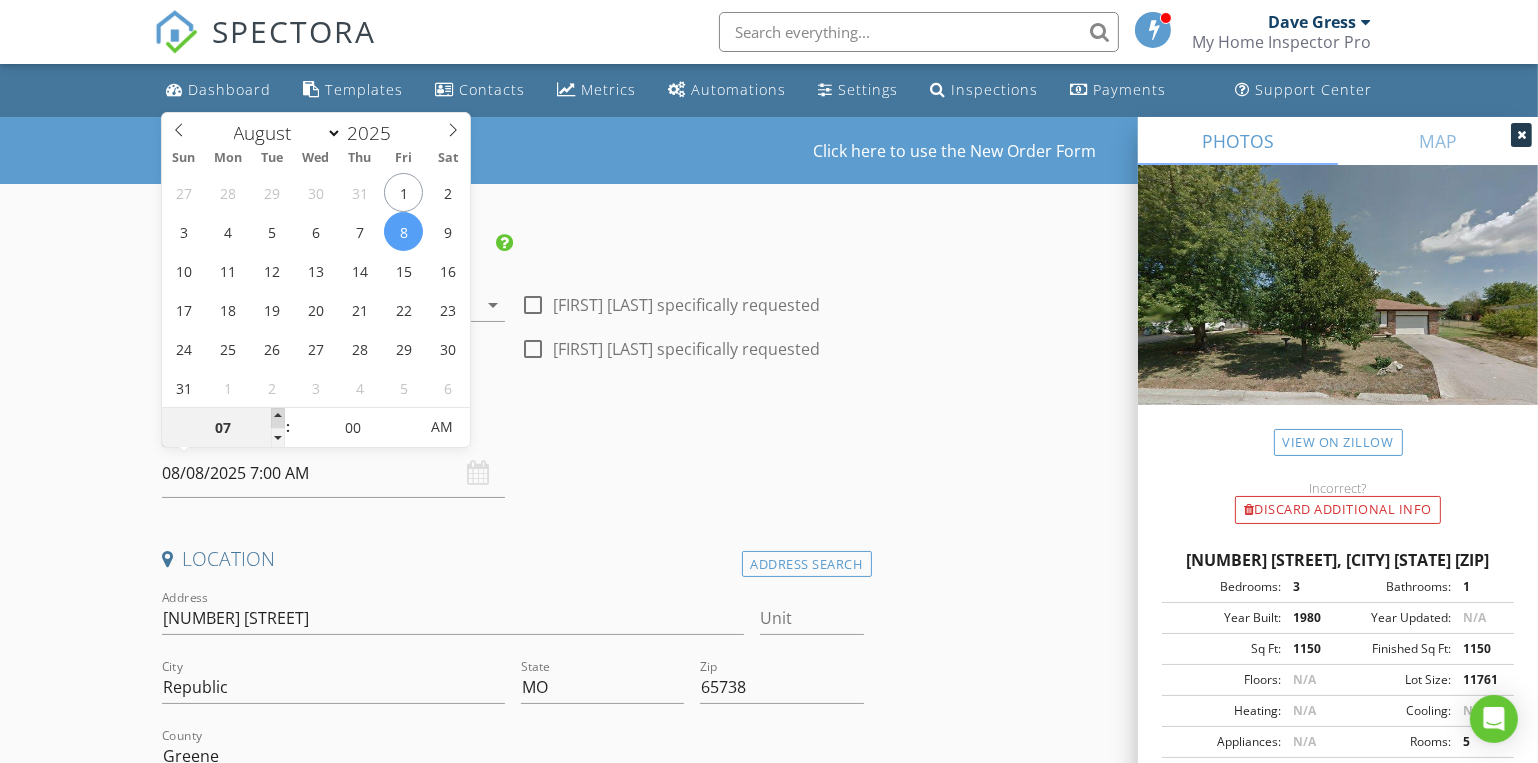 type on "08" 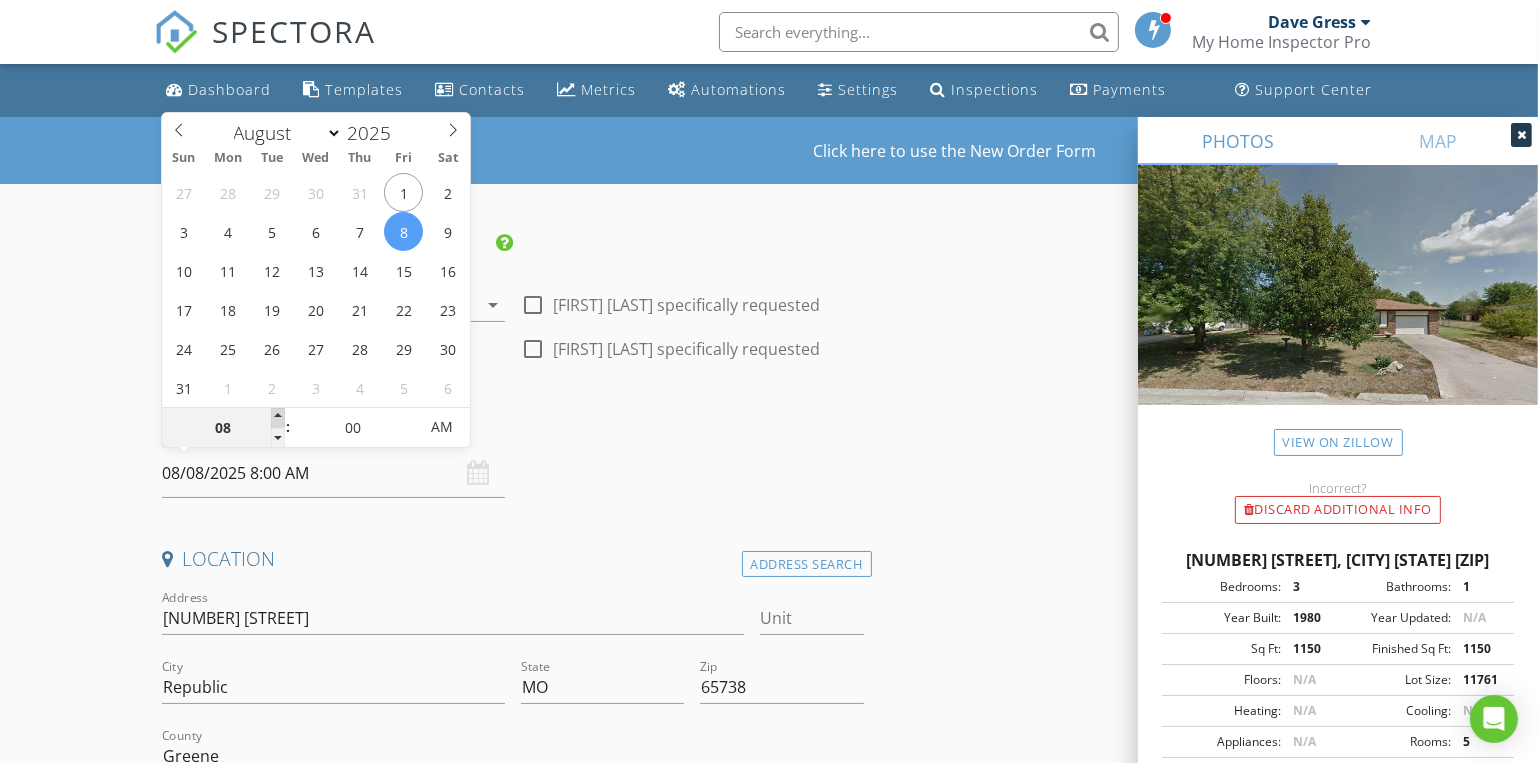 click at bounding box center [278, 418] 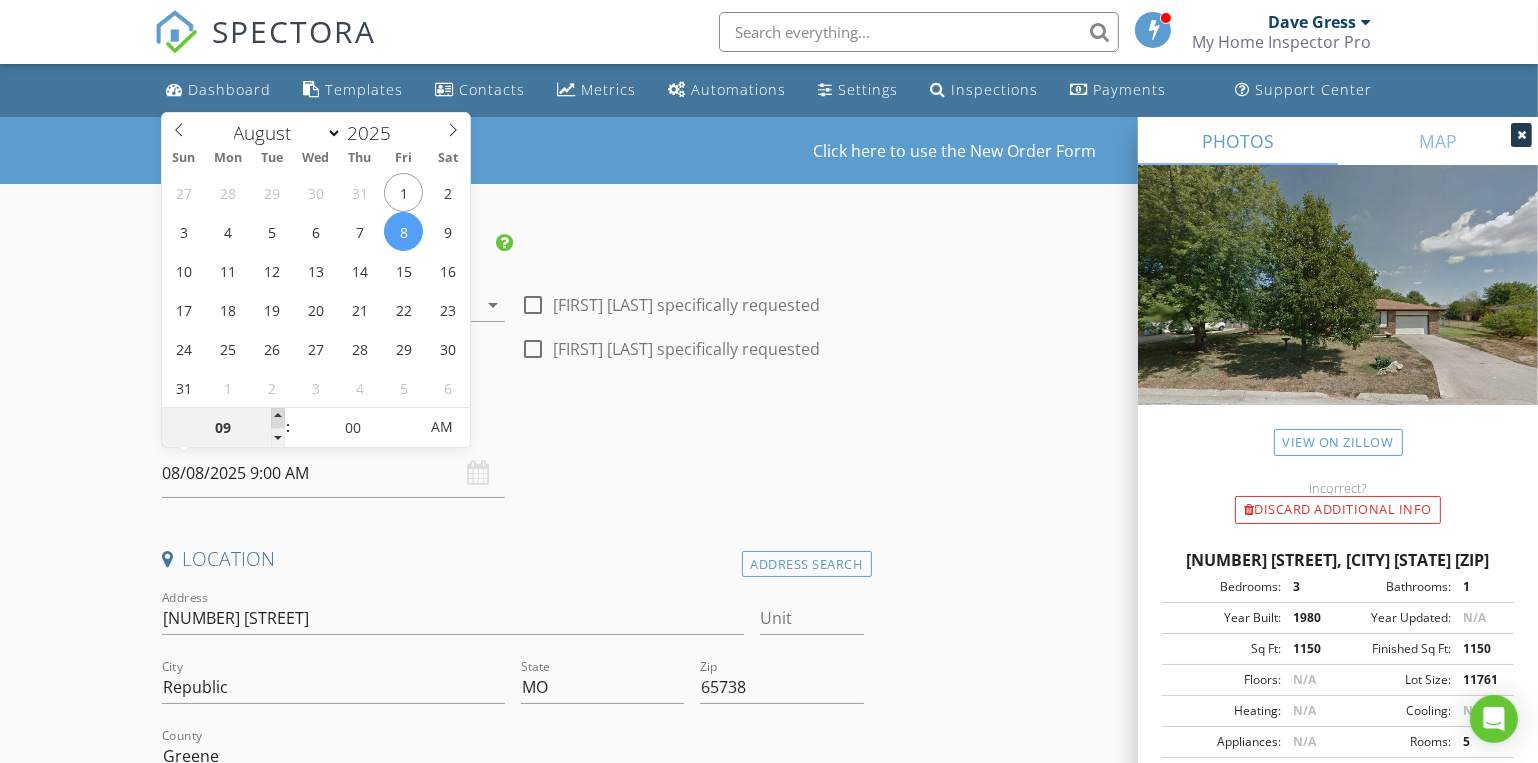 click at bounding box center (278, 418) 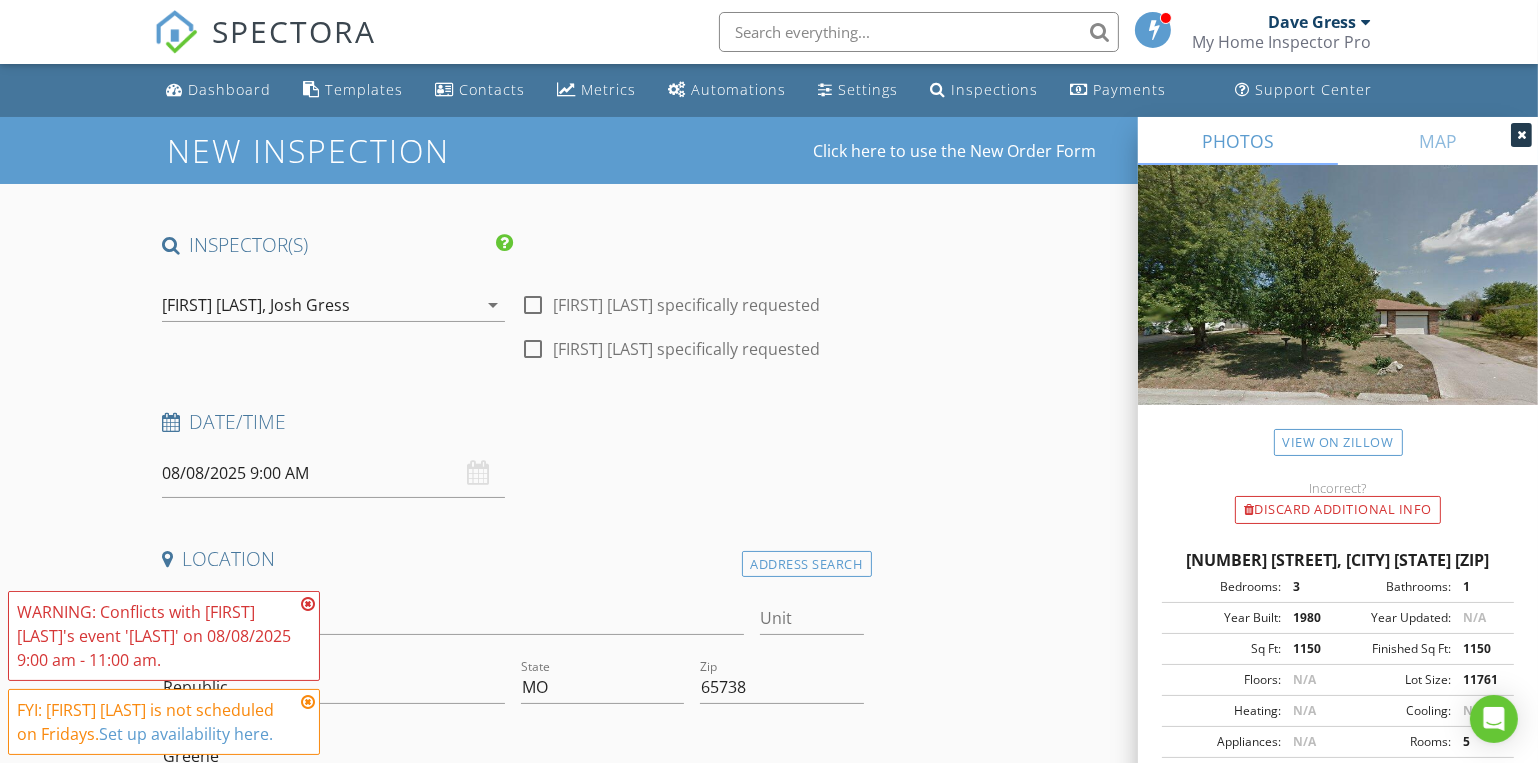 click on "Date/Time" at bounding box center [513, 422] 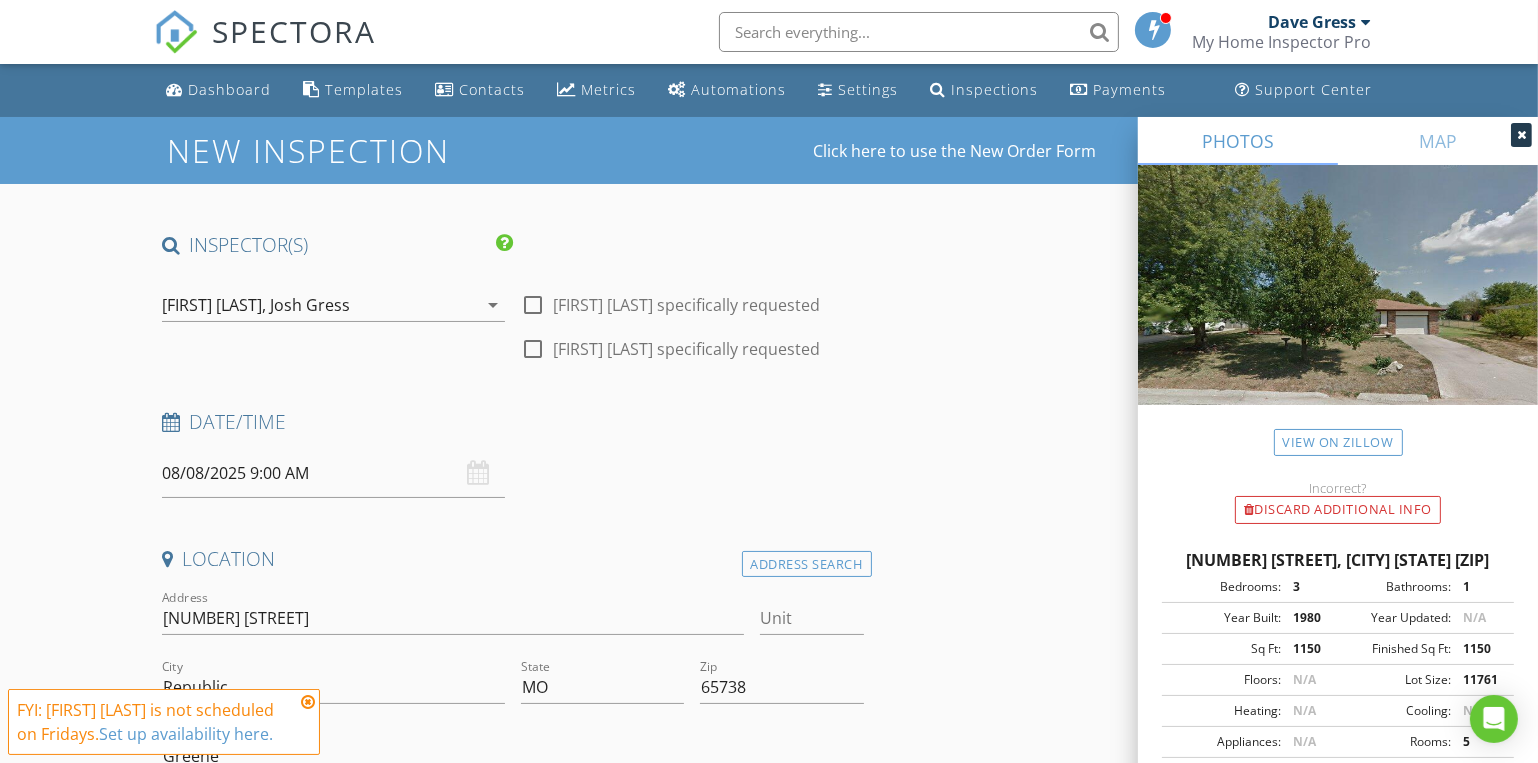 click at bounding box center (308, 702) 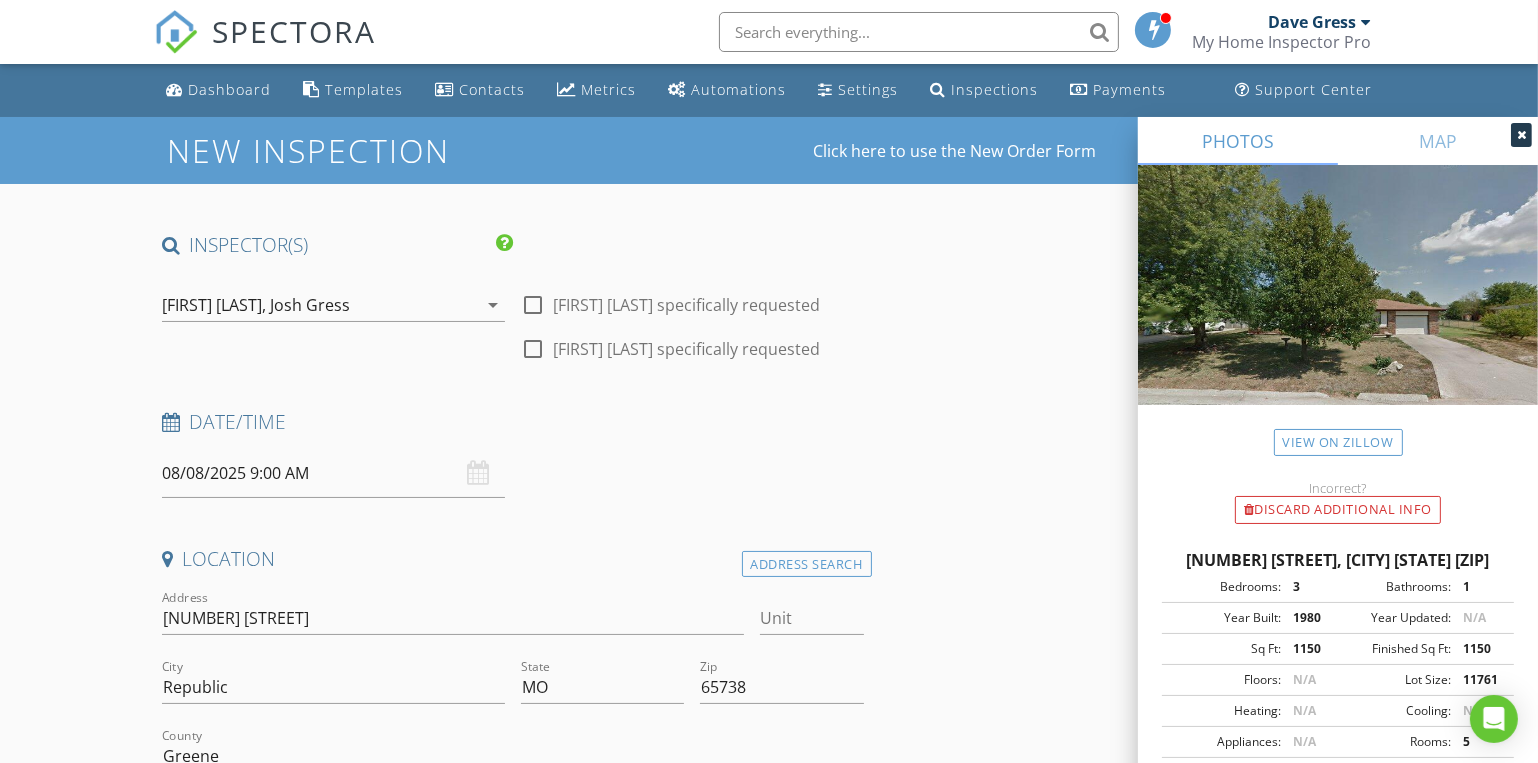 click on "Date/Time
08/08/2025 9:00 AM" at bounding box center (513, 453) 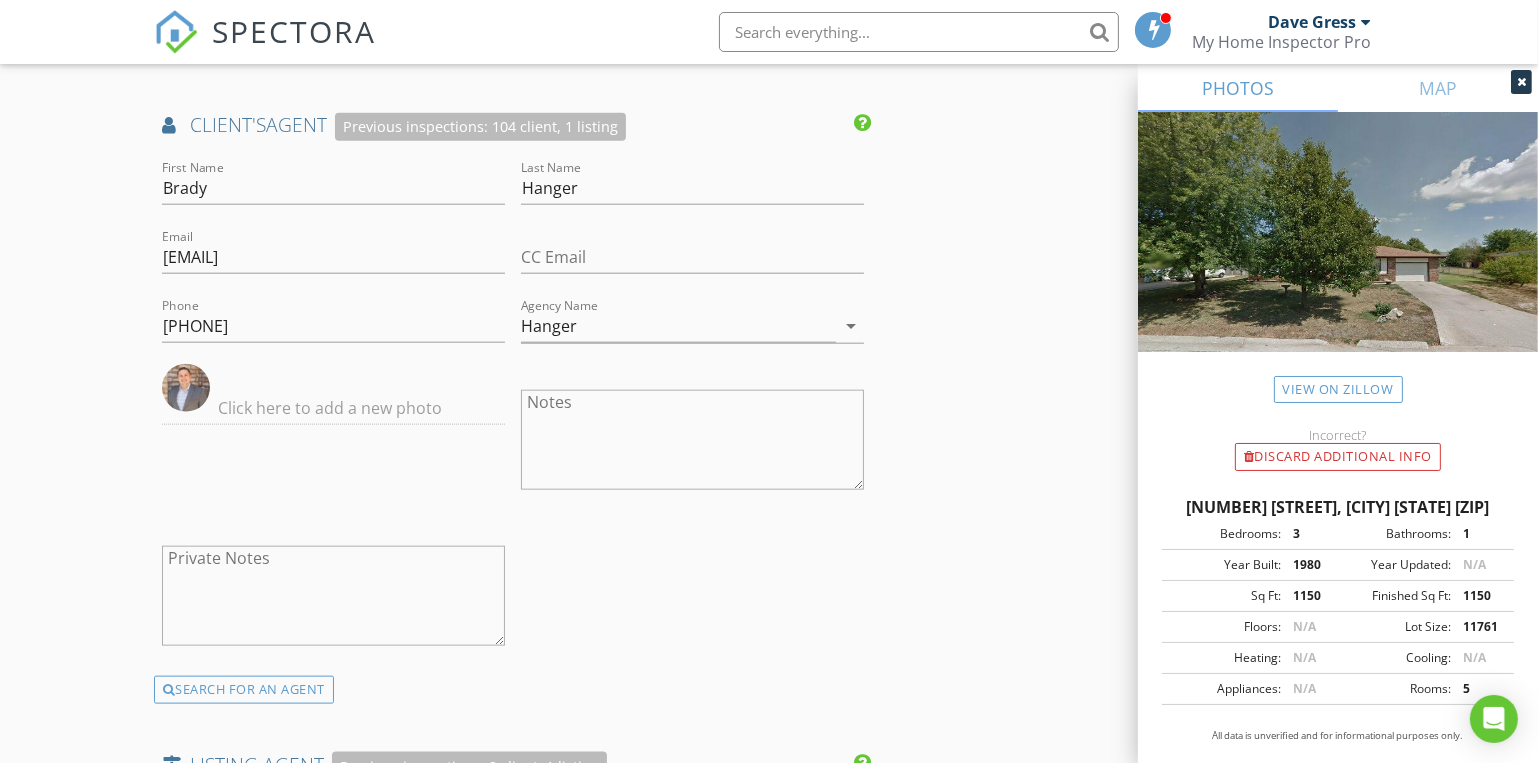 scroll, scrollTop: 2454, scrollLeft: 0, axis: vertical 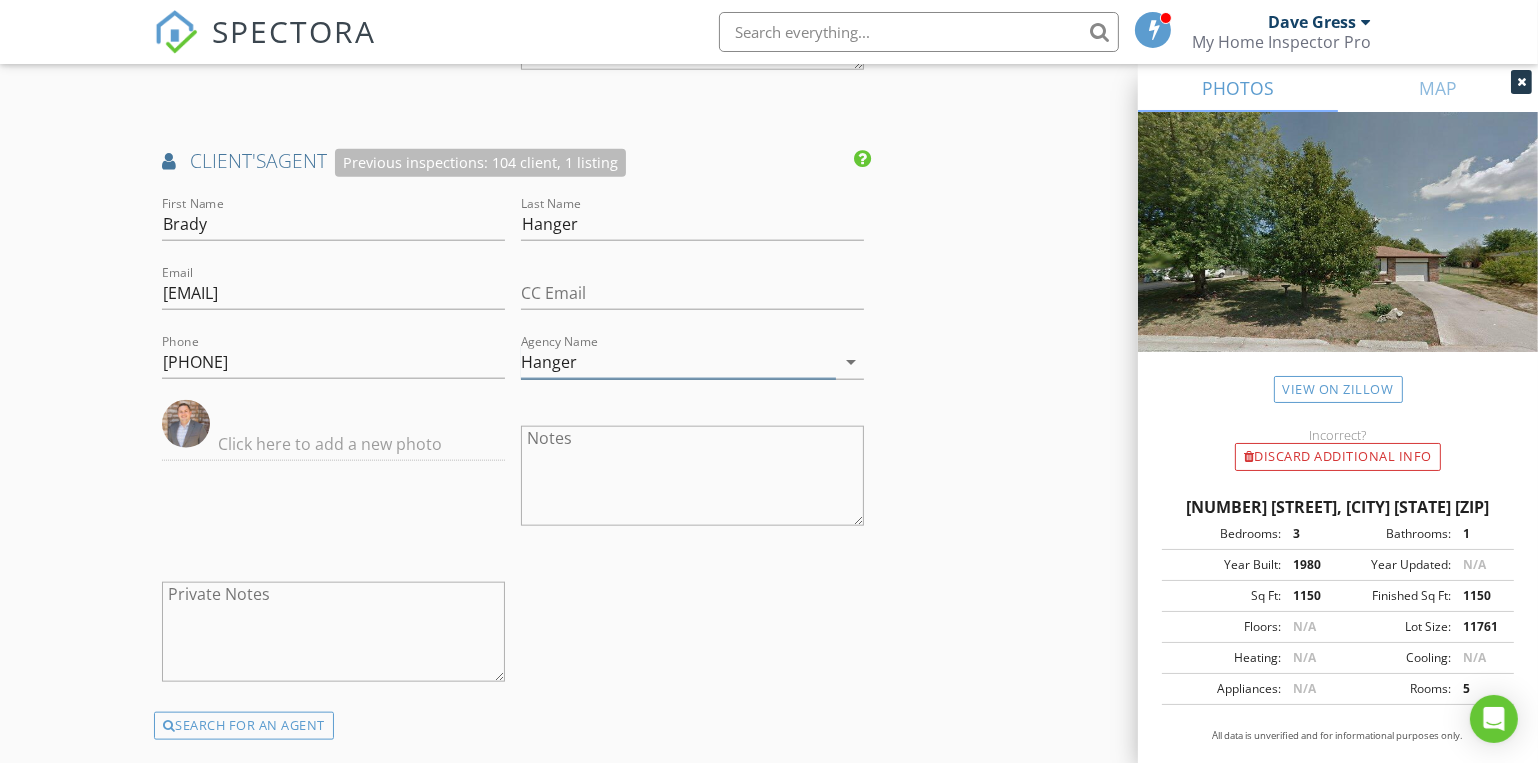 click on "Hanger" at bounding box center [678, 362] 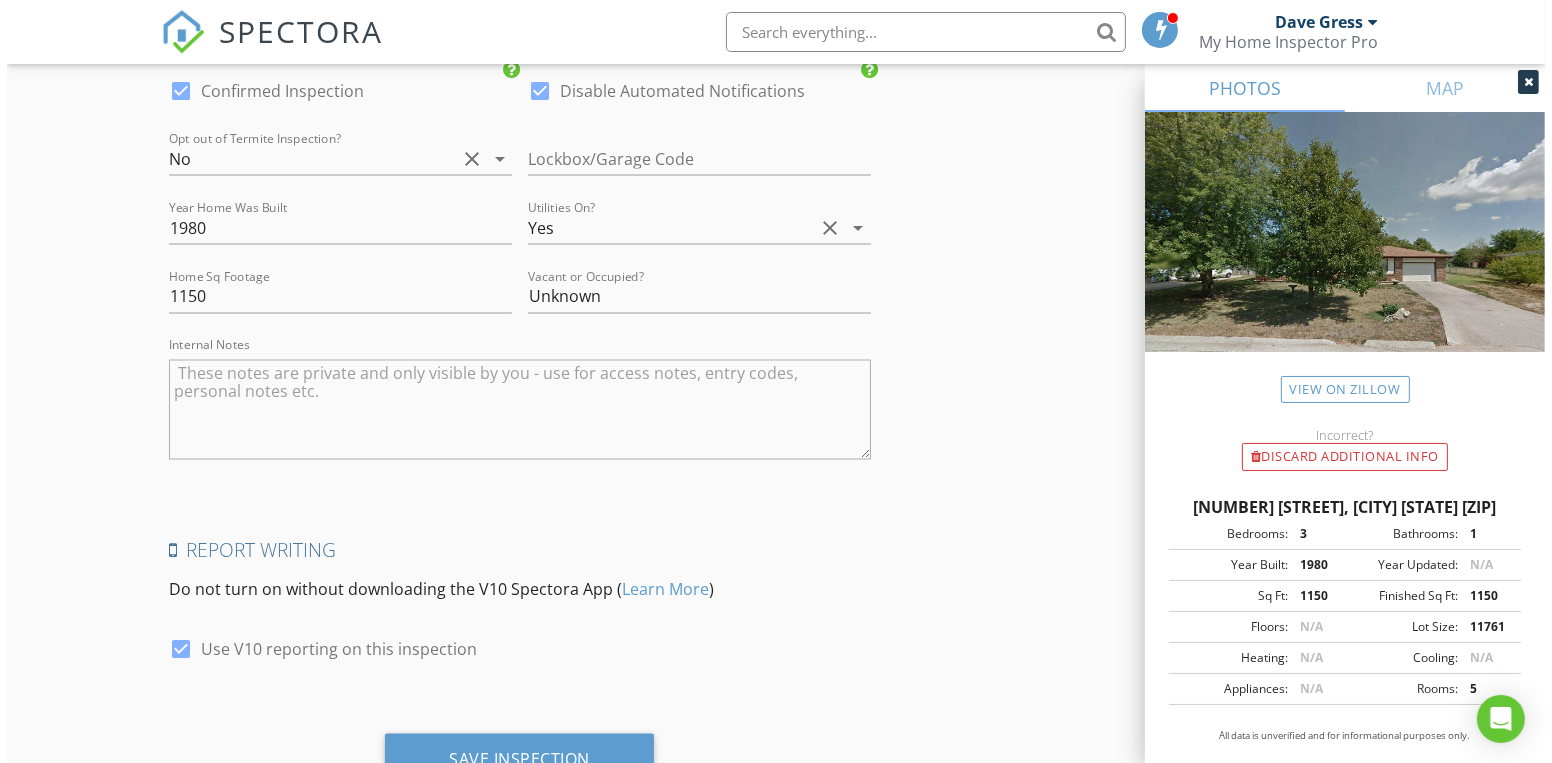 scroll, scrollTop: 4012, scrollLeft: 0, axis: vertical 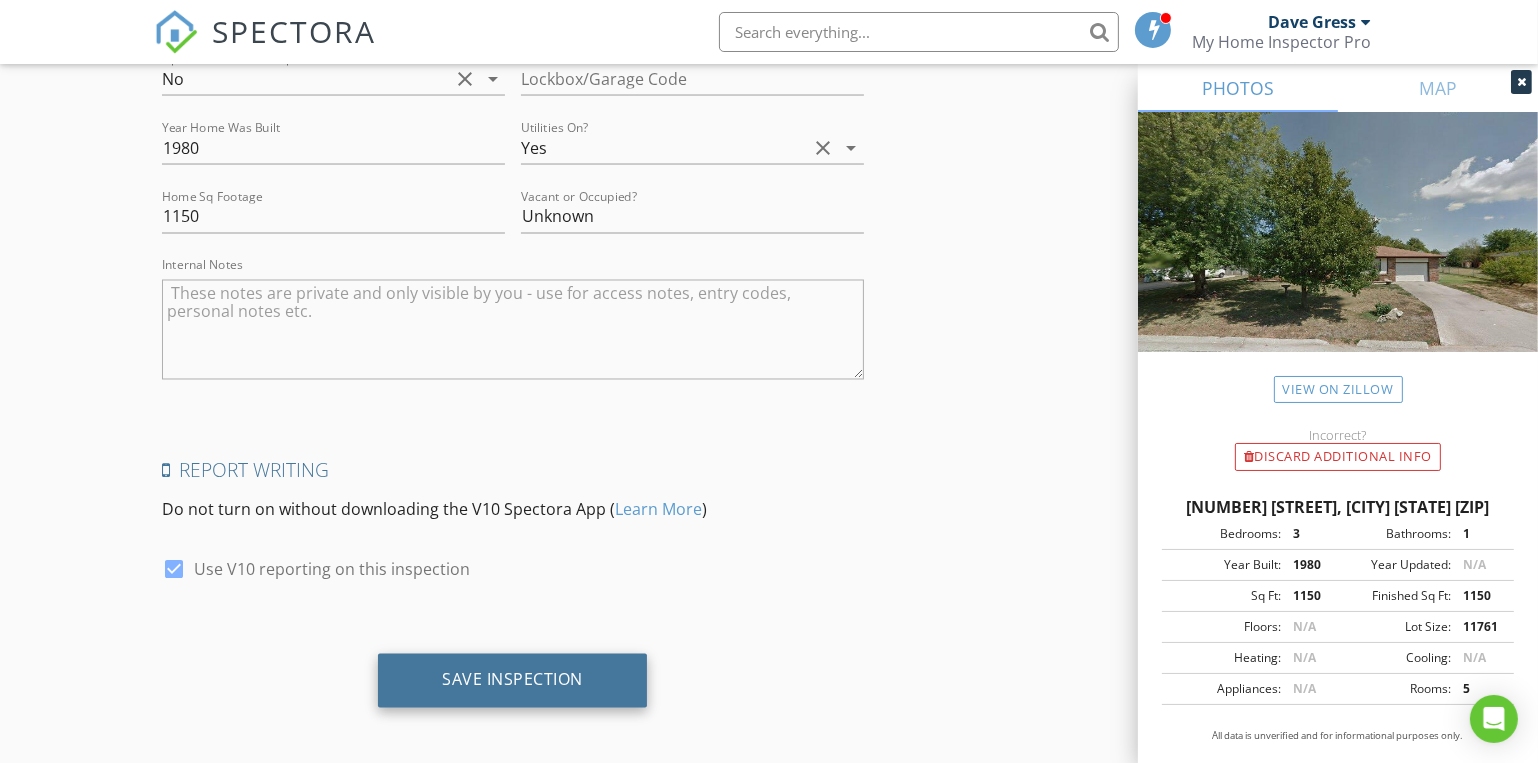 type on "Hanger Property Group" 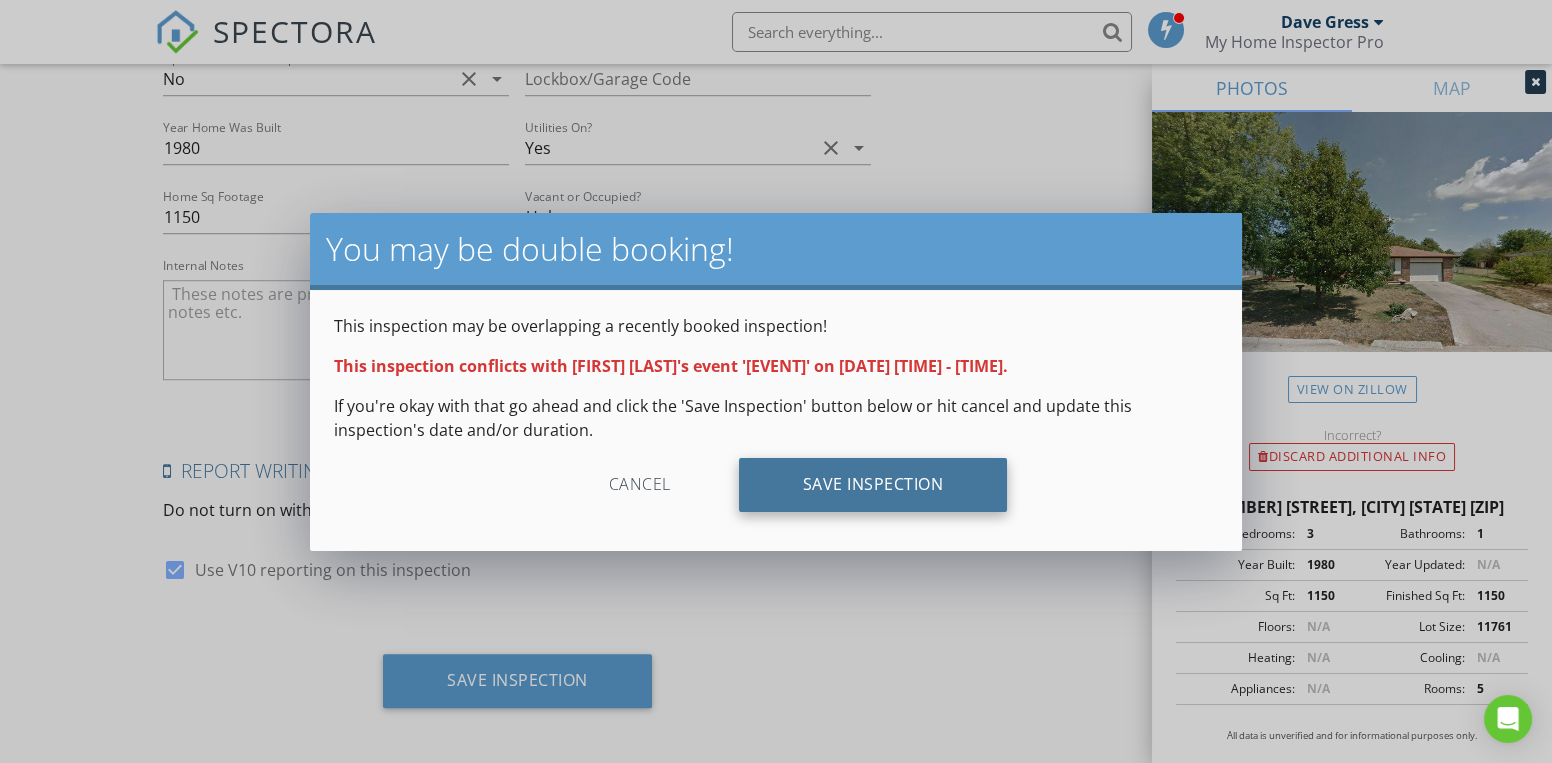 click on "Save Inspection" at bounding box center (873, 485) 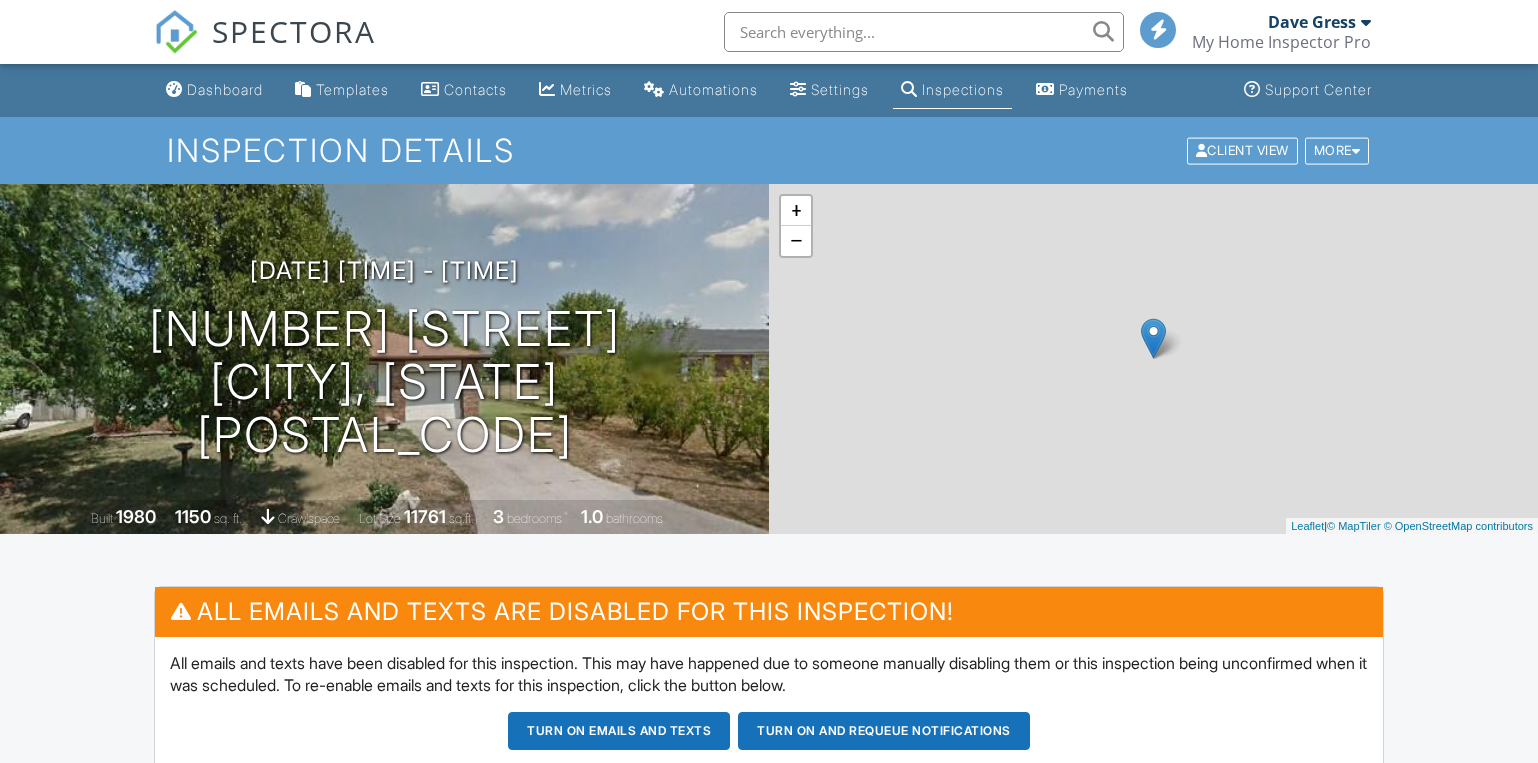 scroll, scrollTop: 0, scrollLeft: 0, axis: both 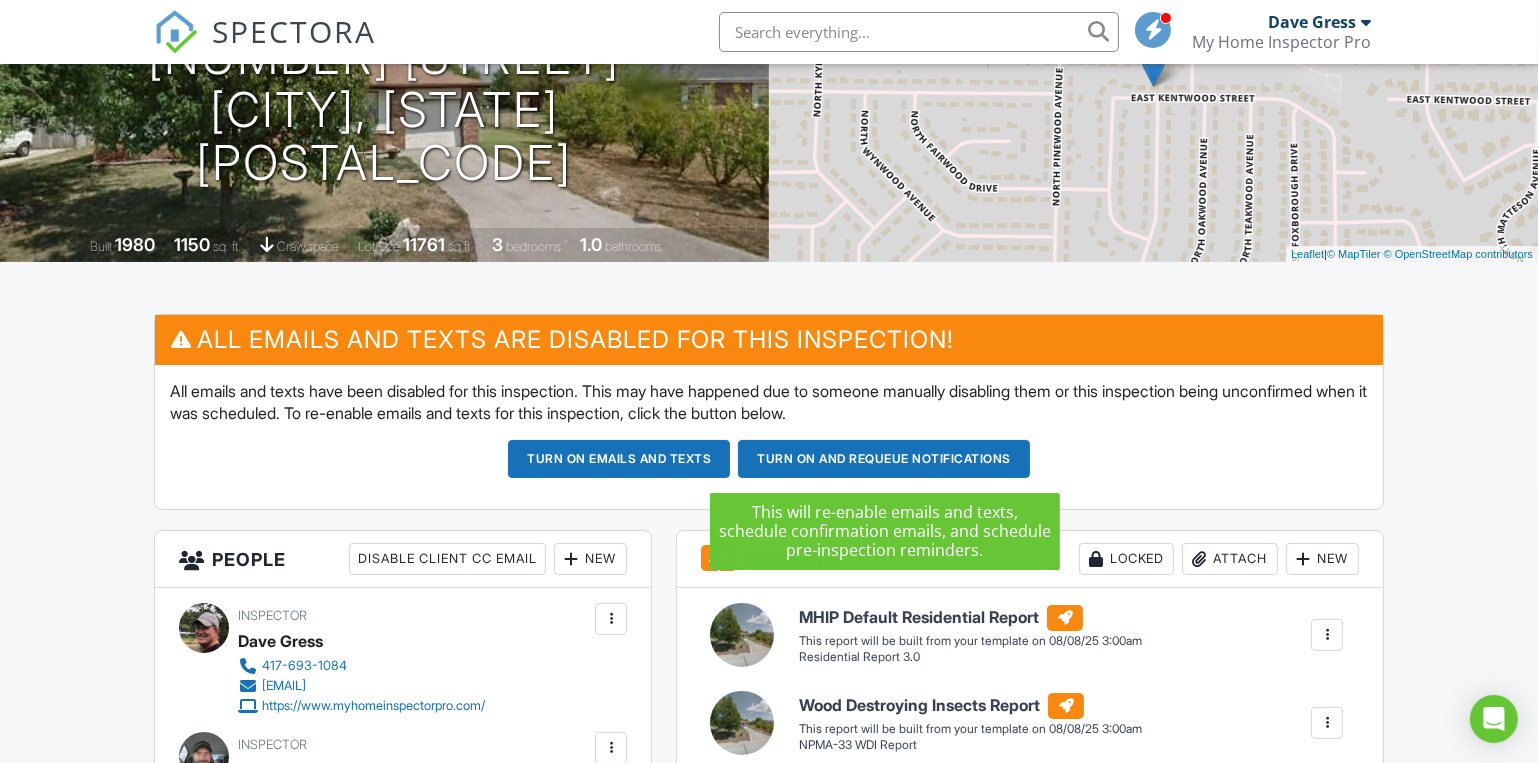 click on "Turn on and Requeue Notifications" at bounding box center [884, 459] 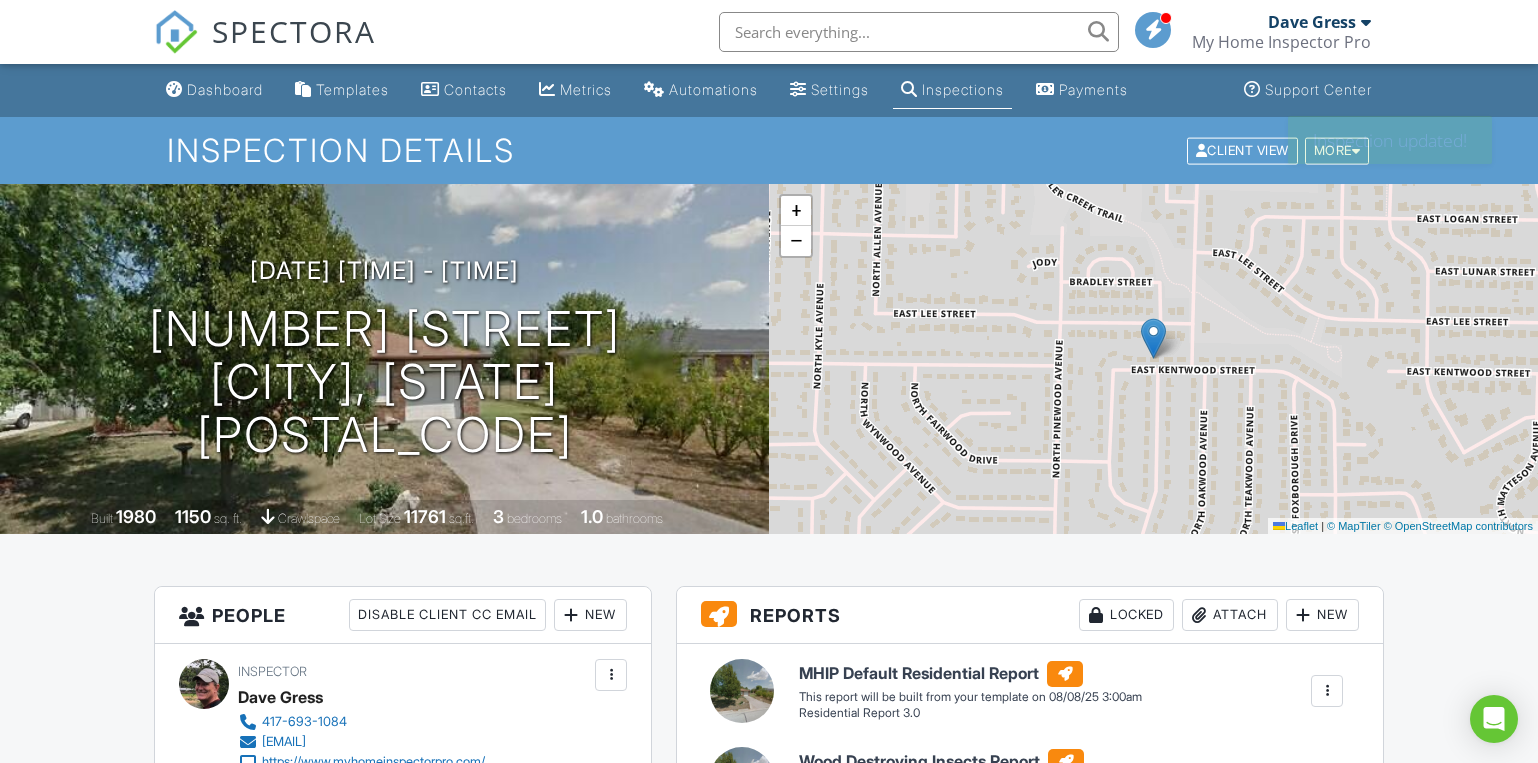 scroll, scrollTop: 0, scrollLeft: 0, axis: both 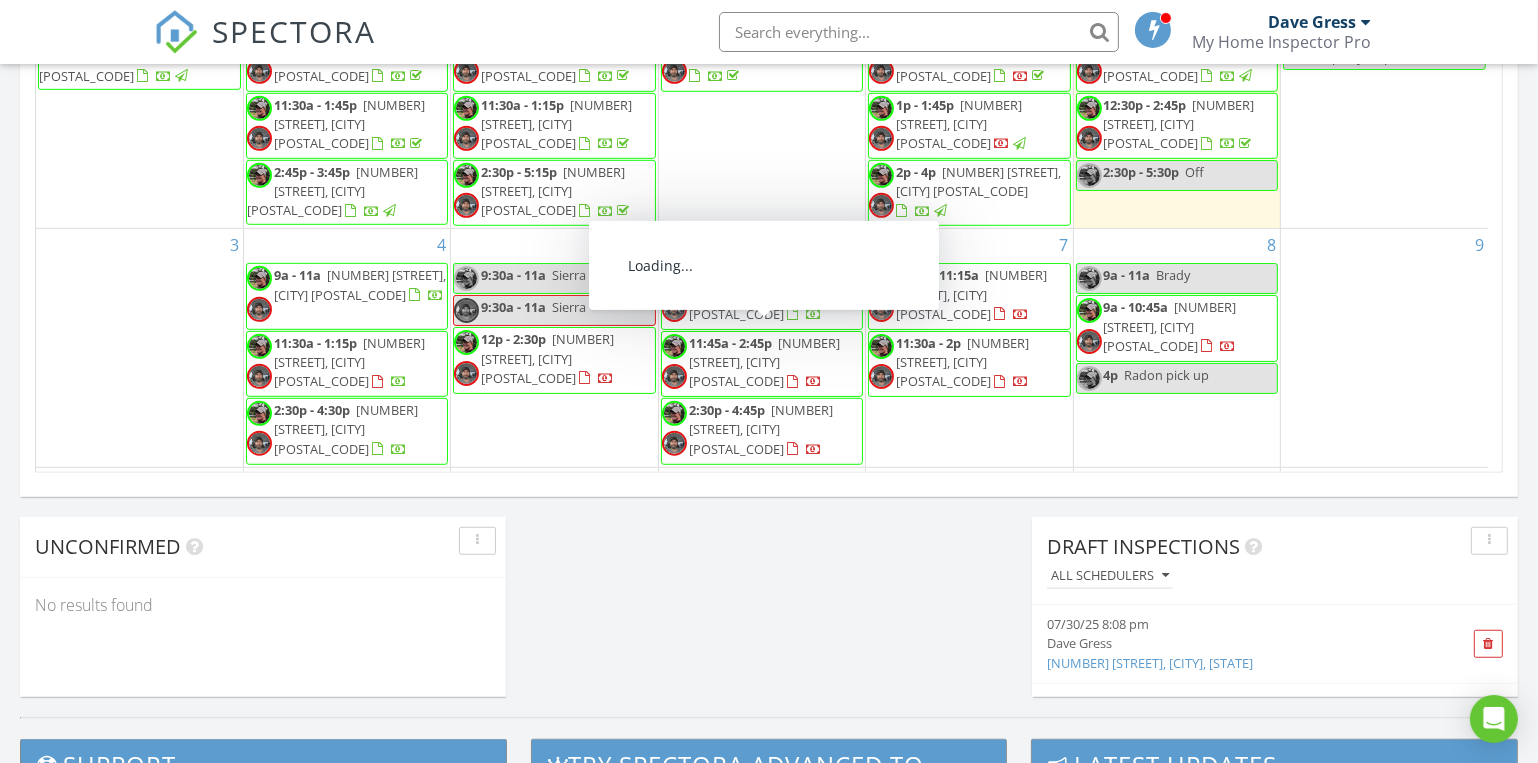 click on "11:45a - 2:45p" at bounding box center (730, 343) 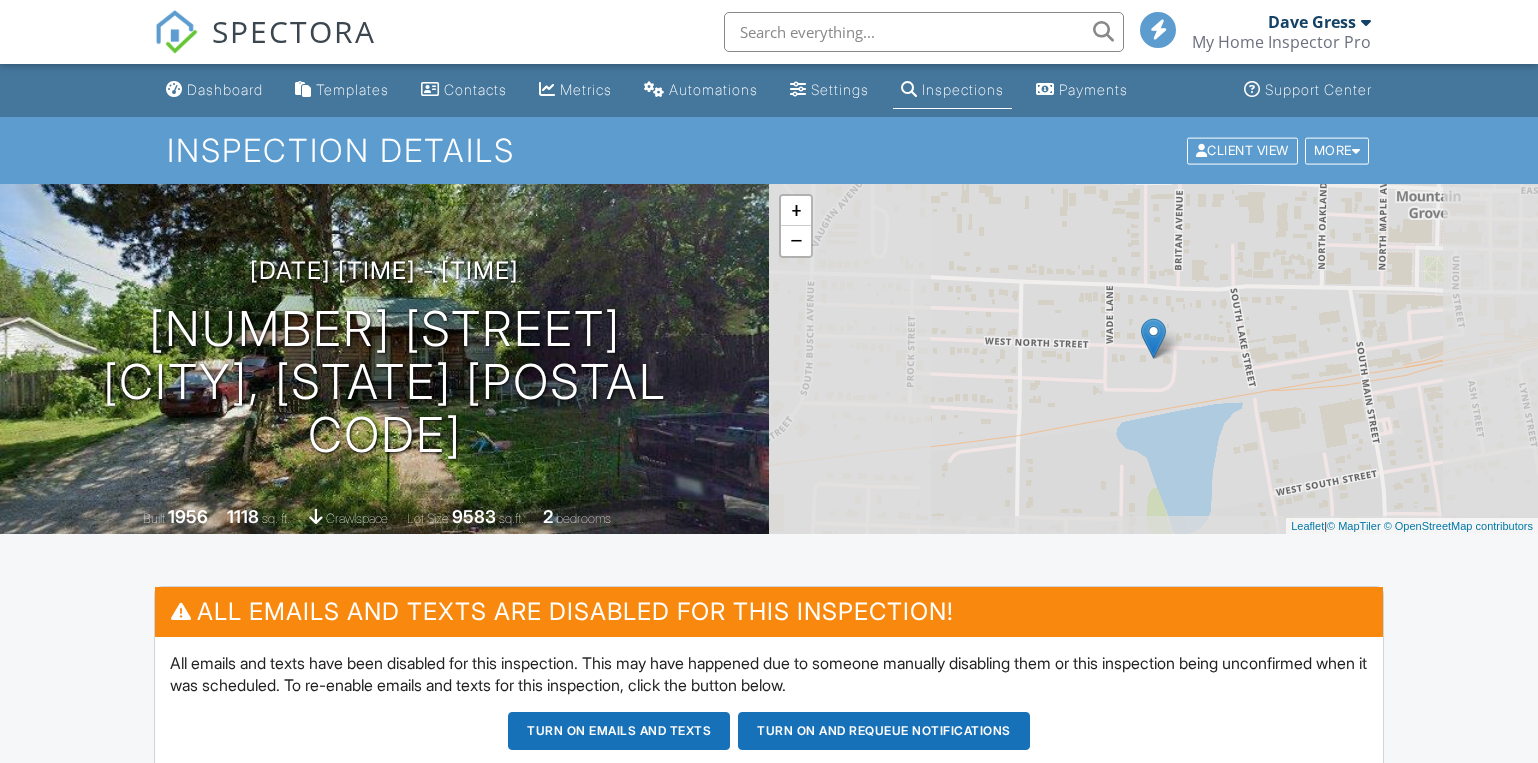 scroll, scrollTop: 272, scrollLeft: 0, axis: vertical 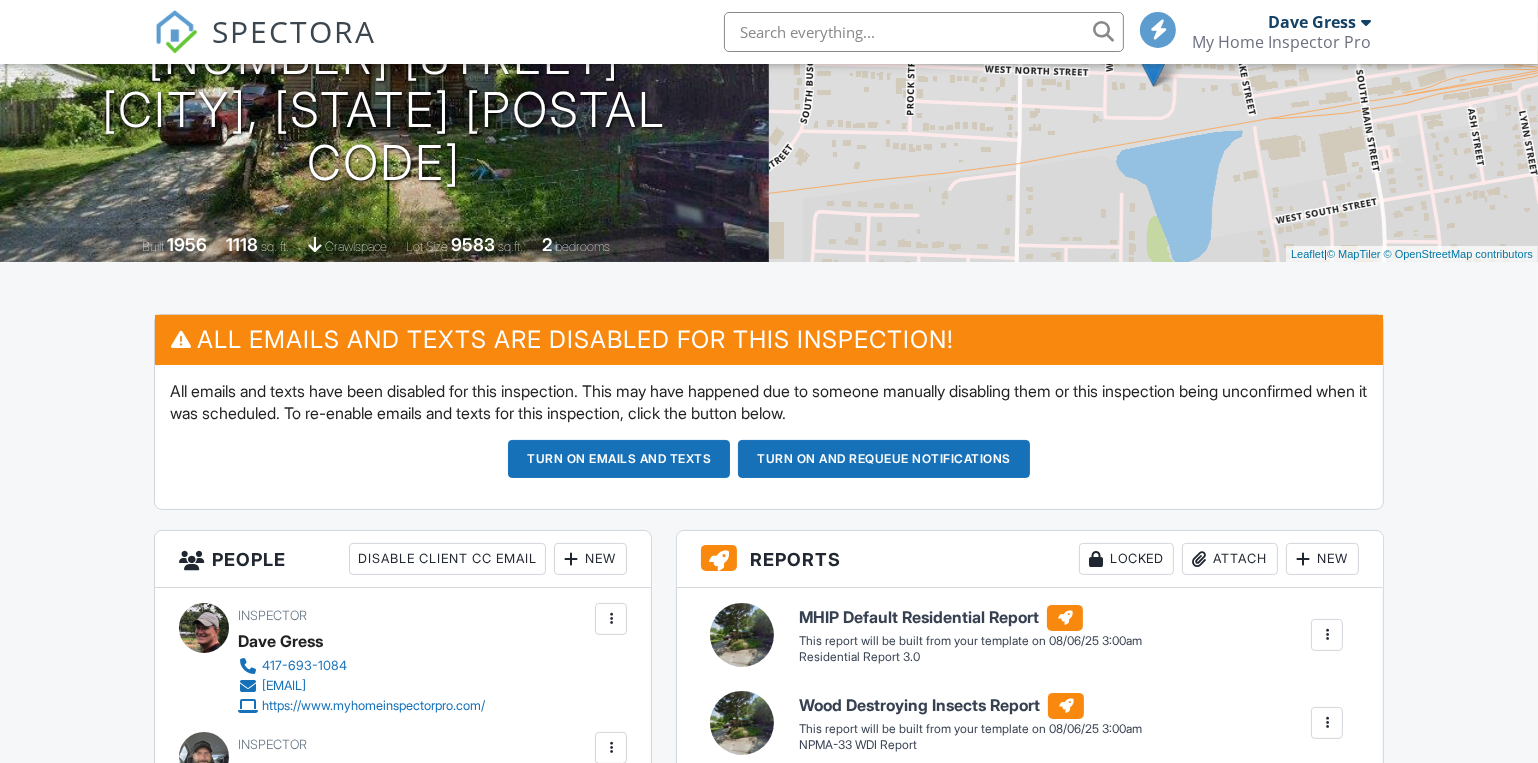 click on "Turn on and Requeue Notifications" at bounding box center (884, 459) 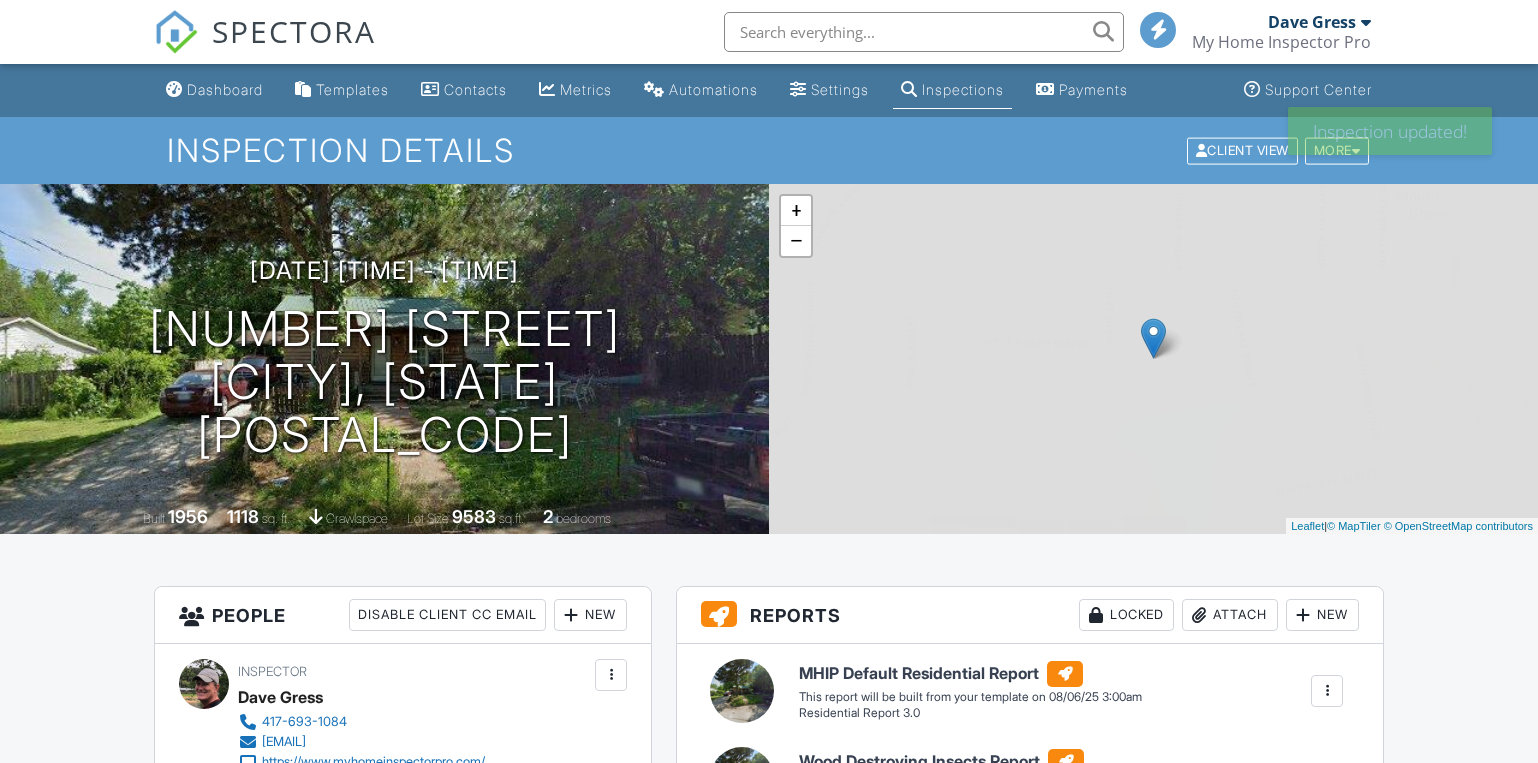 scroll, scrollTop: 0, scrollLeft: 0, axis: both 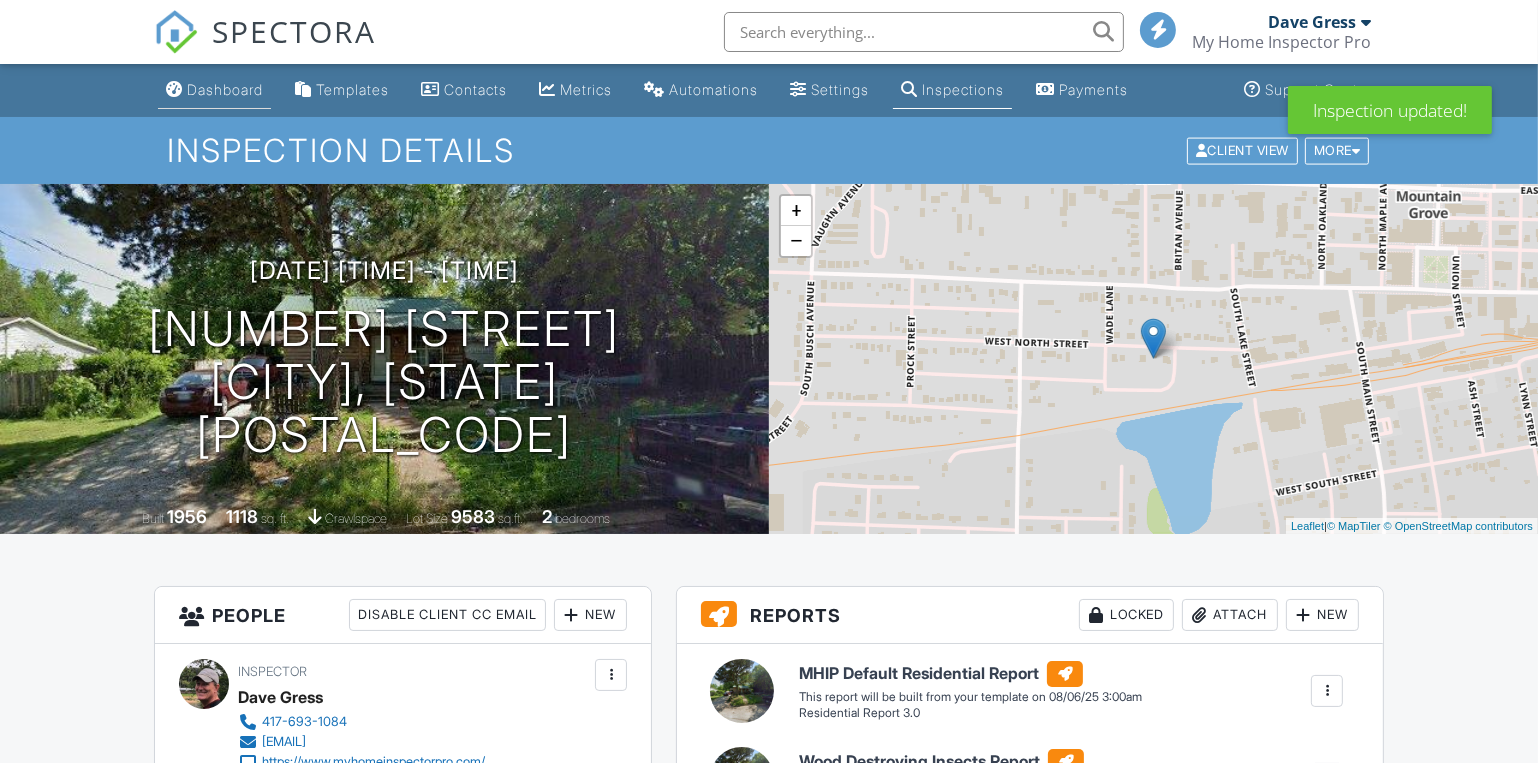 click on "Dashboard" at bounding box center (225, 89) 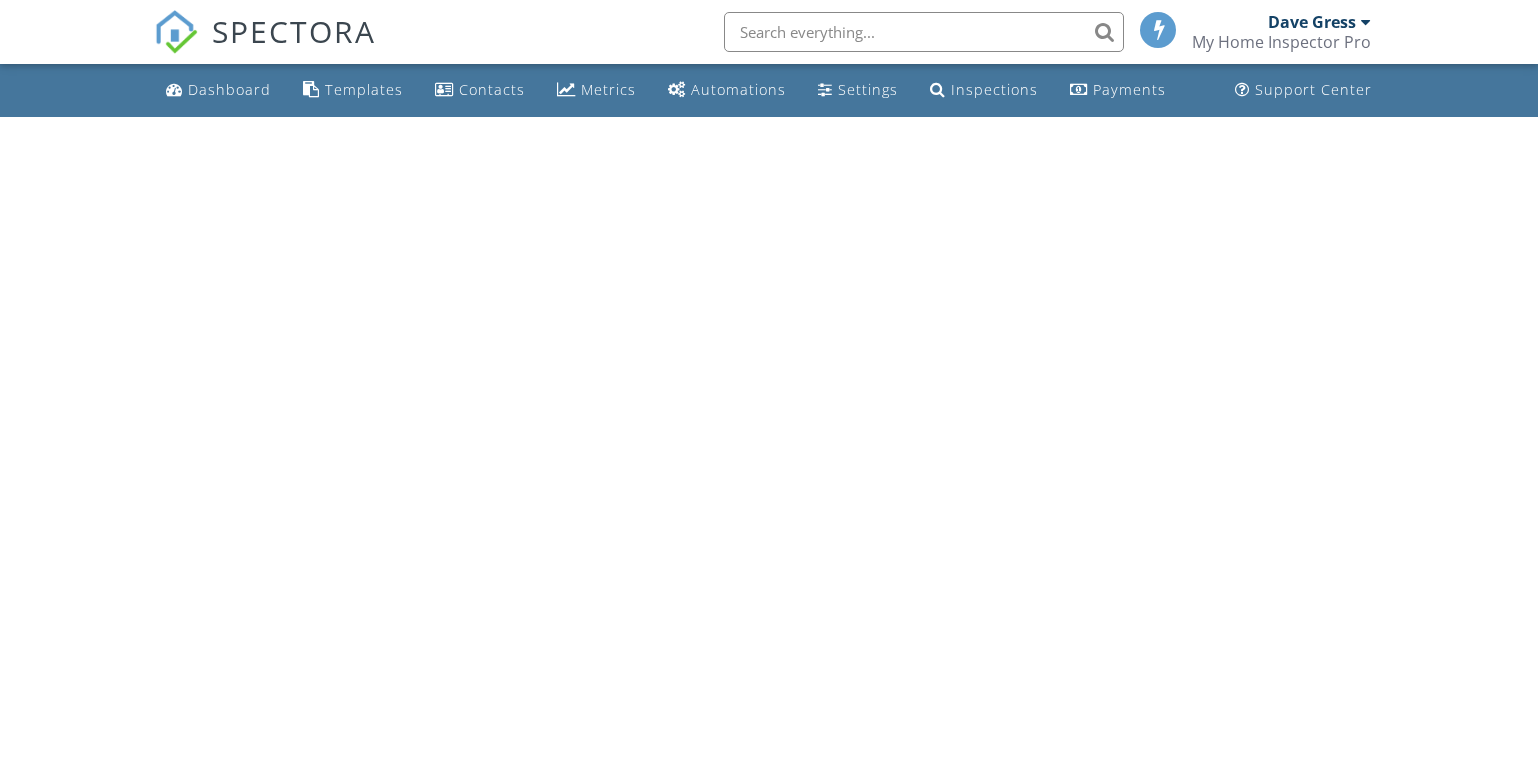 scroll, scrollTop: 0, scrollLeft: 0, axis: both 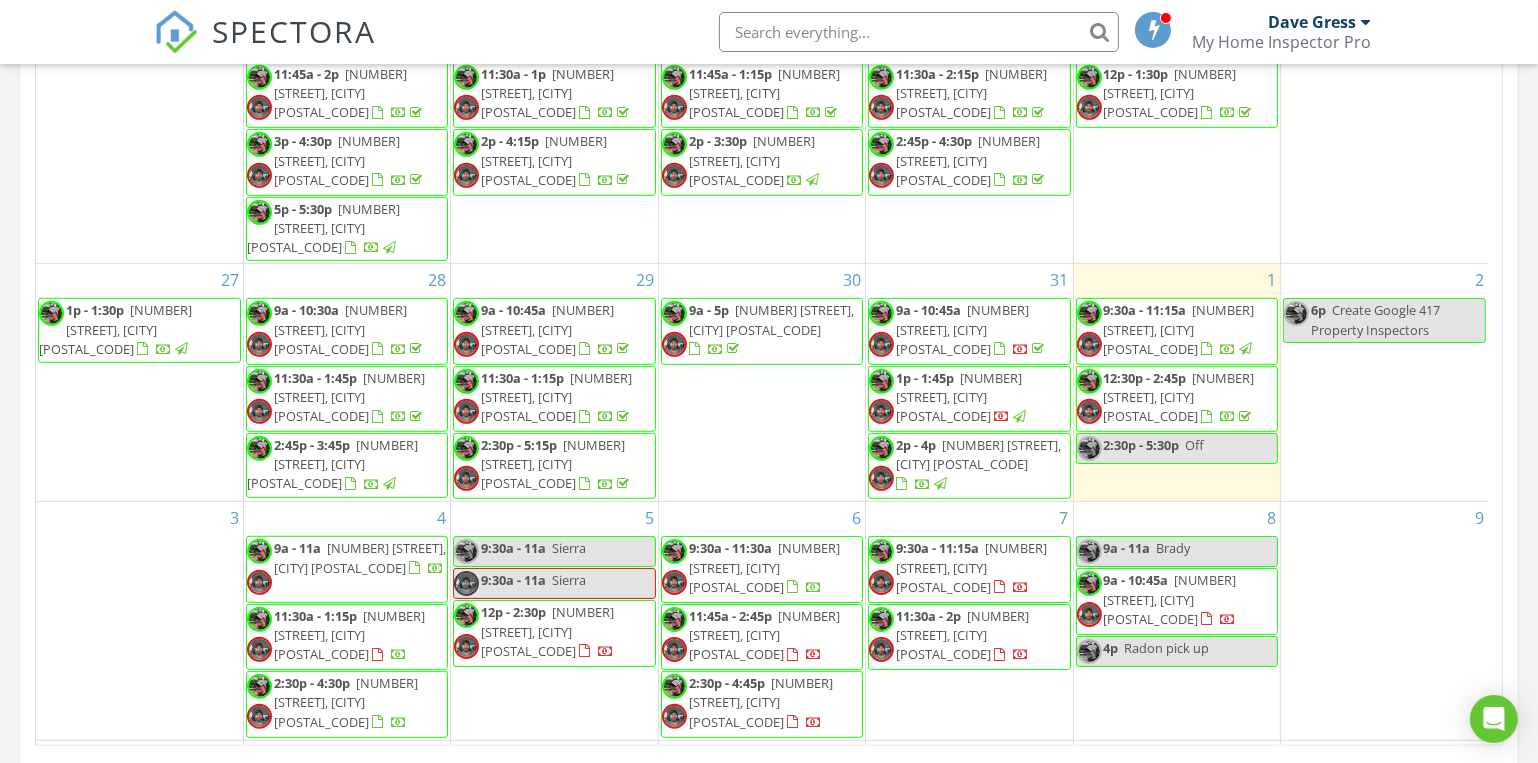 click on "Brady" at bounding box center [1174, 548] 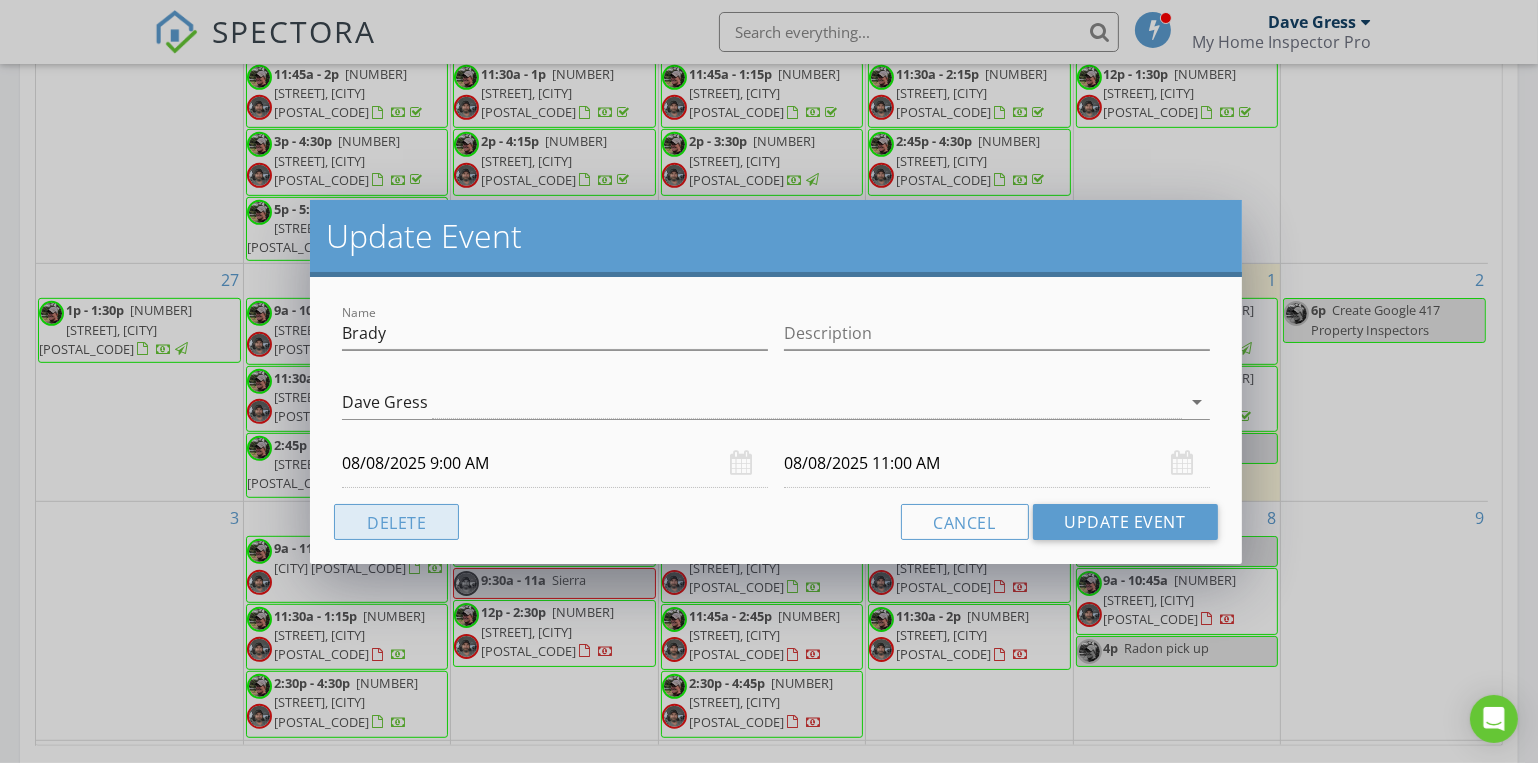 click on "Delete" at bounding box center (396, 522) 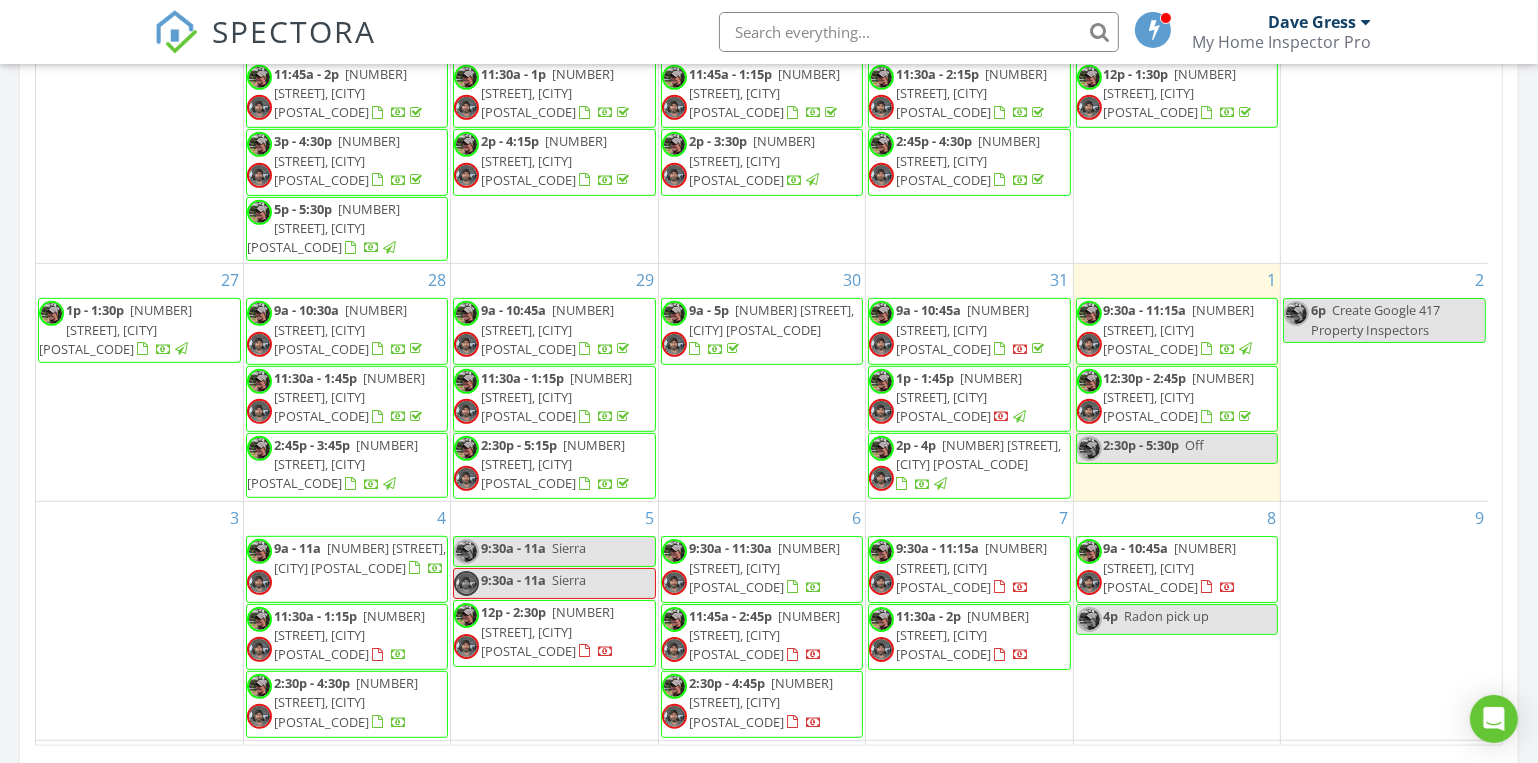 click on "[NUMBER] [STREET], [CITY] [POSTAL_CODE]" at bounding box center [1170, 567] 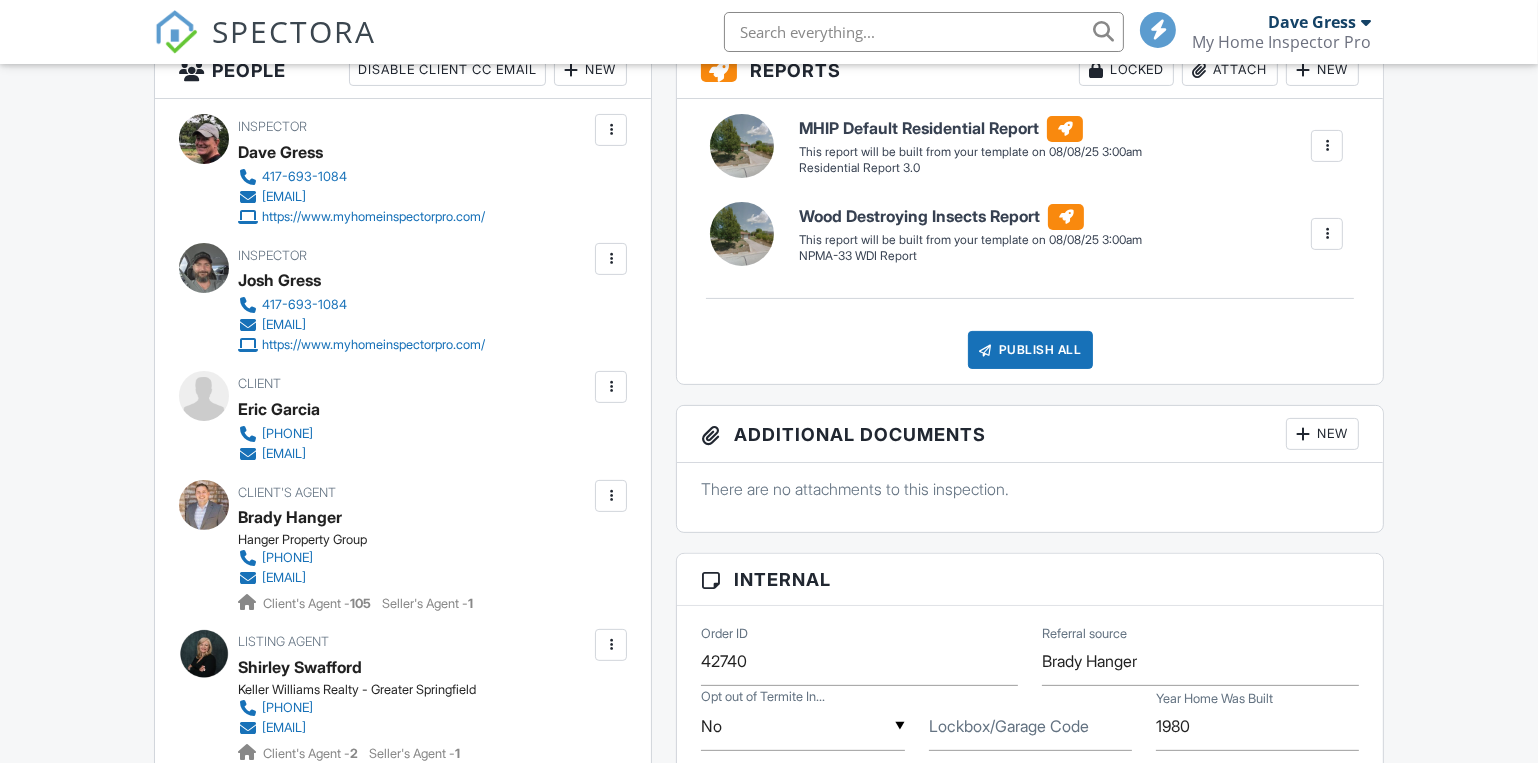 scroll, scrollTop: 0, scrollLeft: 0, axis: both 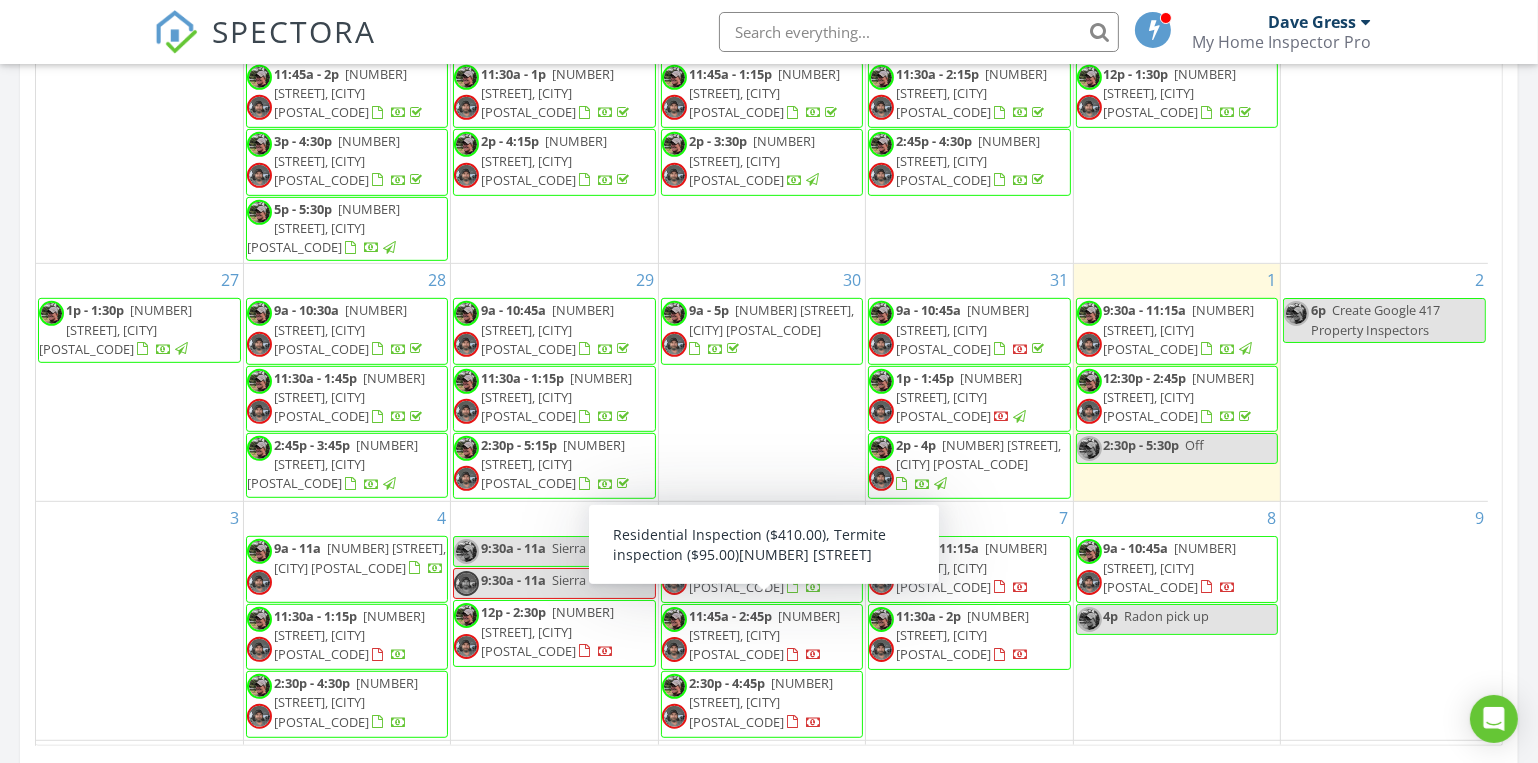 click on "320 W North St, Mountain Grove 65711" at bounding box center [764, 635] 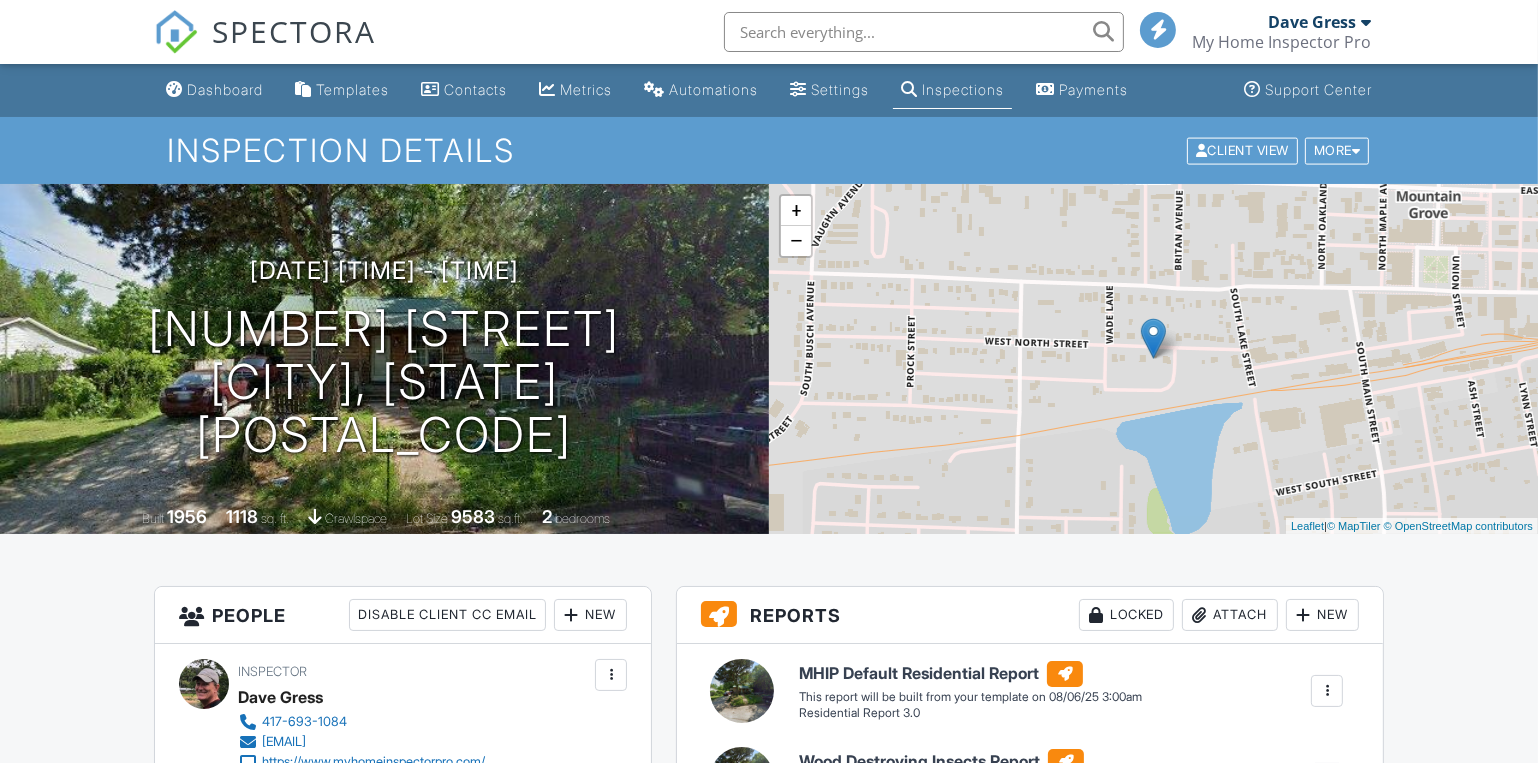 scroll, scrollTop: 818, scrollLeft: 0, axis: vertical 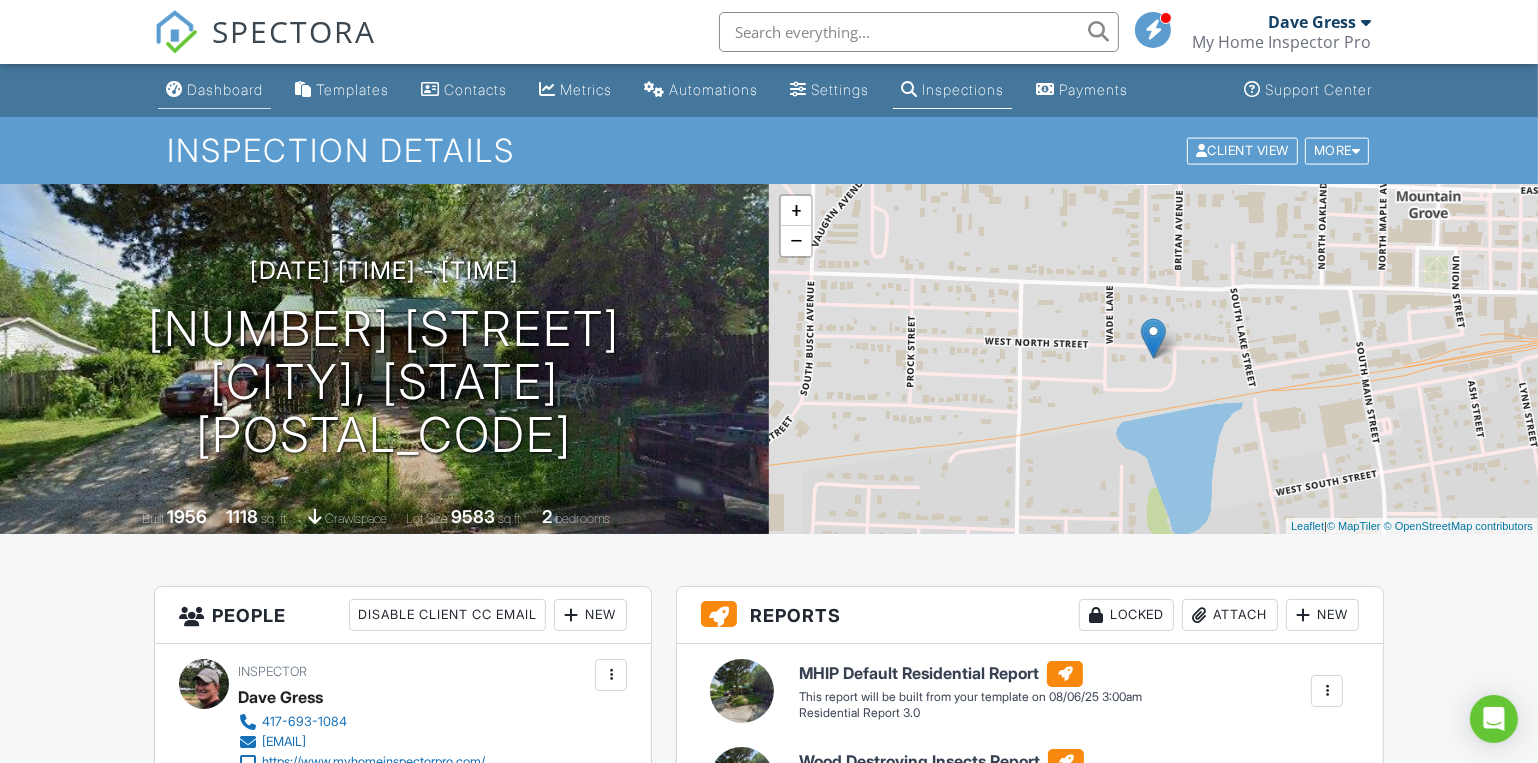 click on "Dashboard" at bounding box center [225, 89] 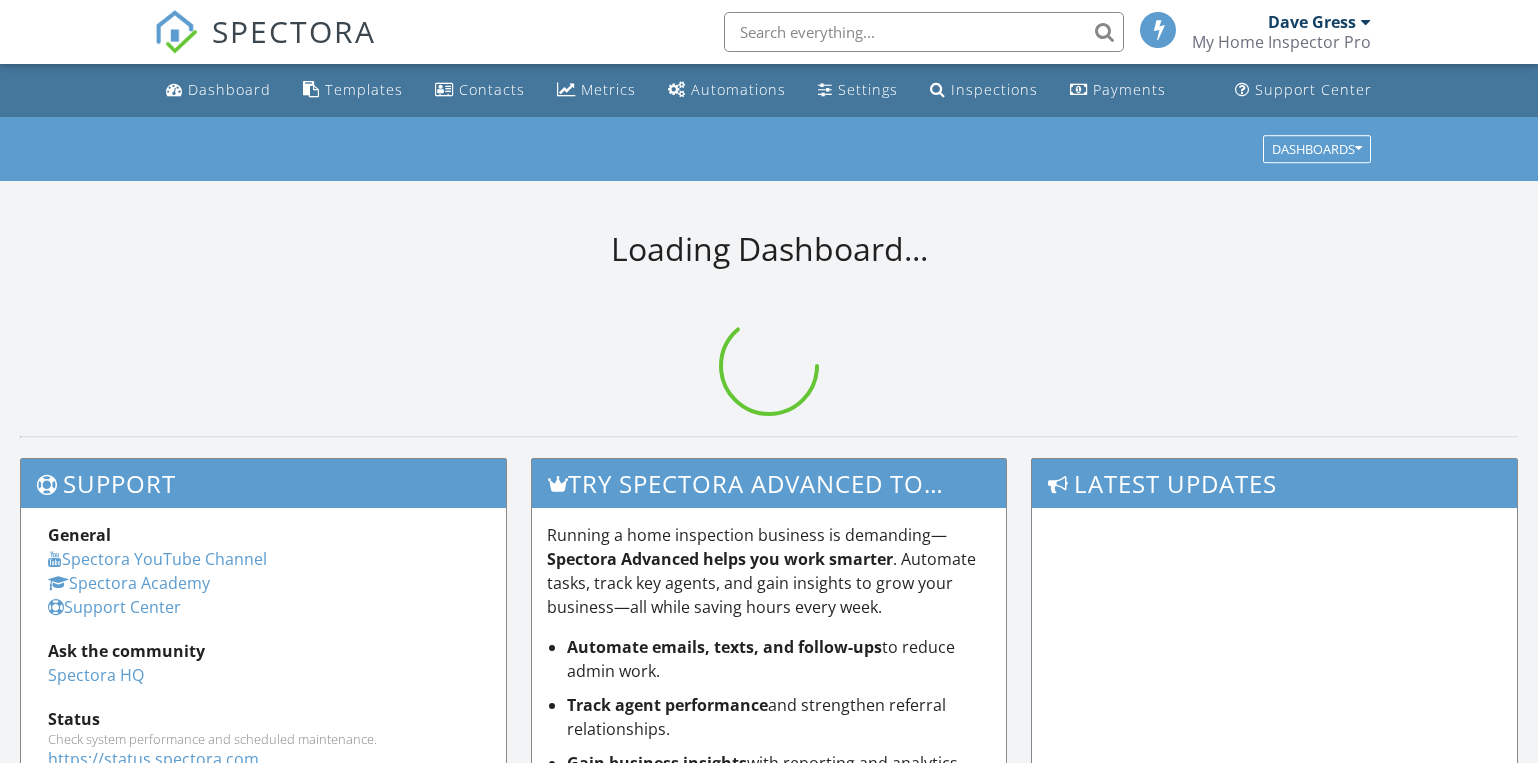 scroll, scrollTop: 0, scrollLeft: 0, axis: both 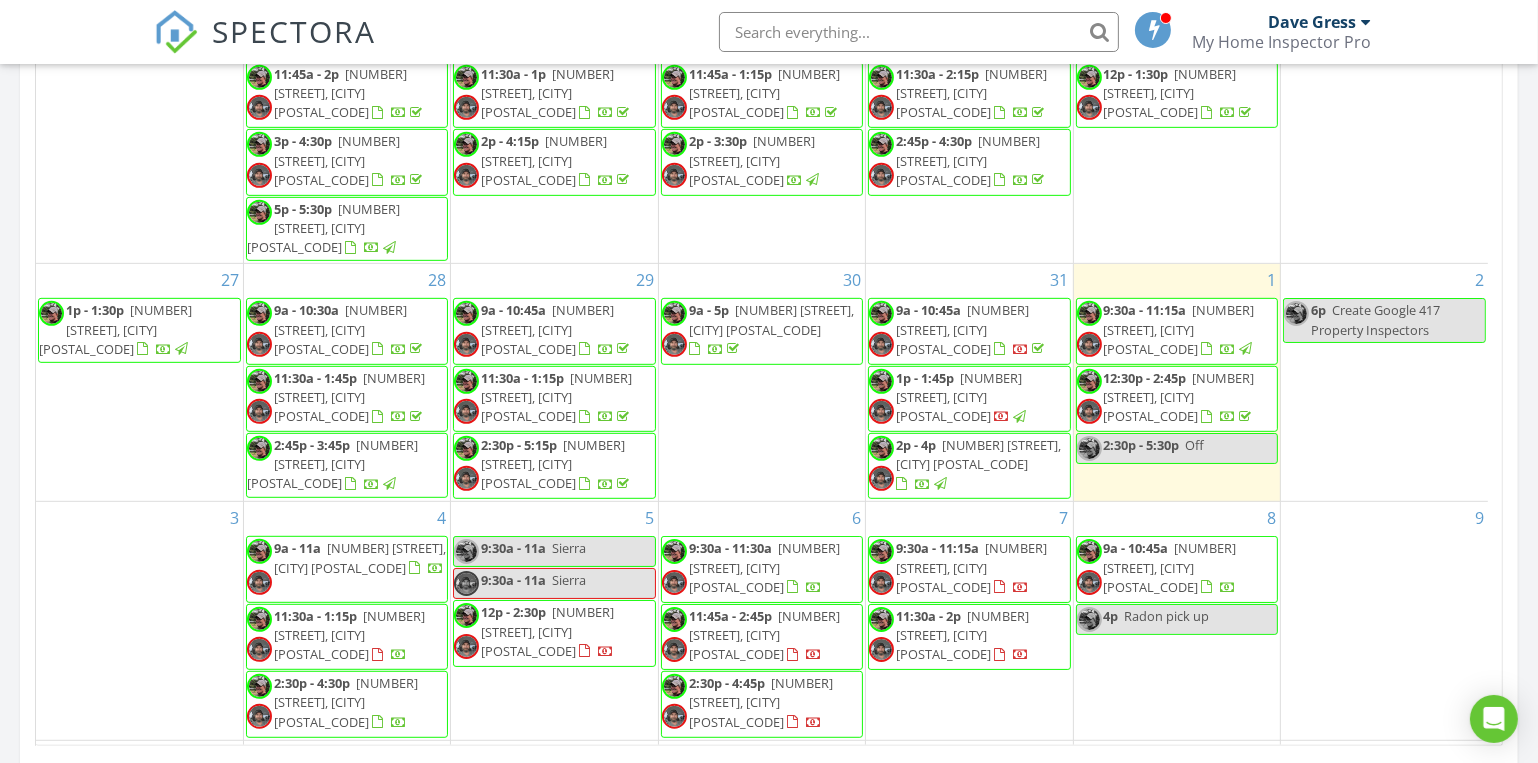 click on "[NUMBER] [STREET], [CITY] [POSTAL_CODE]" at bounding box center (962, 635) 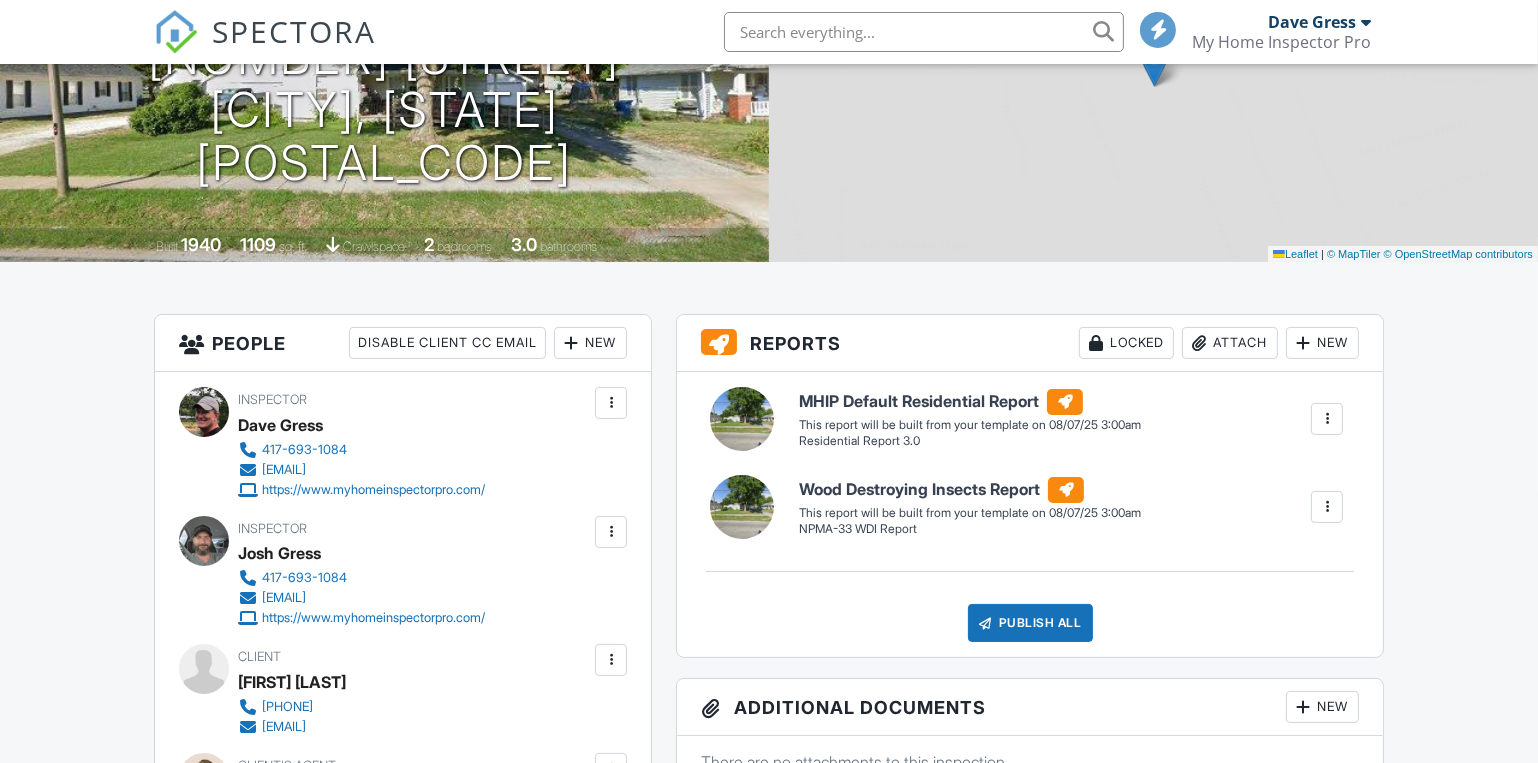 scroll, scrollTop: 272, scrollLeft: 0, axis: vertical 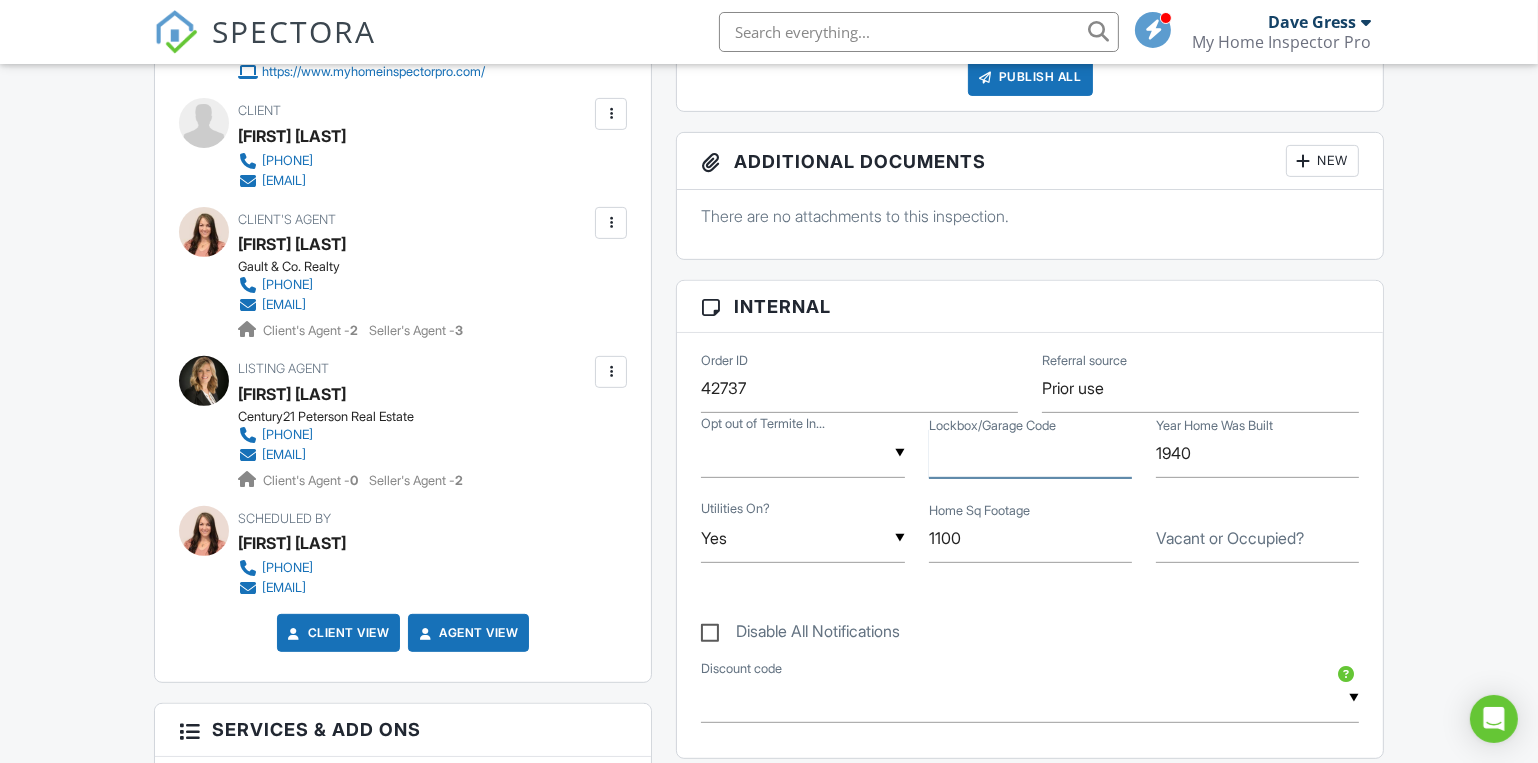 click on "Lockbox/Garage Code" at bounding box center (1030, 453) 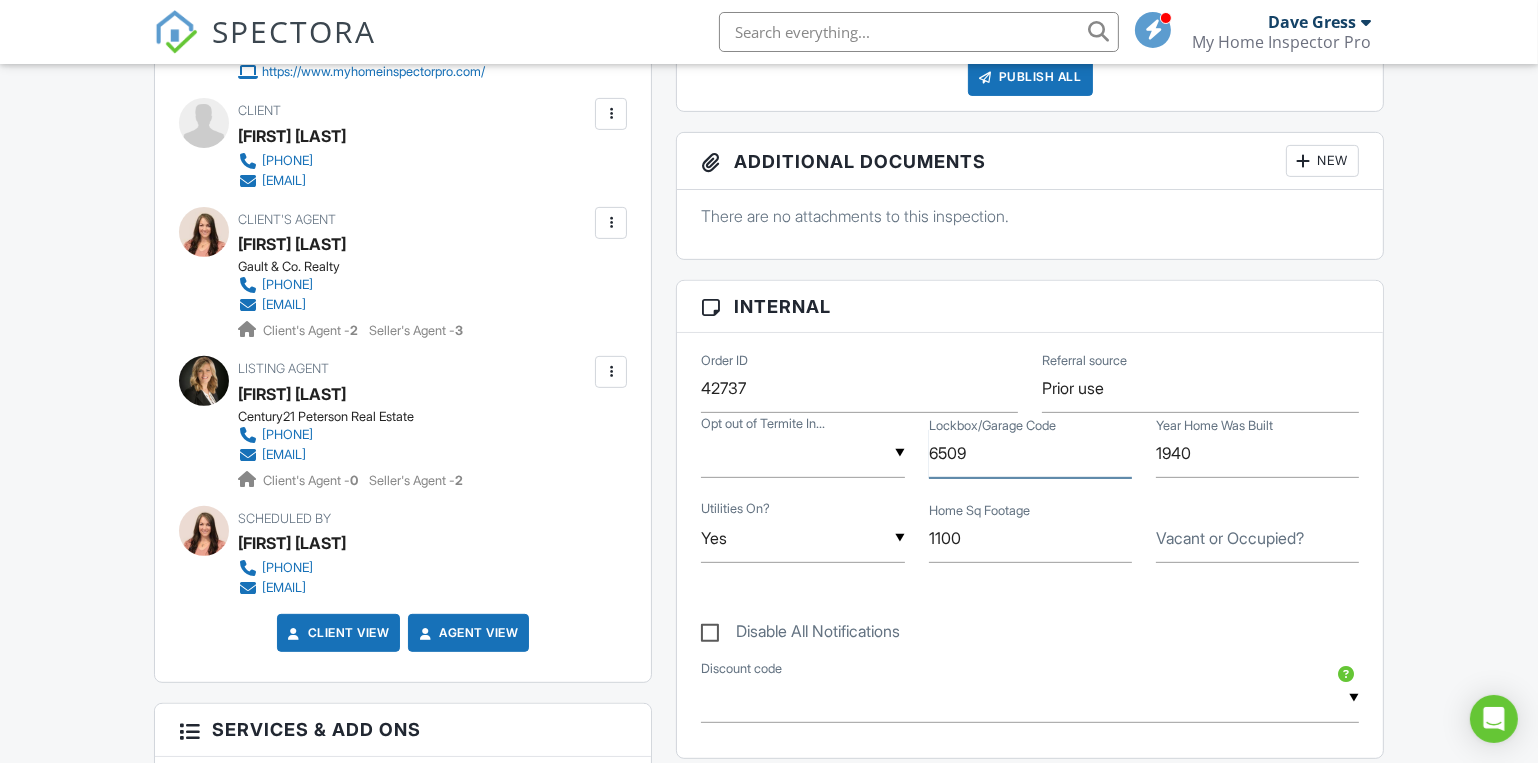 type on "6509" 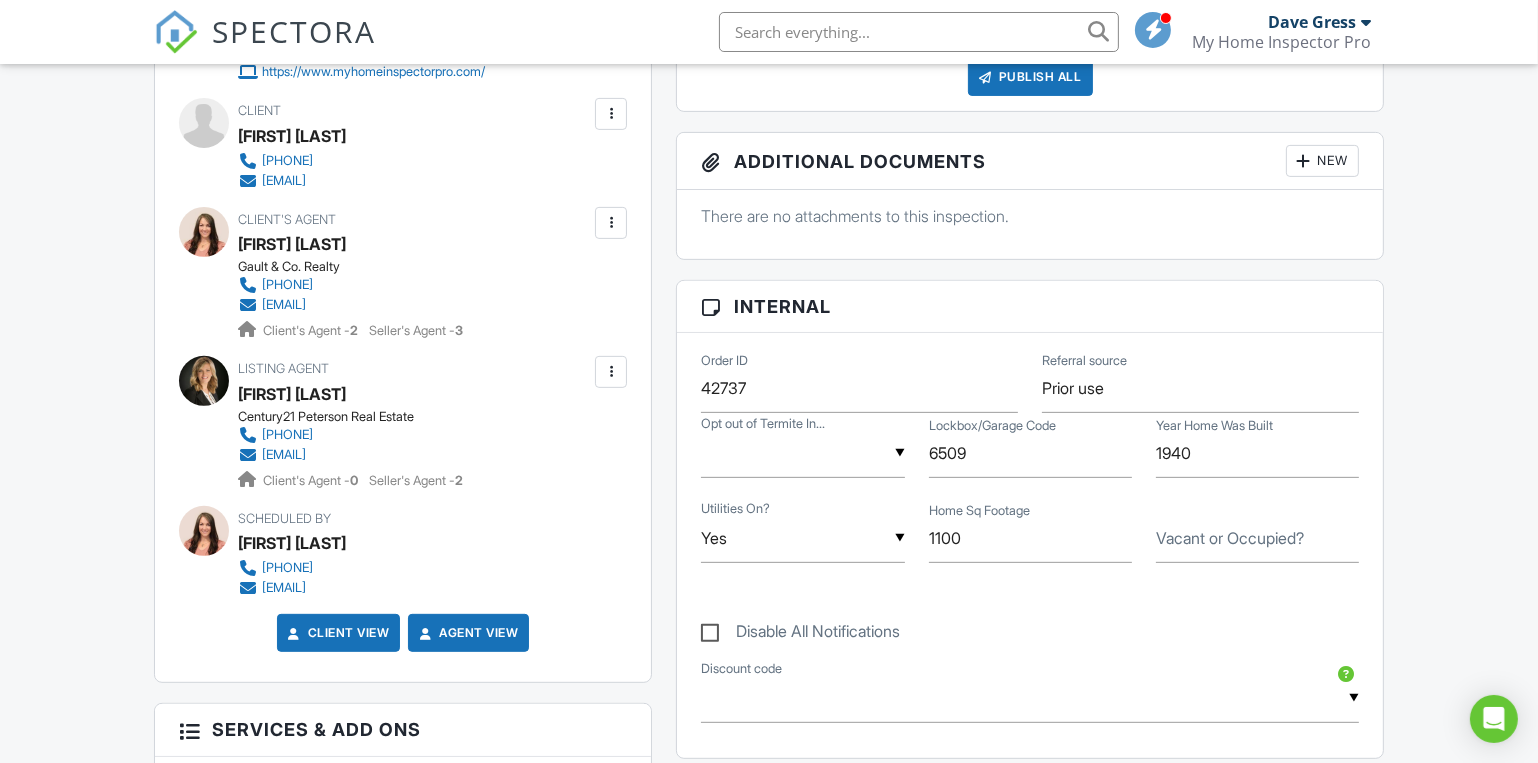 click on "Order ID
42737
Referral source
Prior use
▼ Yes No
Yes
No
Opt out of Termite In...
Lockbox/Garage Code
6509
Year Home Was Built
1940
▼ Yes Yes No
Yes
No
Utilities On?
Home Sq Footage
1100
Vacant or Occupied?
Disable All Notifications
▼ NEWCOUPON - 10.0% off
NEWCOUPON - 10.0% off
Discount code" at bounding box center [1030, 545] 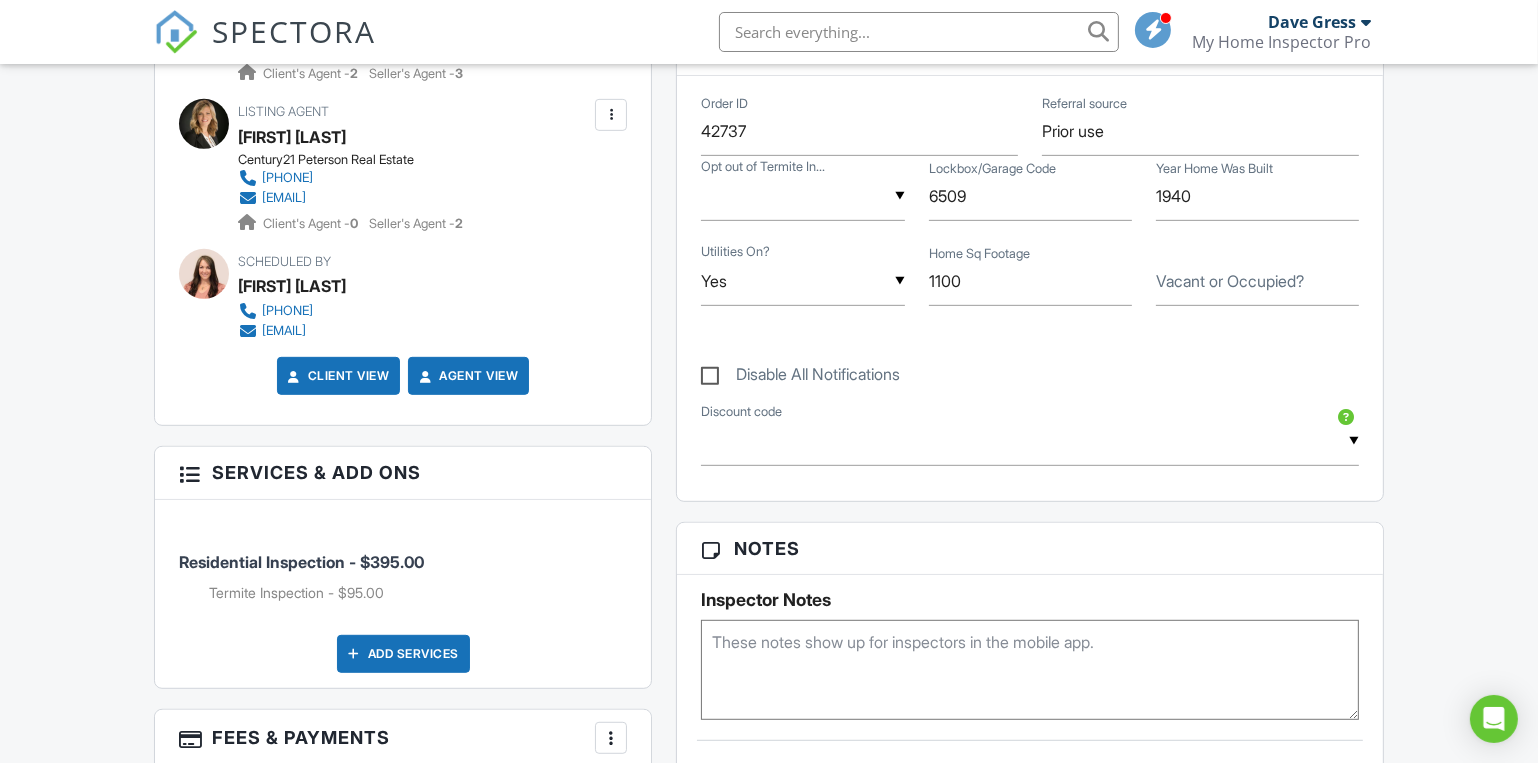 scroll, scrollTop: 818, scrollLeft: 0, axis: vertical 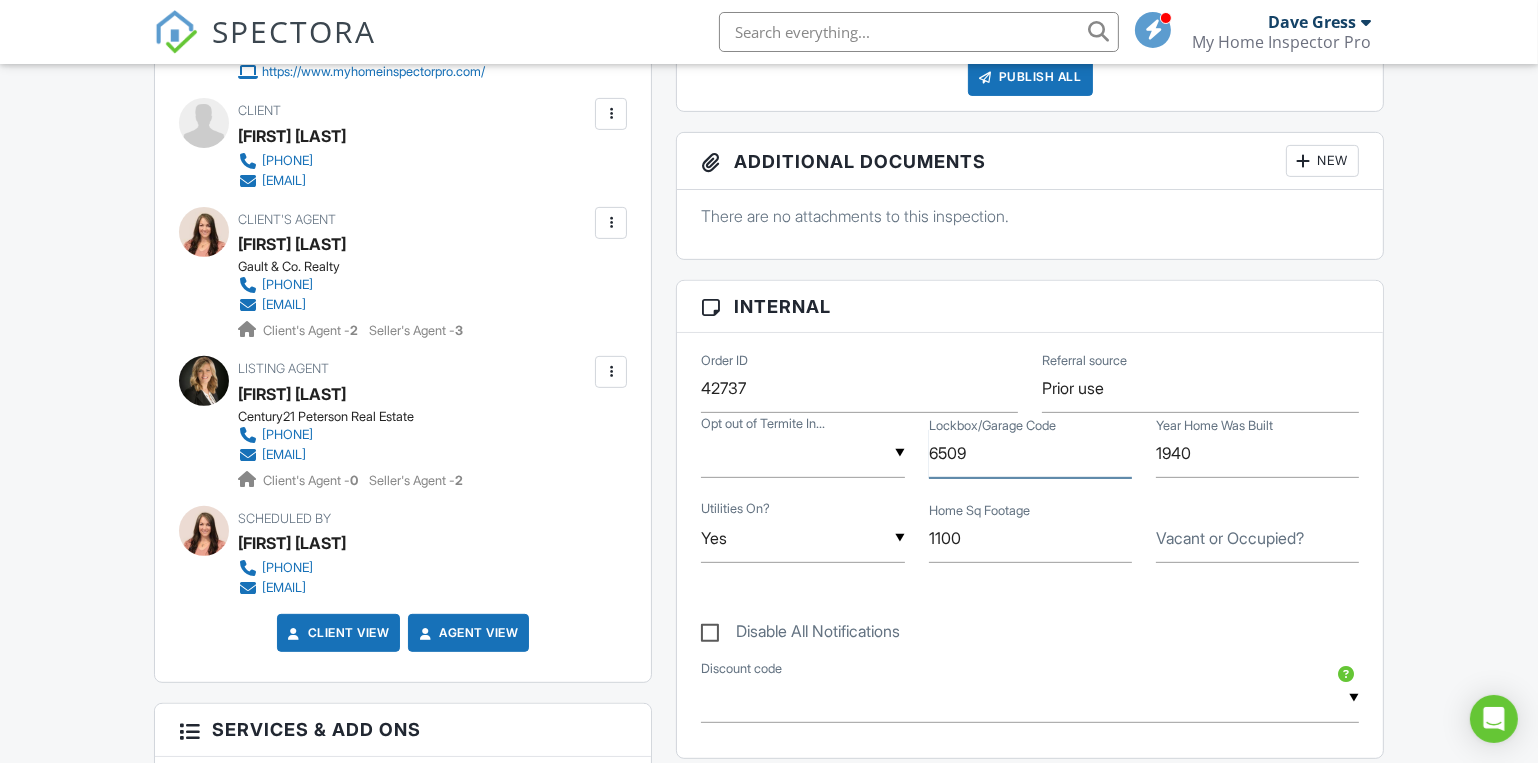 drag, startPoint x: 1002, startPoint y: 452, endPoint x: 928, endPoint y: 454, distance: 74.02702 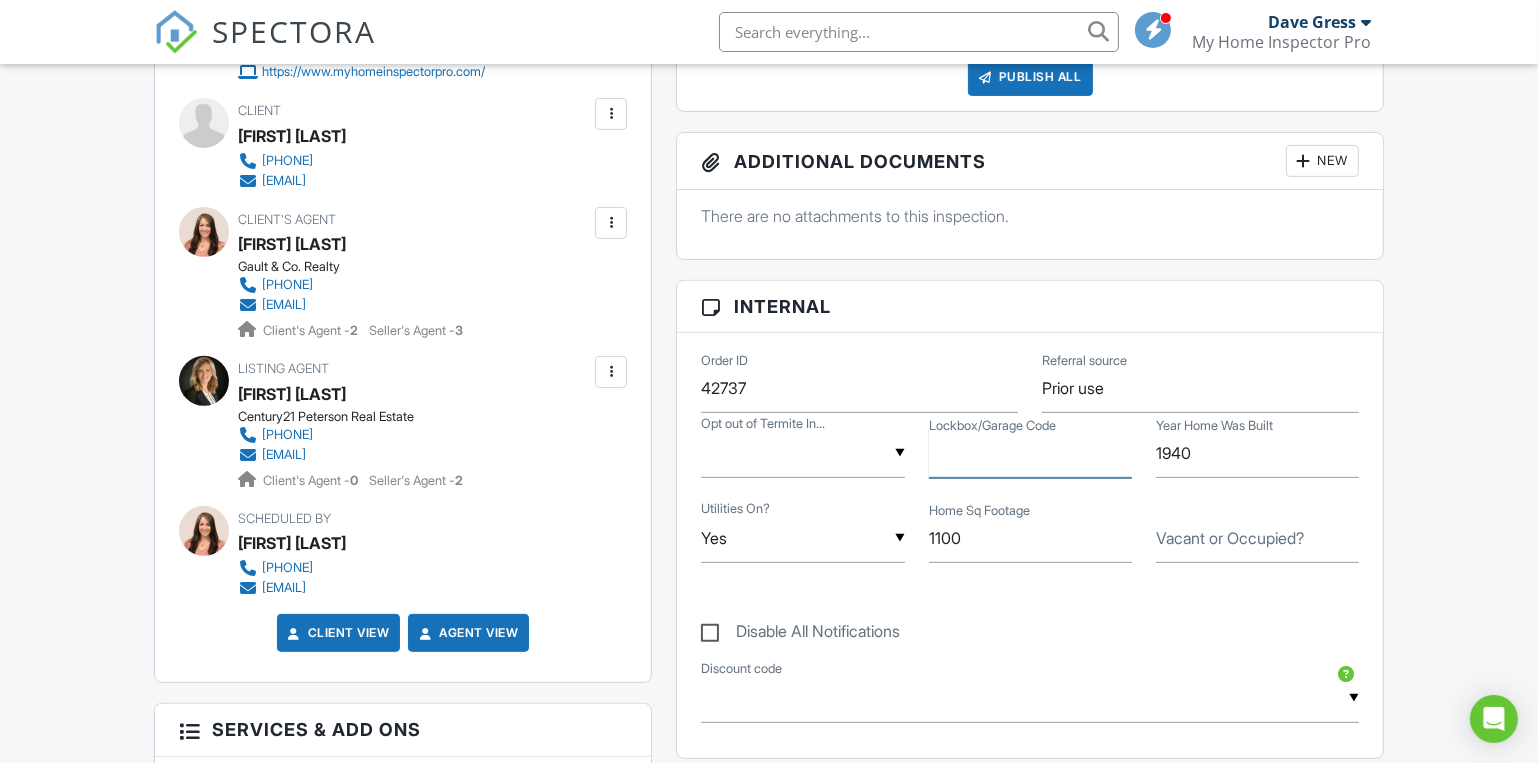 type 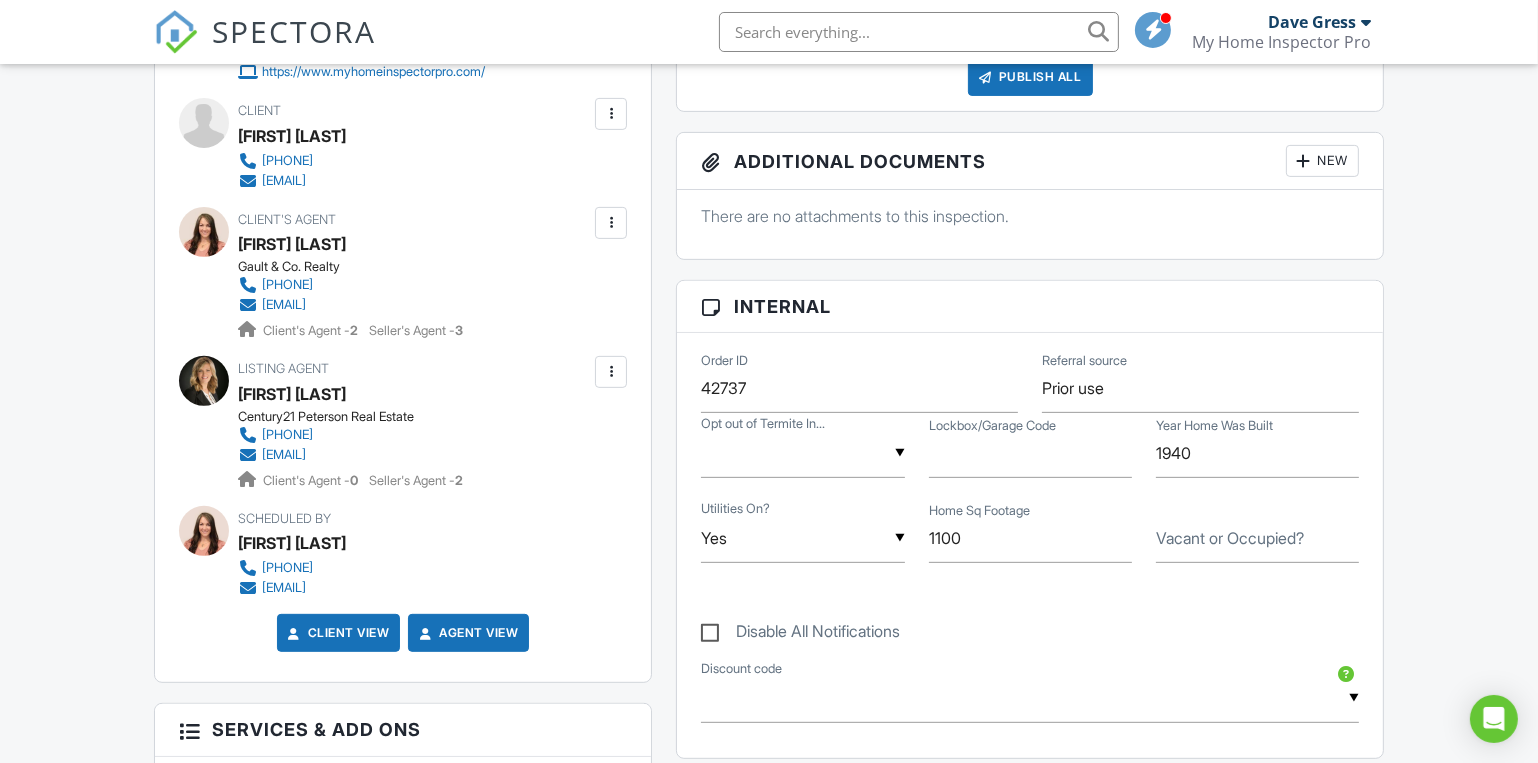 click on "Dashboard
Templates
Contacts
Metrics
Automations
Settings
Inspections
Payments
Support Center
Inspection Details
Client View
More
Property Details
Reschedule
Reorder / Copy
Share
Cancel
Delete
Print Order
Convert to V9
Disable Pass on CC Fees
View Change Log
08/07/2025 11:30 am
- 2:00 pm
637 N Main Ave
Bolivar, MO 65613
Built
1940
1109
sq. ft.
crawlspace
2
bedrooms
3.0
bathrooms
+ −  Leaflet   |   © MapTiler   © OpenStreetMap contributors
All emails and texts are disabled for this inspection!
Turn on emails and texts
Turn on and Requeue Notifications
Reports
Locked
Attach
New
MHIP Default Residential Report" at bounding box center [769, 875] 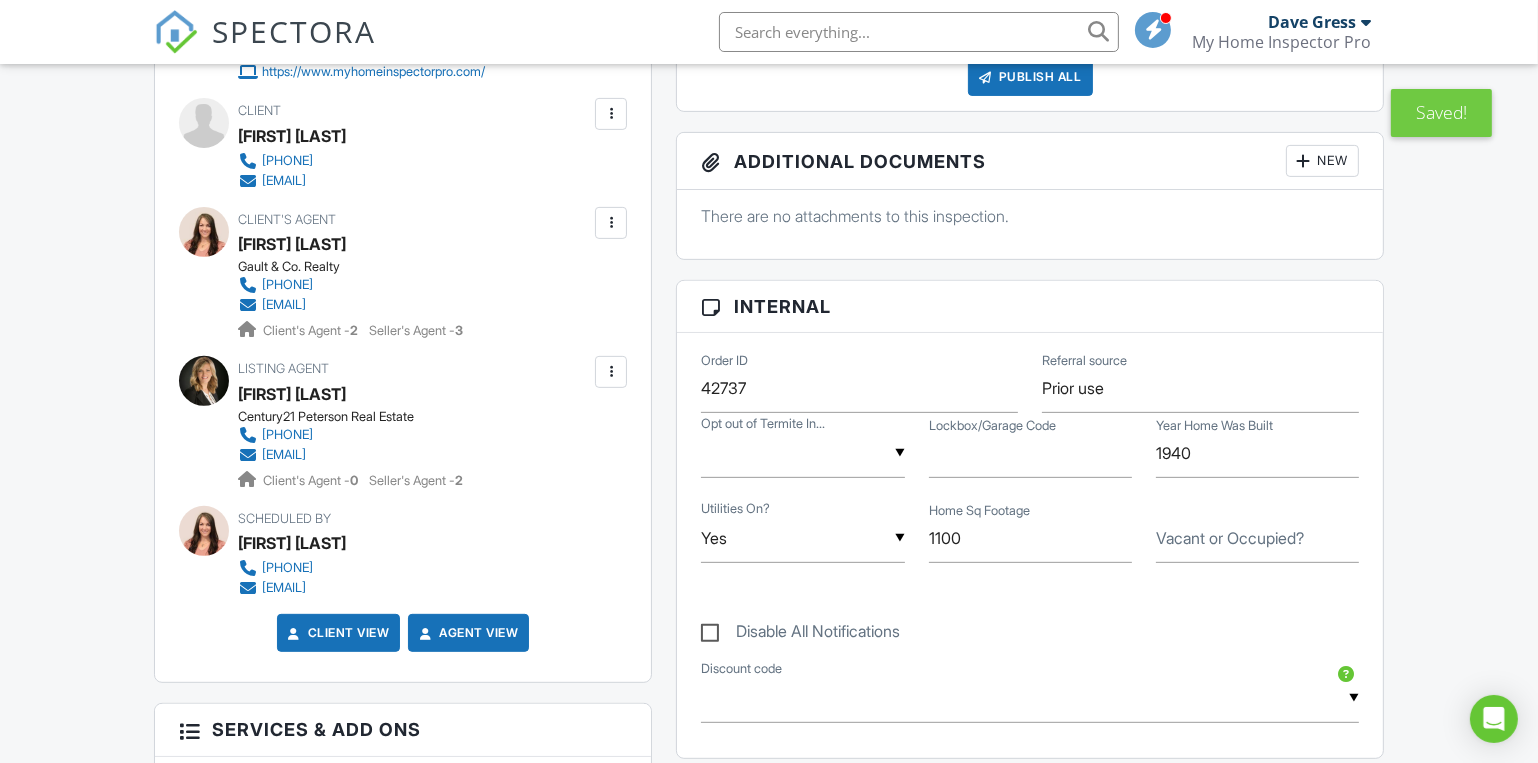 scroll, scrollTop: 0, scrollLeft: 0, axis: both 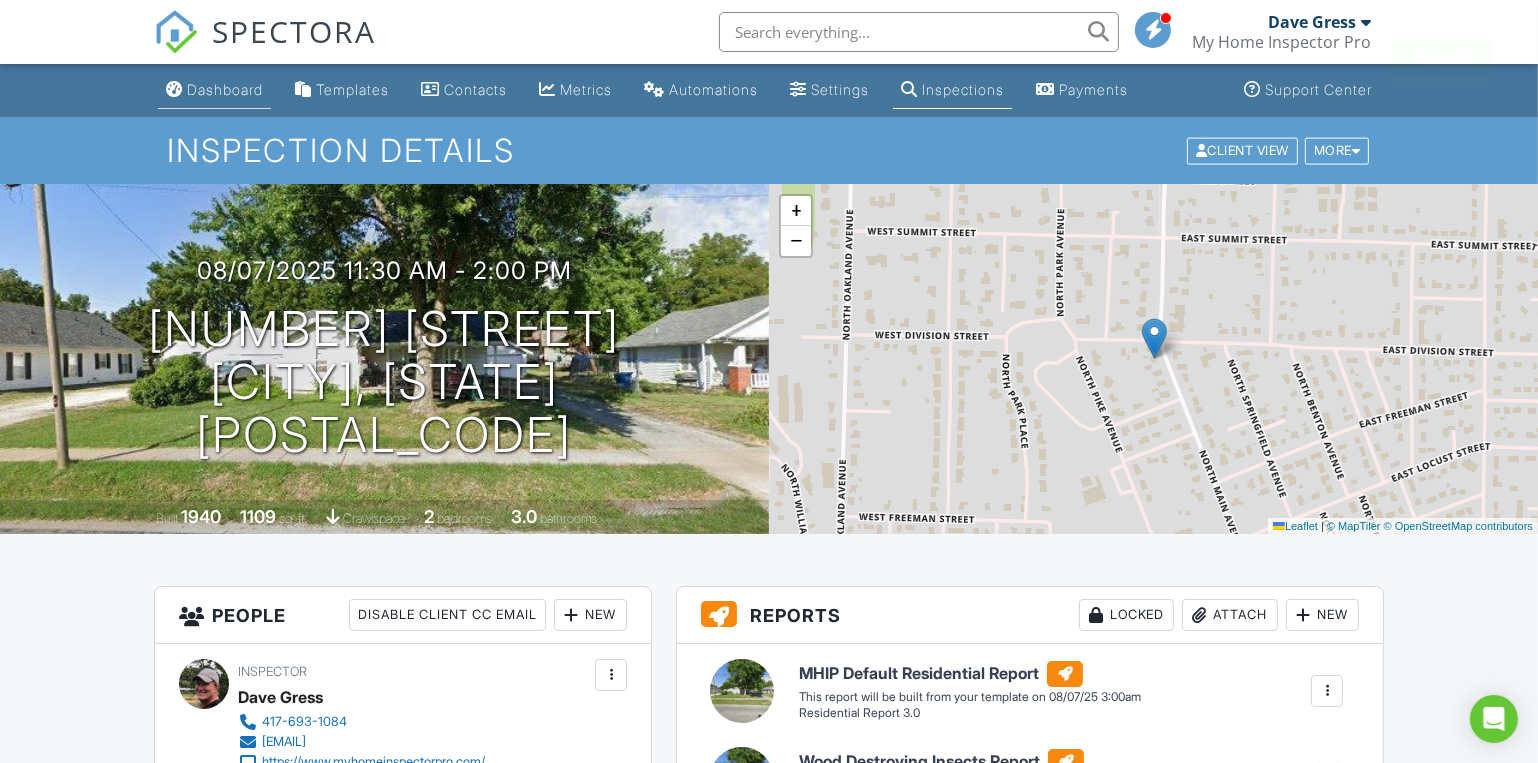 click on "Dashboard" at bounding box center (225, 89) 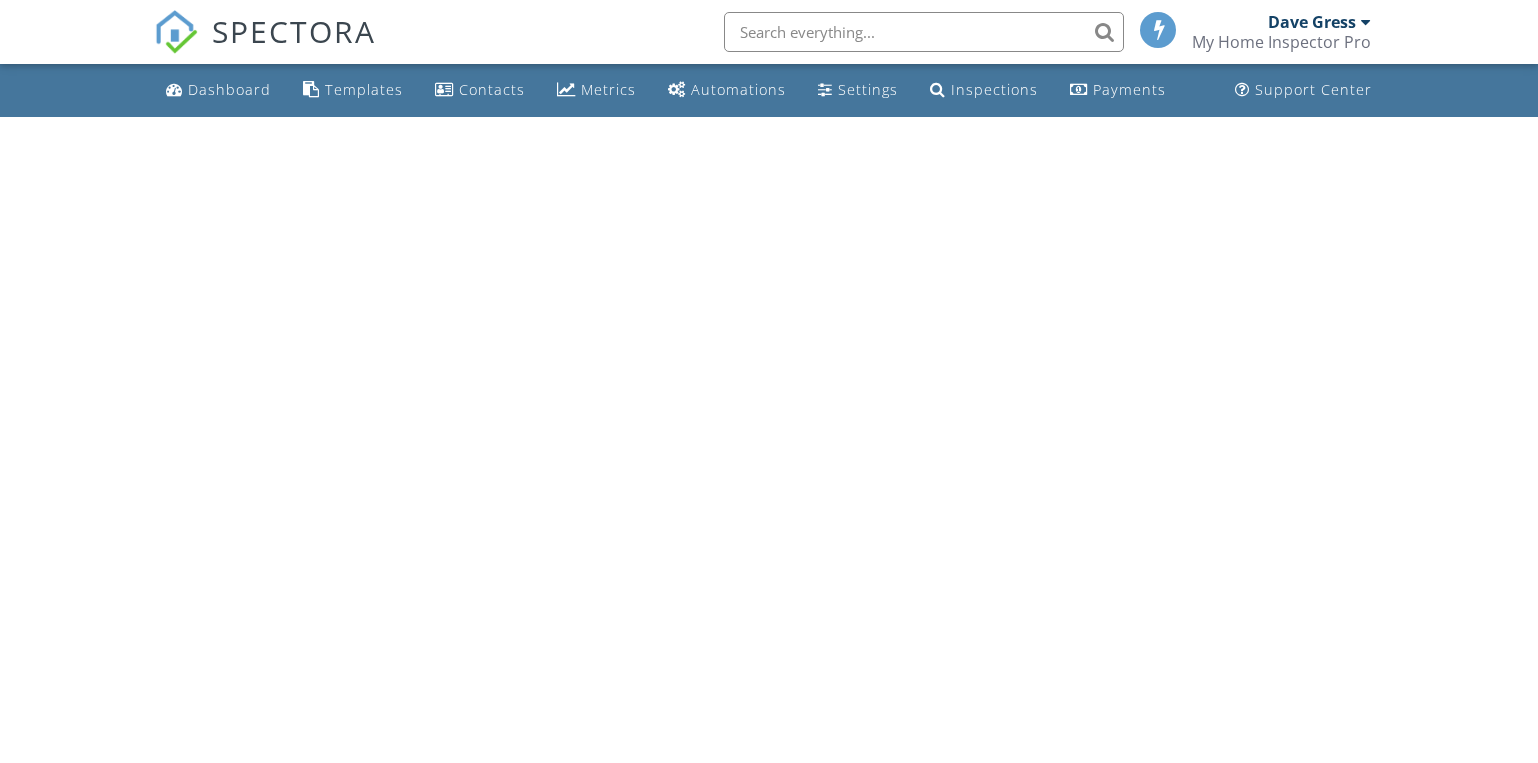 scroll, scrollTop: 0, scrollLeft: 0, axis: both 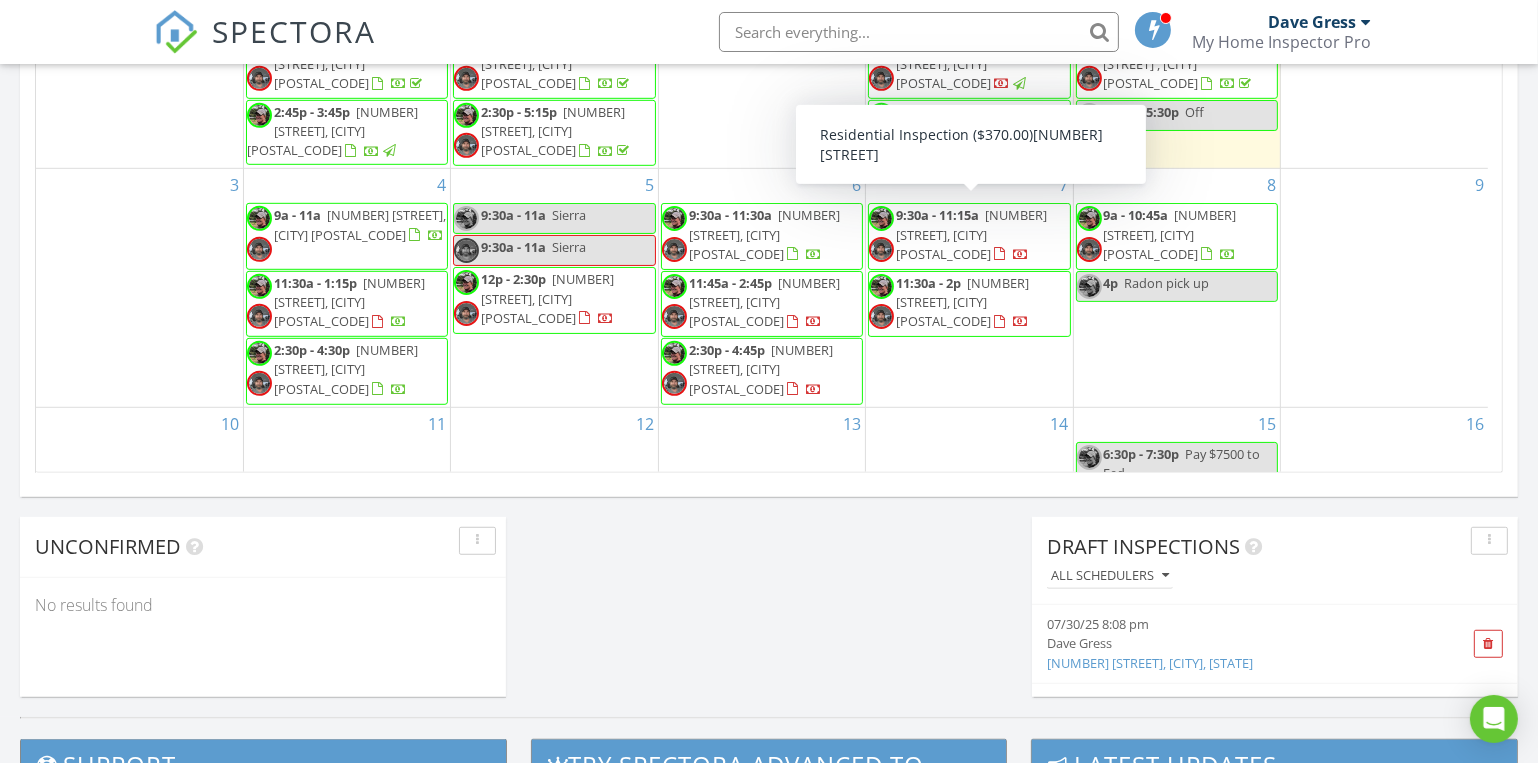 click on "206 Ada St, Greenfield 65661" at bounding box center [971, 234] 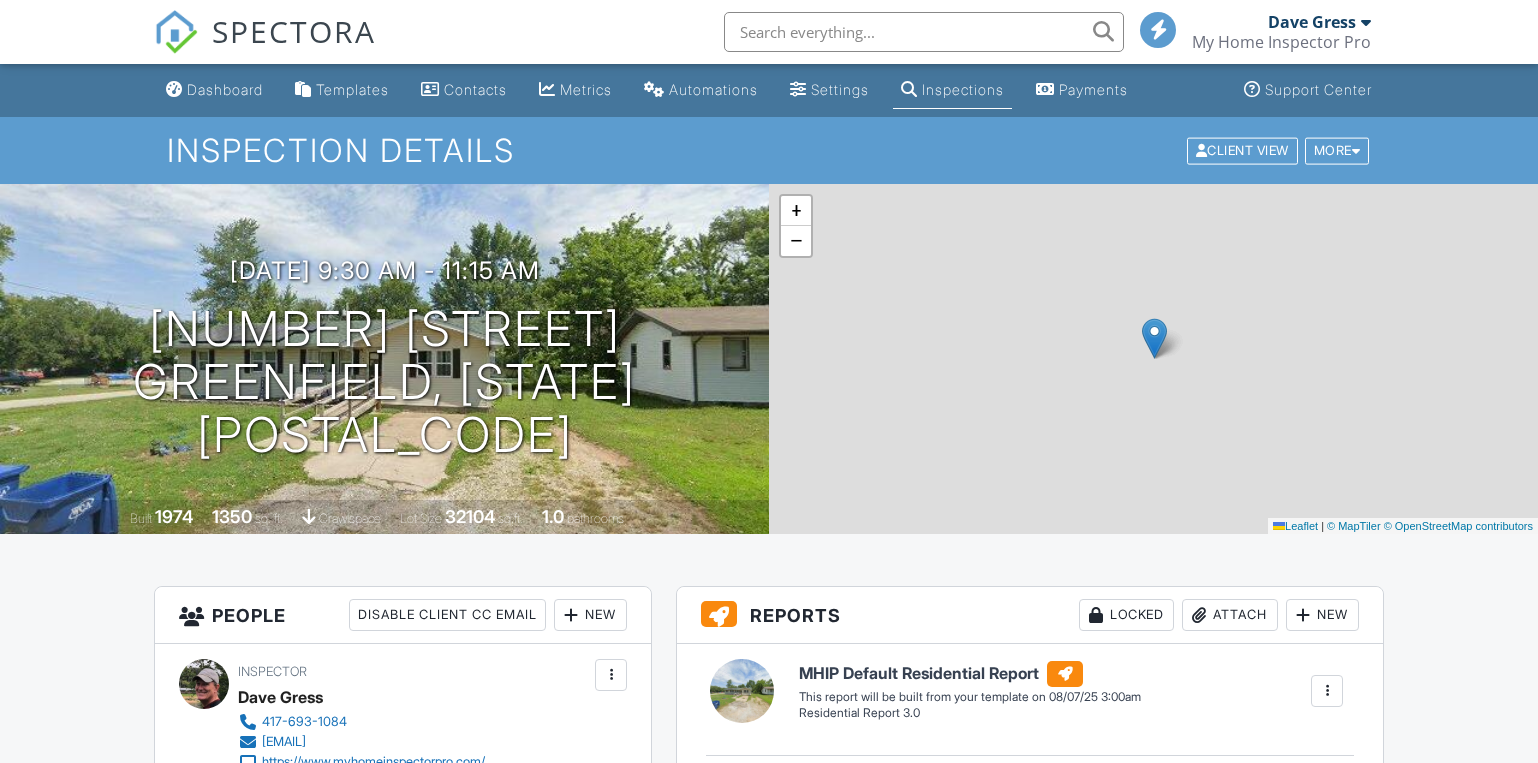 scroll, scrollTop: 0, scrollLeft: 0, axis: both 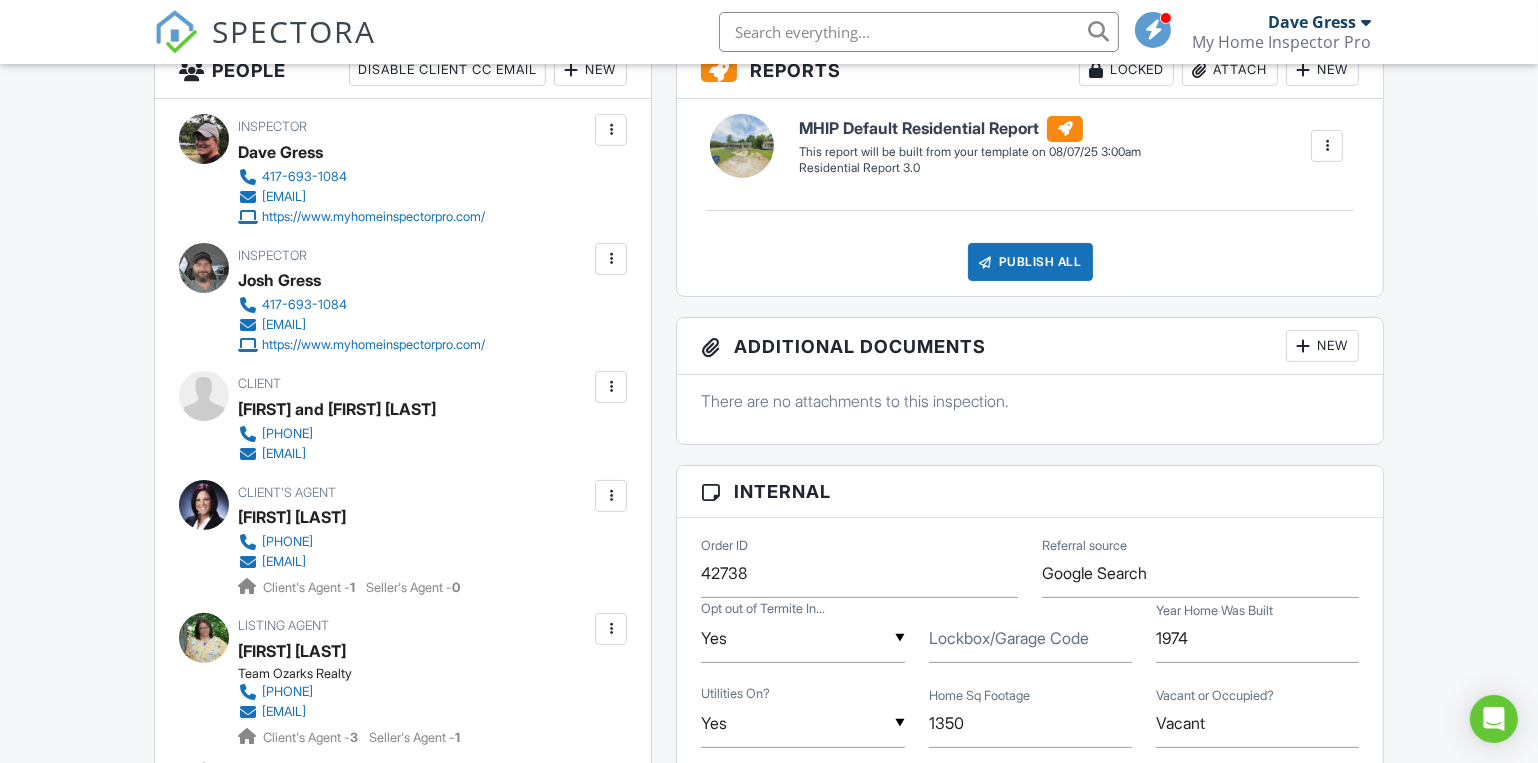 click at bounding box center [611, 387] 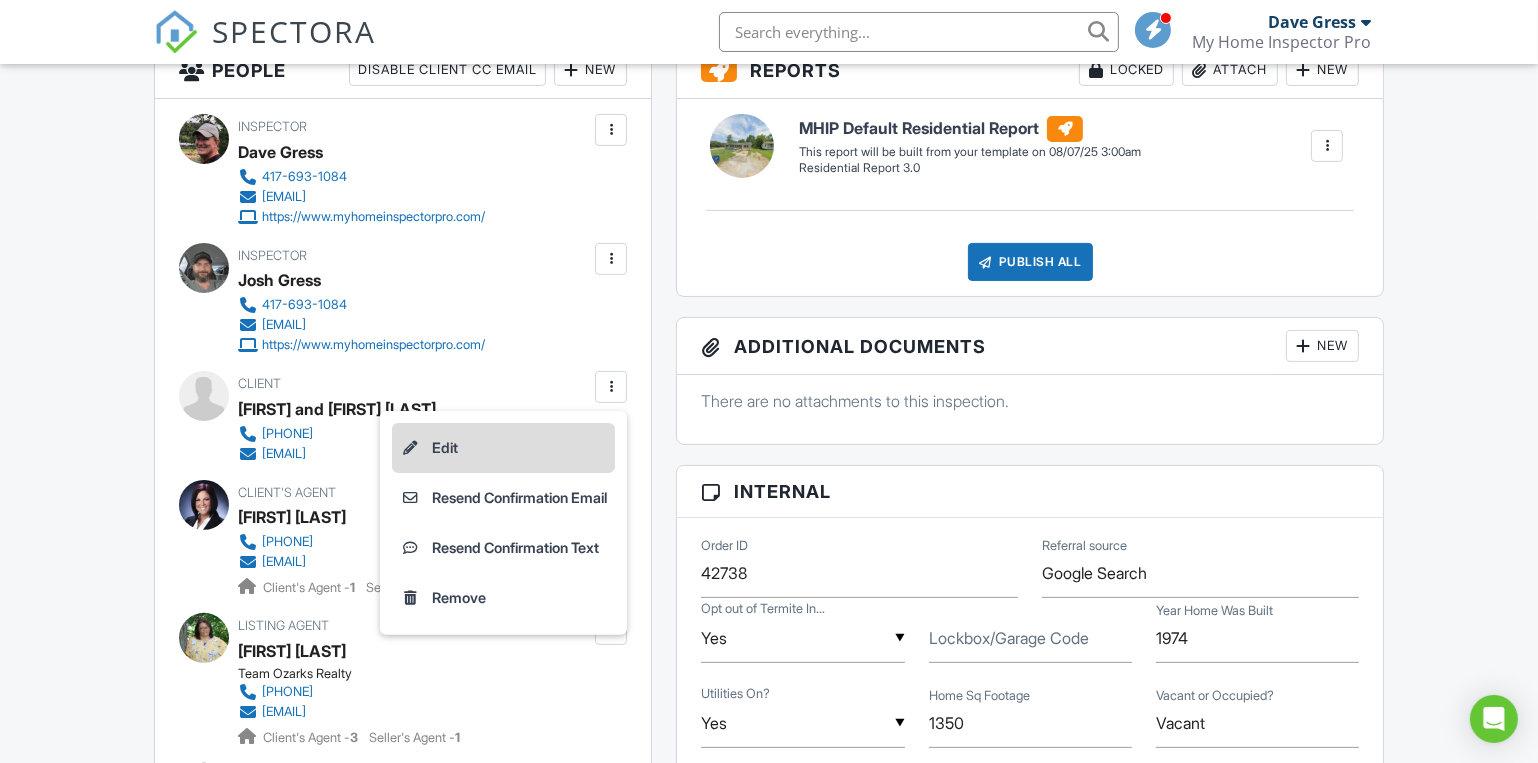 click on "Edit" at bounding box center (503, 448) 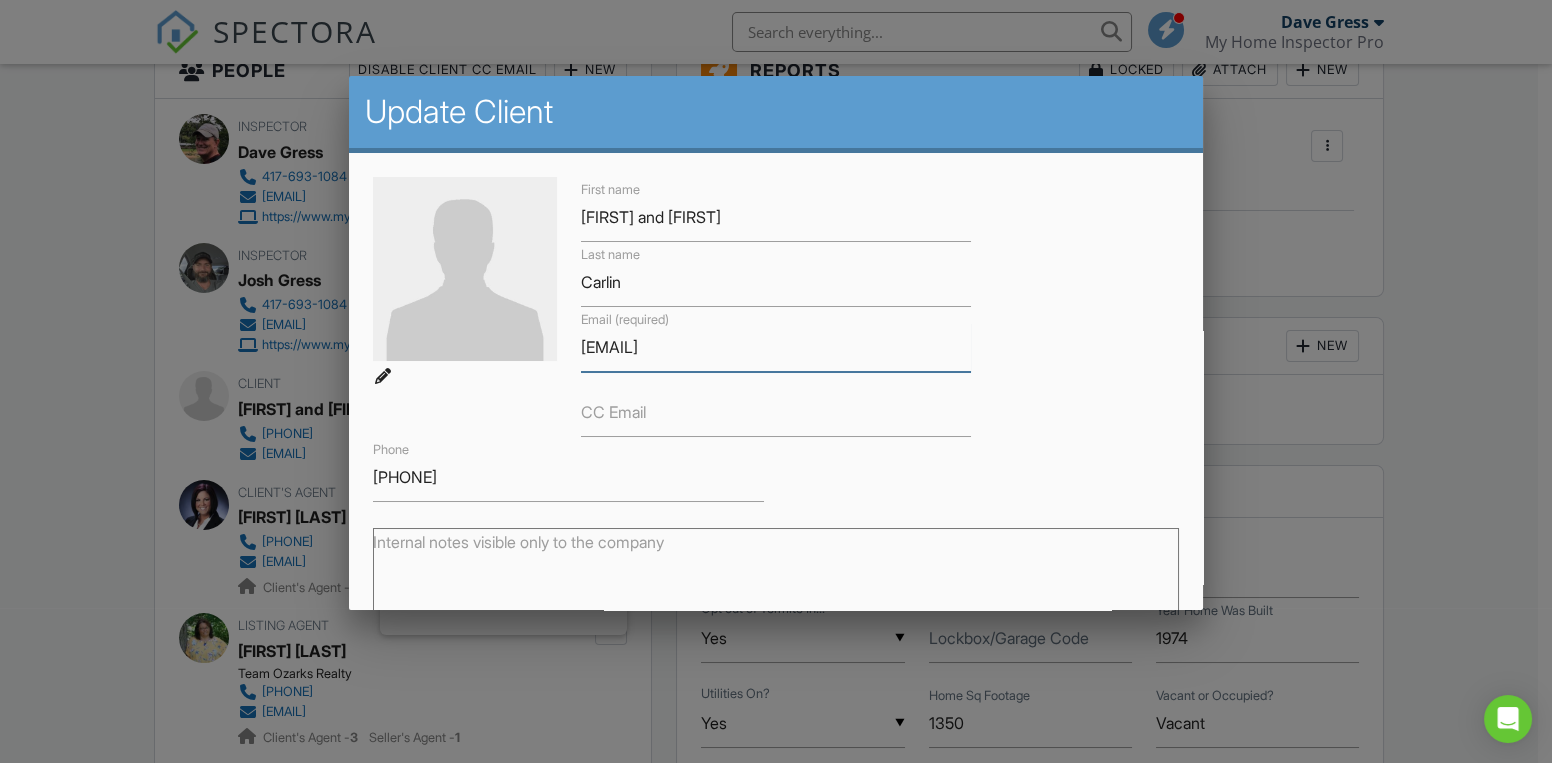 click on "[EMAIL]" at bounding box center [776, 347] 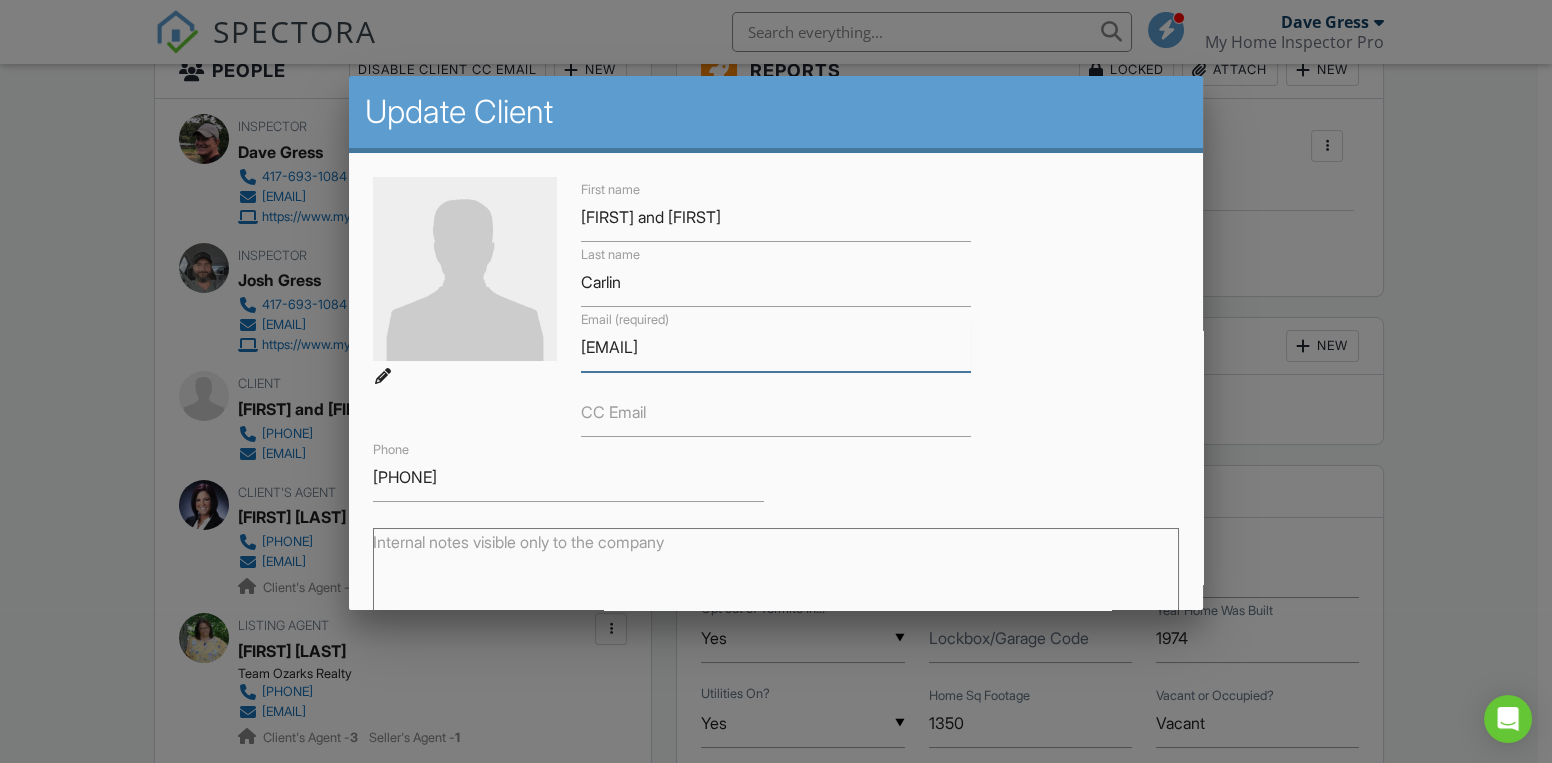 click on "[EMAIL]" at bounding box center [776, 347] 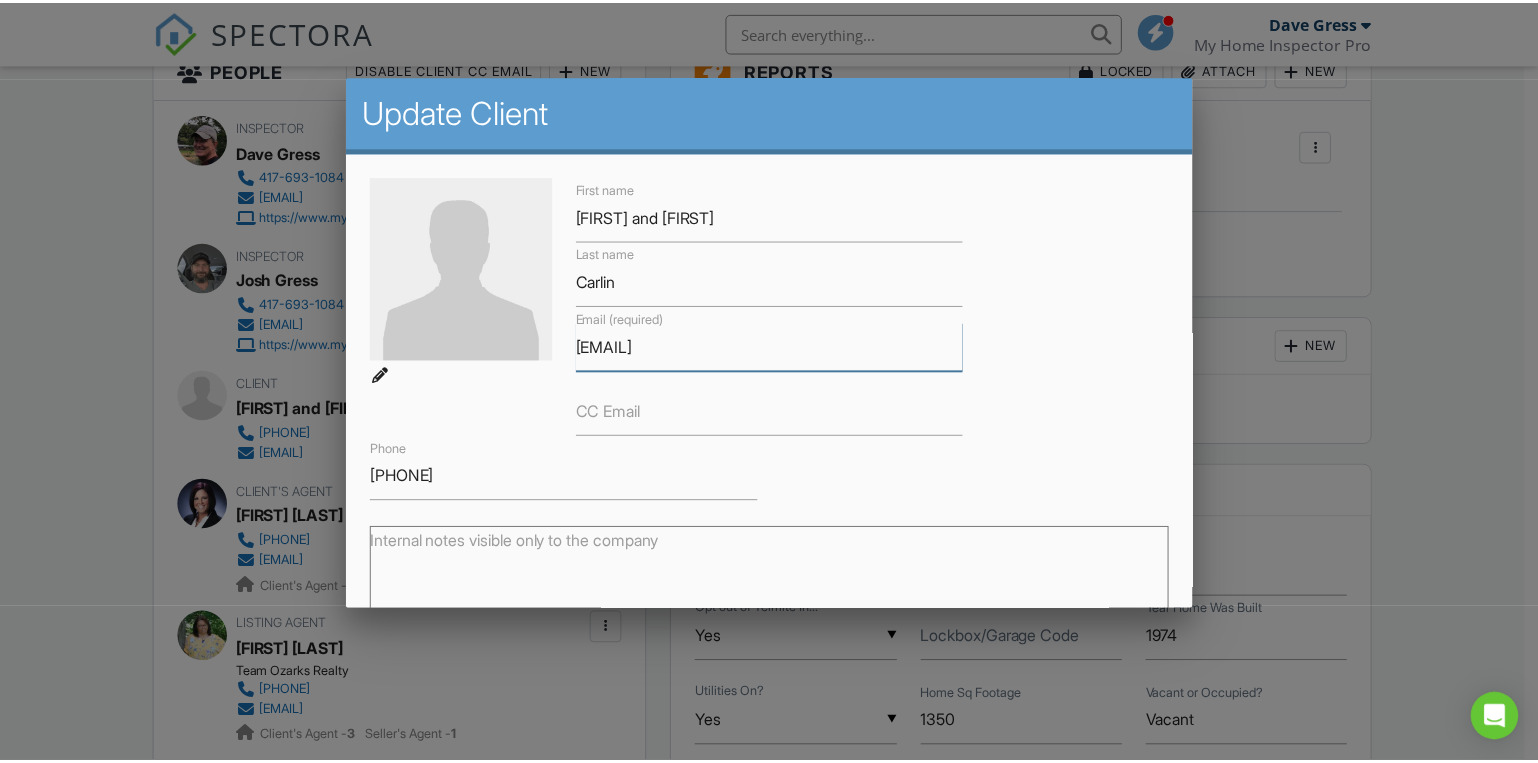 scroll, scrollTop: 249, scrollLeft: 0, axis: vertical 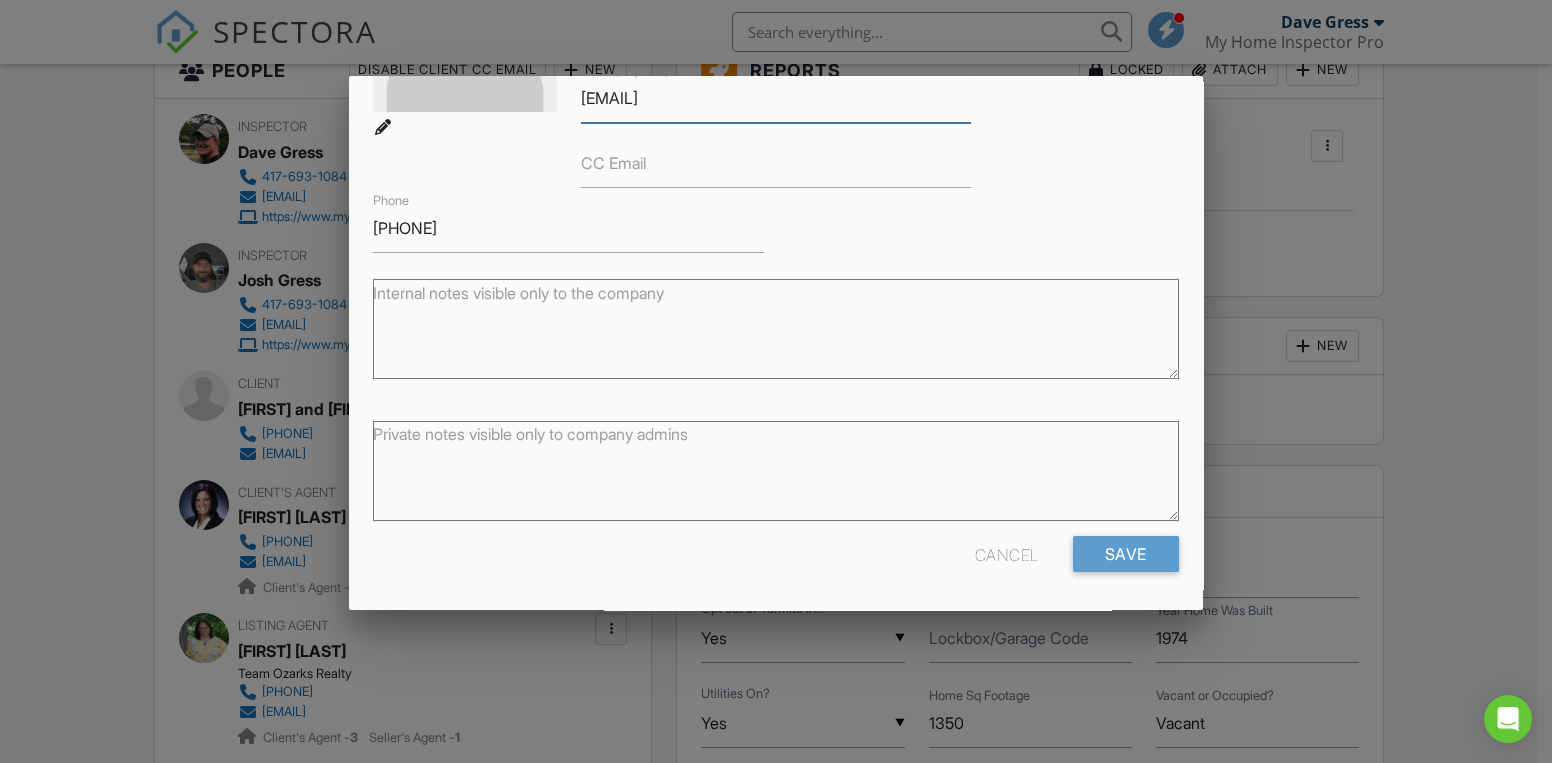 type on "[EMAIL]" 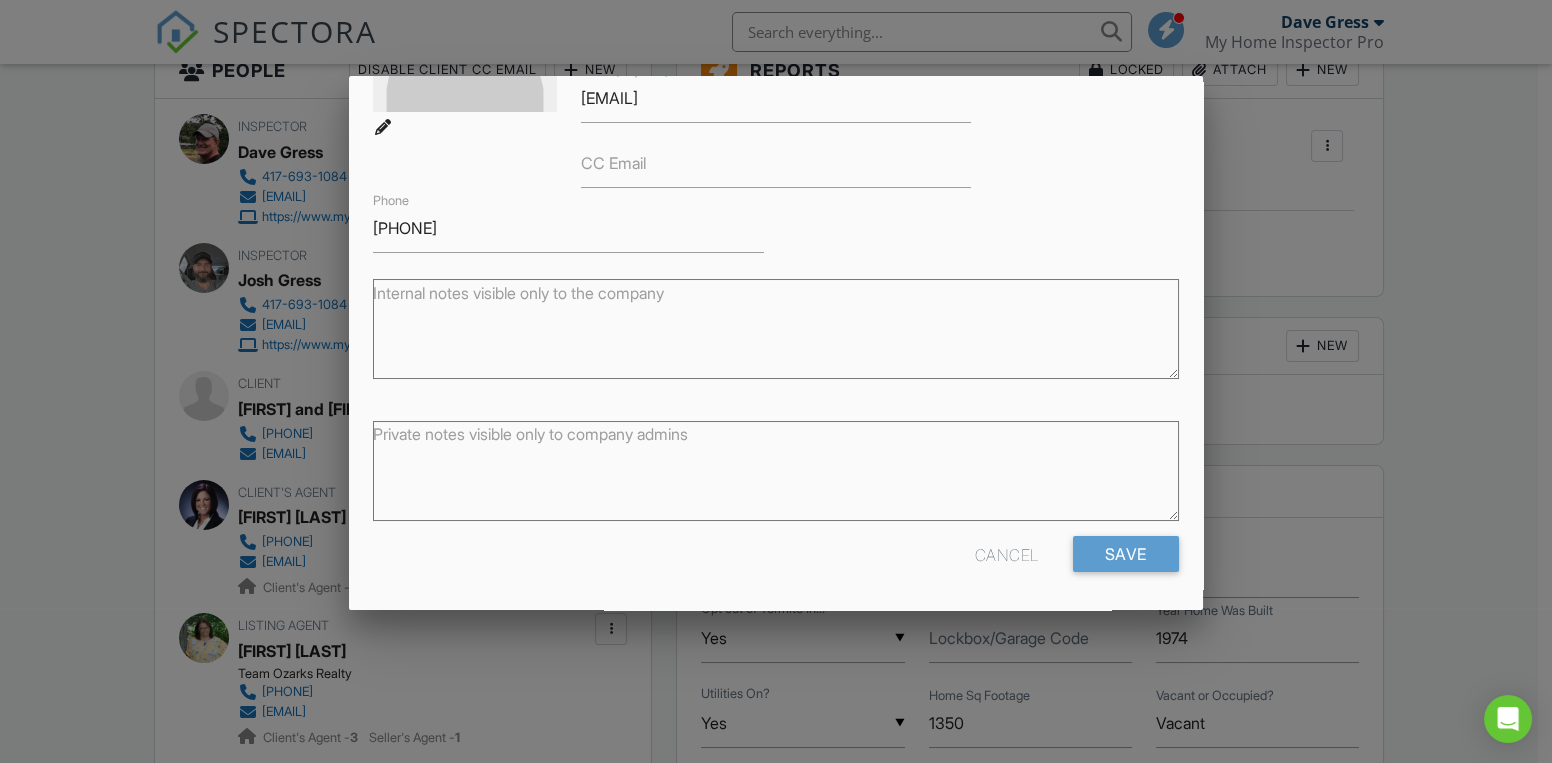 click at bounding box center (776, 377) 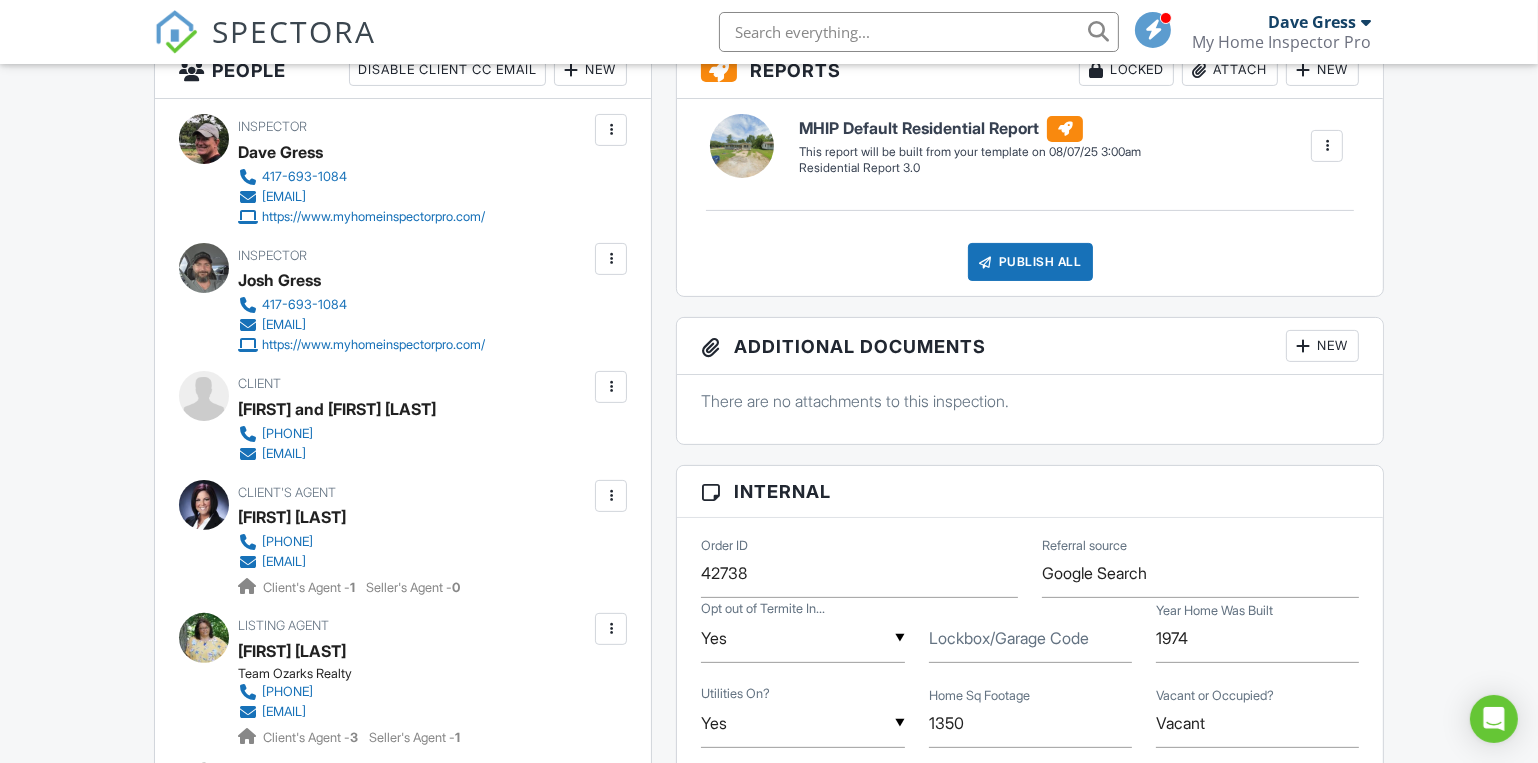 scroll, scrollTop: 818, scrollLeft: 0, axis: vertical 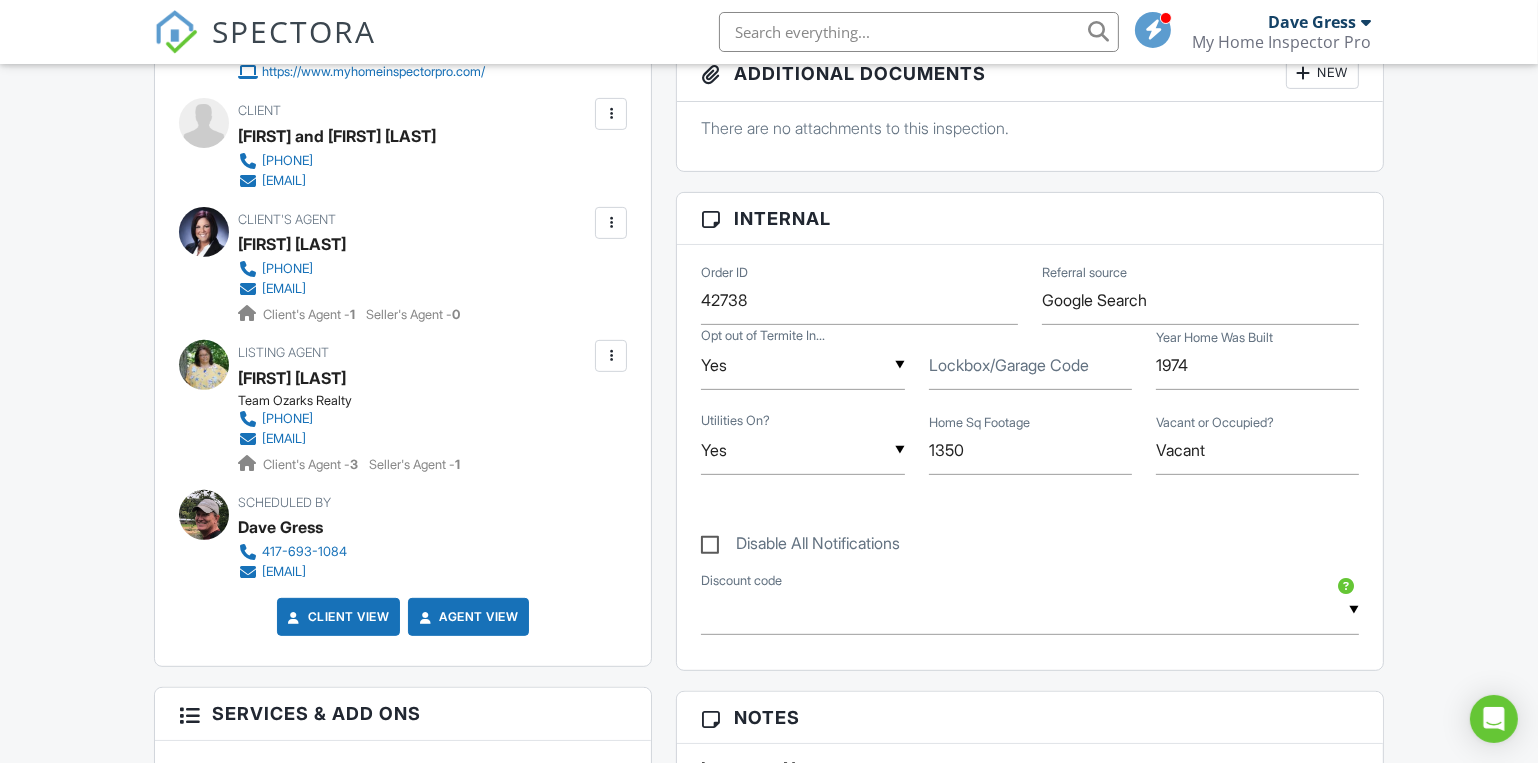 click on "Disable All Notifications" at bounding box center (800, 546) 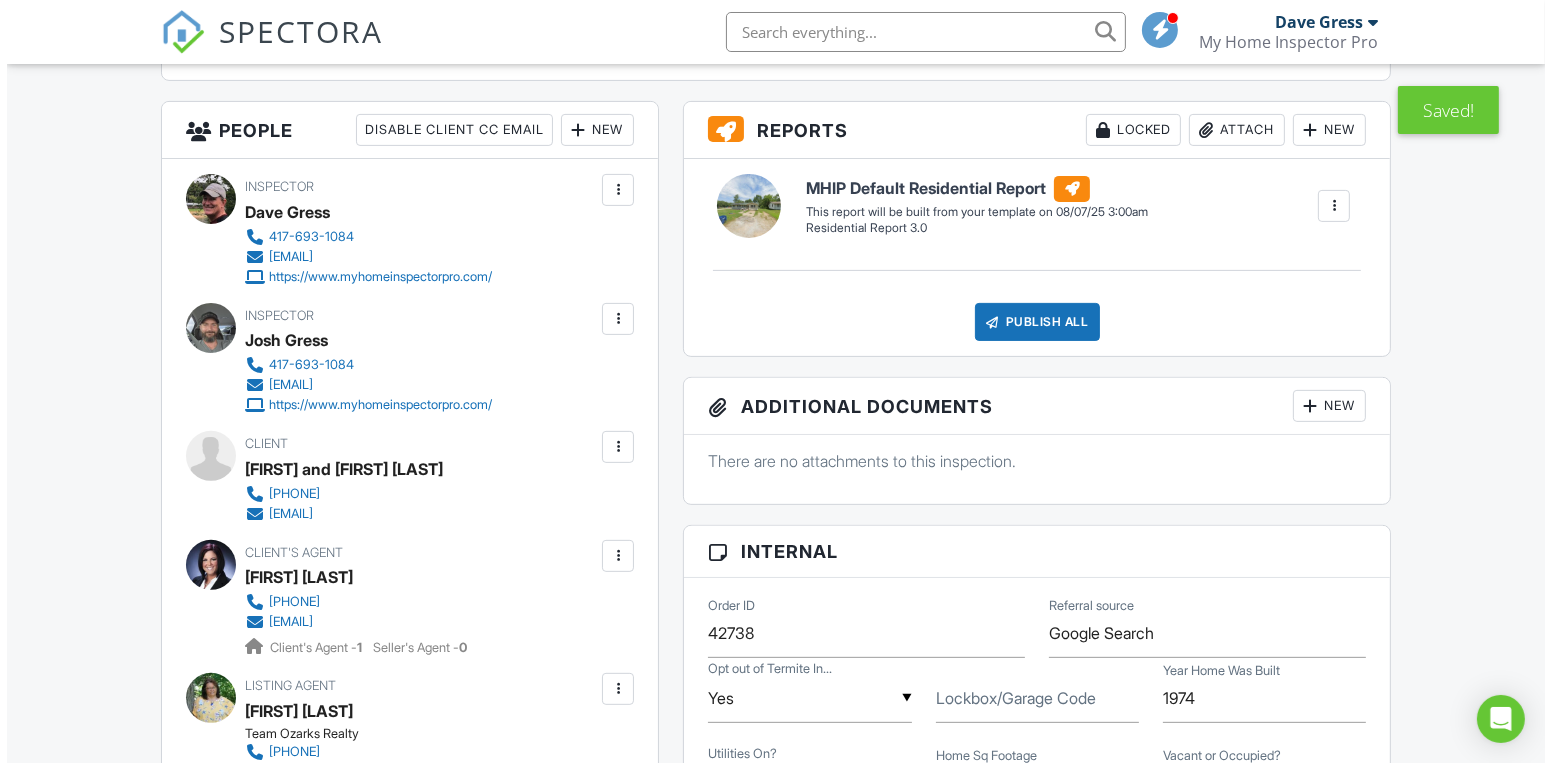 scroll, scrollTop: 760, scrollLeft: 0, axis: vertical 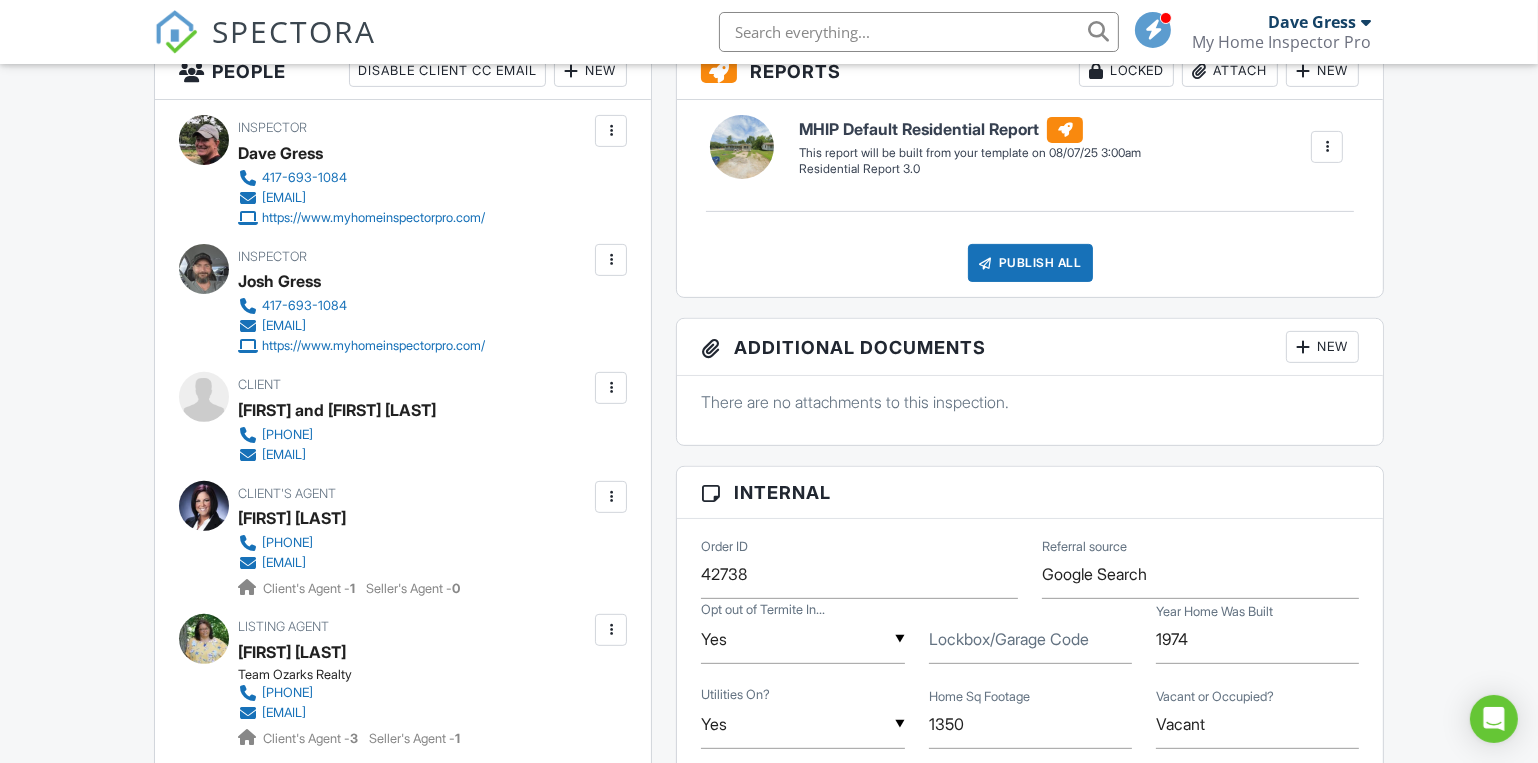 click at bounding box center [611, 388] 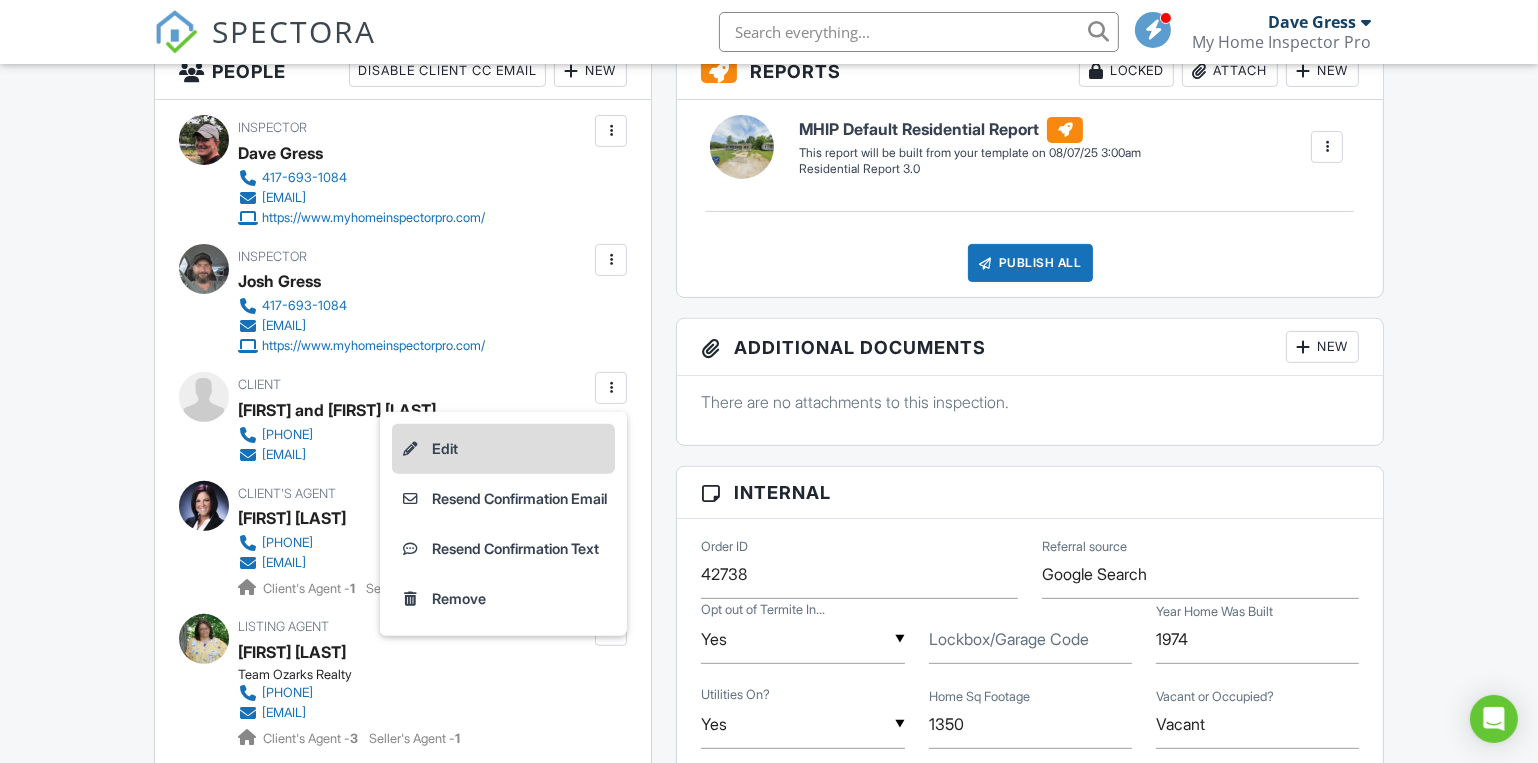 click on "Edit" at bounding box center (503, 449) 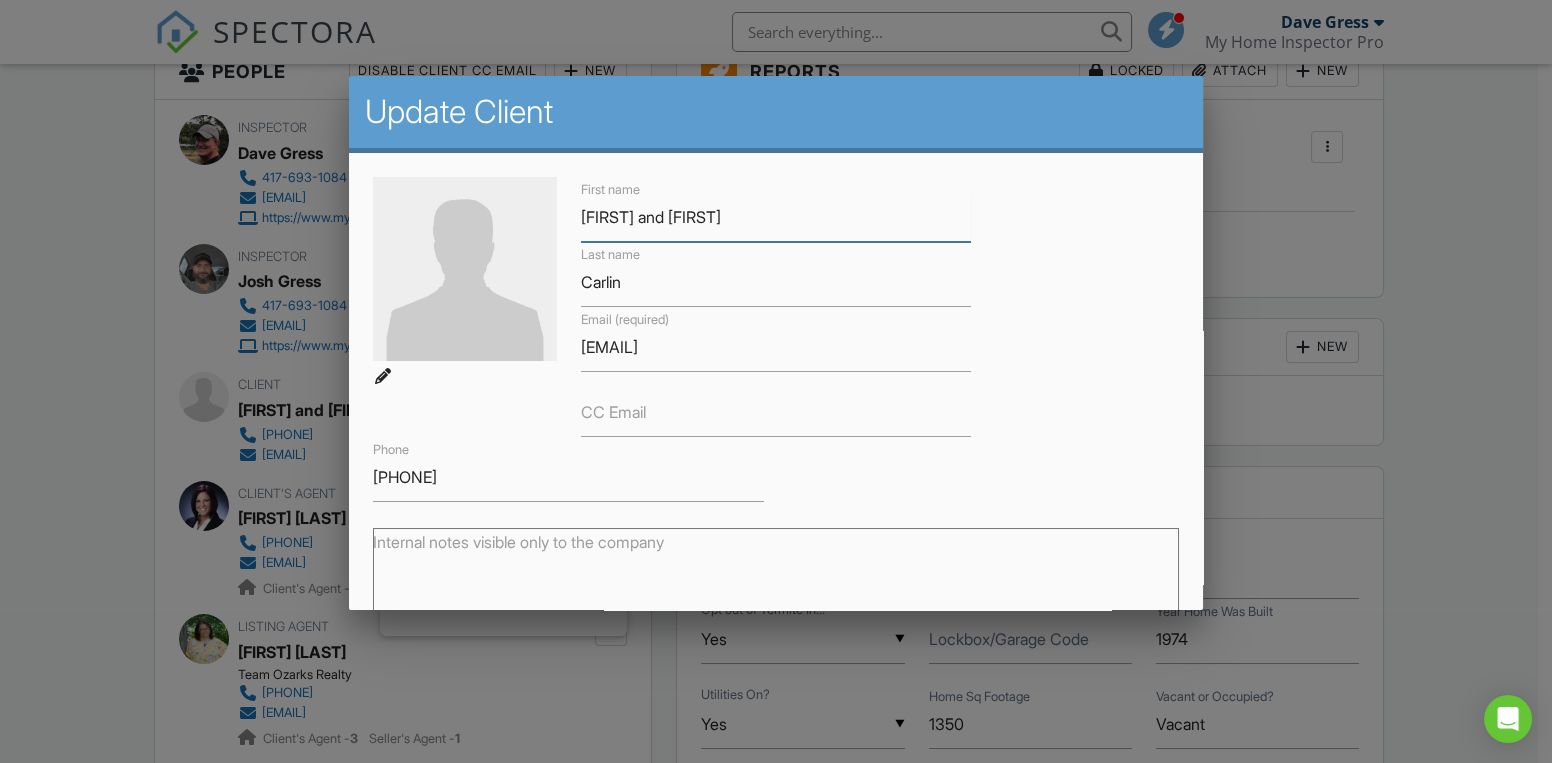 scroll, scrollTop: 249, scrollLeft: 0, axis: vertical 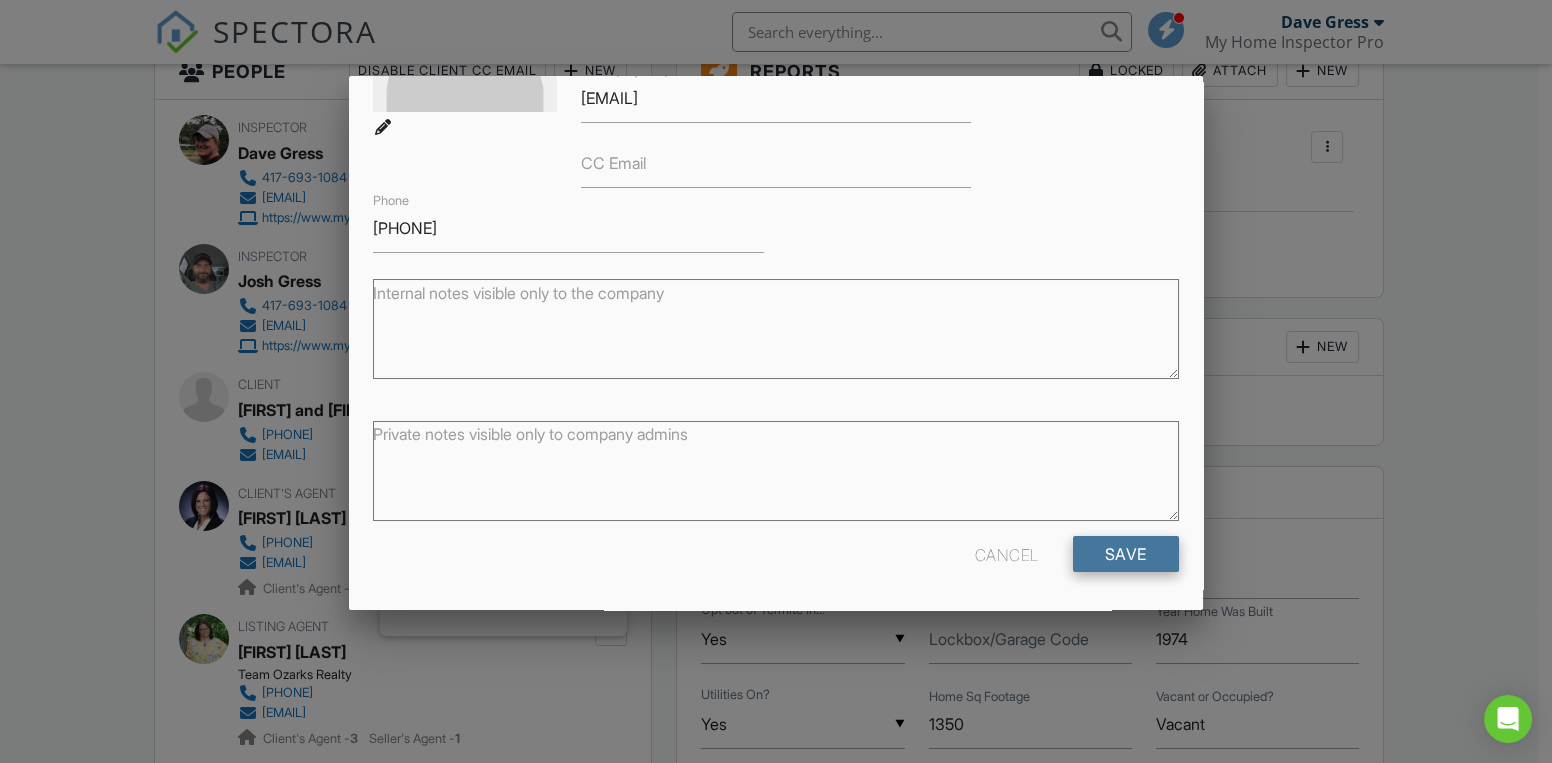 click on "Save" at bounding box center [1126, 554] 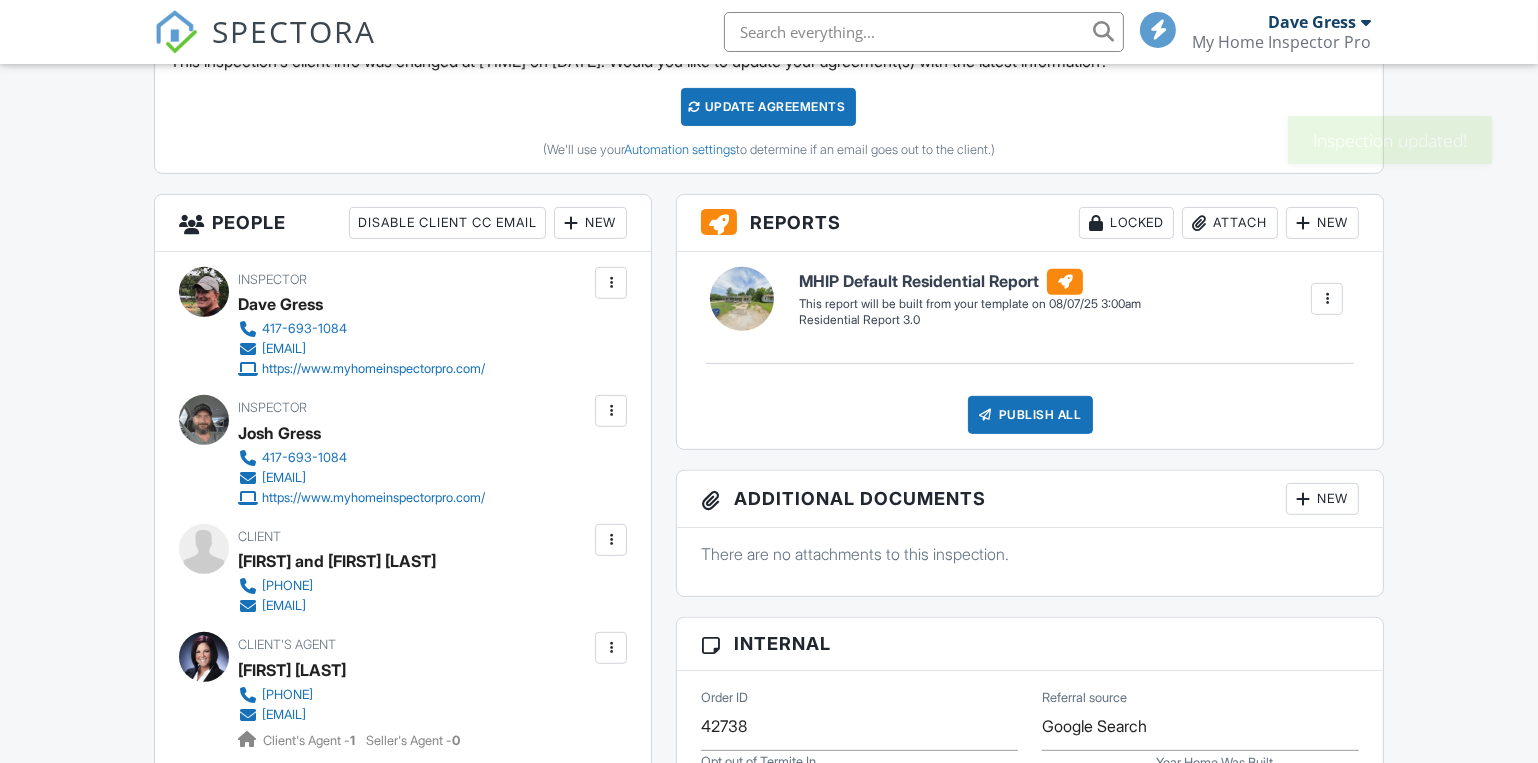 scroll, scrollTop: 818, scrollLeft: 0, axis: vertical 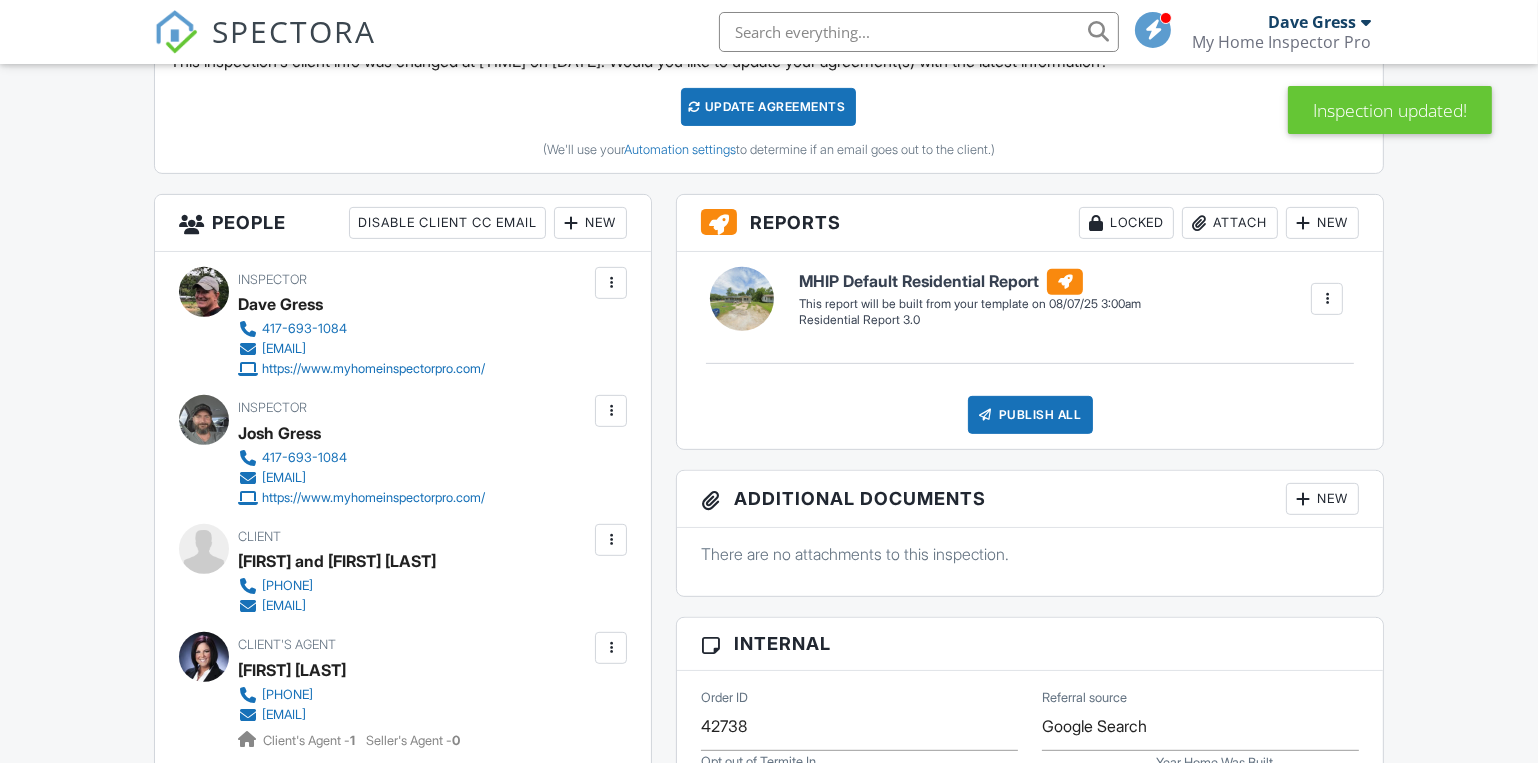 click at bounding box center [611, 540] 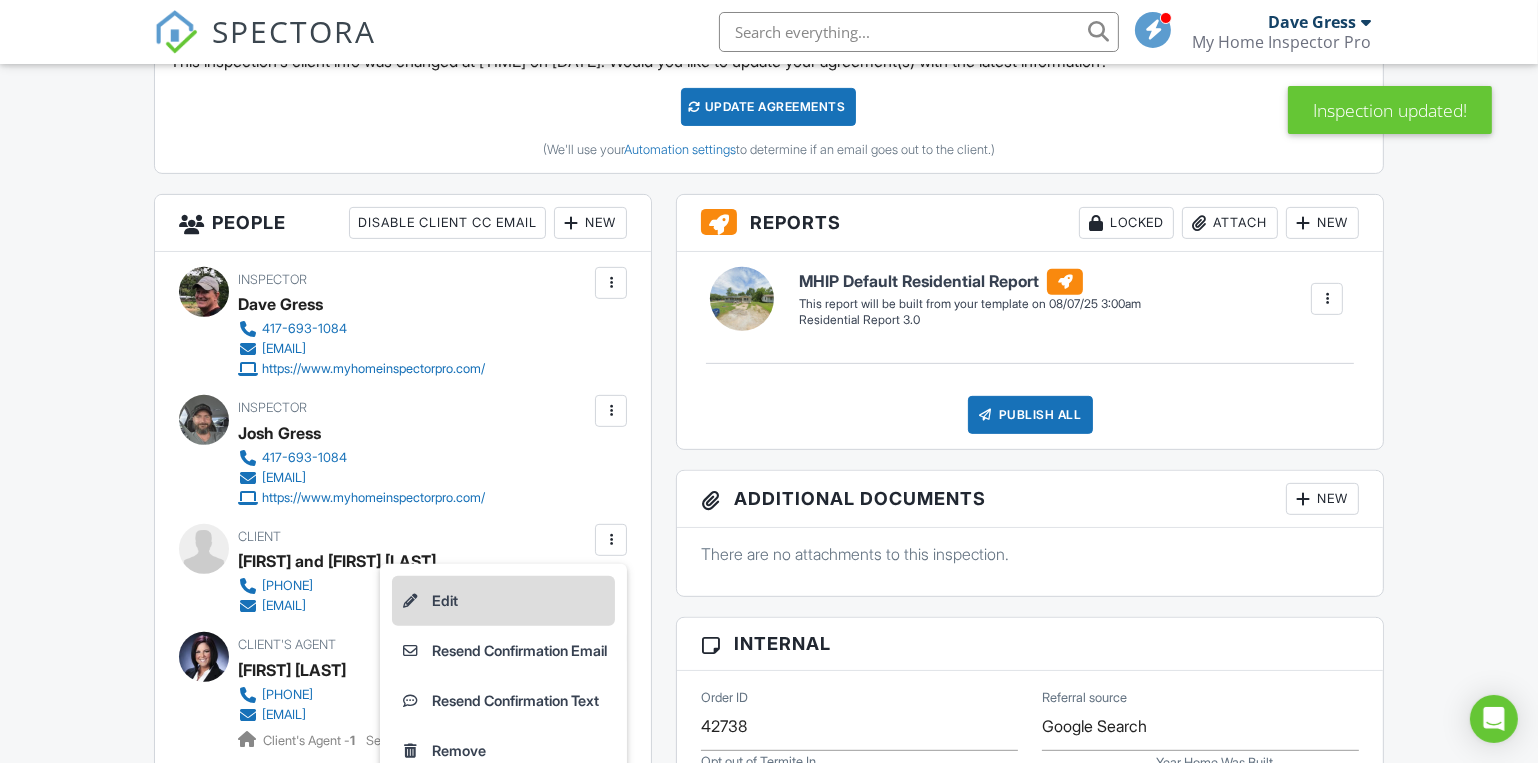 click on "Edit" at bounding box center (503, 601) 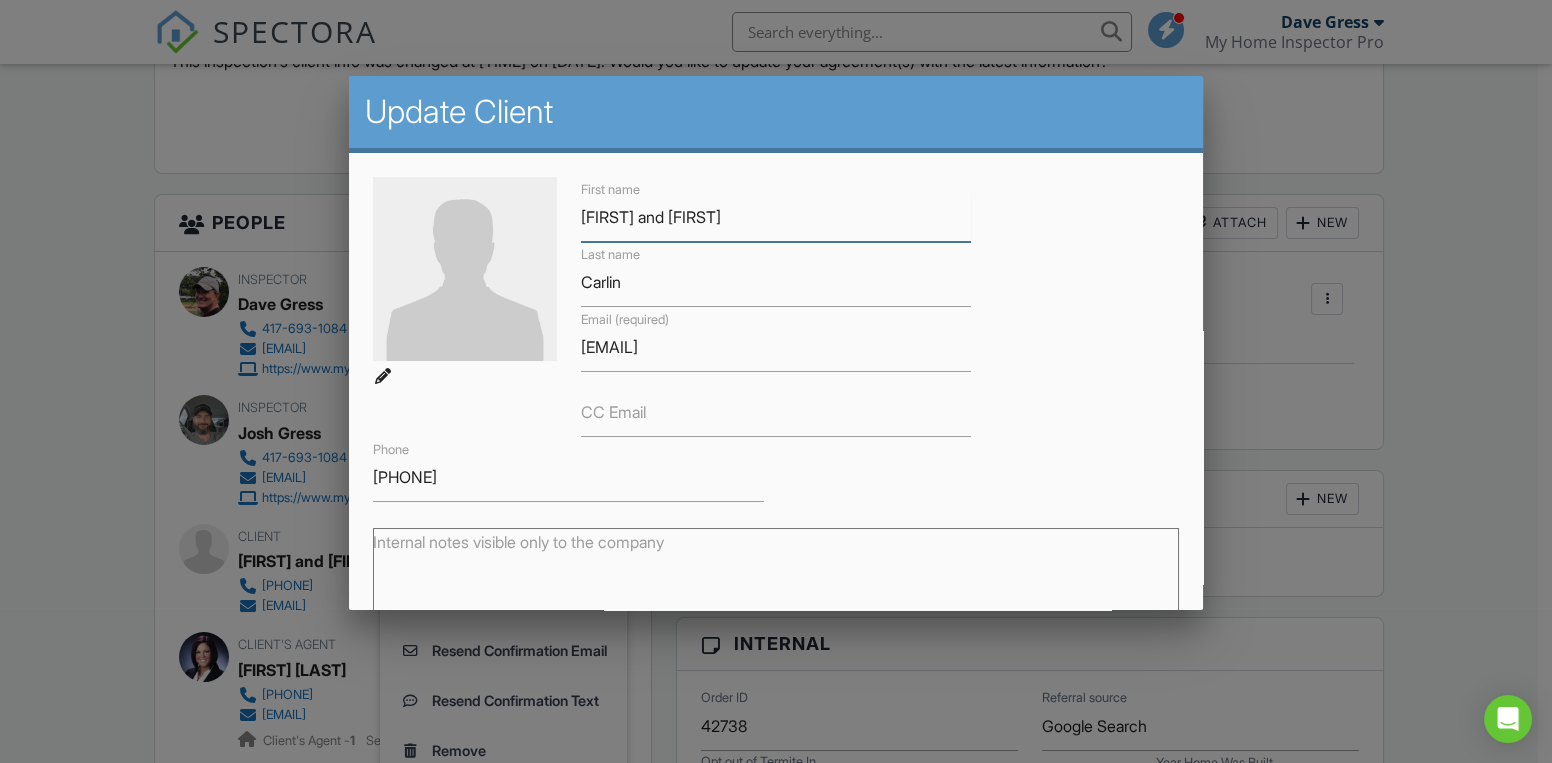 click on "Tony and Mariesha" at bounding box center [776, 217] 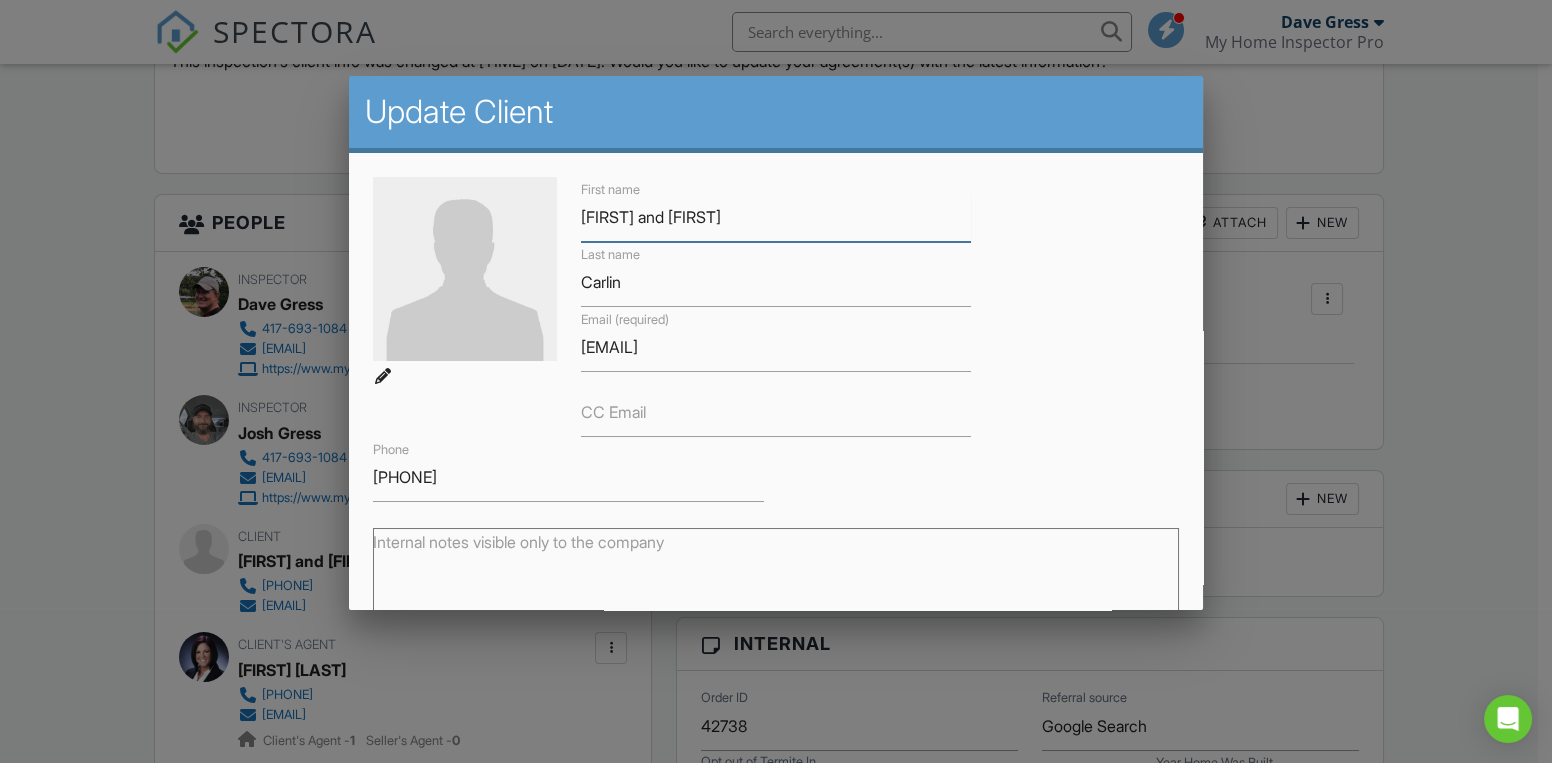 scroll, scrollTop: 249, scrollLeft: 0, axis: vertical 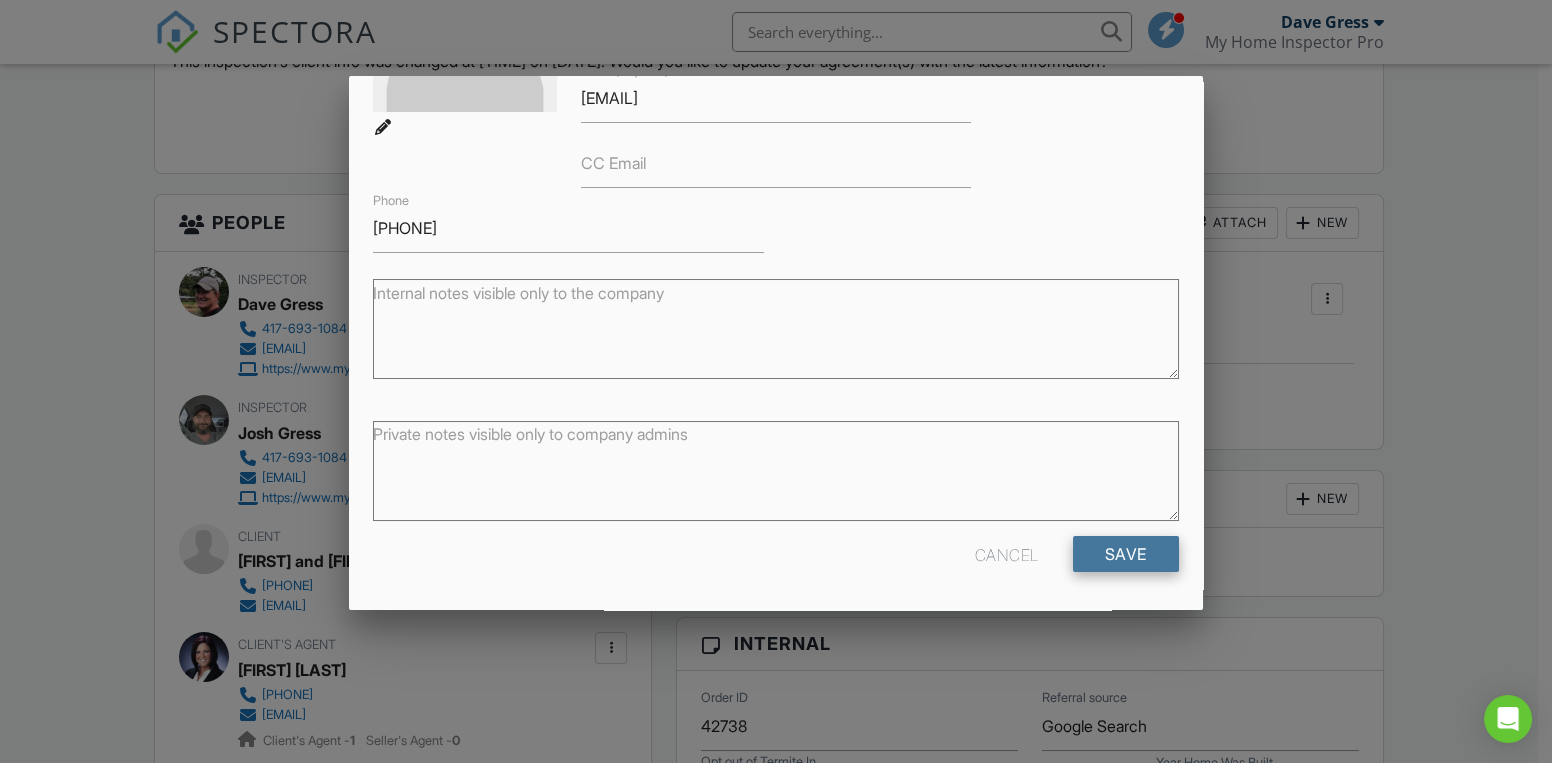 type on "[FIRST] and [FIRST]" 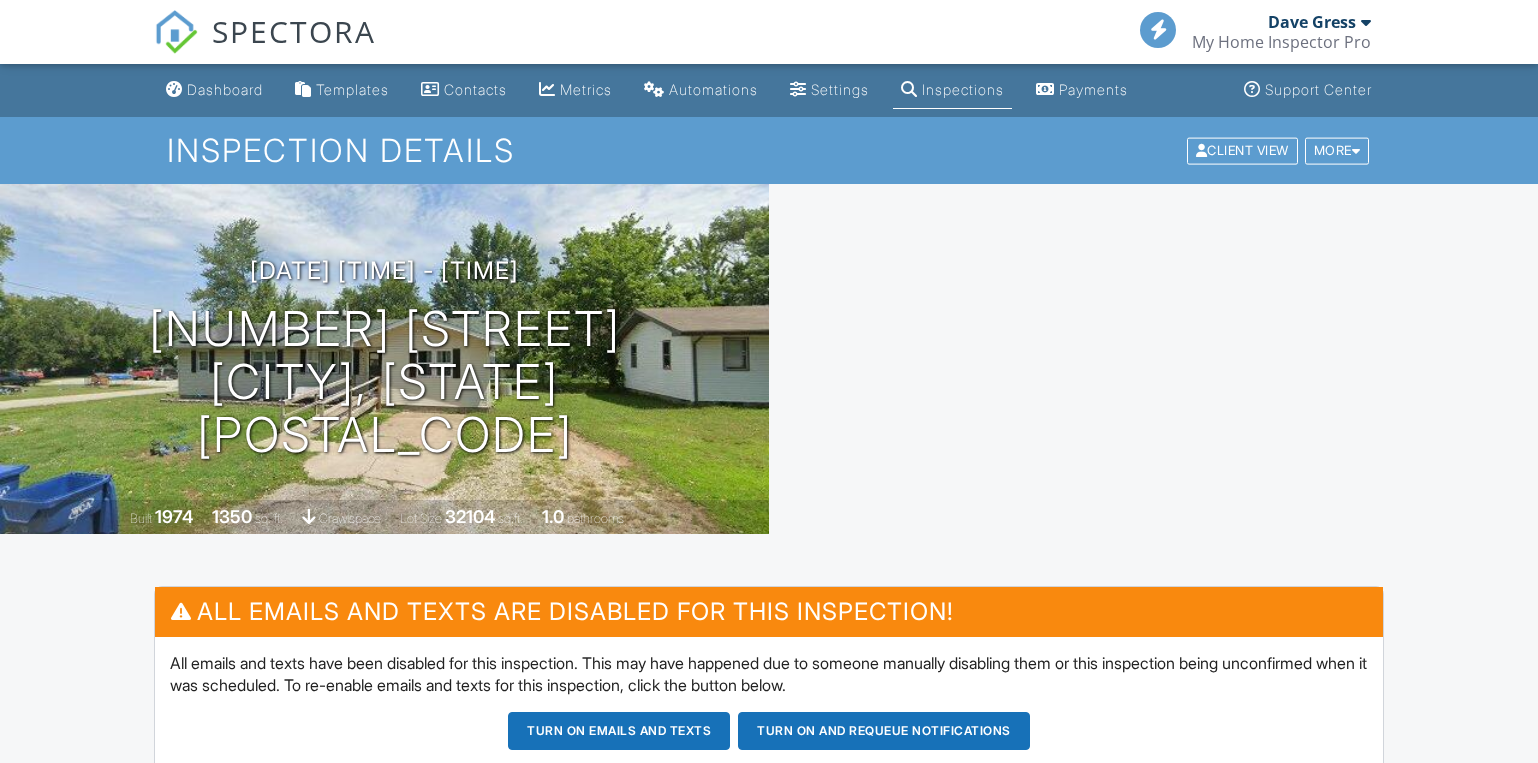 scroll, scrollTop: 0, scrollLeft: 0, axis: both 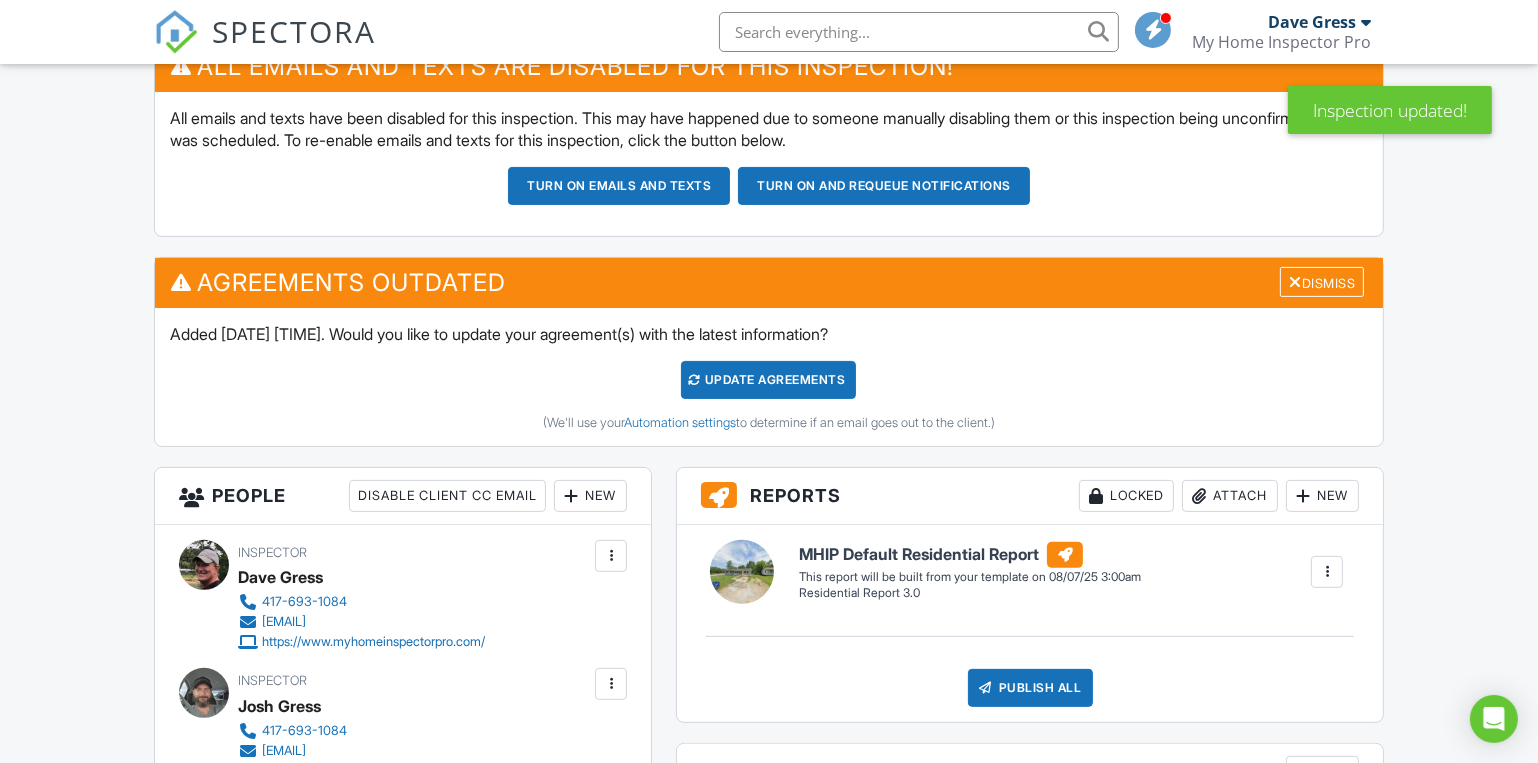 click on "Update Agreements" at bounding box center [768, 380] 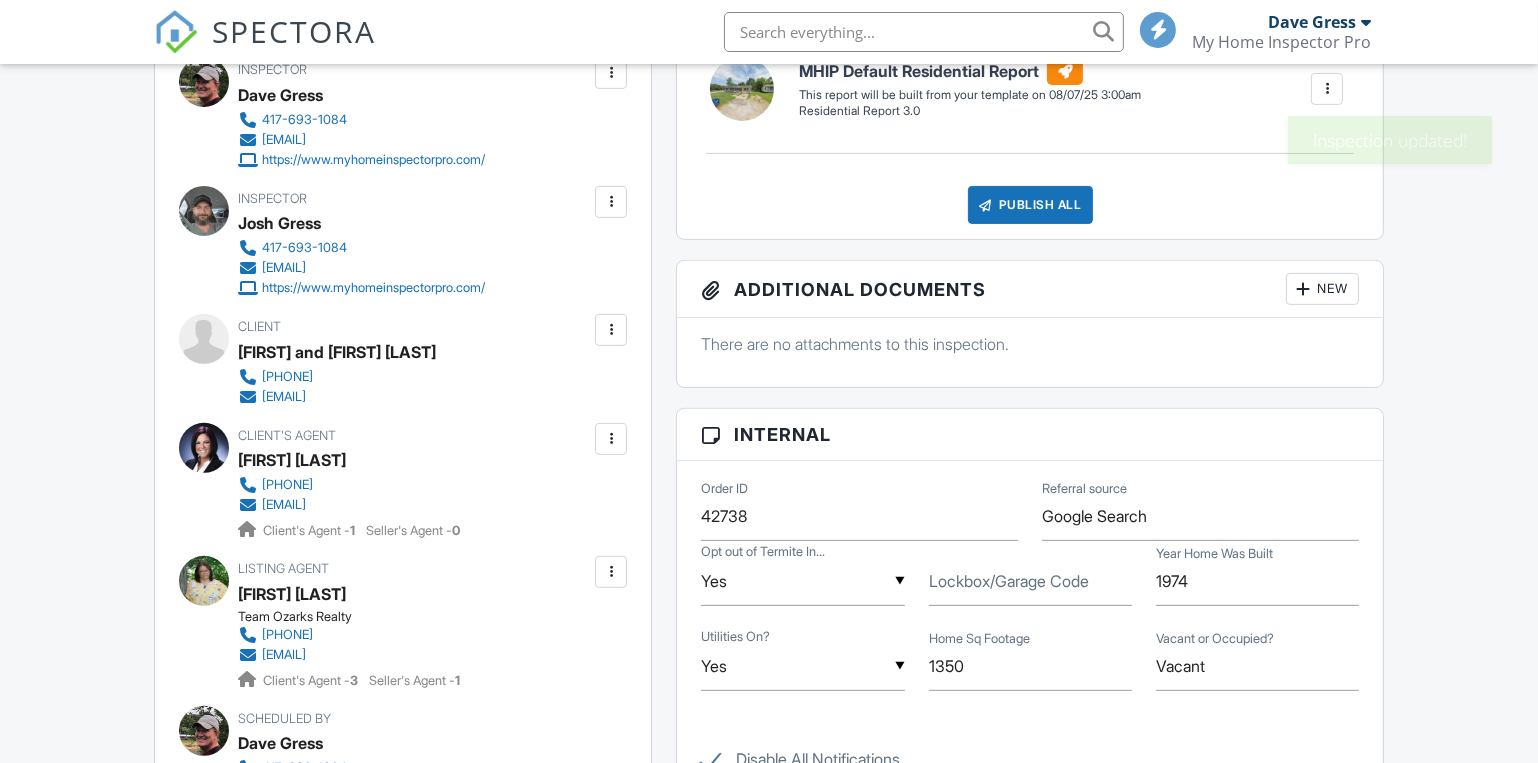 scroll, scrollTop: 0, scrollLeft: 0, axis: both 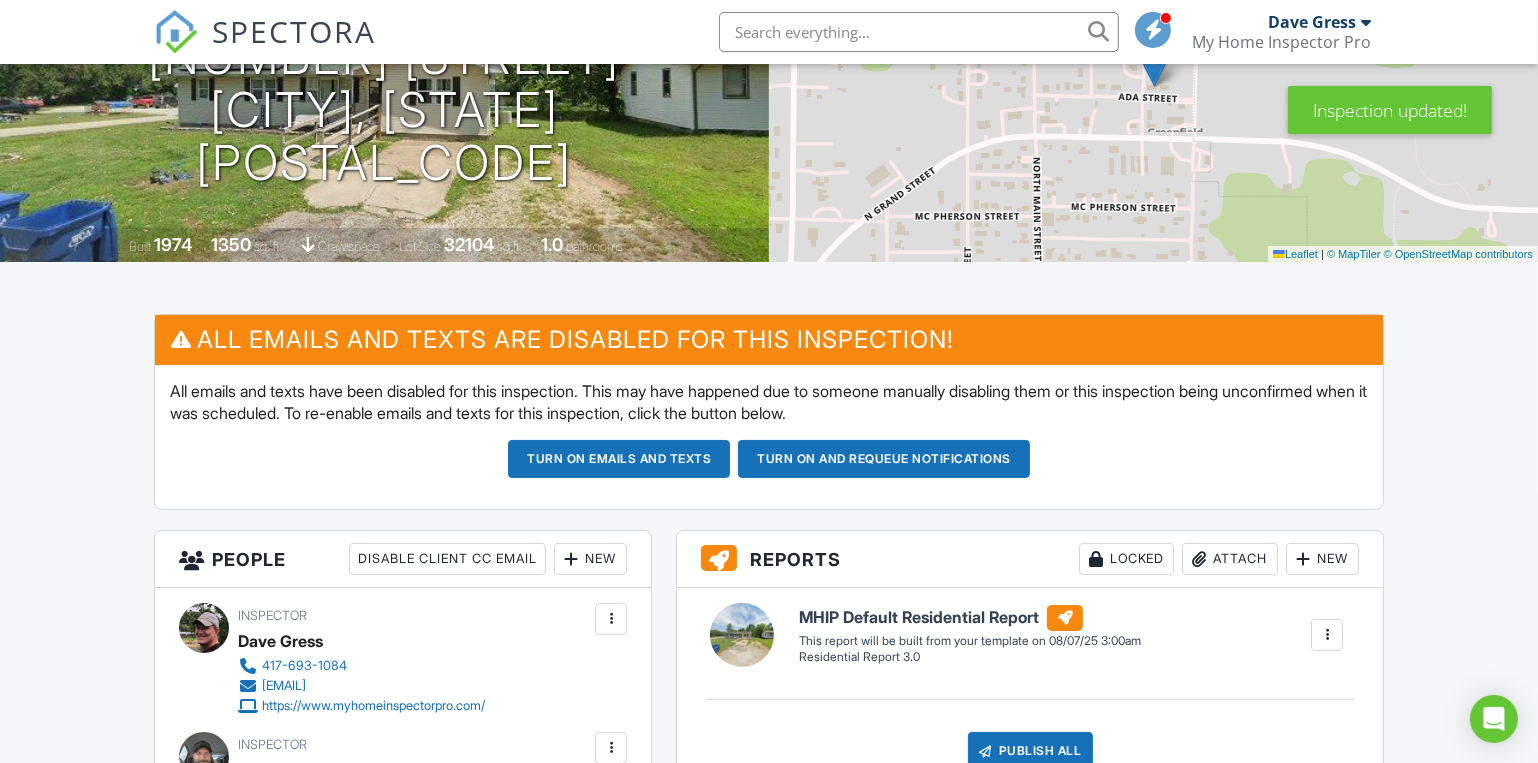 click on "Turn on emails and texts" at bounding box center [619, 459] 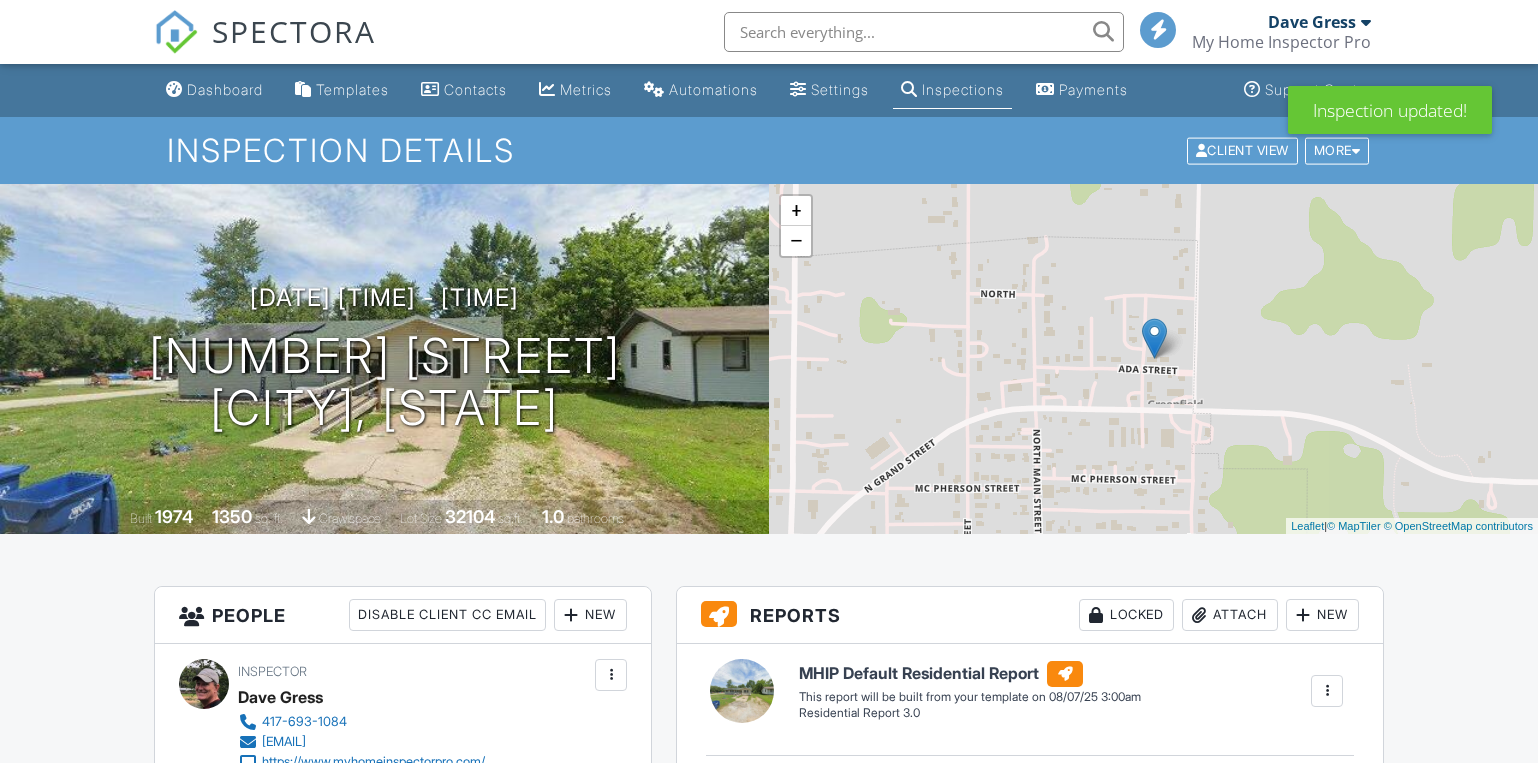 scroll, scrollTop: 0, scrollLeft: 0, axis: both 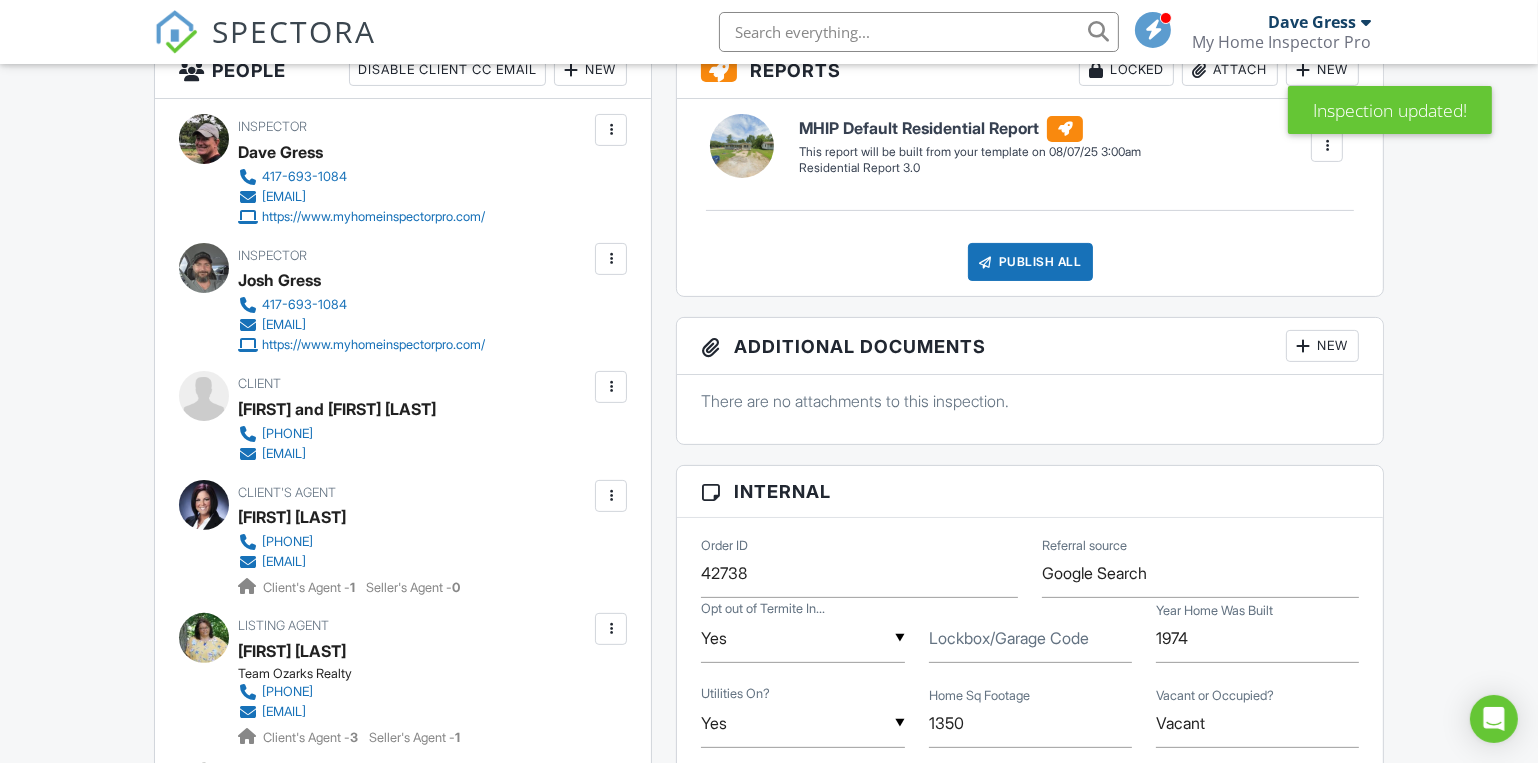 click at bounding box center [611, 387] 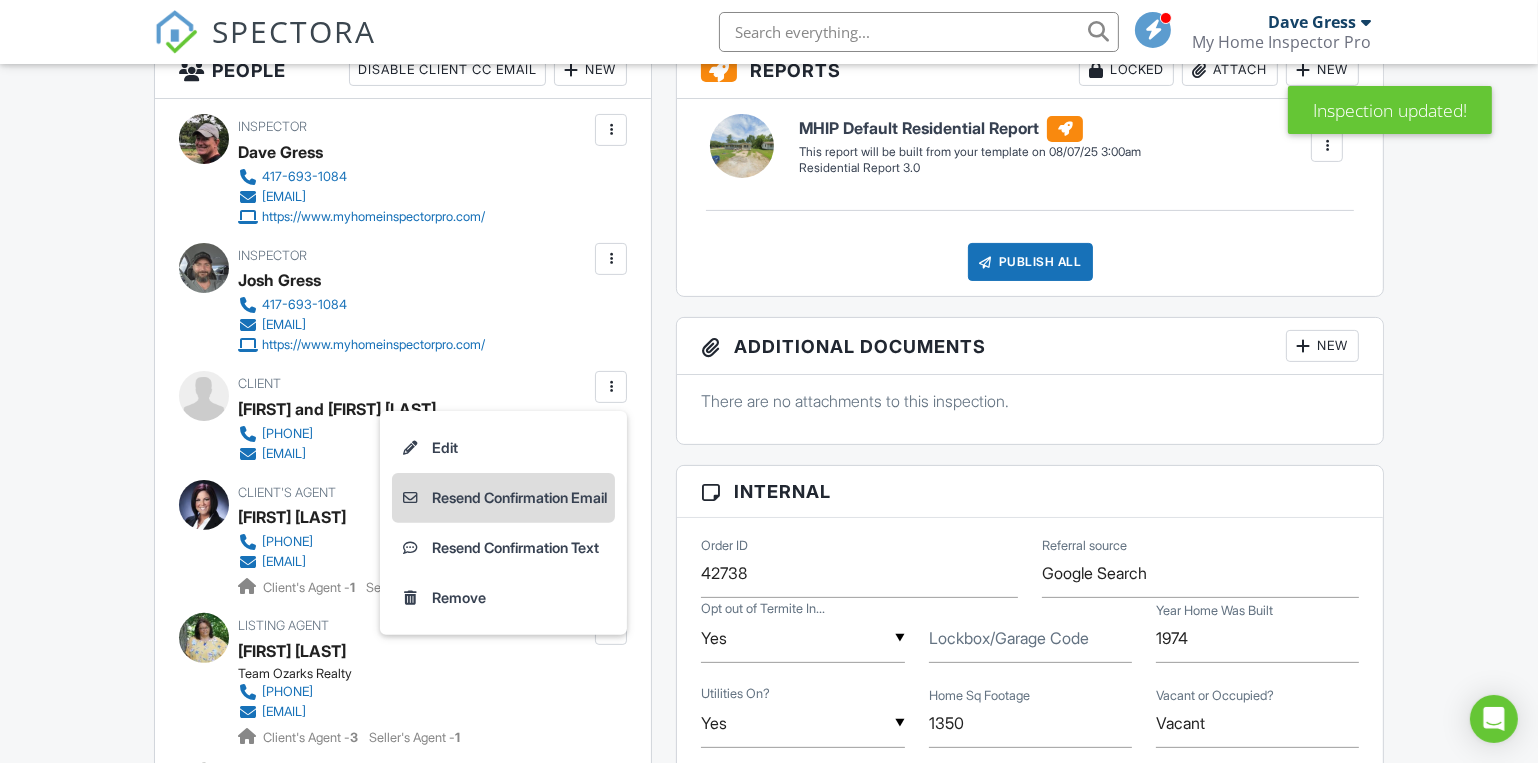 click on "Resend Confirmation Email" at bounding box center [503, 498] 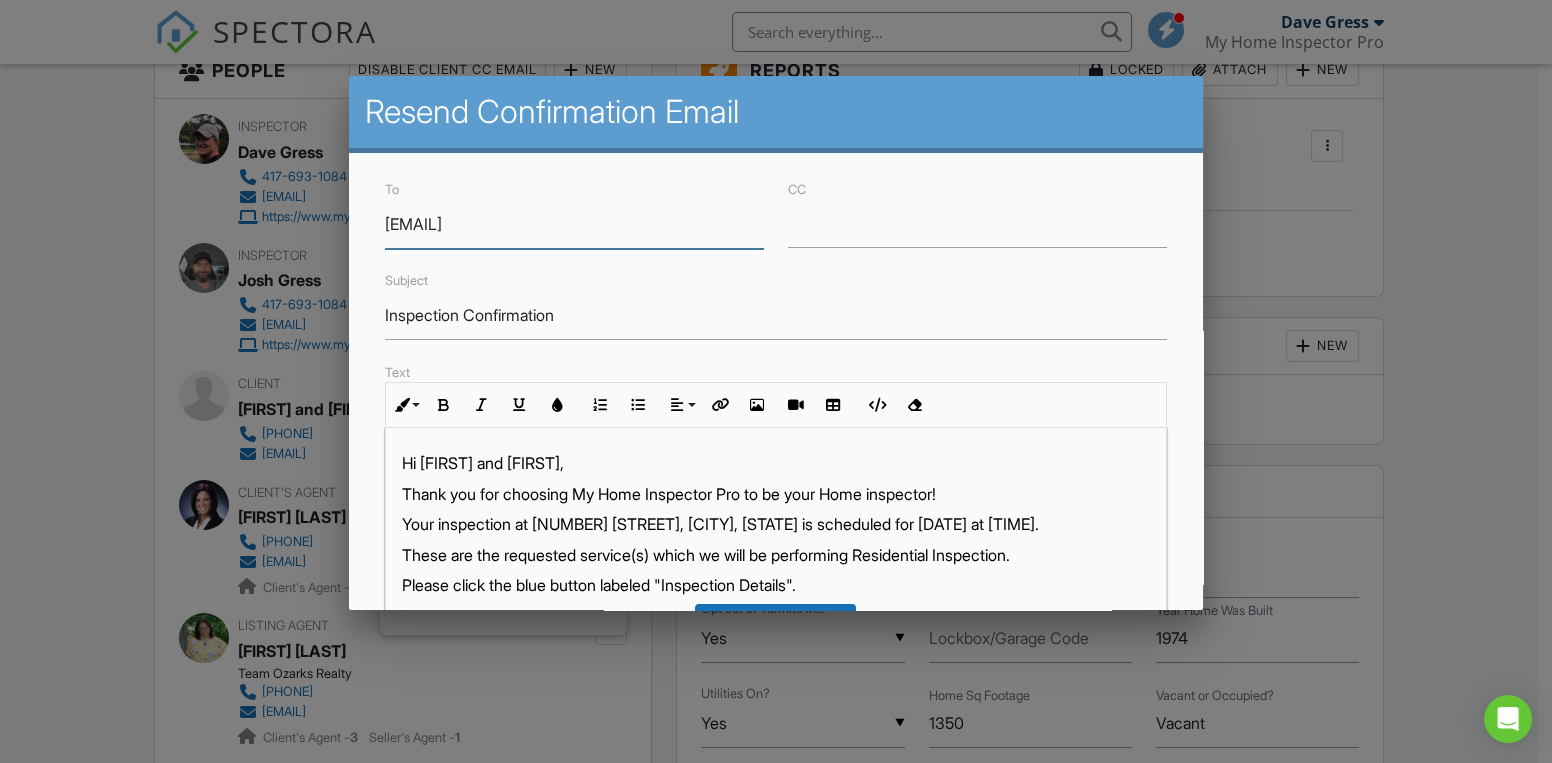 scroll, scrollTop: 0, scrollLeft: 0, axis: both 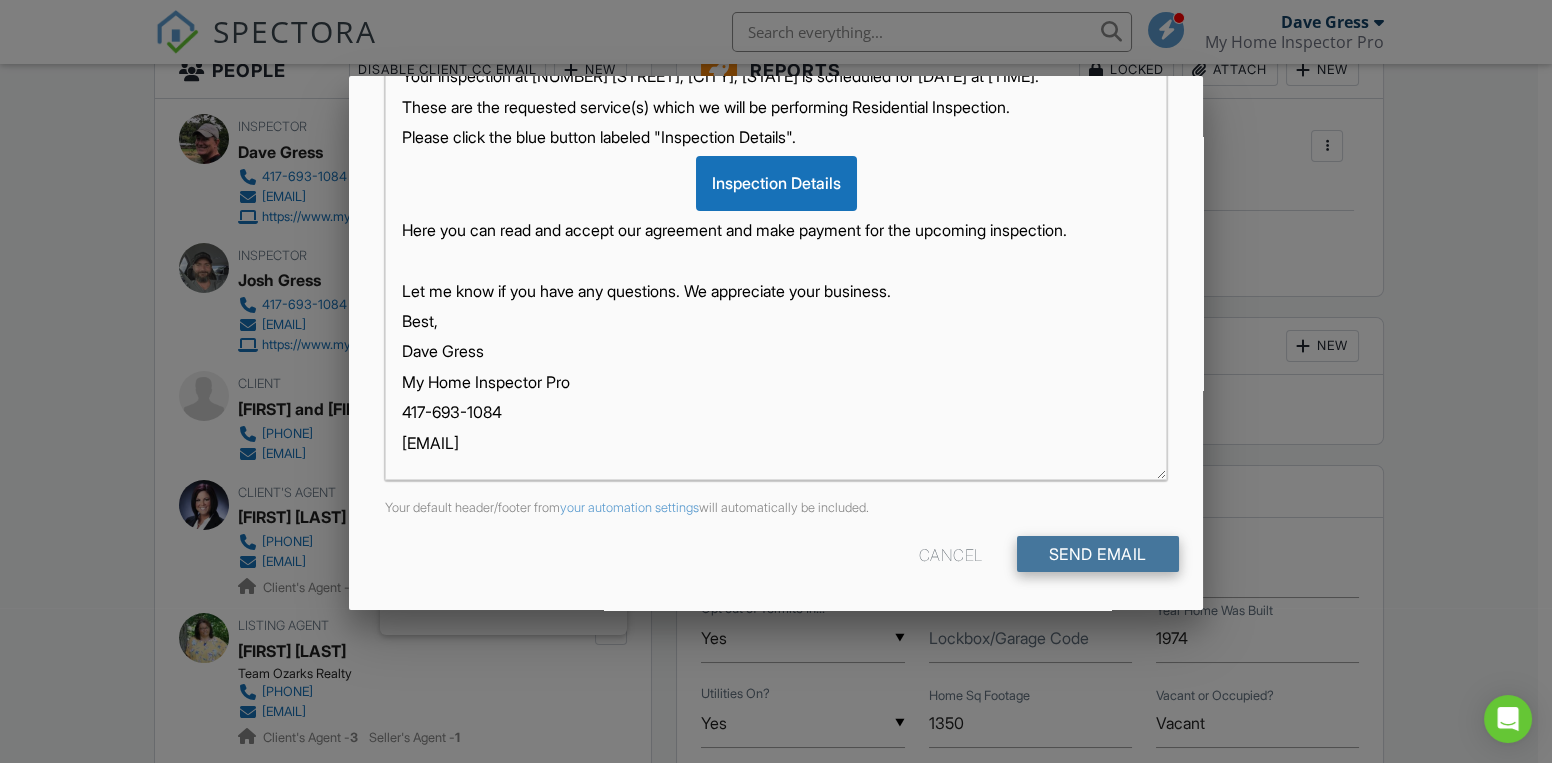 click on "Send Email" at bounding box center (1098, 554) 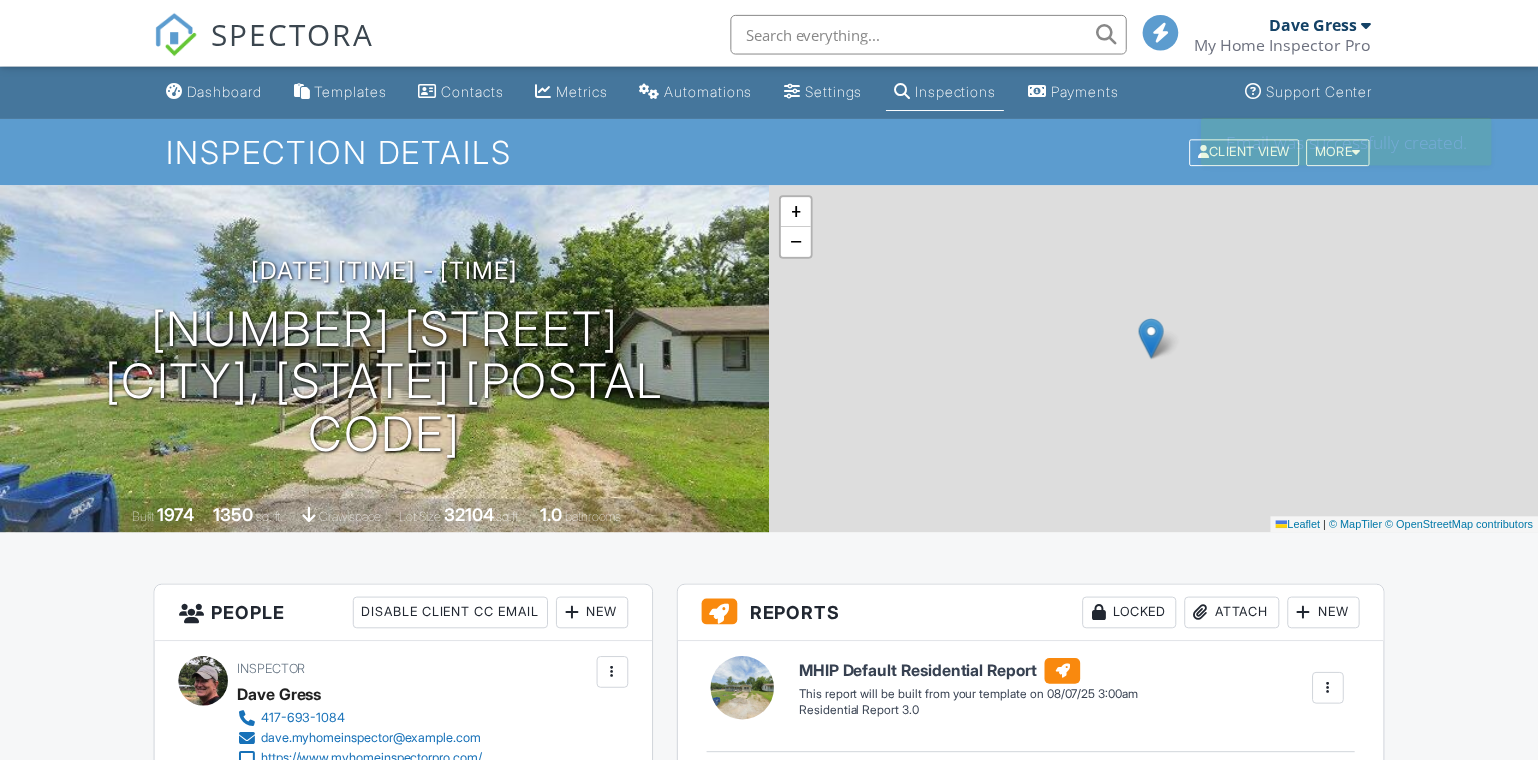 scroll, scrollTop: 0, scrollLeft: 0, axis: both 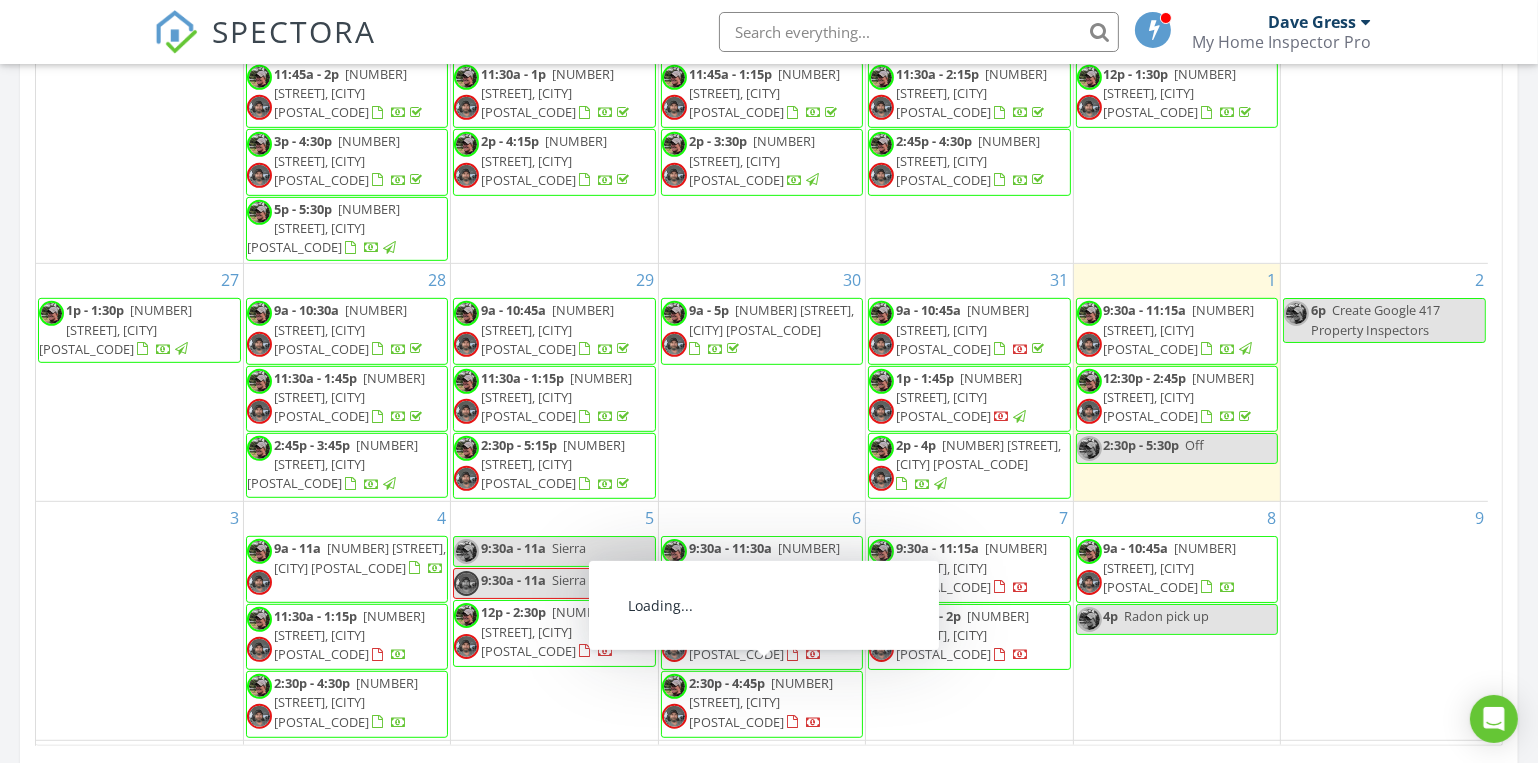 click on "[NUMBER] [STREET], [CITY] [POSTAL_CODE]" at bounding box center (761, 702) 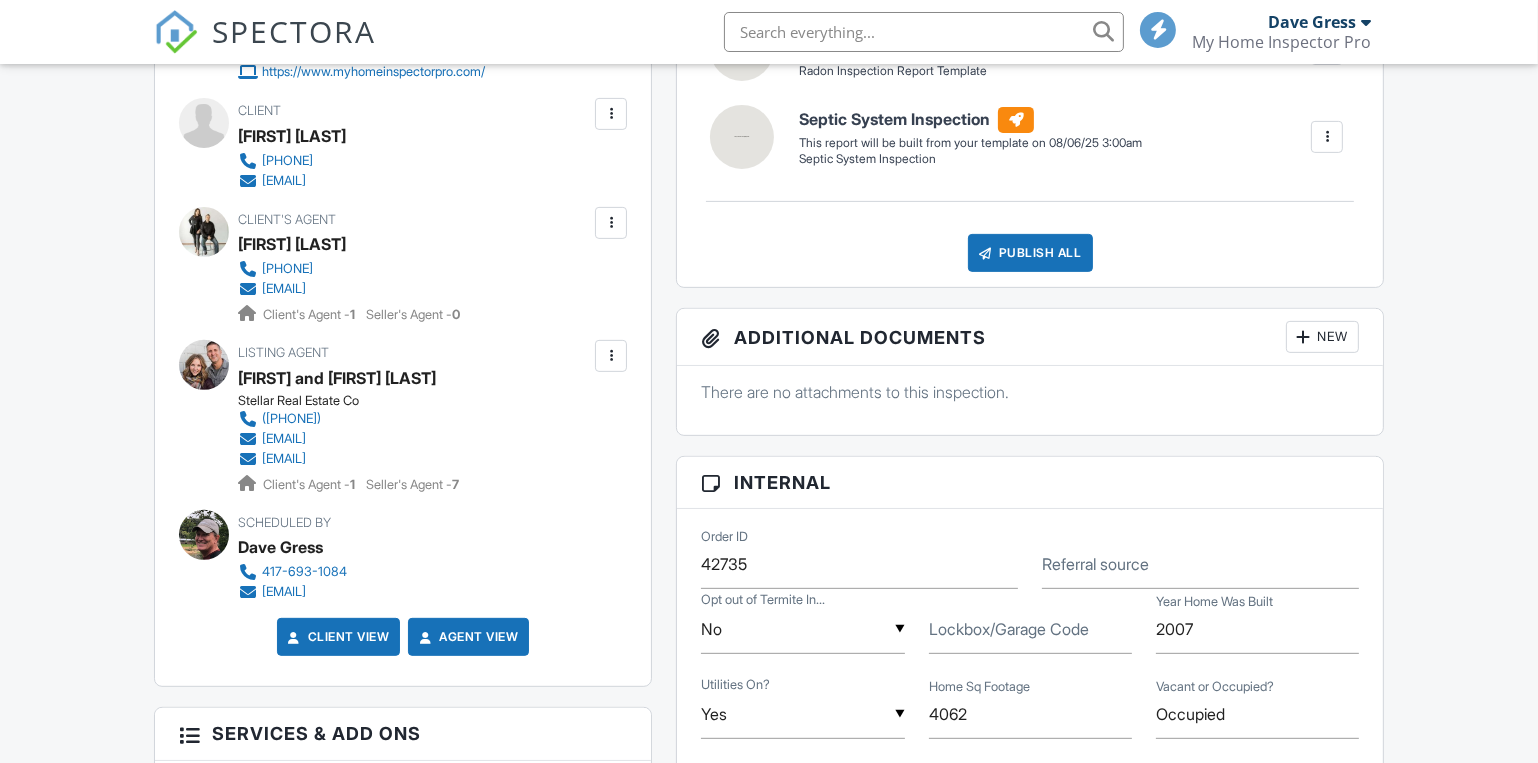 scroll, scrollTop: 818, scrollLeft: 0, axis: vertical 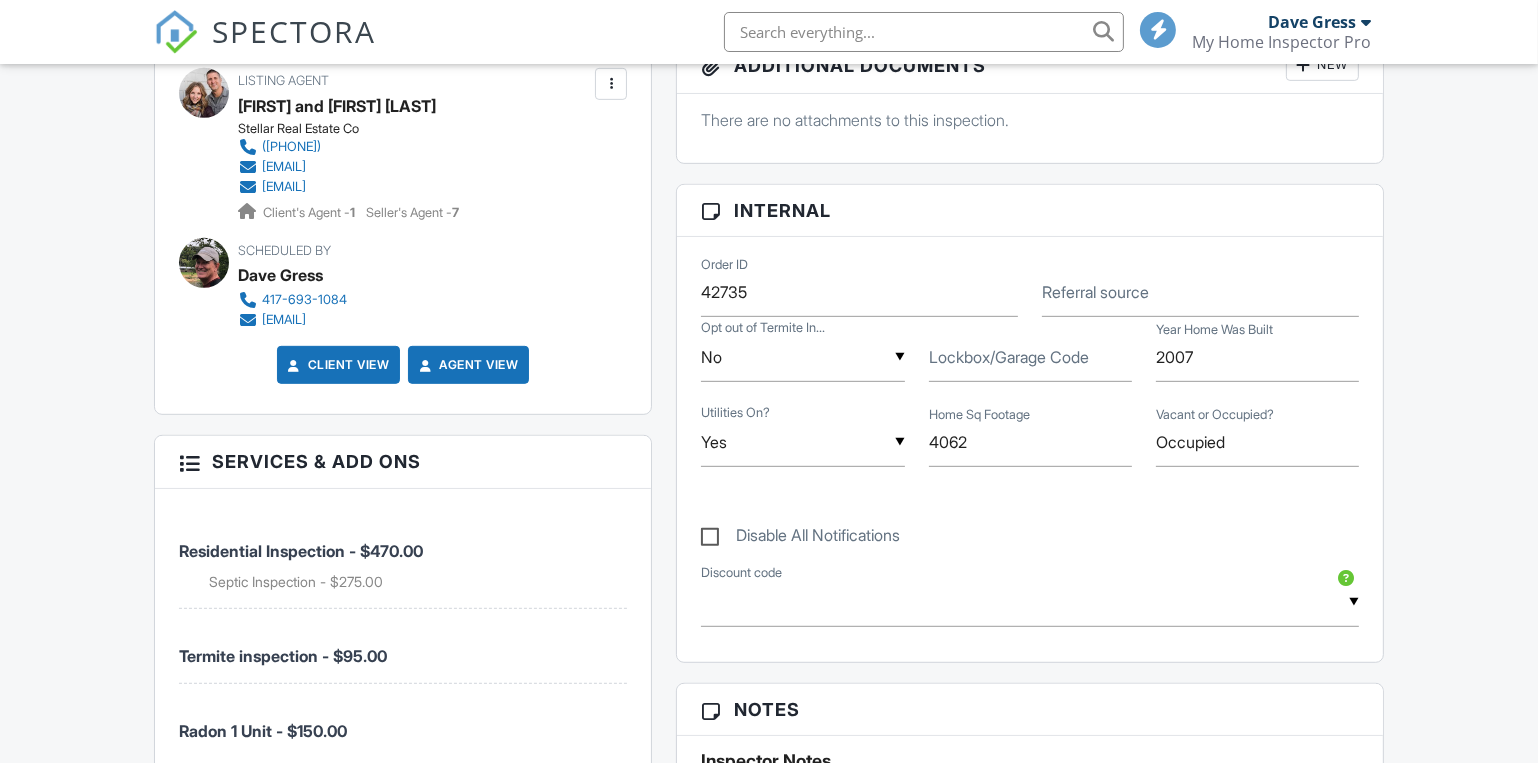 click on "Lockbox/Garage Code" at bounding box center (1009, 357) 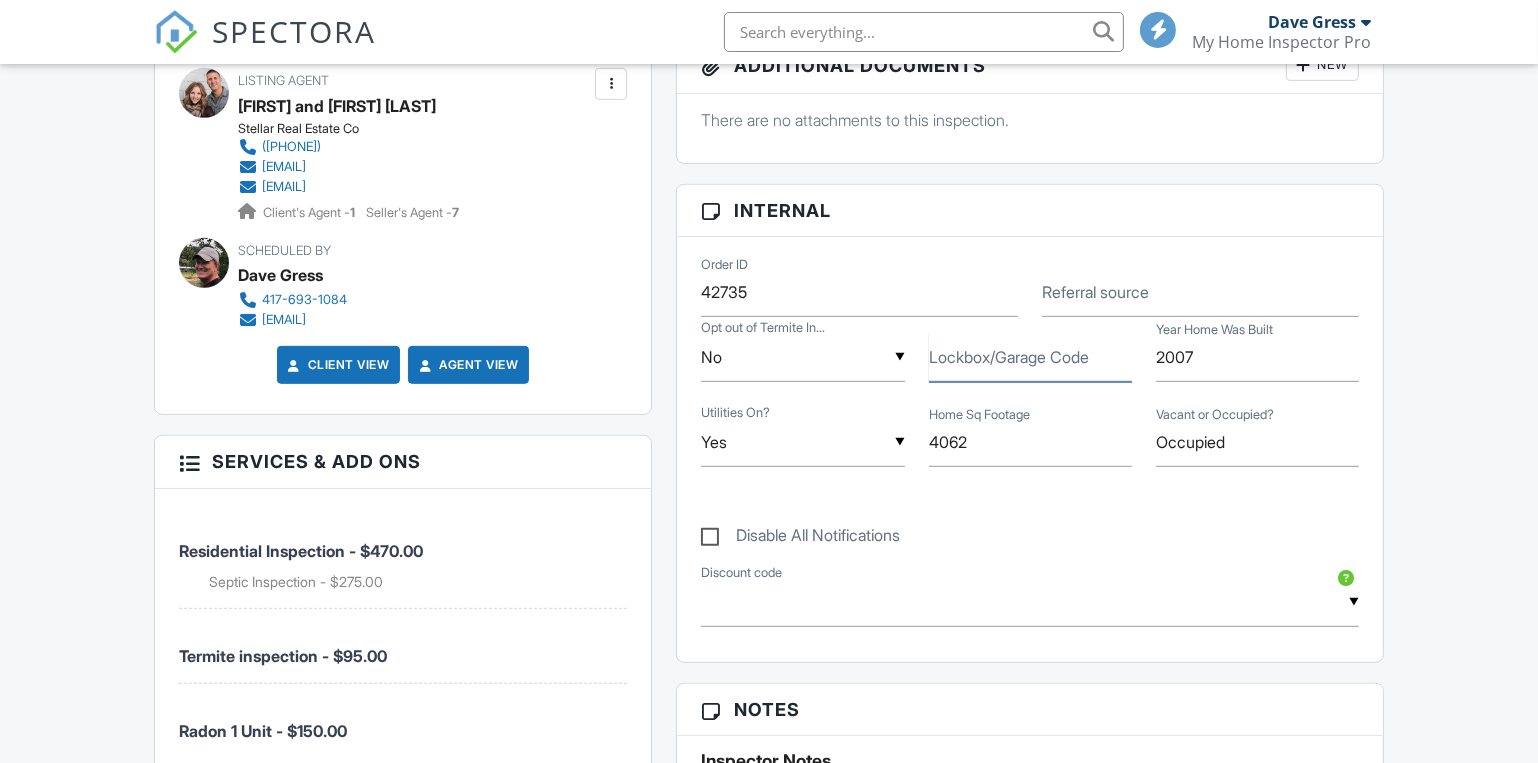 click on "Lockbox/Garage Code" at bounding box center (1030, 357) 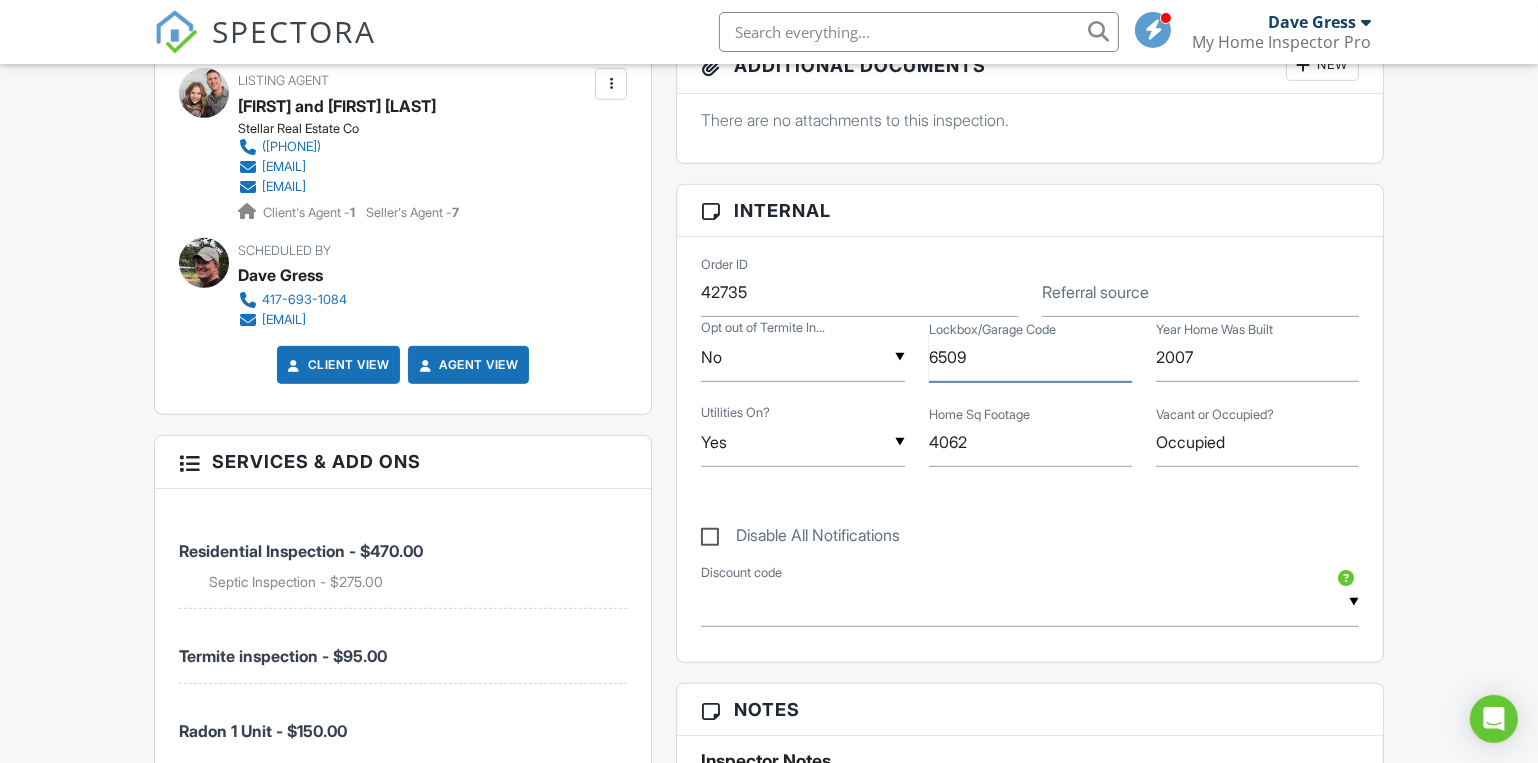 type on "6509" 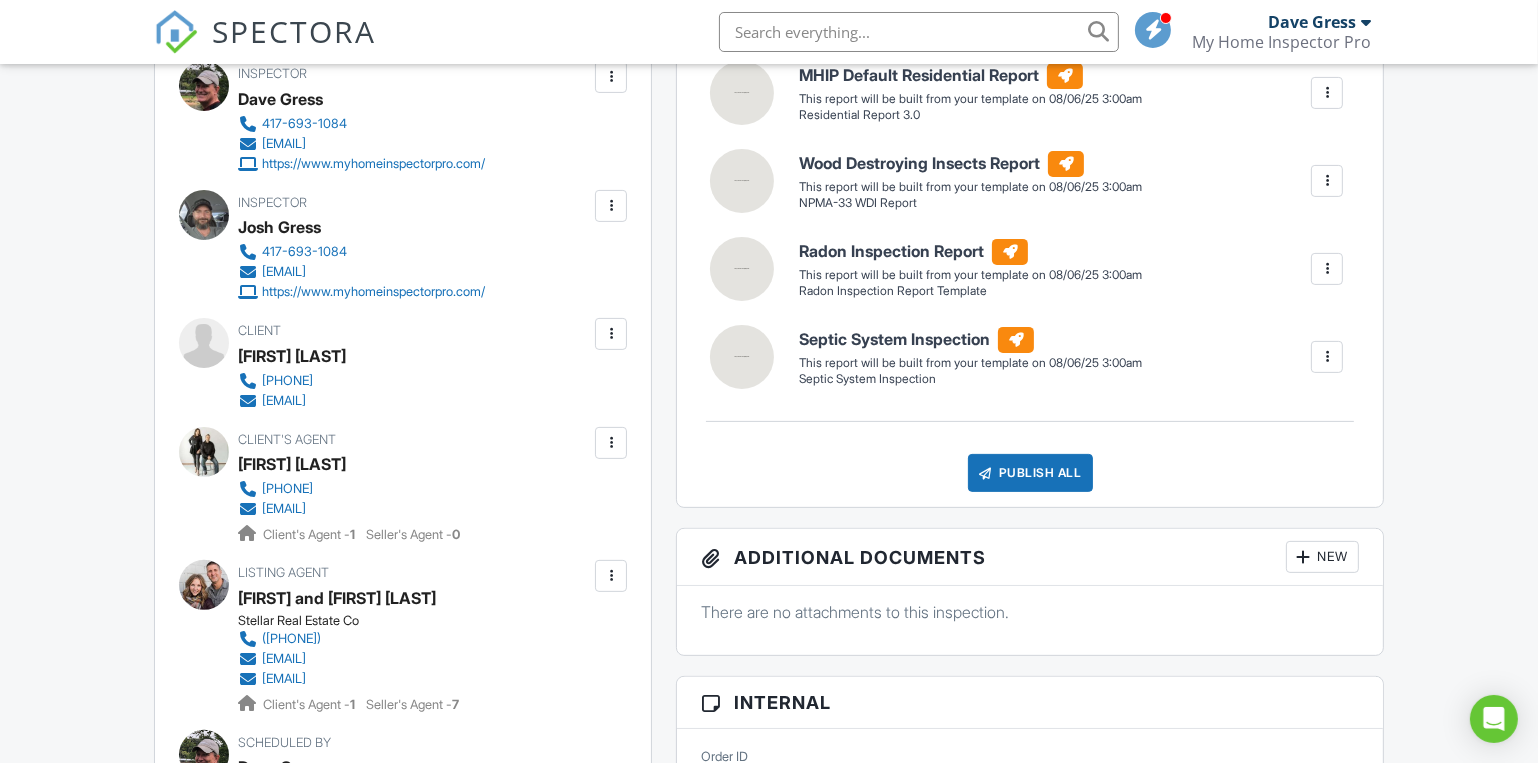 scroll, scrollTop: 545, scrollLeft: 0, axis: vertical 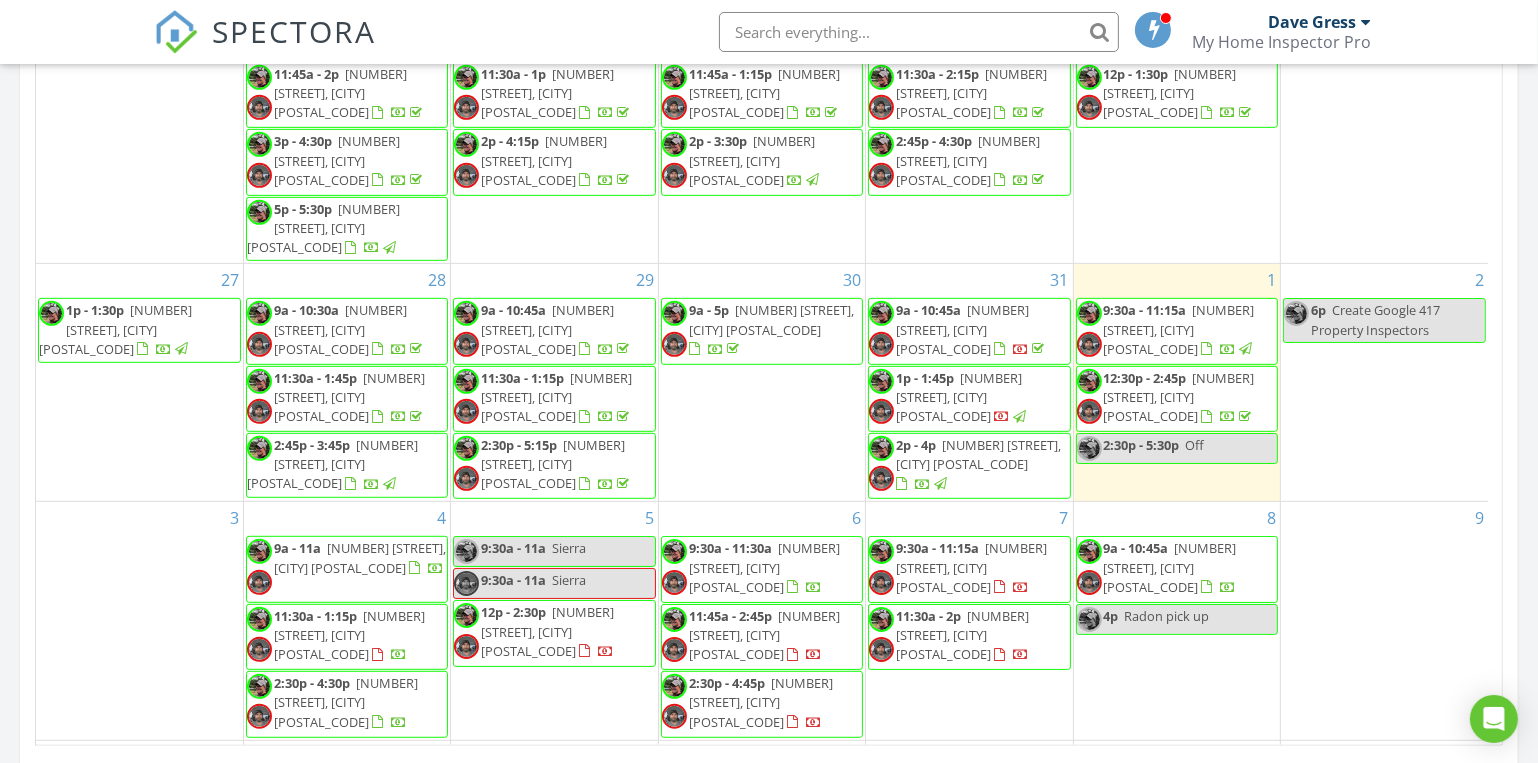 click on "[NUMBER] [STREET], [CITY] [POSTAL_CODE]" at bounding box center [978, 454] 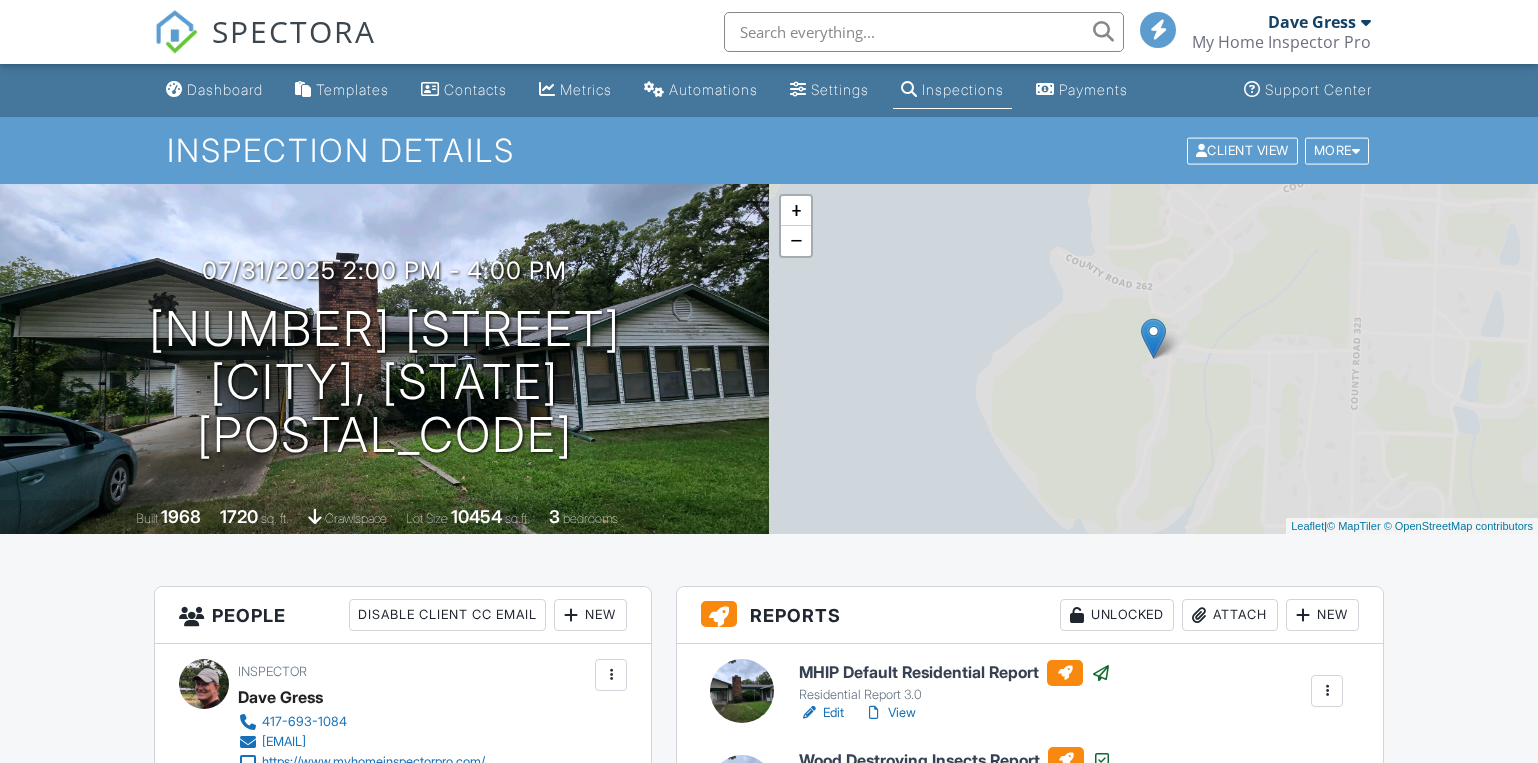 scroll, scrollTop: 0, scrollLeft: 0, axis: both 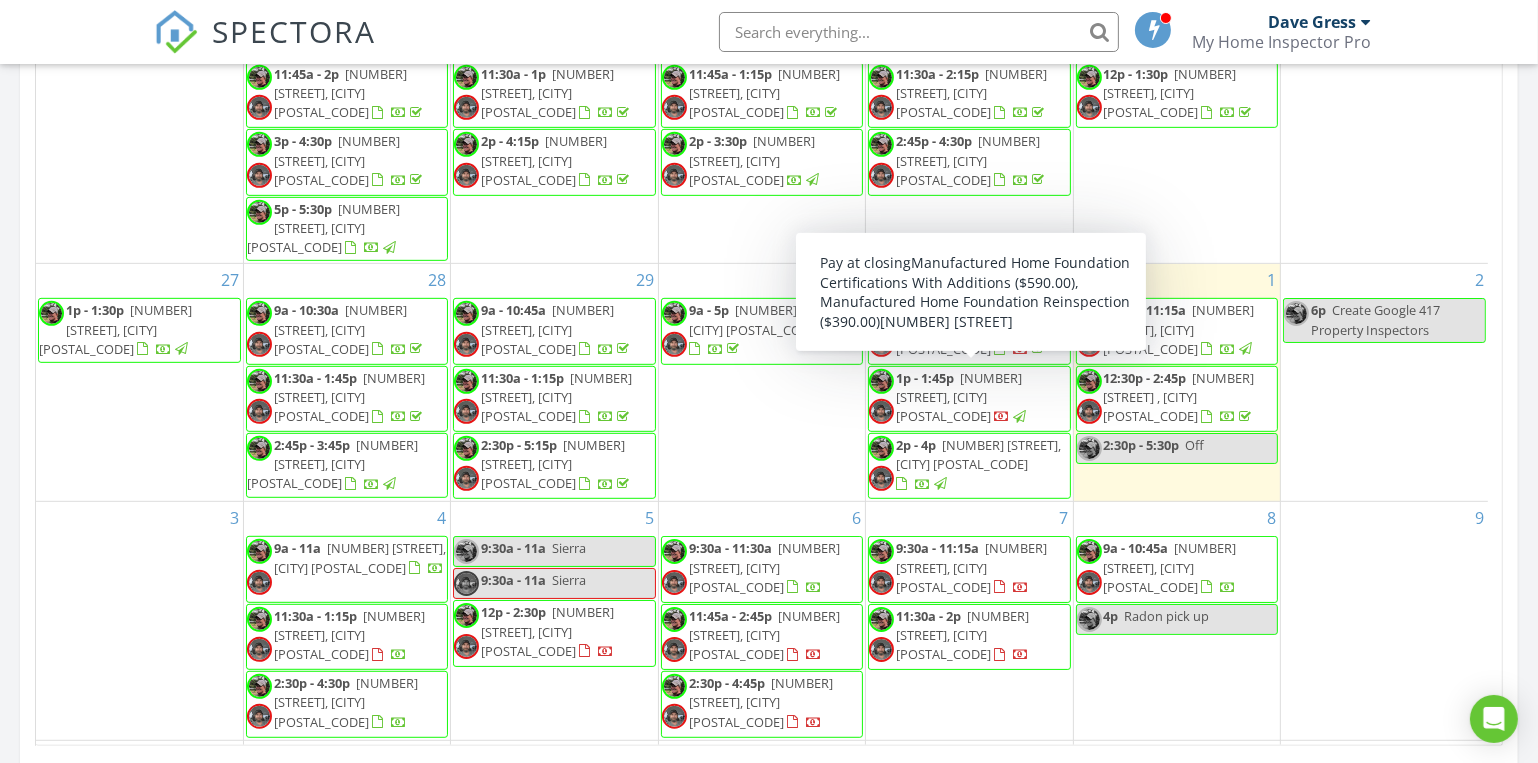 click on "[NUMBER] [STREET], [CITY] [POSTAL_CODE]" at bounding box center (959, 397) 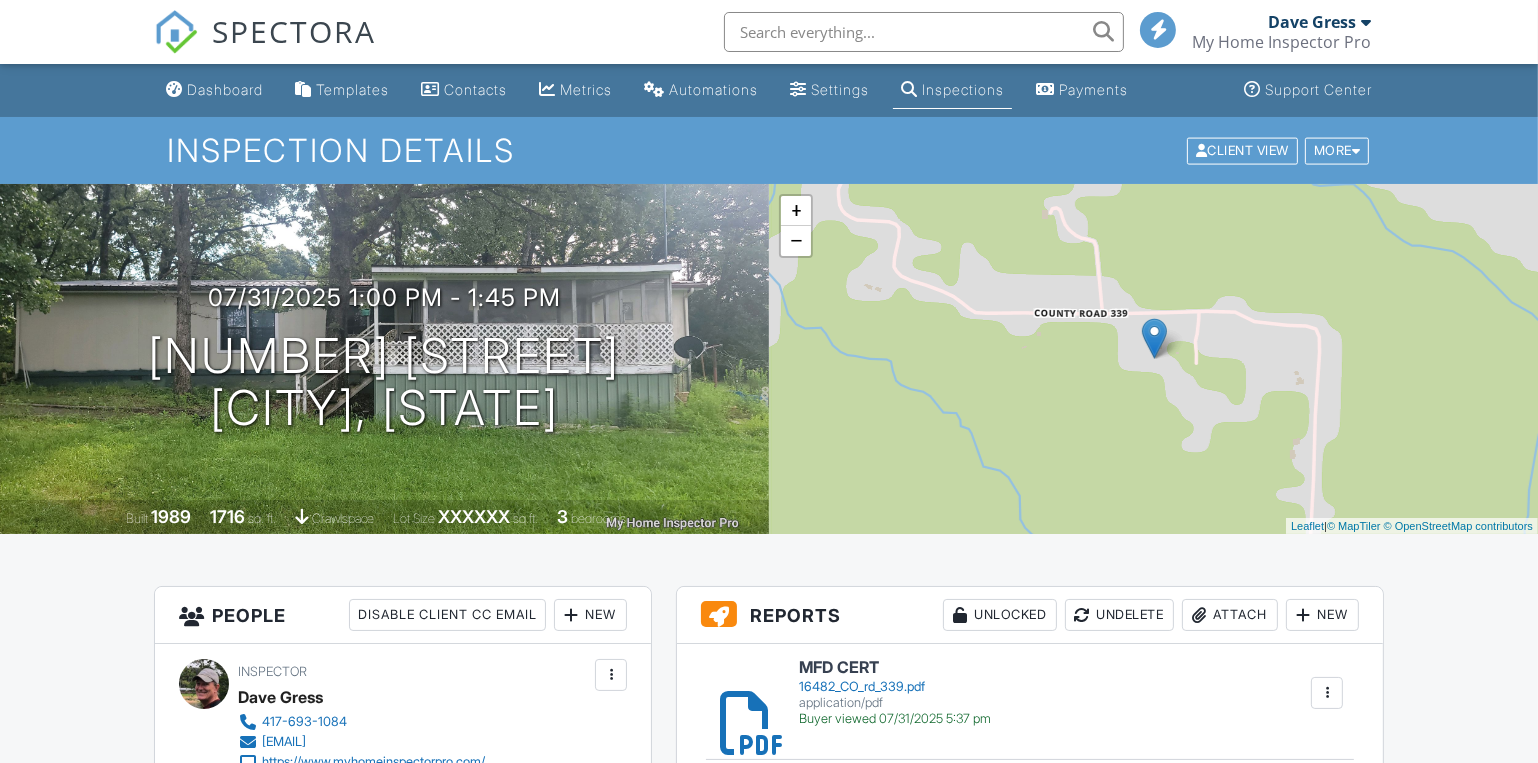 scroll, scrollTop: 272, scrollLeft: 0, axis: vertical 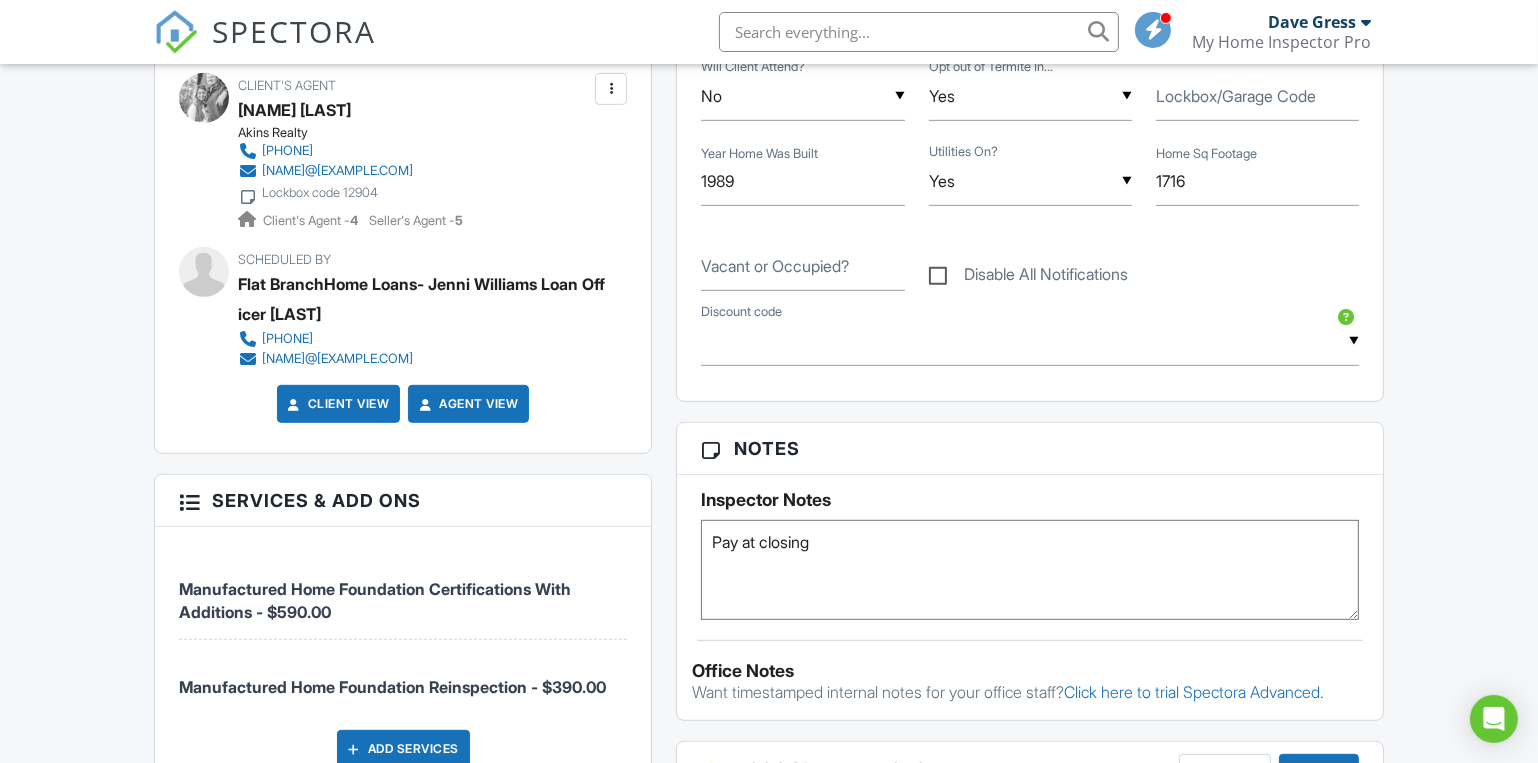 click on "Disable All Notifications" at bounding box center (1028, 277) 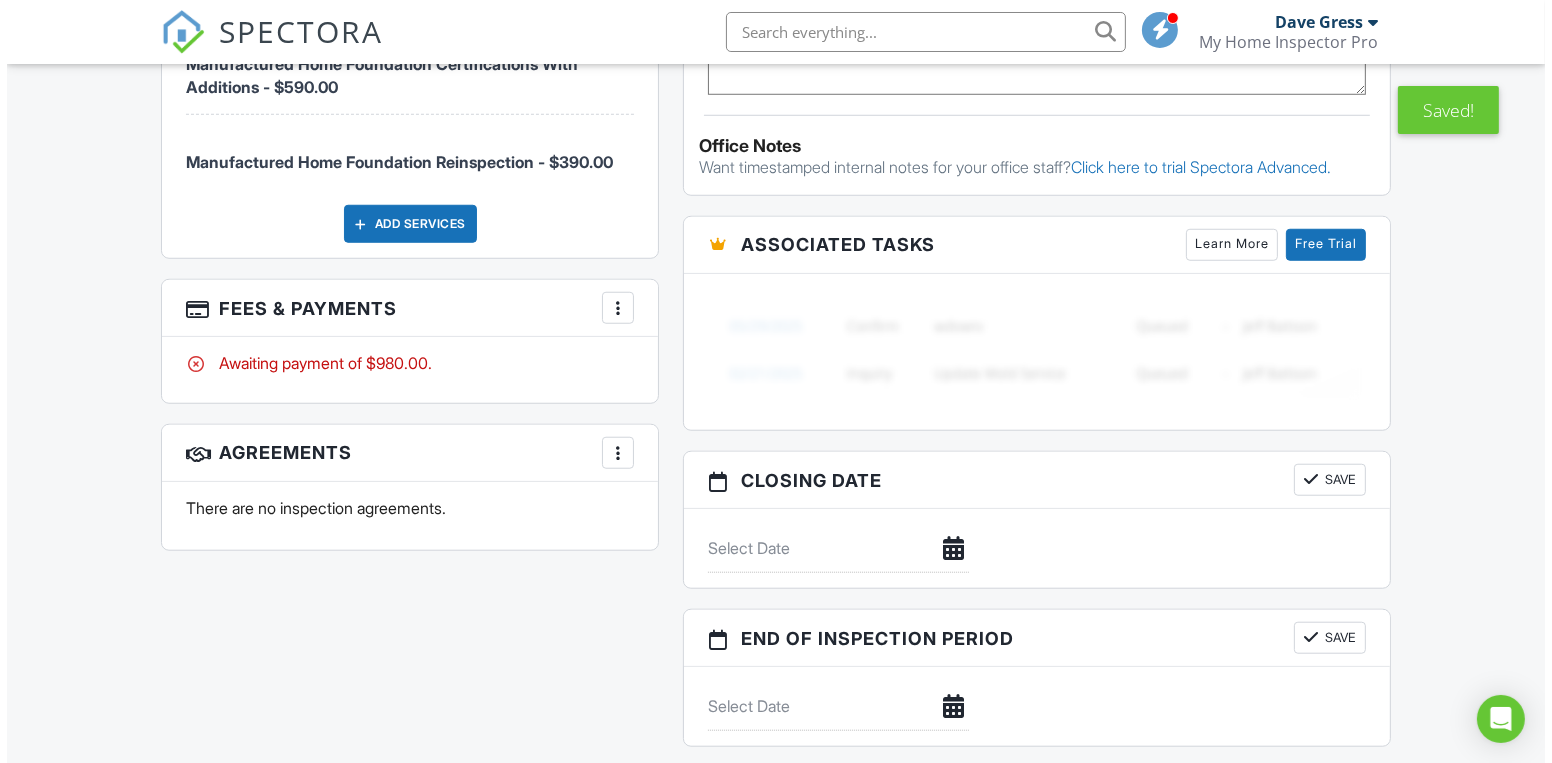 scroll, scrollTop: 1851, scrollLeft: 0, axis: vertical 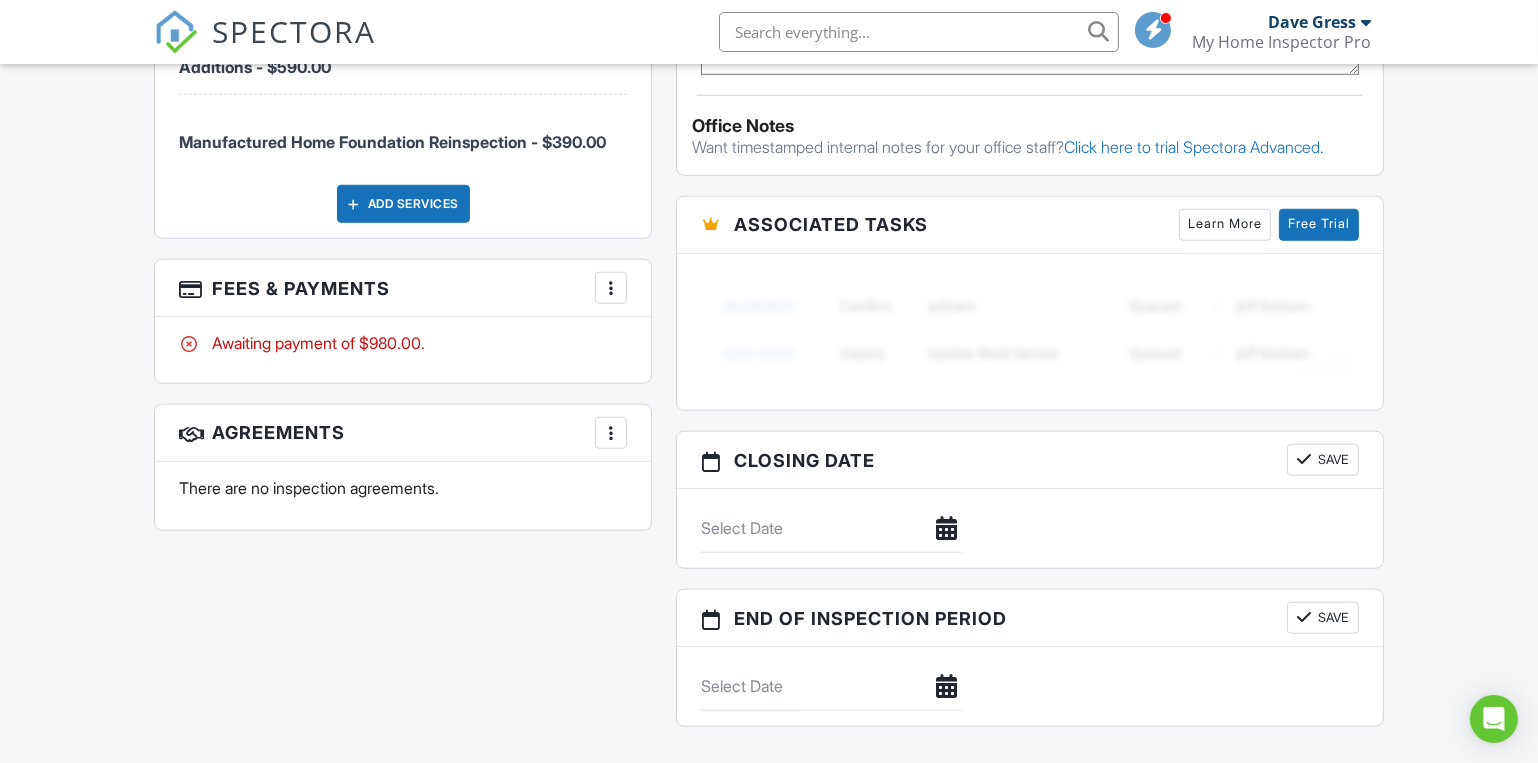 click at bounding box center [611, 288] 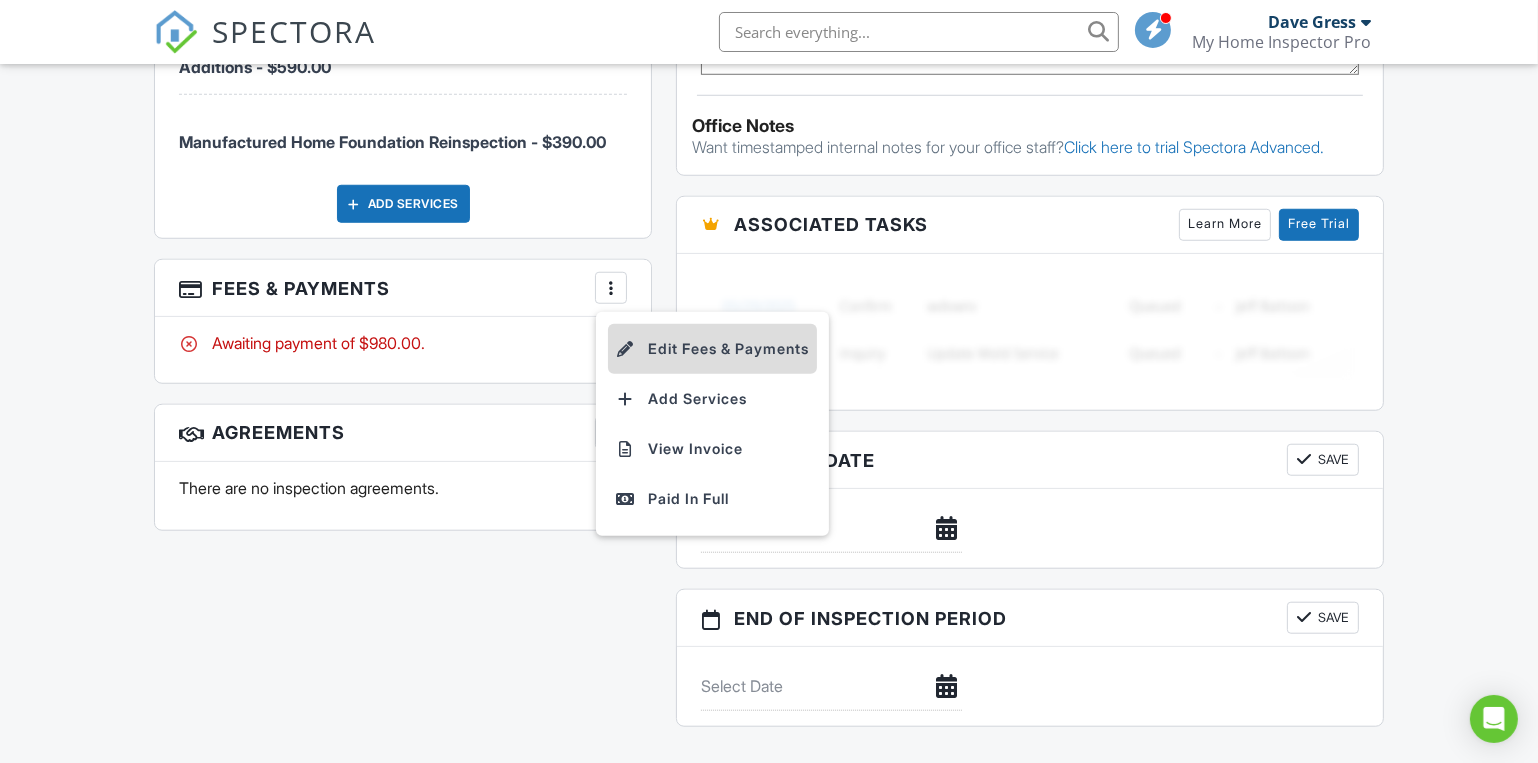 click on "Edit Fees & Payments" at bounding box center (712, 349) 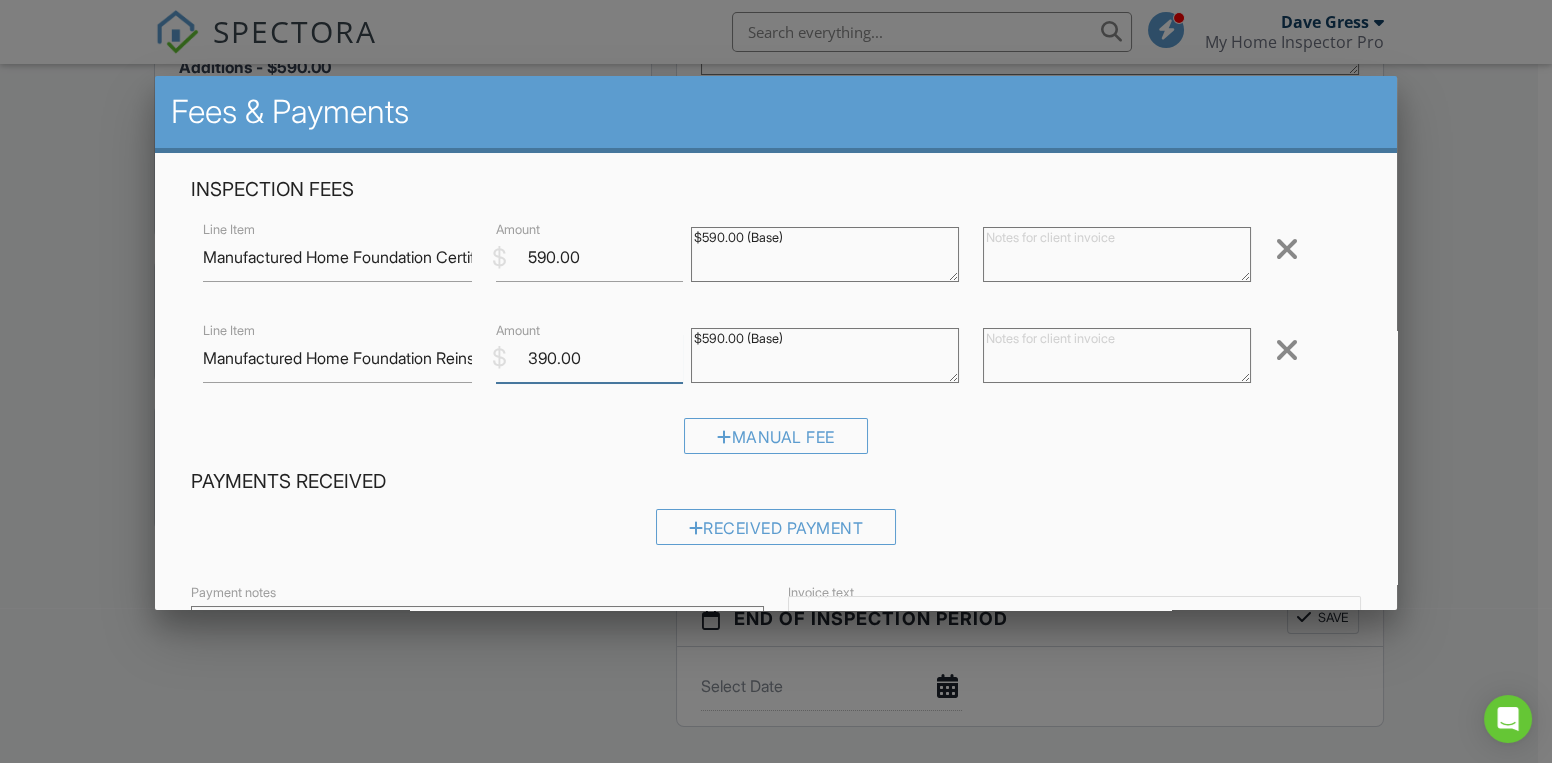 drag, startPoint x: 547, startPoint y: 355, endPoint x: 521, endPoint y: 361, distance: 26.683329 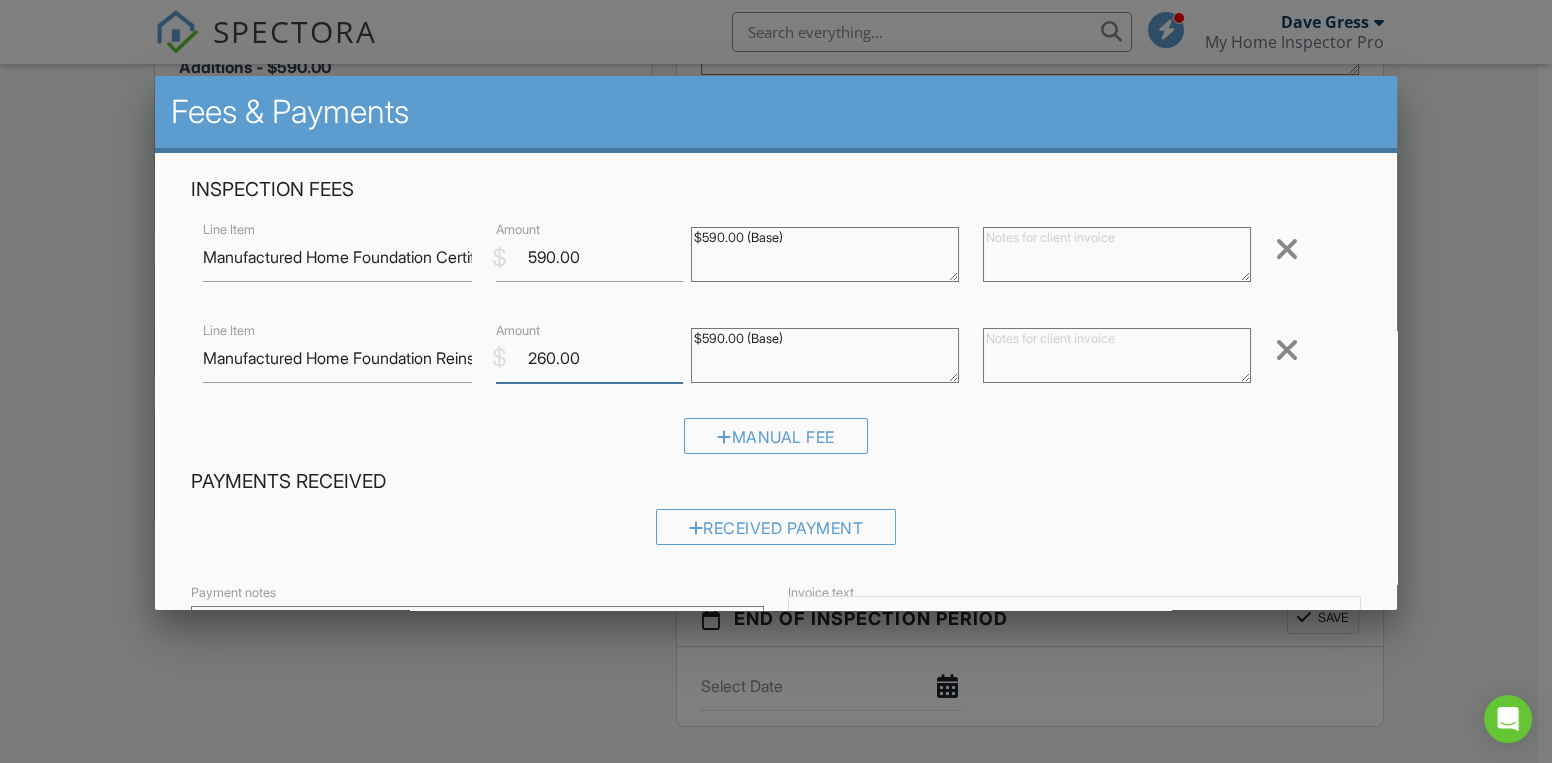 scroll, scrollTop: 272, scrollLeft: 0, axis: vertical 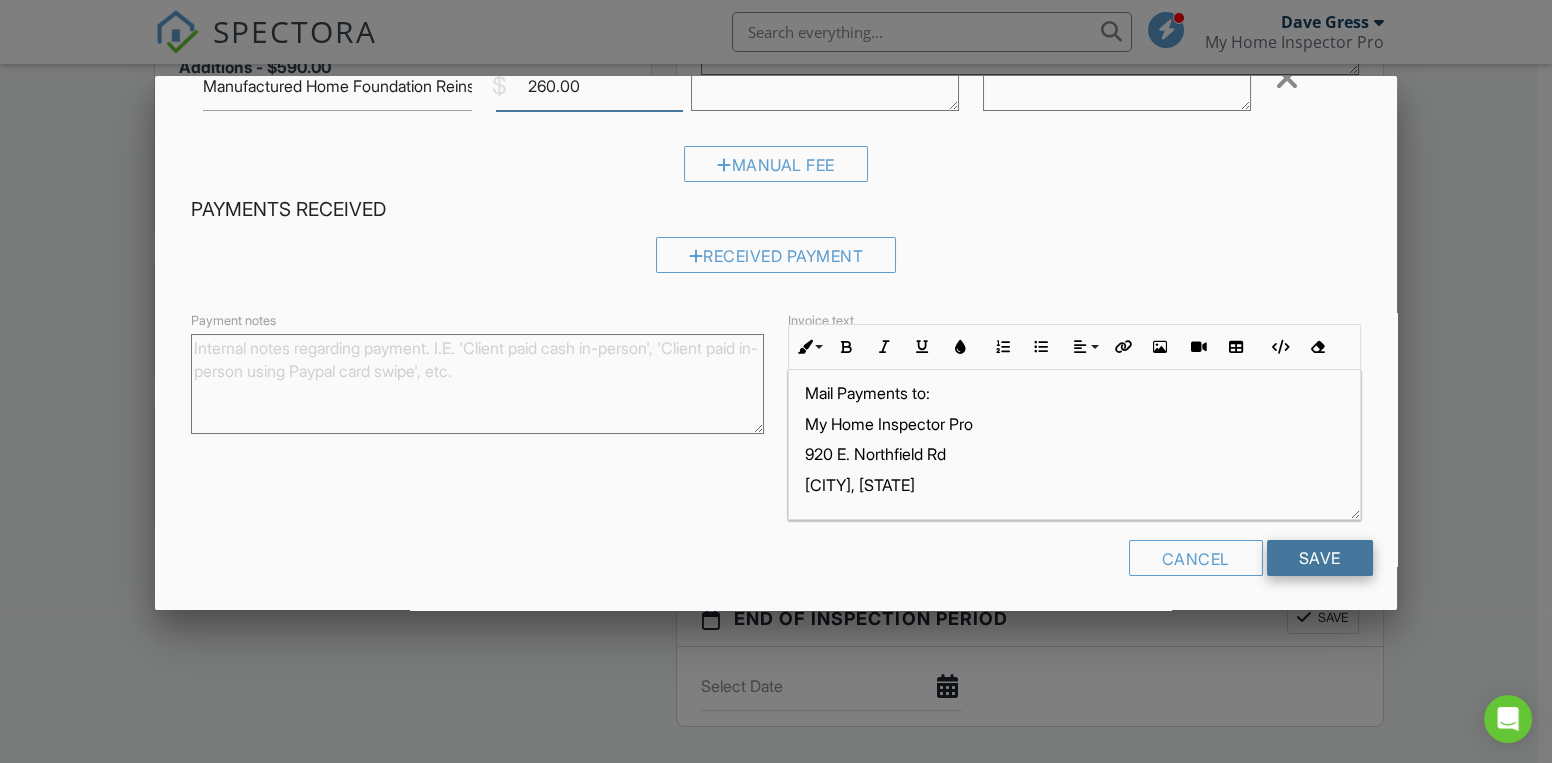 type on "260.00" 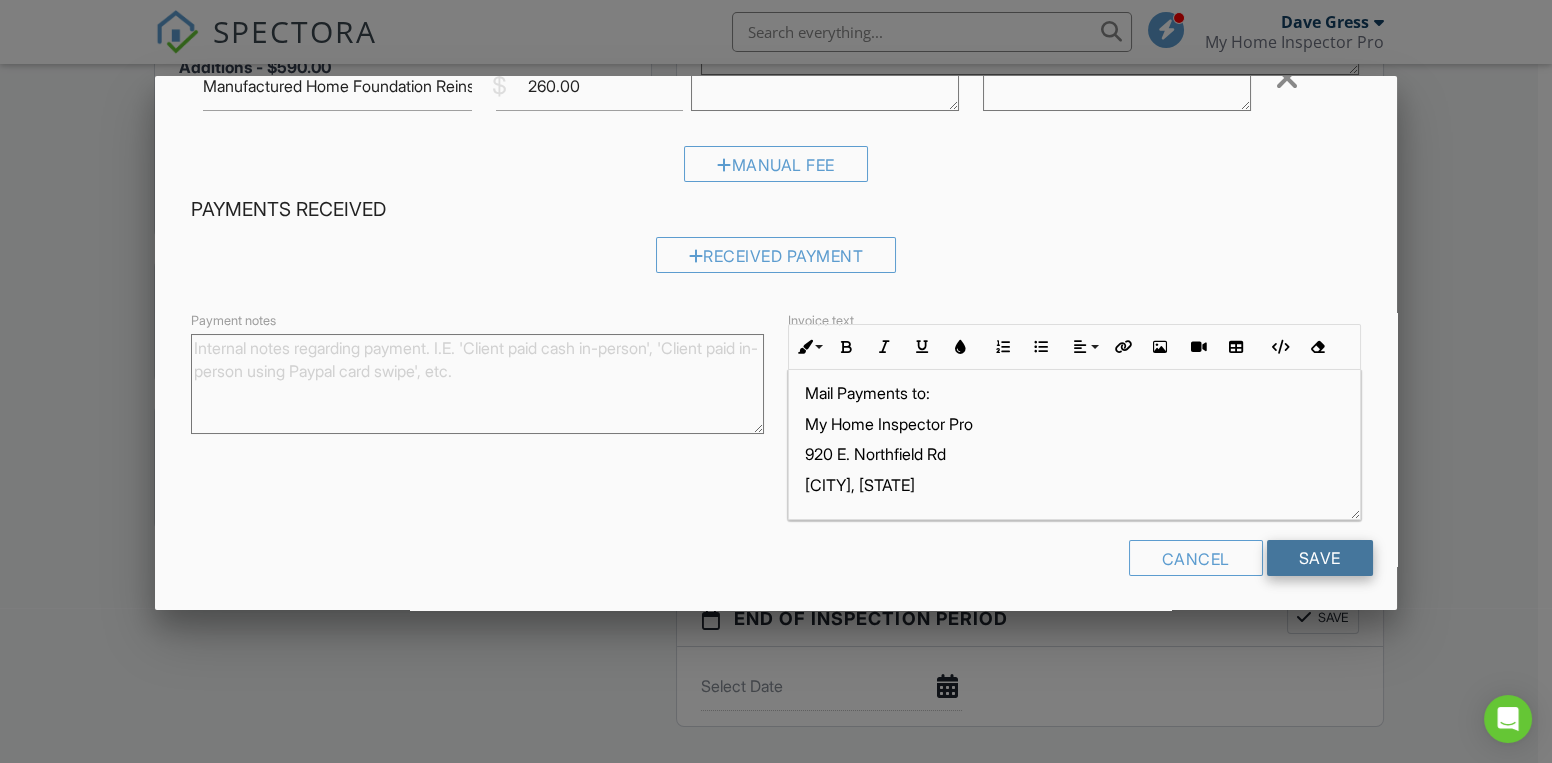 click on "Save" at bounding box center [1320, 558] 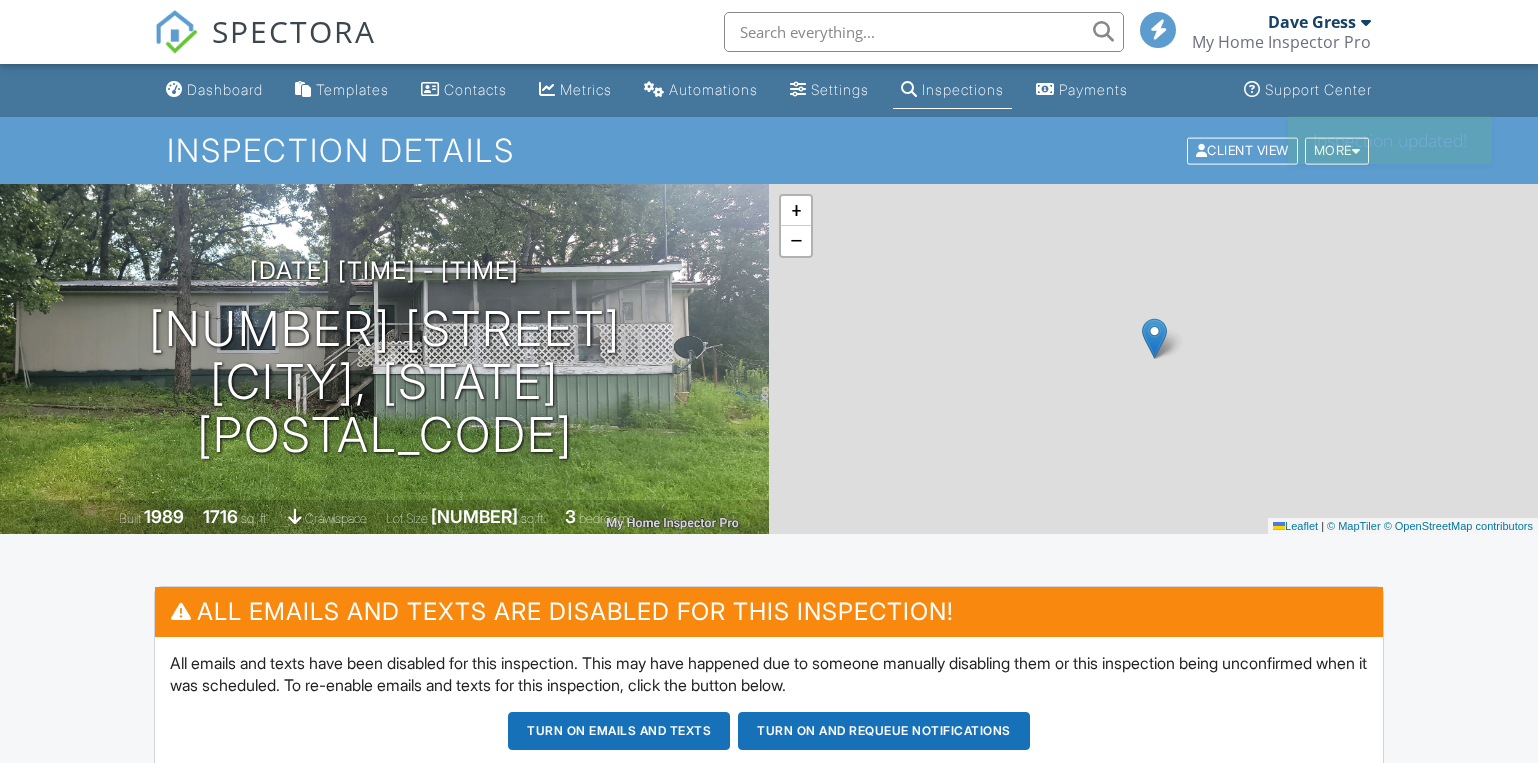 scroll, scrollTop: 545, scrollLeft: 0, axis: vertical 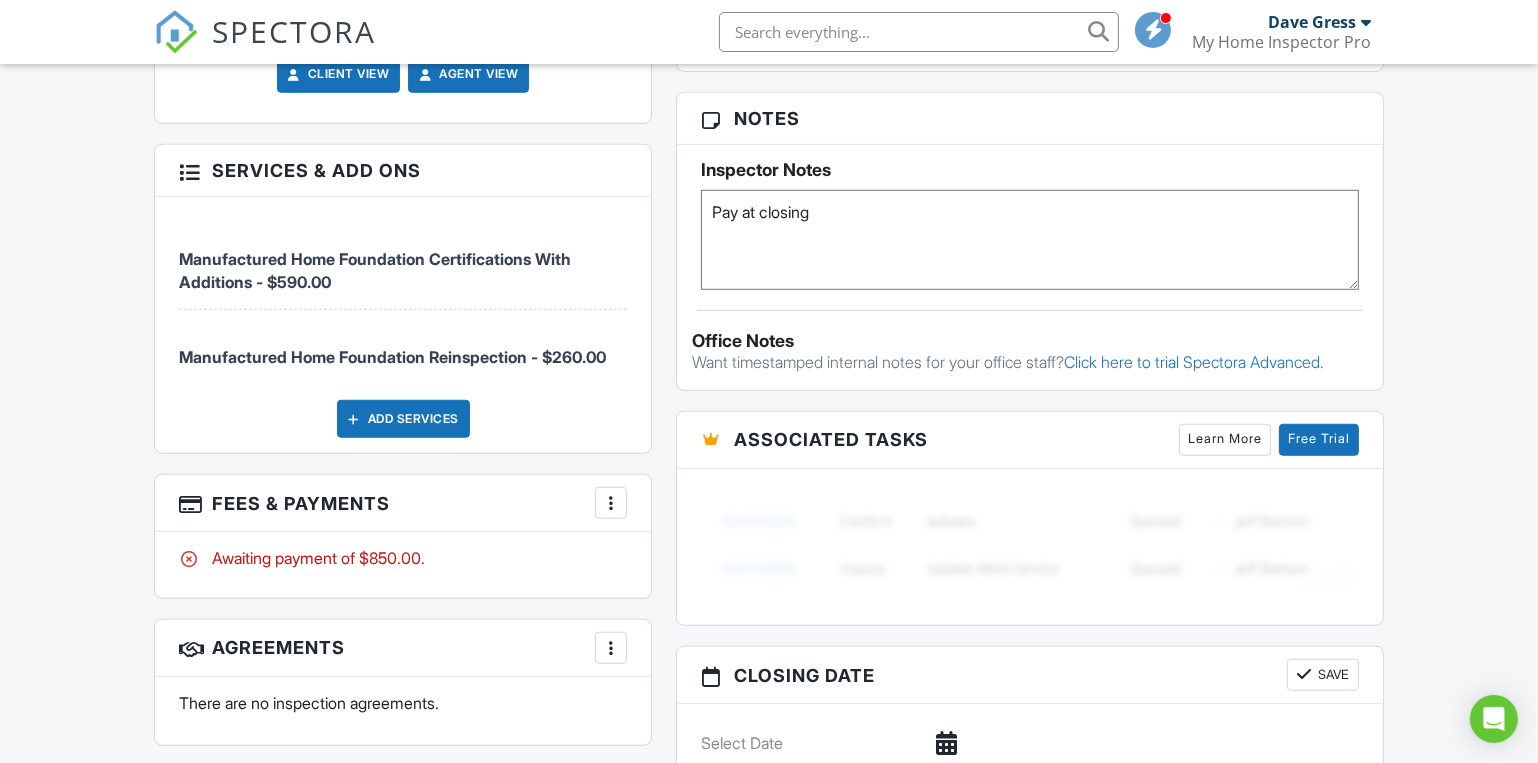 click at bounding box center (611, 503) 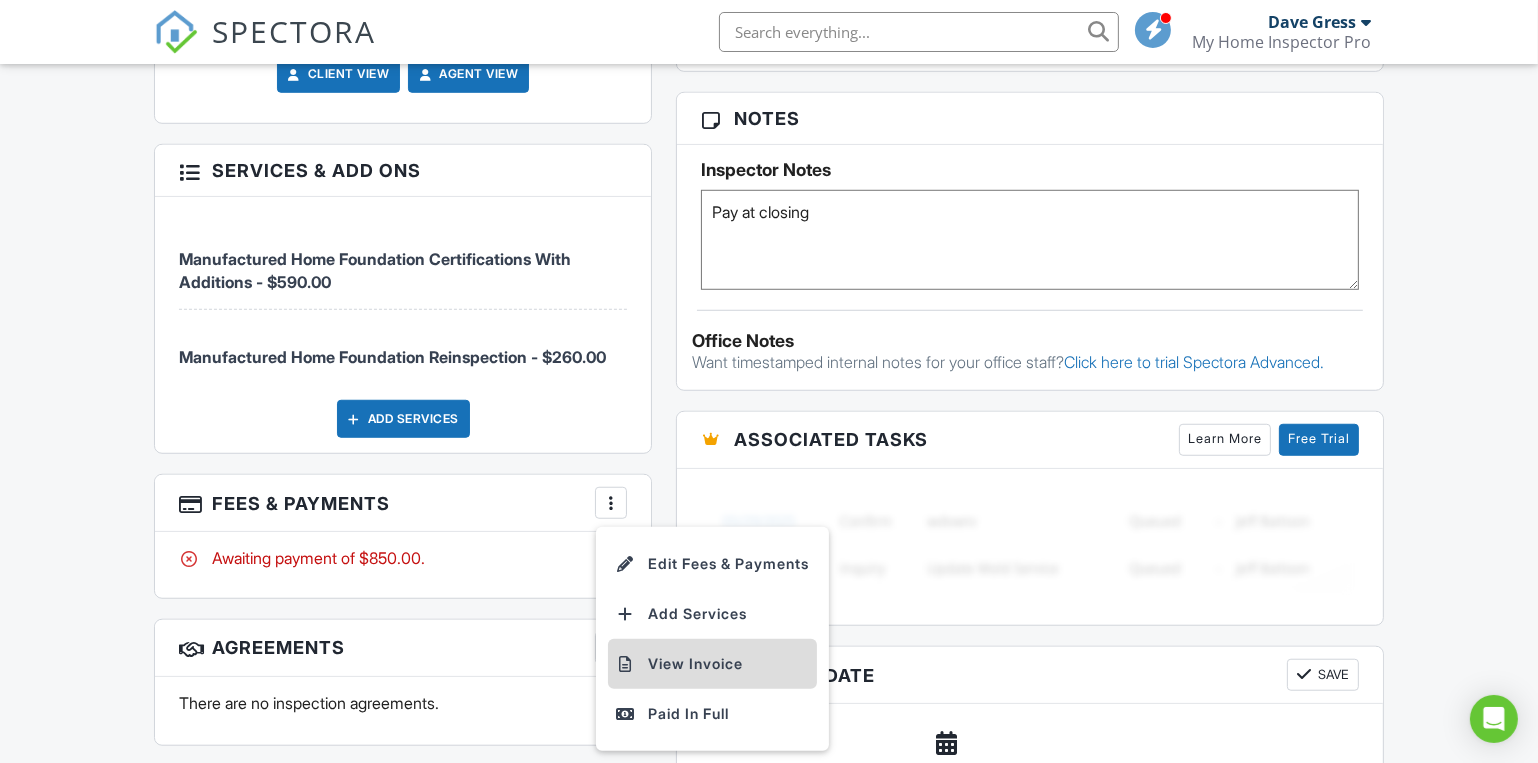 click on "View Invoice" at bounding box center (712, 664) 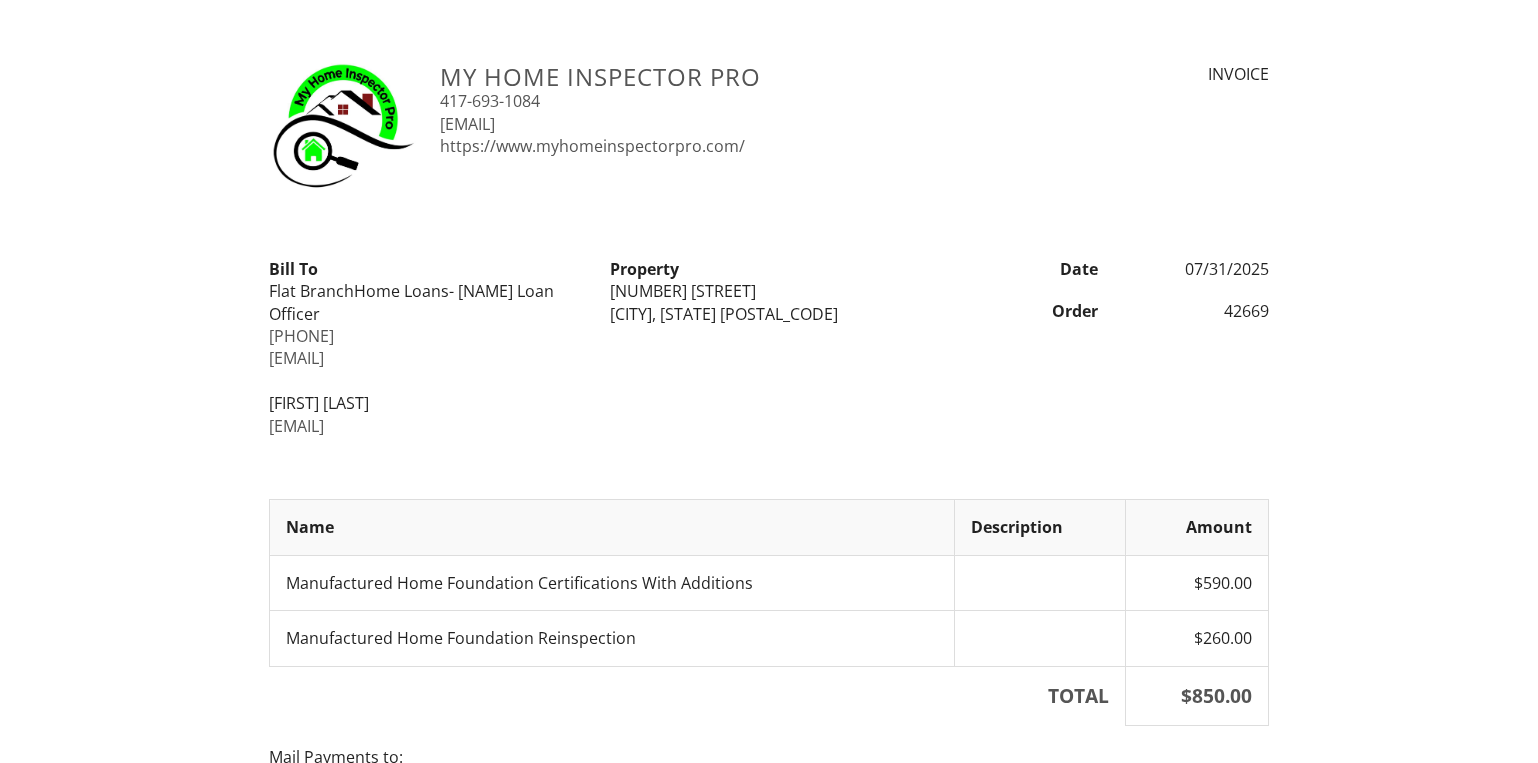 scroll, scrollTop: 0, scrollLeft: 0, axis: both 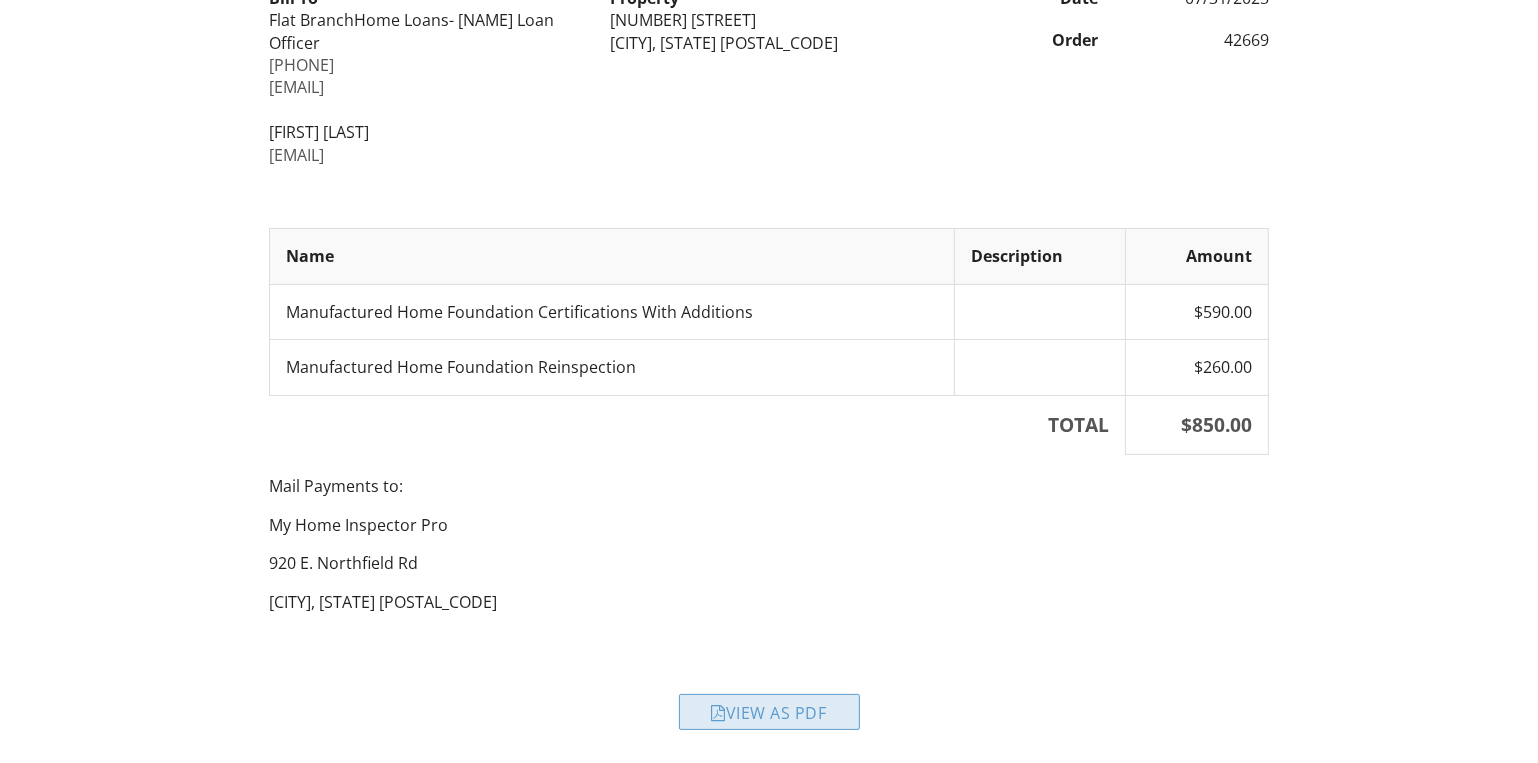 click on "View as PDF" at bounding box center (769, 712) 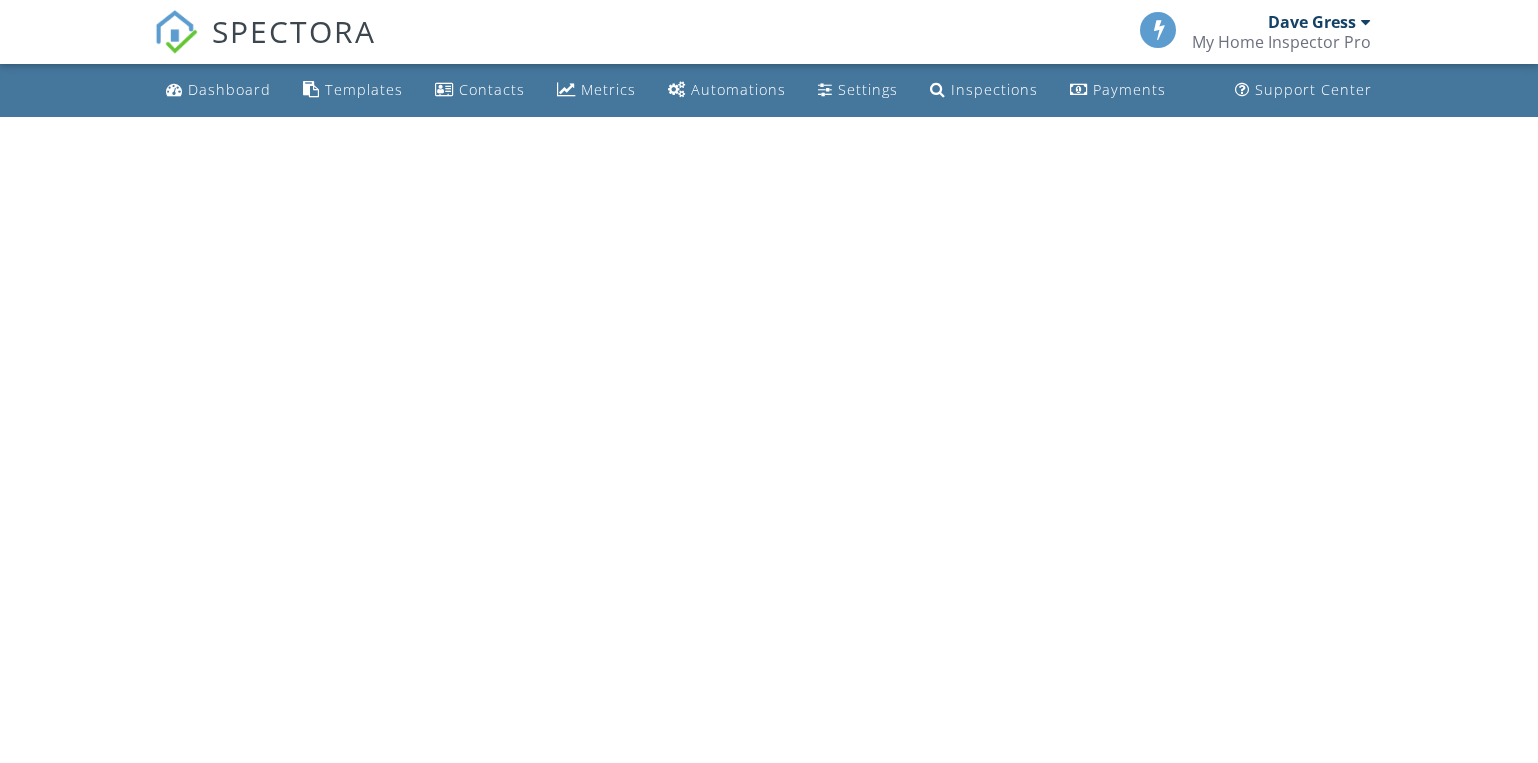 scroll, scrollTop: 0, scrollLeft: 0, axis: both 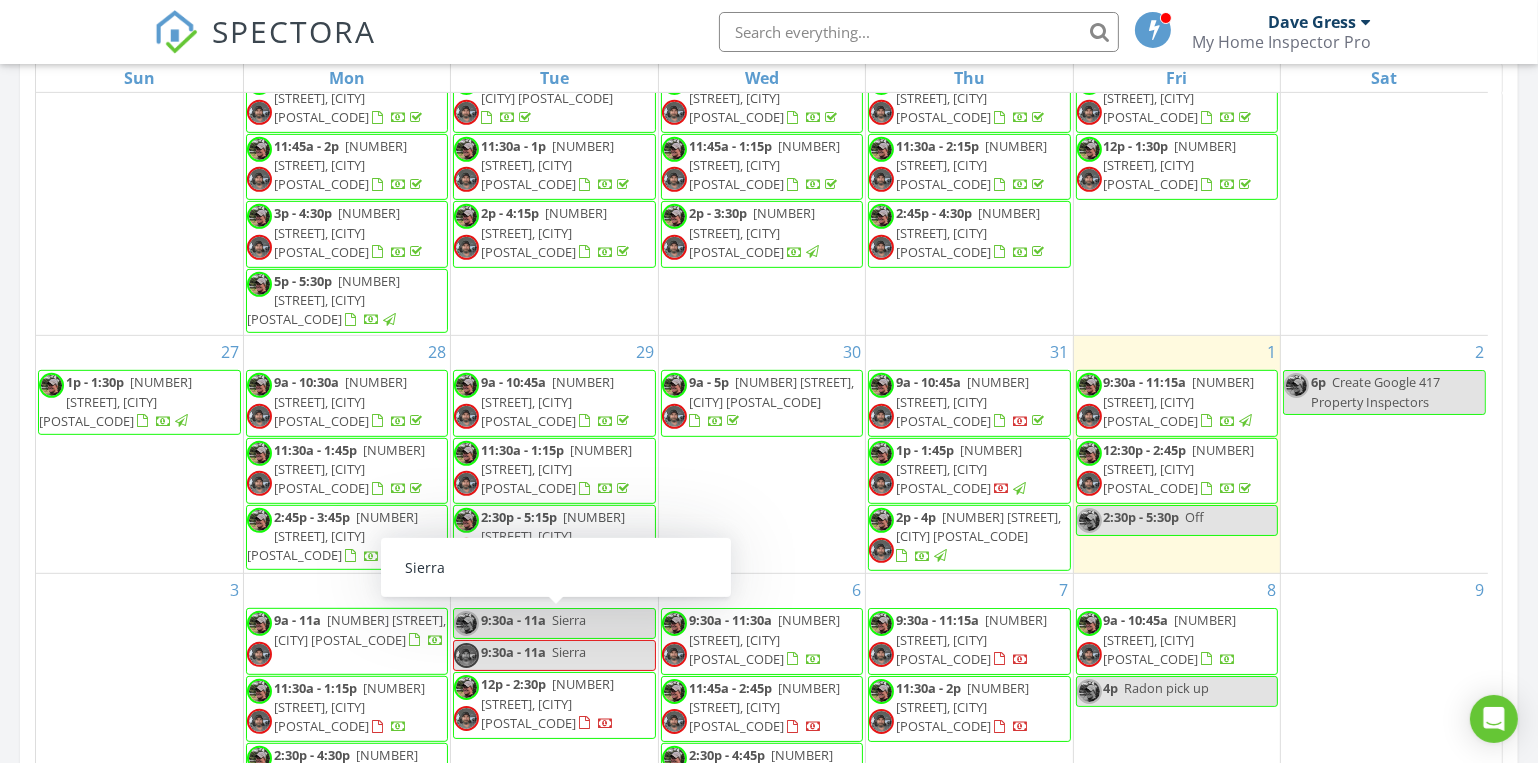 click on "Sierra" at bounding box center [569, 620] 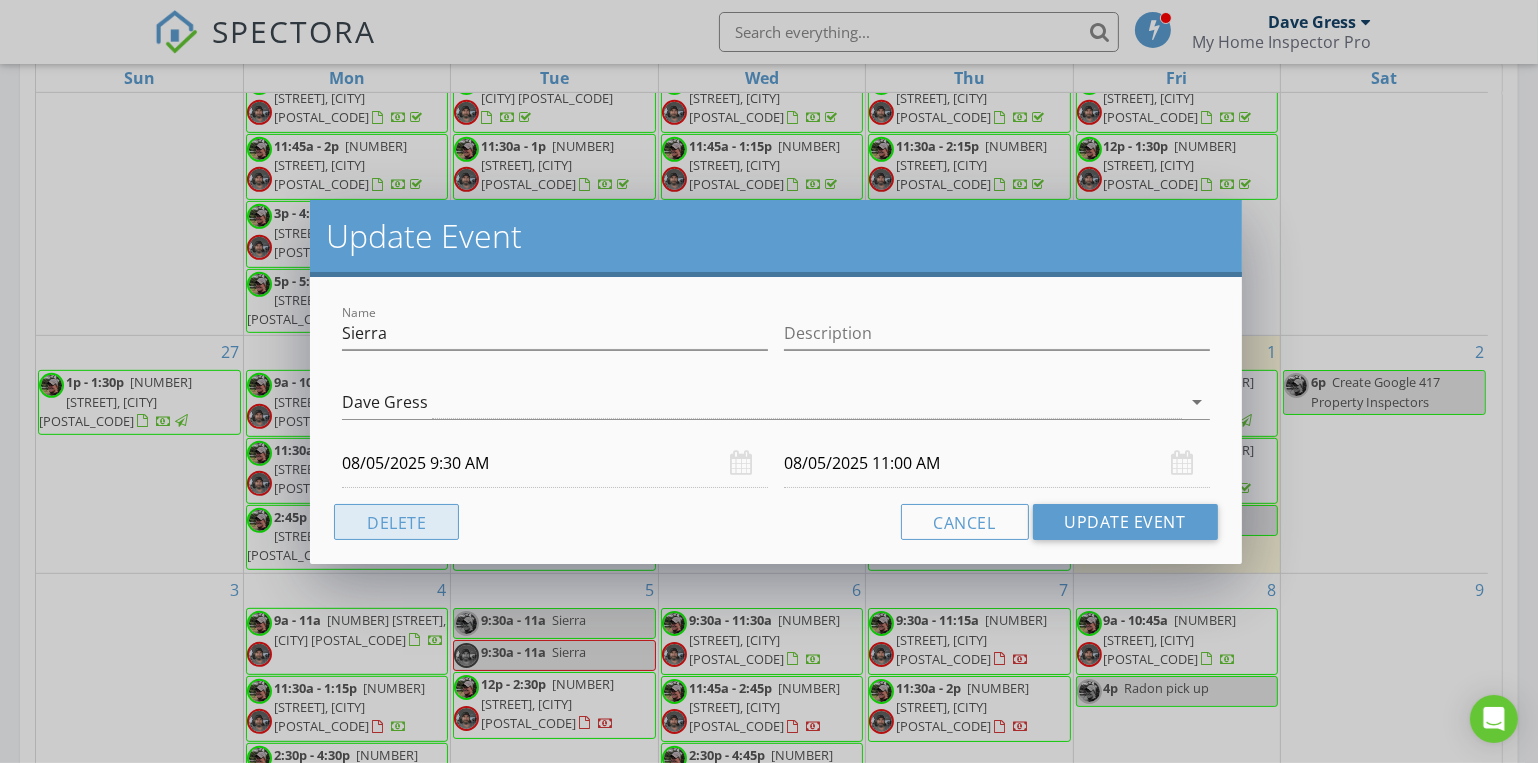 click on "Delete" at bounding box center [396, 522] 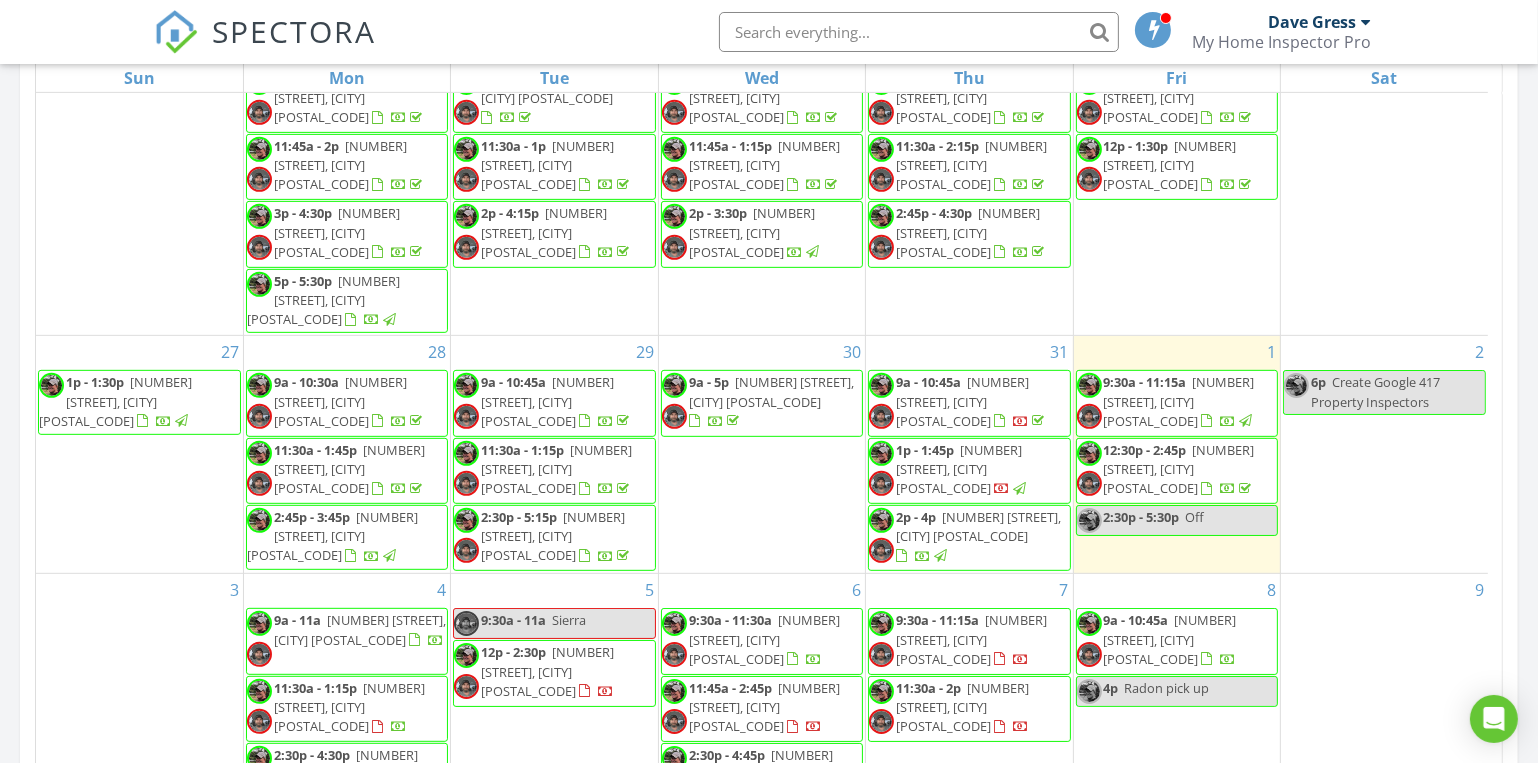 scroll, scrollTop: 0, scrollLeft: 0, axis: both 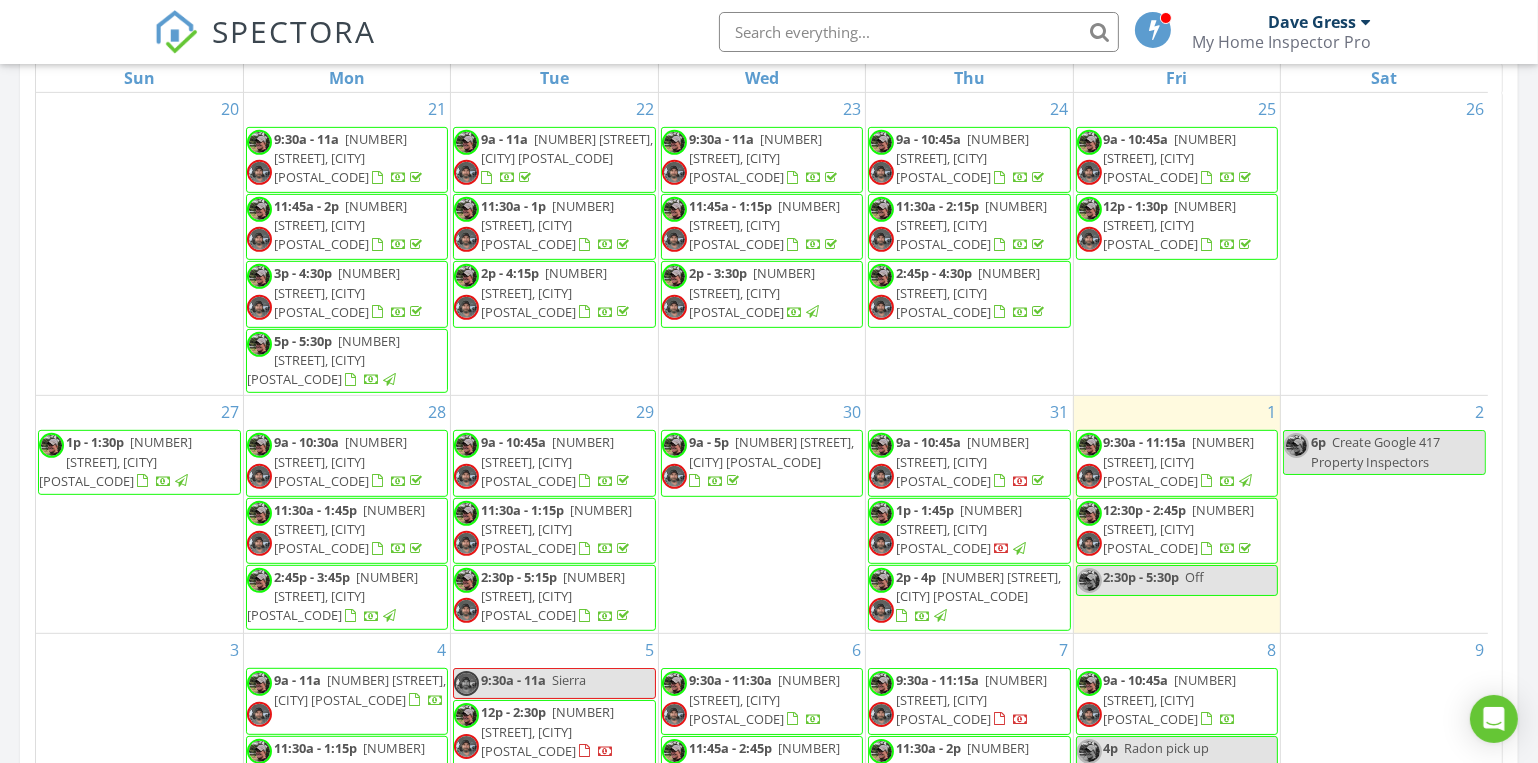 click on "9:30a - 11a" at bounding box center (513, 680) 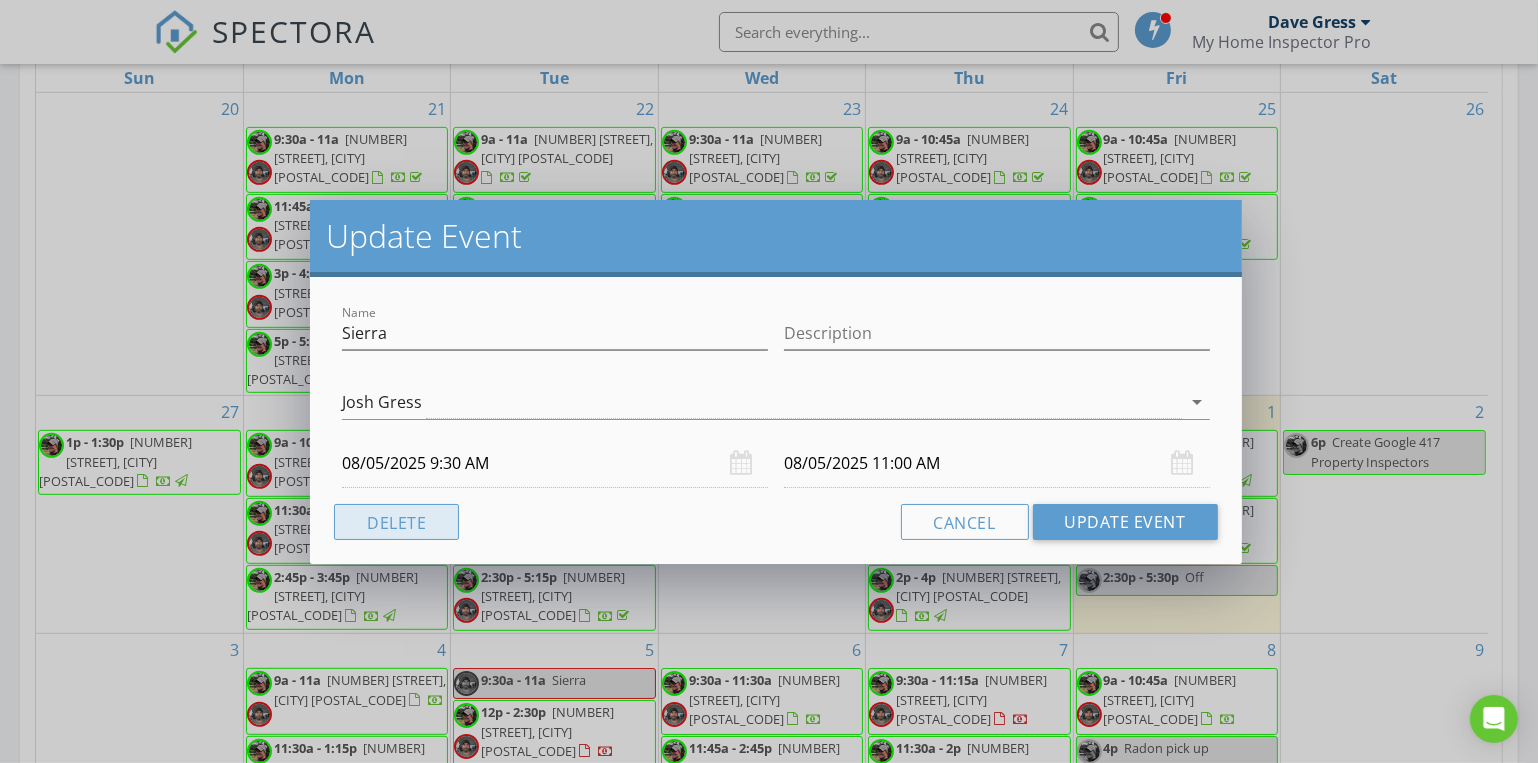 click on "Delete" at bounding box center [396, 522] 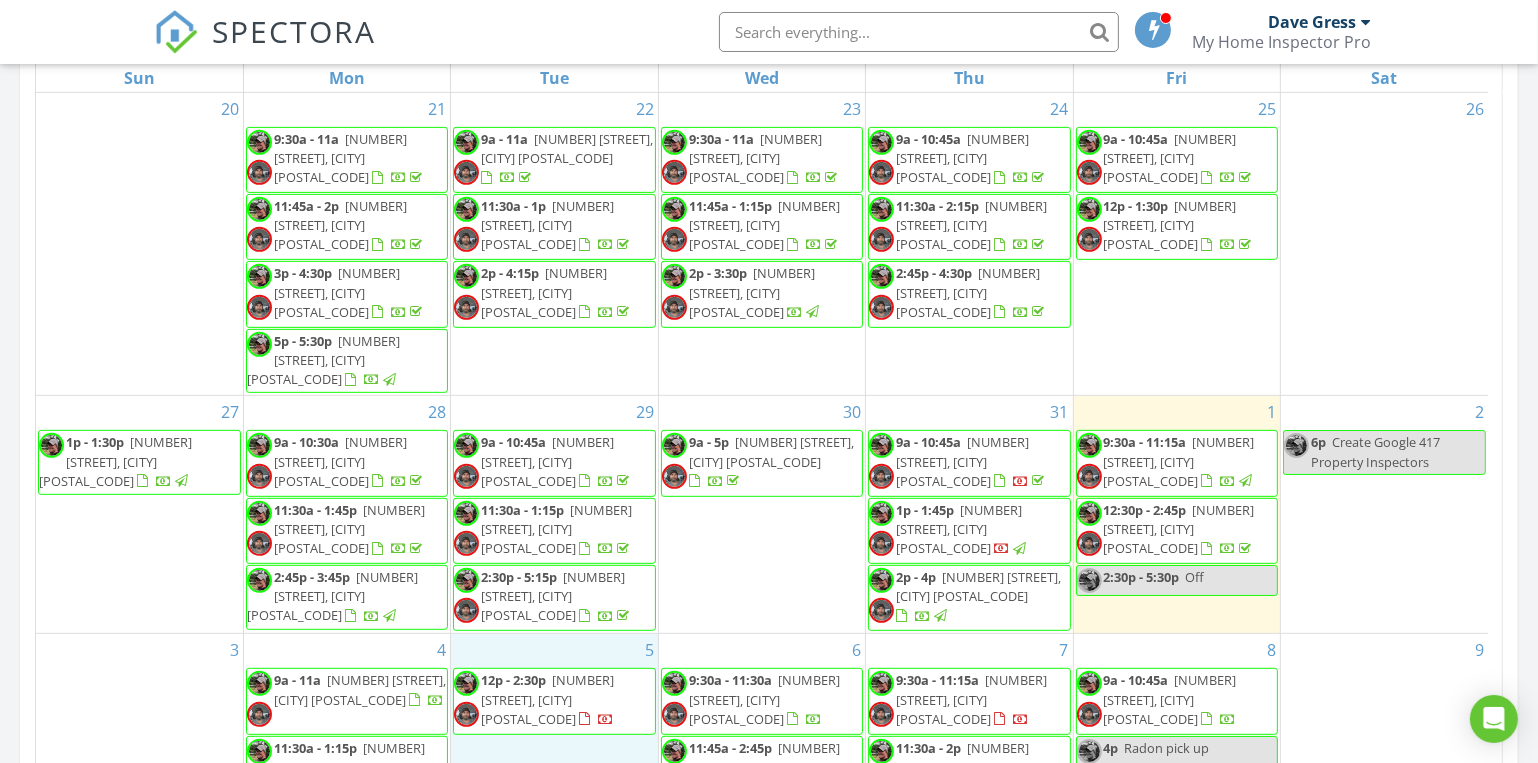 click on "5
12p - 2:30p
21405 Co Rd 295, Hermitage 65668" at bounding box center (554, 752) 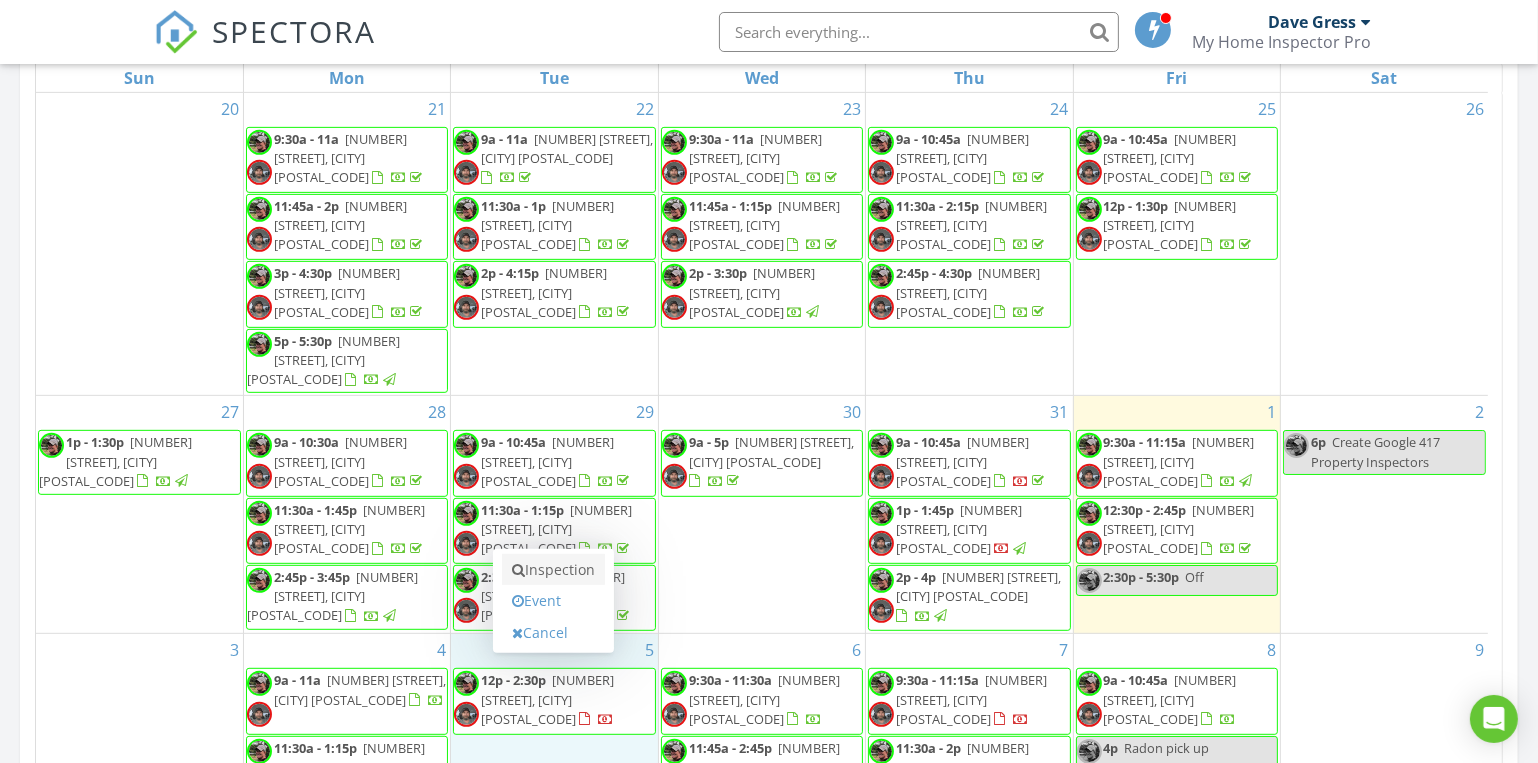 click on "Inspection" at bounding box center [553, 570] 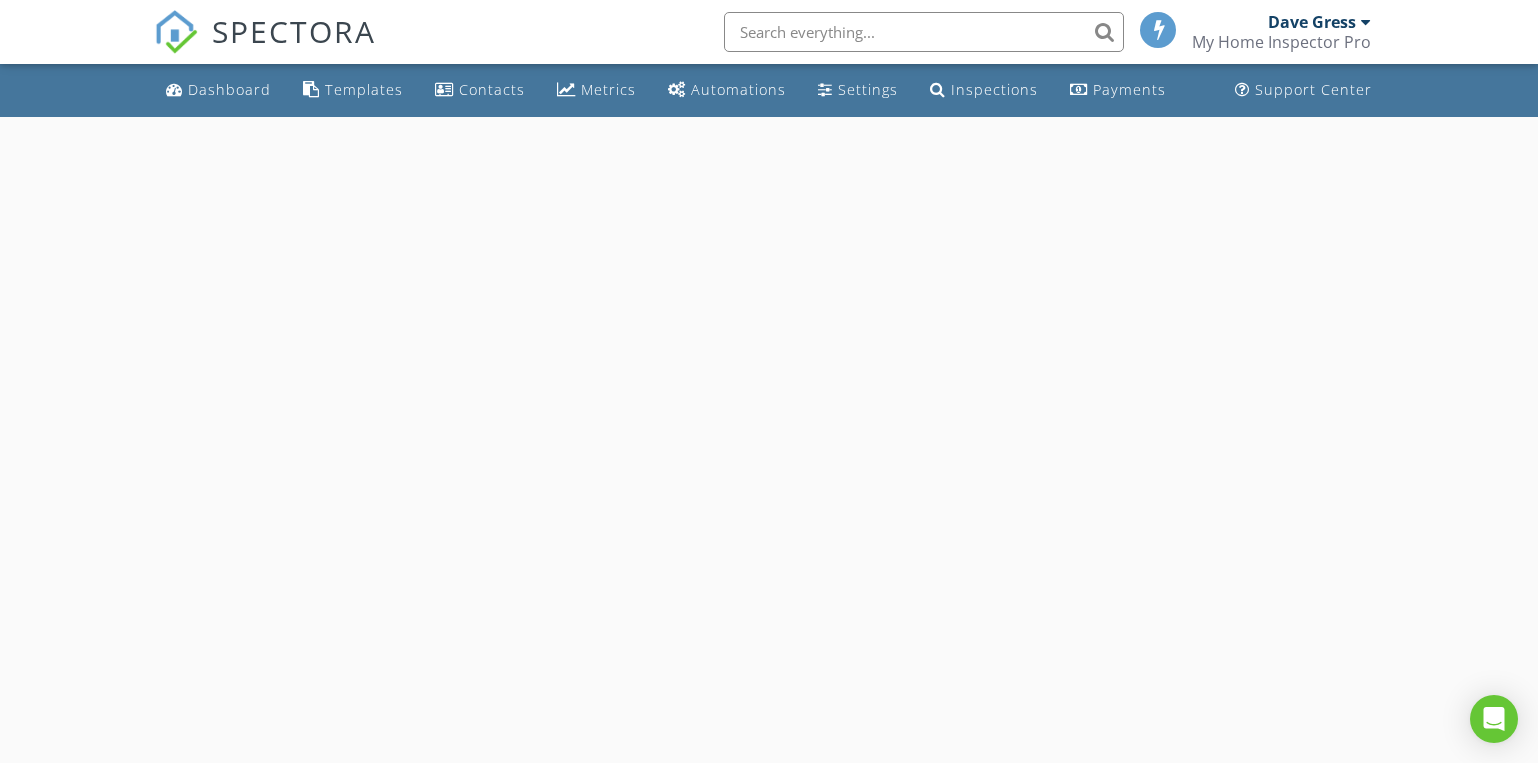 scroll, scrollTop: 0, scrollLeft: 0, axis: both 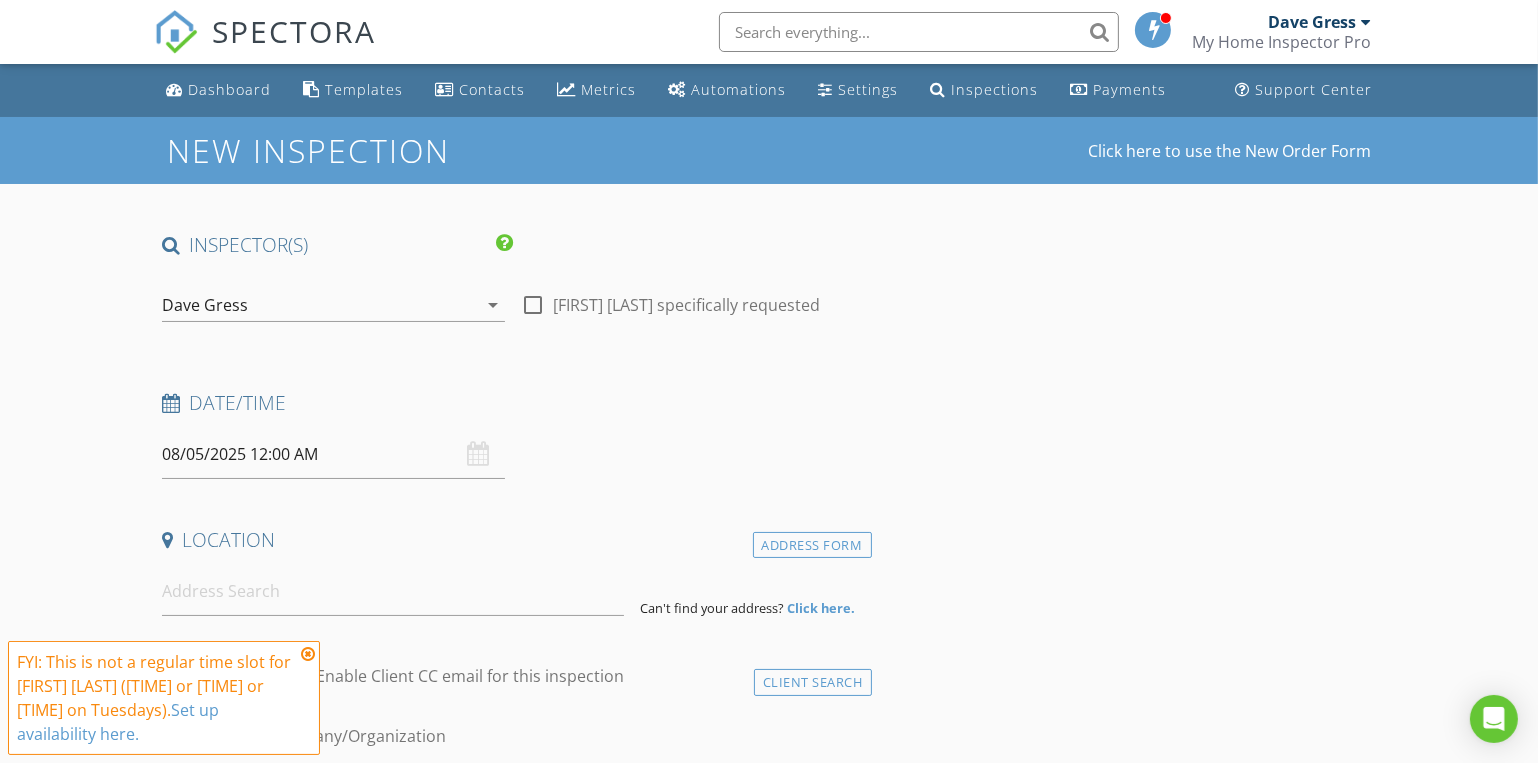 click on "08/05/2025 12:00 AM" at bounding box center (333, 454) 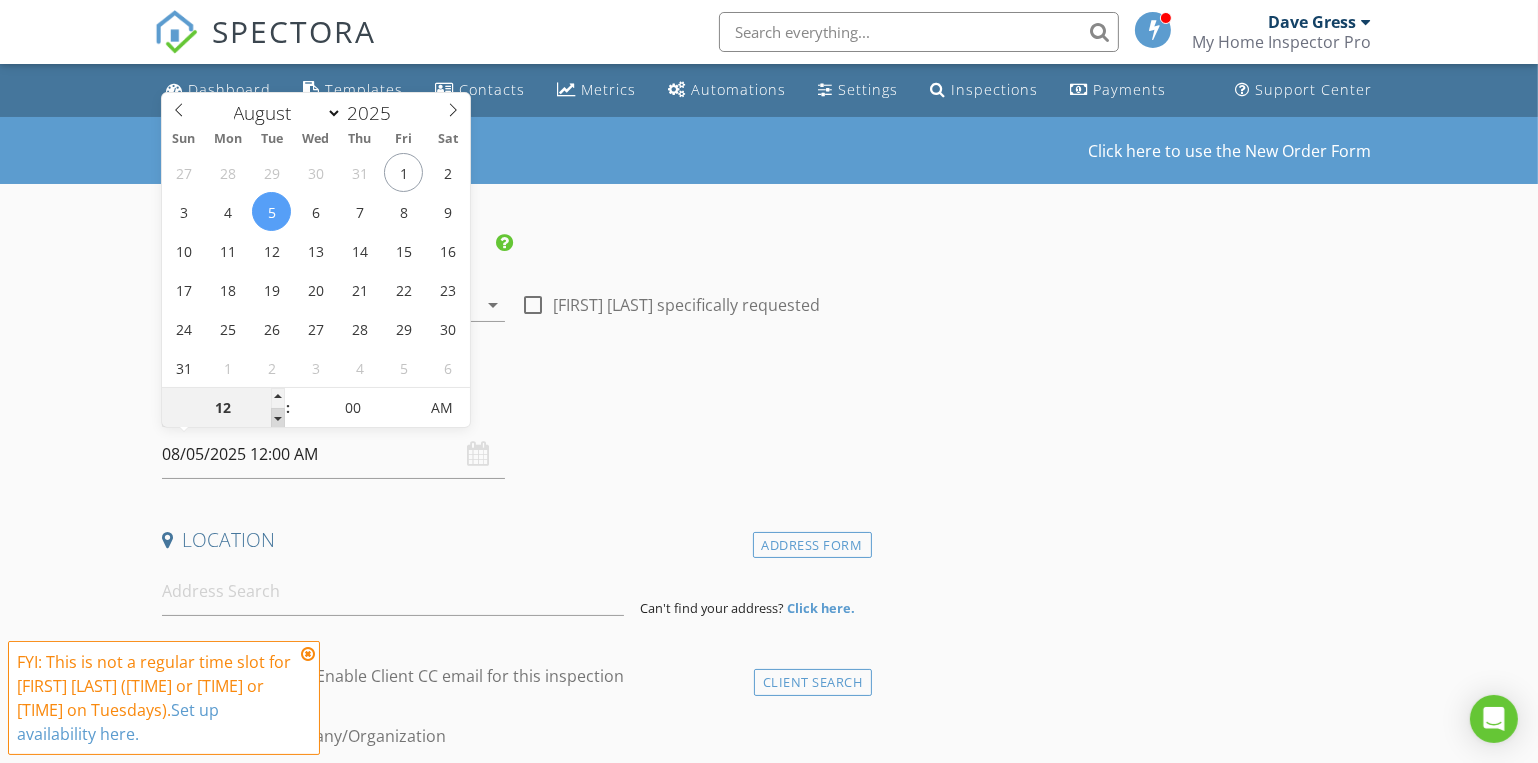 type on "11" 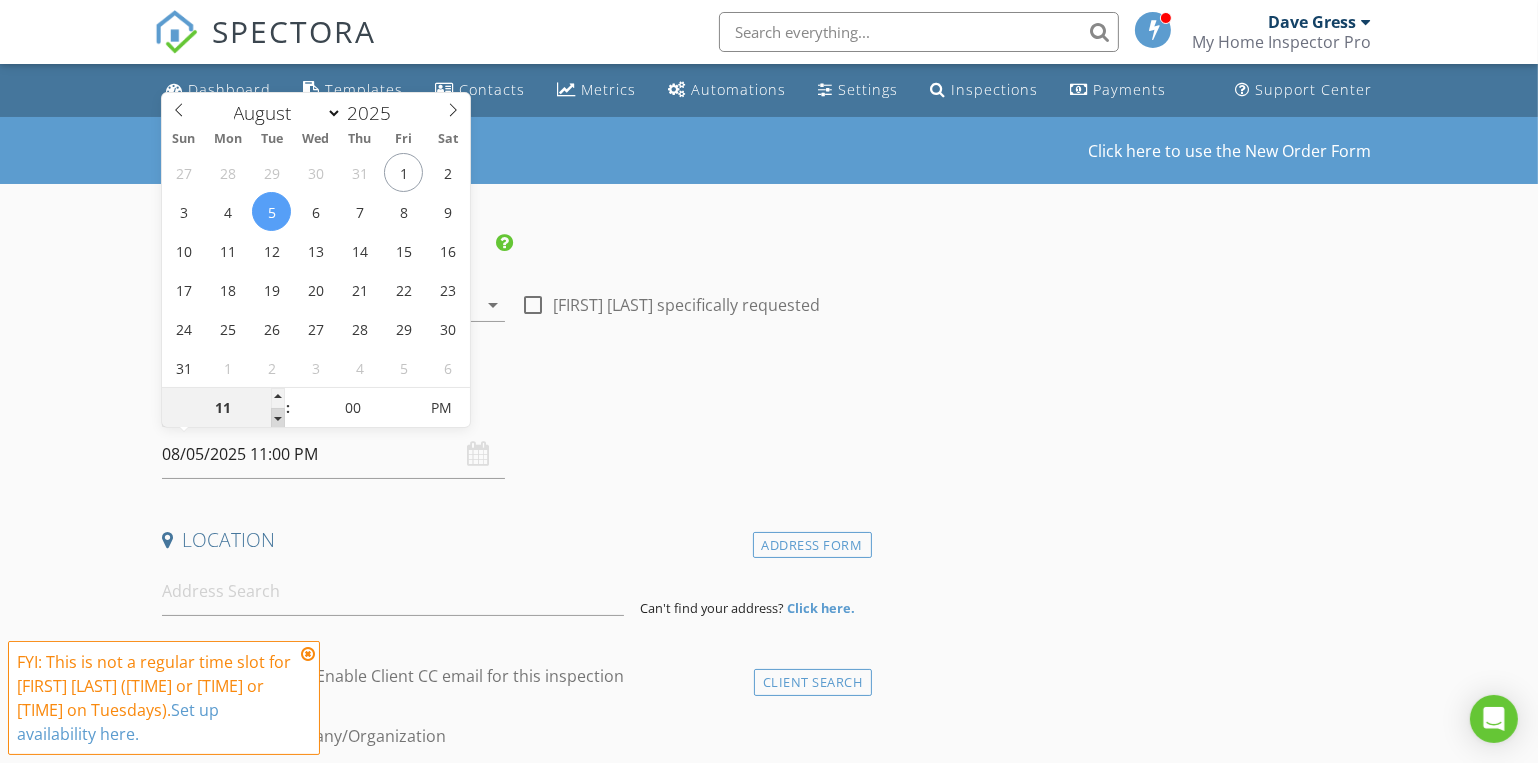 click at bounding box center [278, 418] 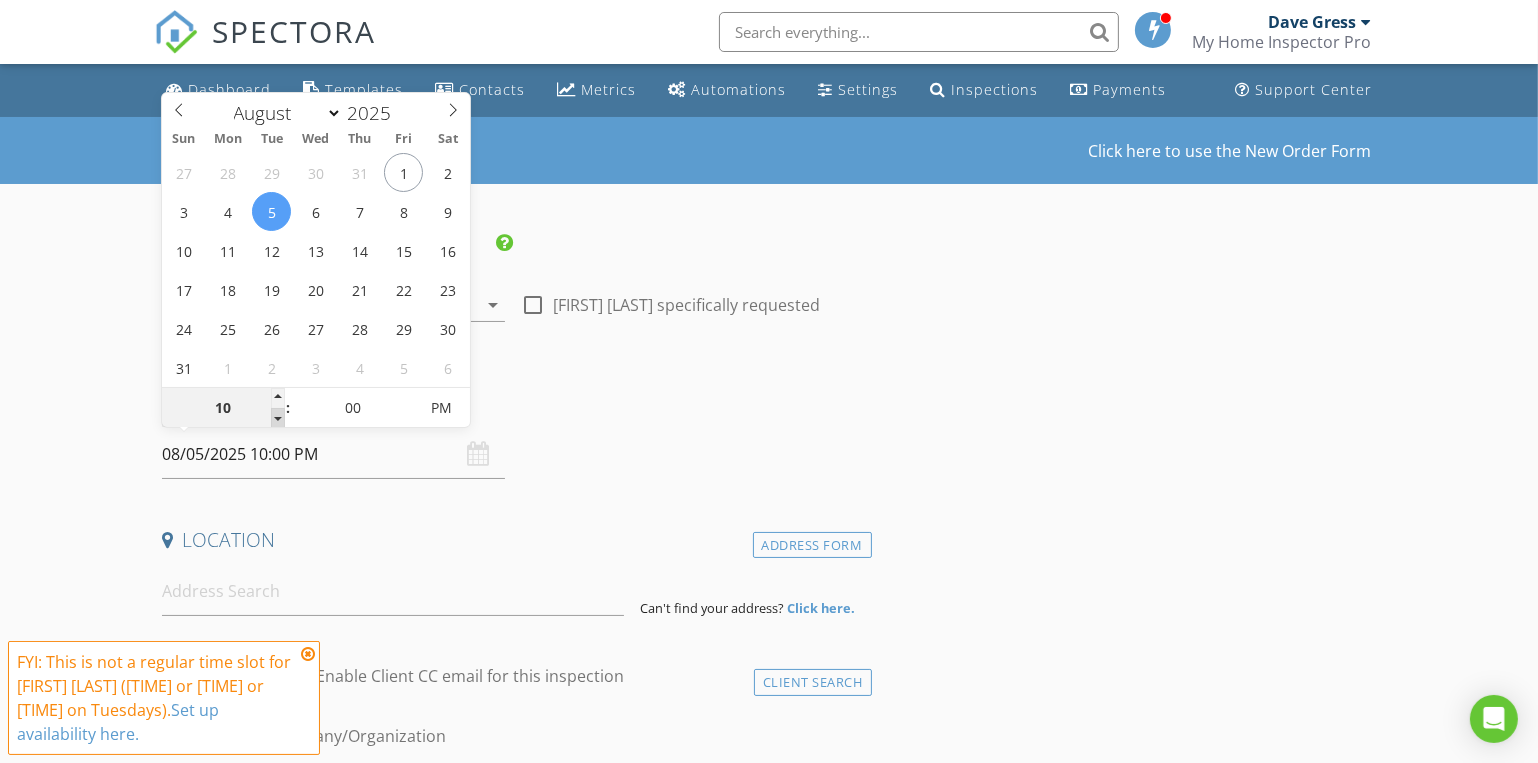 click at bounding box center (278, 418) 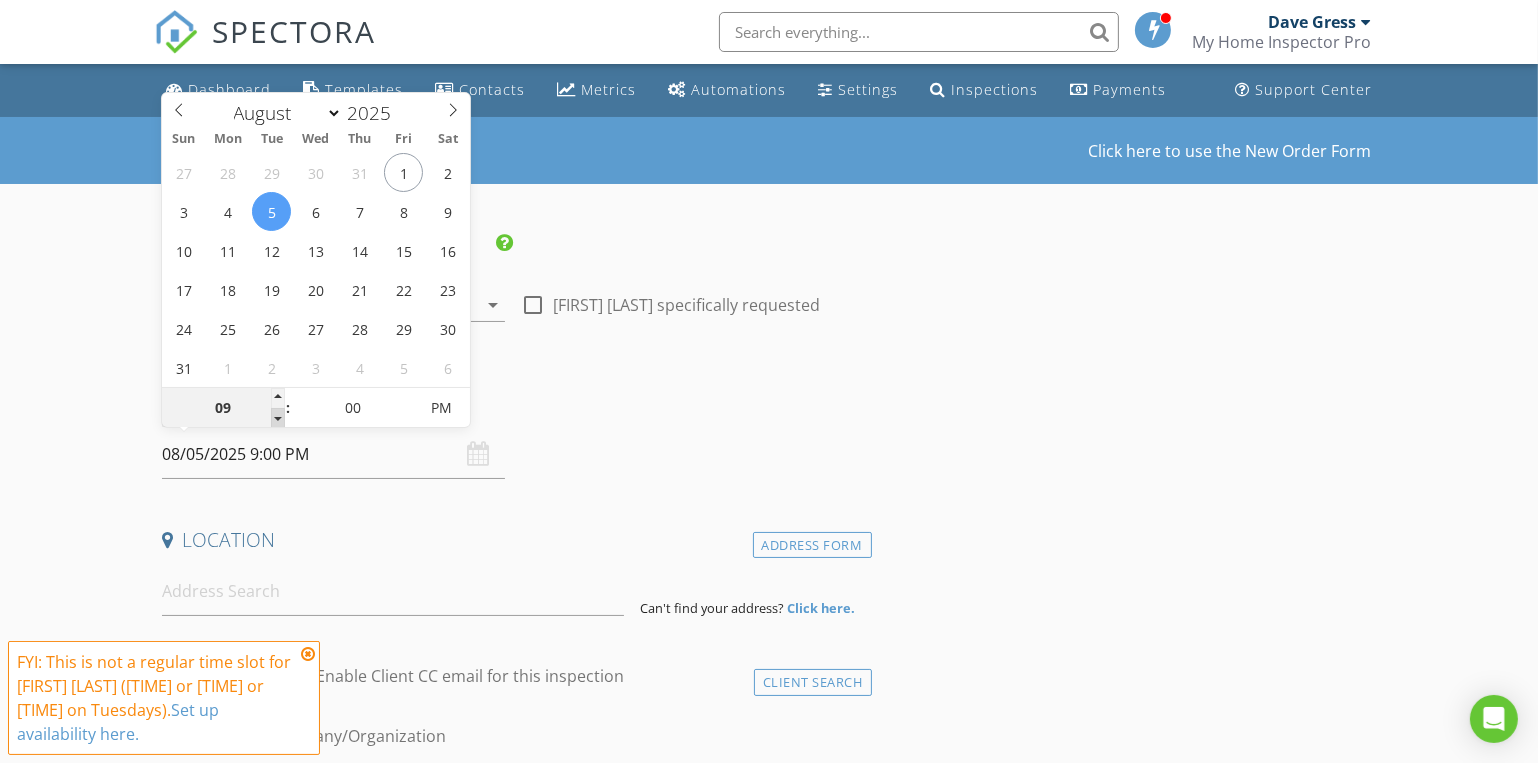 click at bounding box center (278, 418) 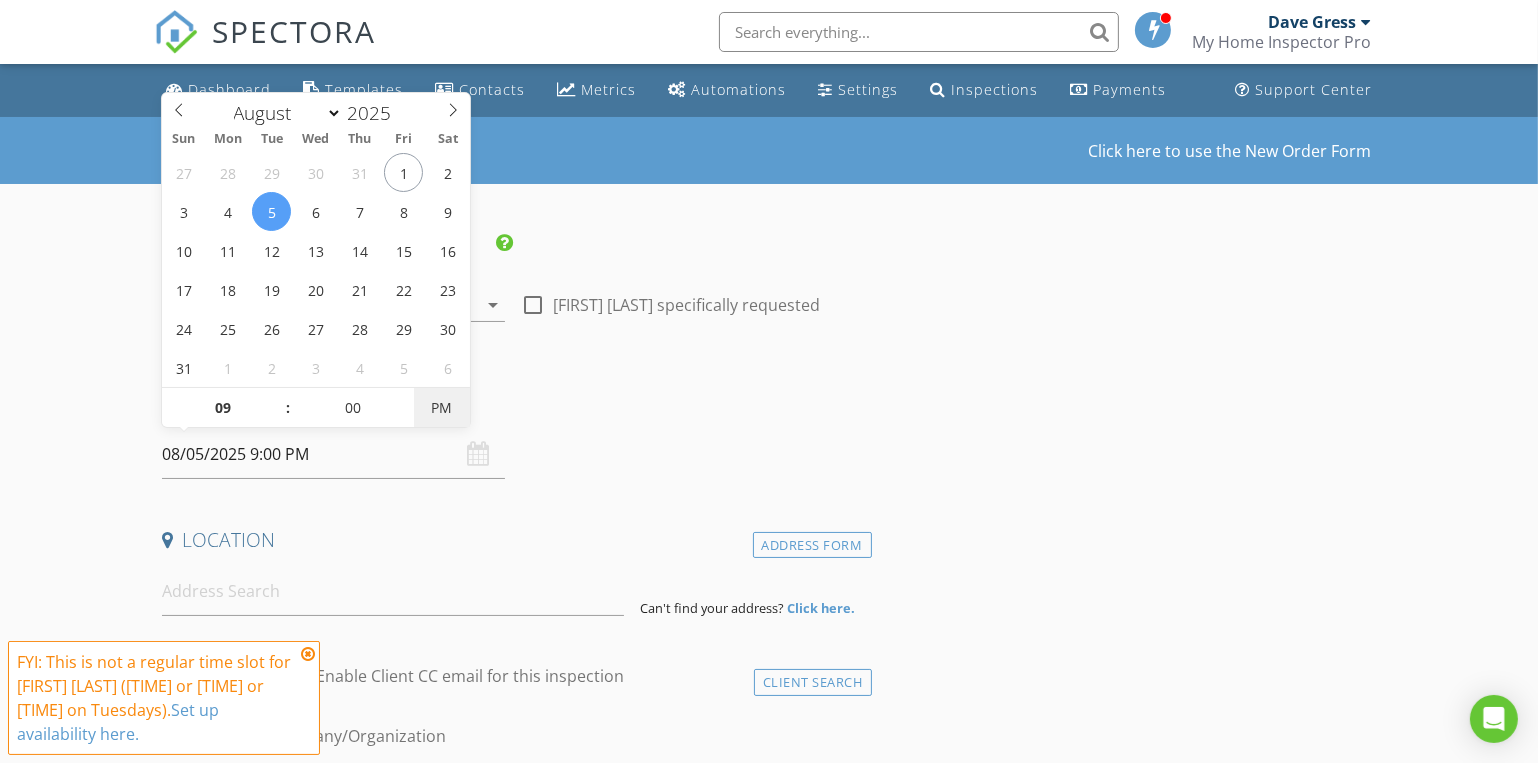 type on "08/05/2025 9:00 AM" 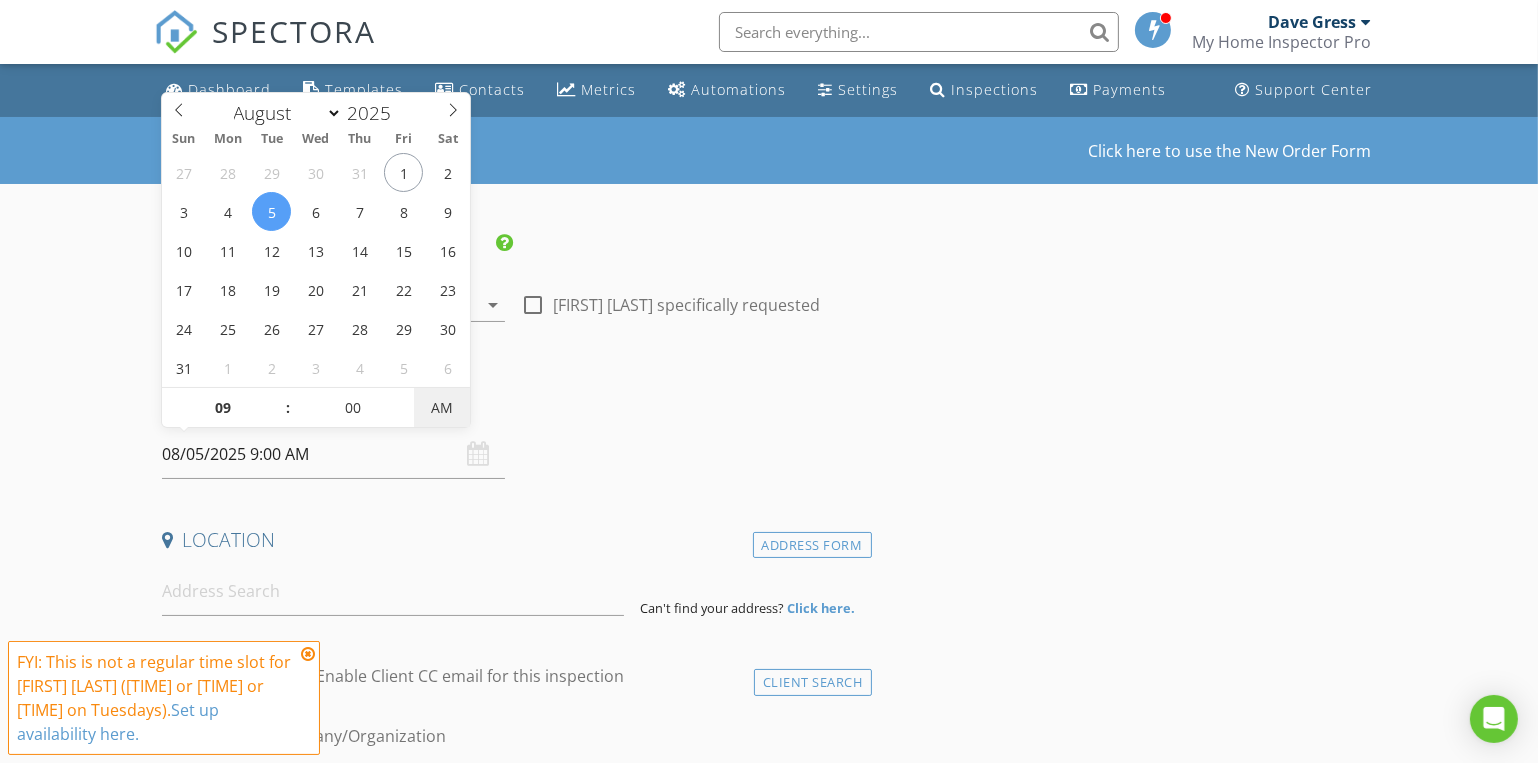 click on "AM" at bounding box center [441, 408] 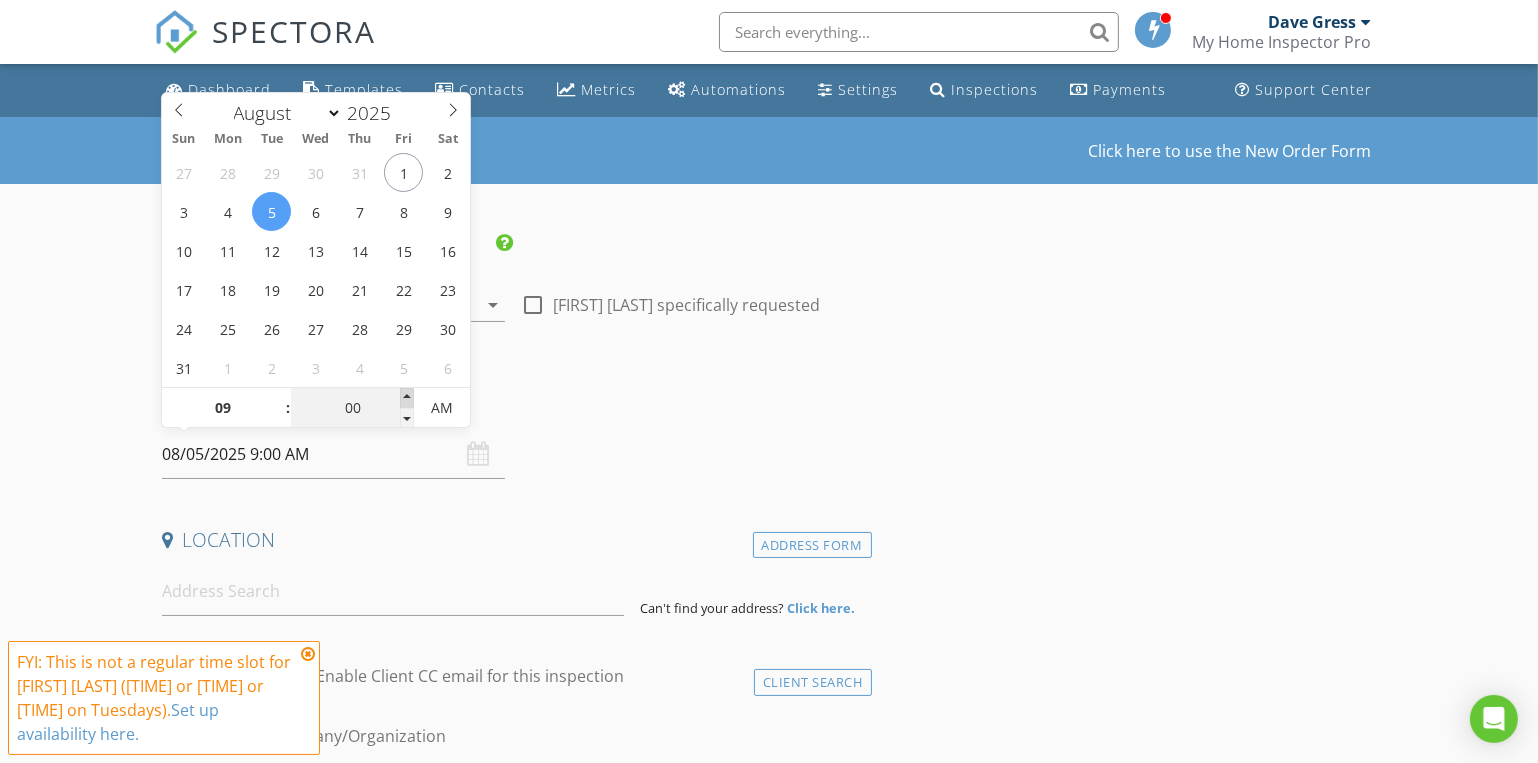 type on "05" 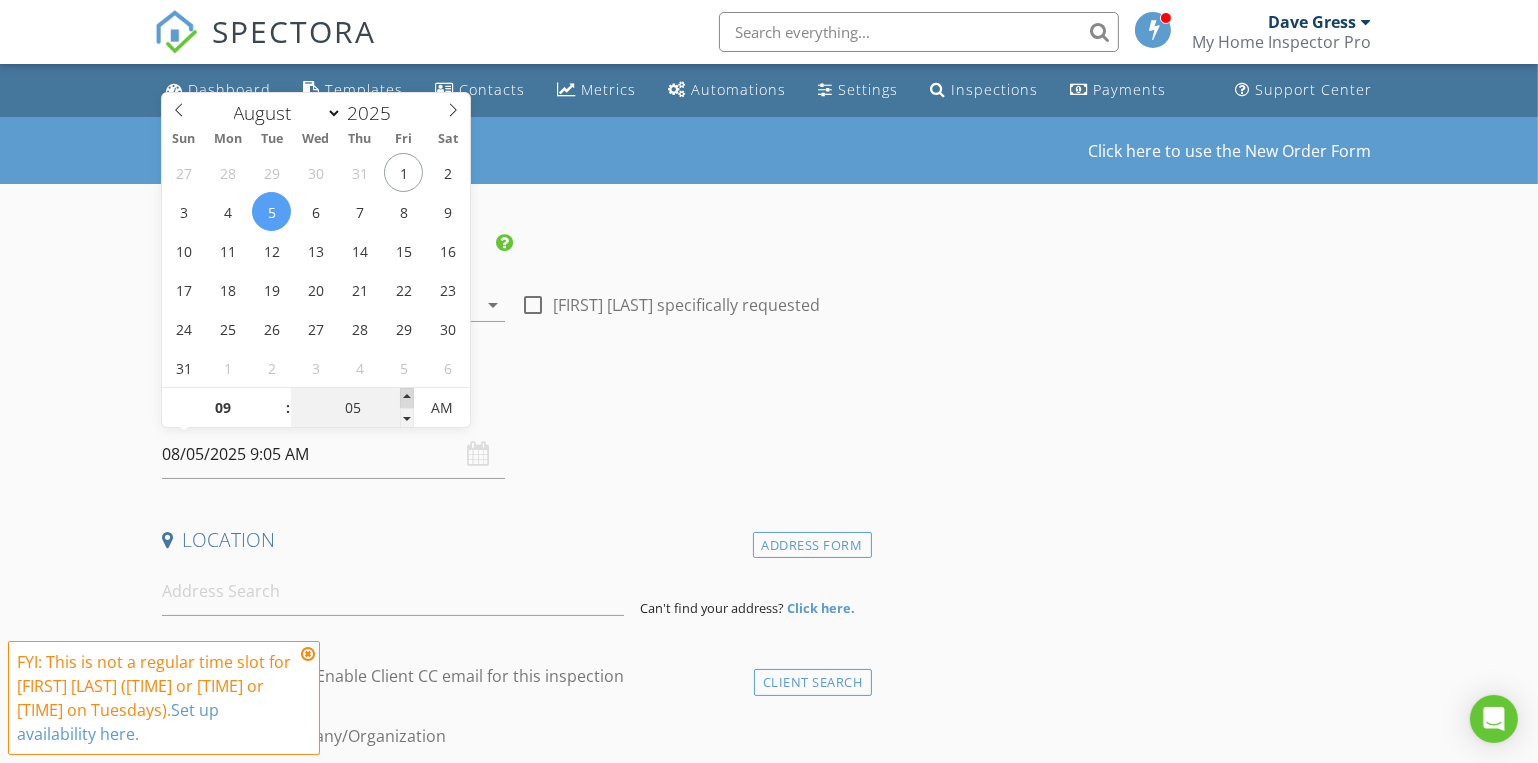 click at bounding box center [407, 398] 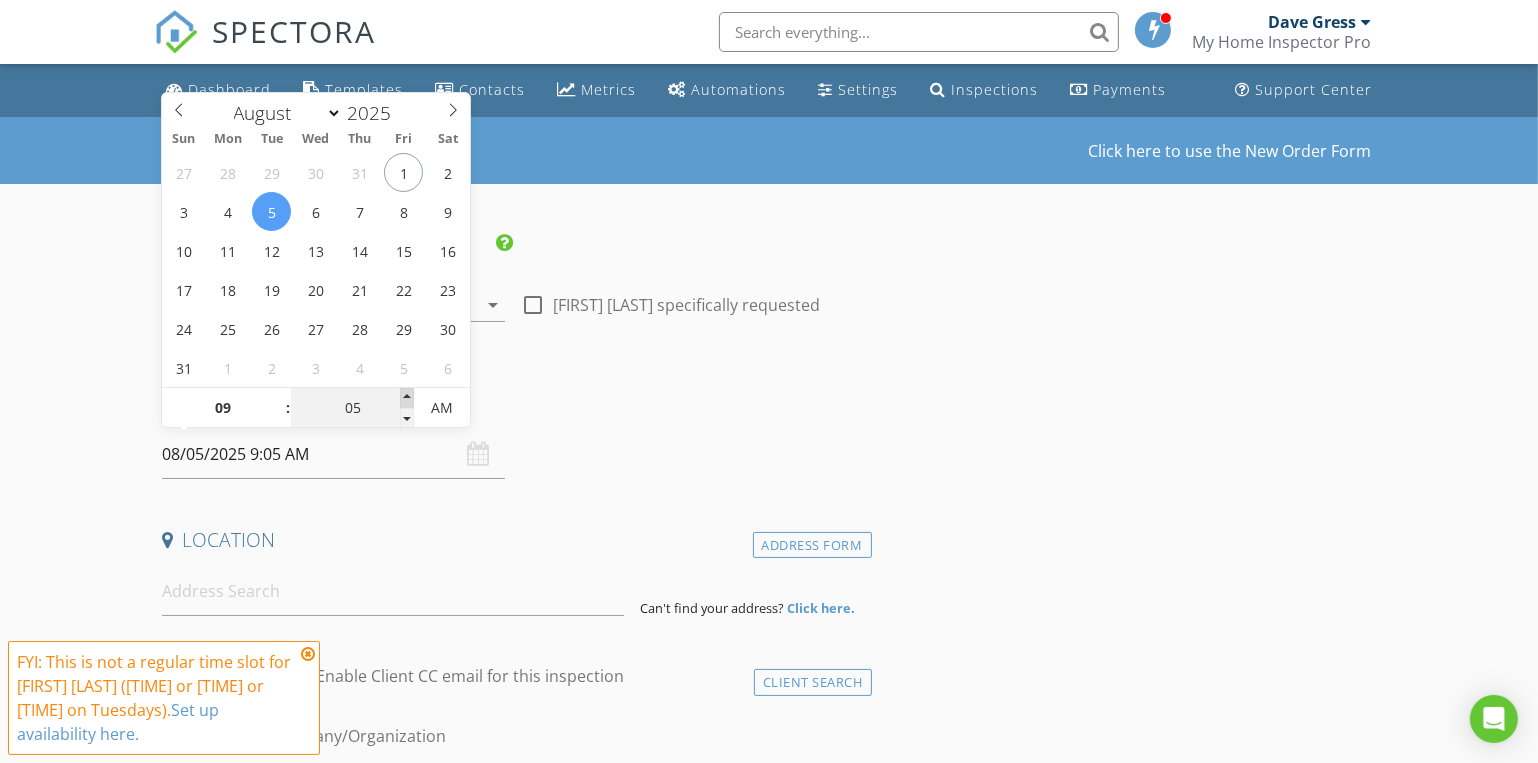 type on "10" 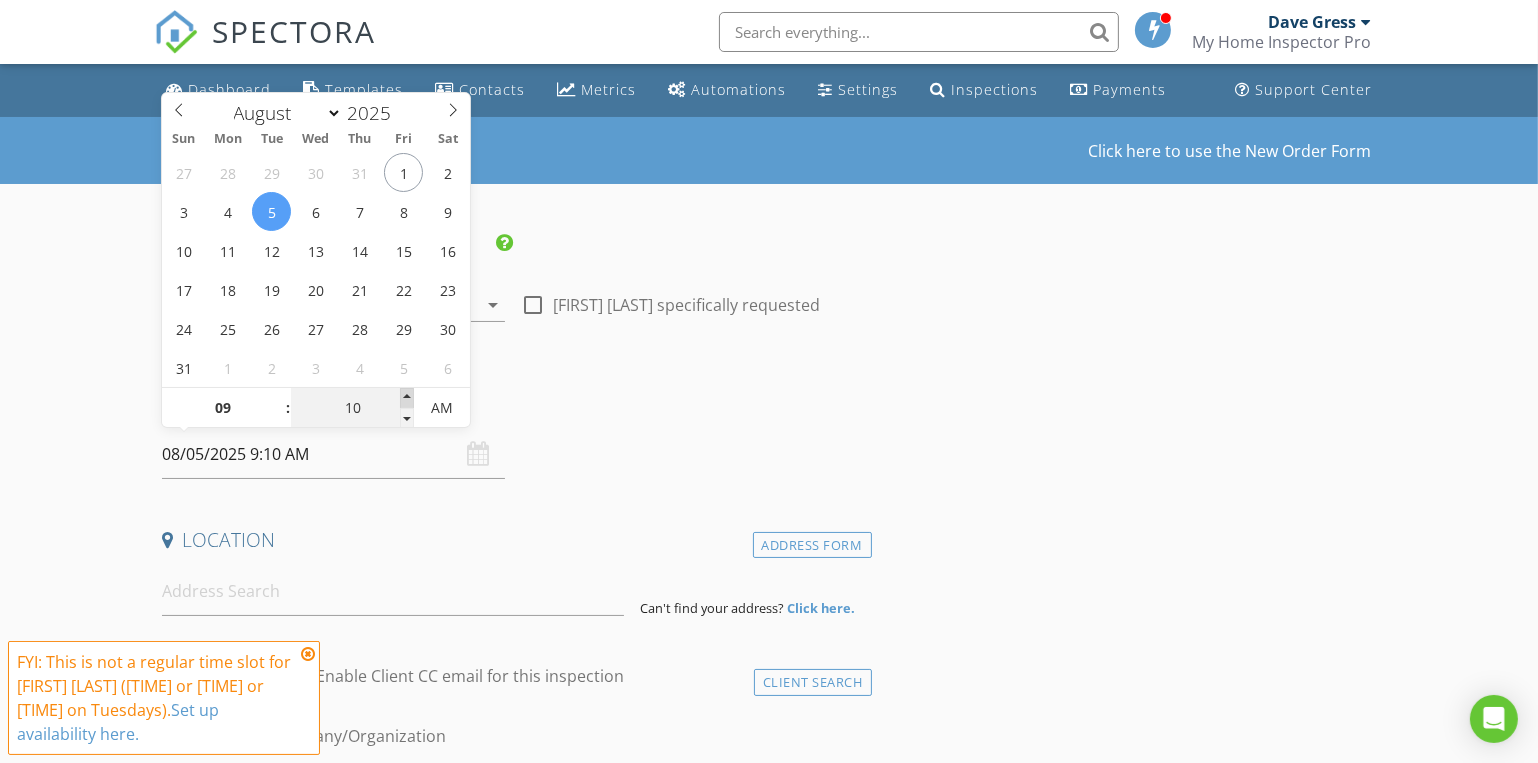 click at bounding box center [407, 398] 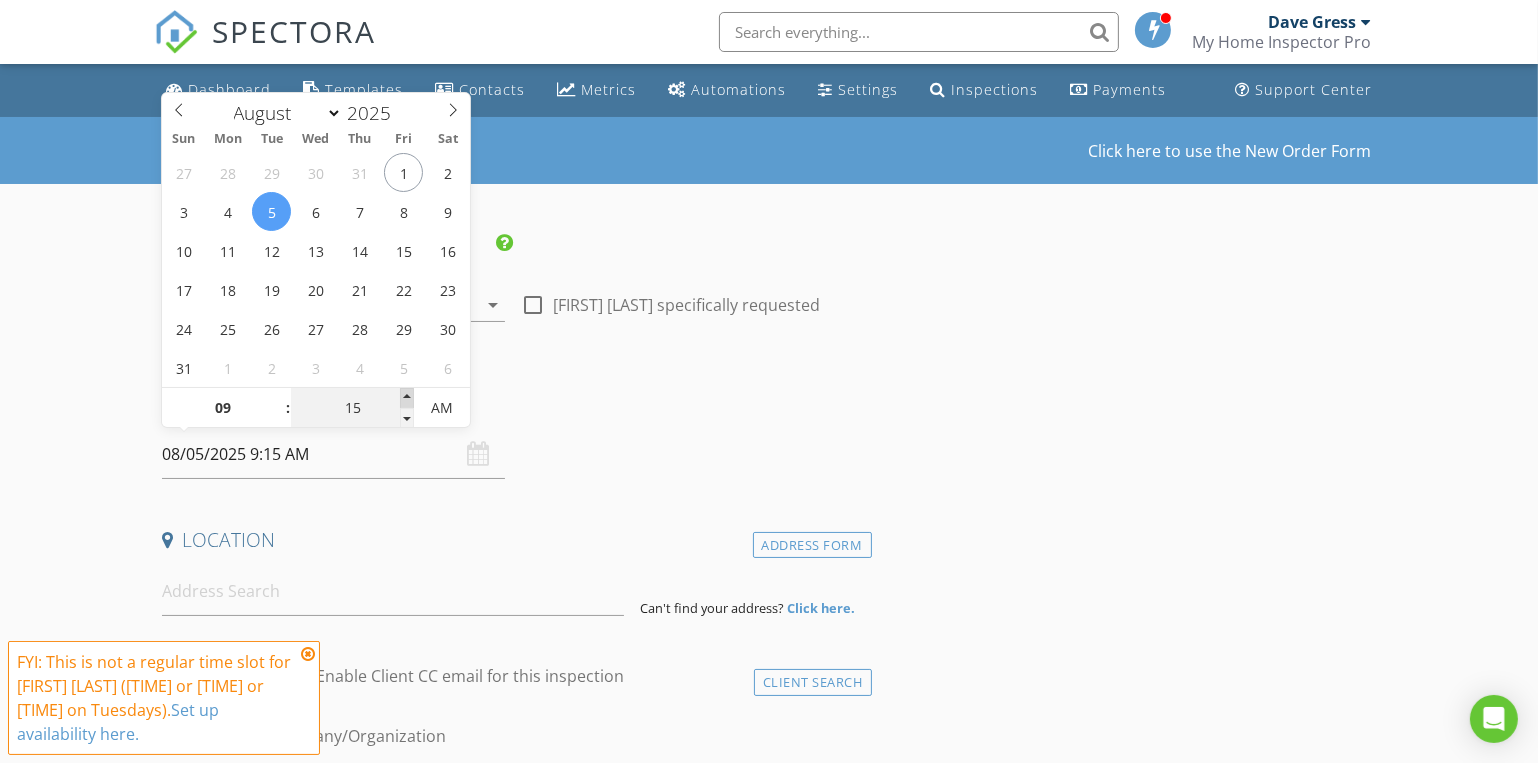 click at bounding box center [407, 398] 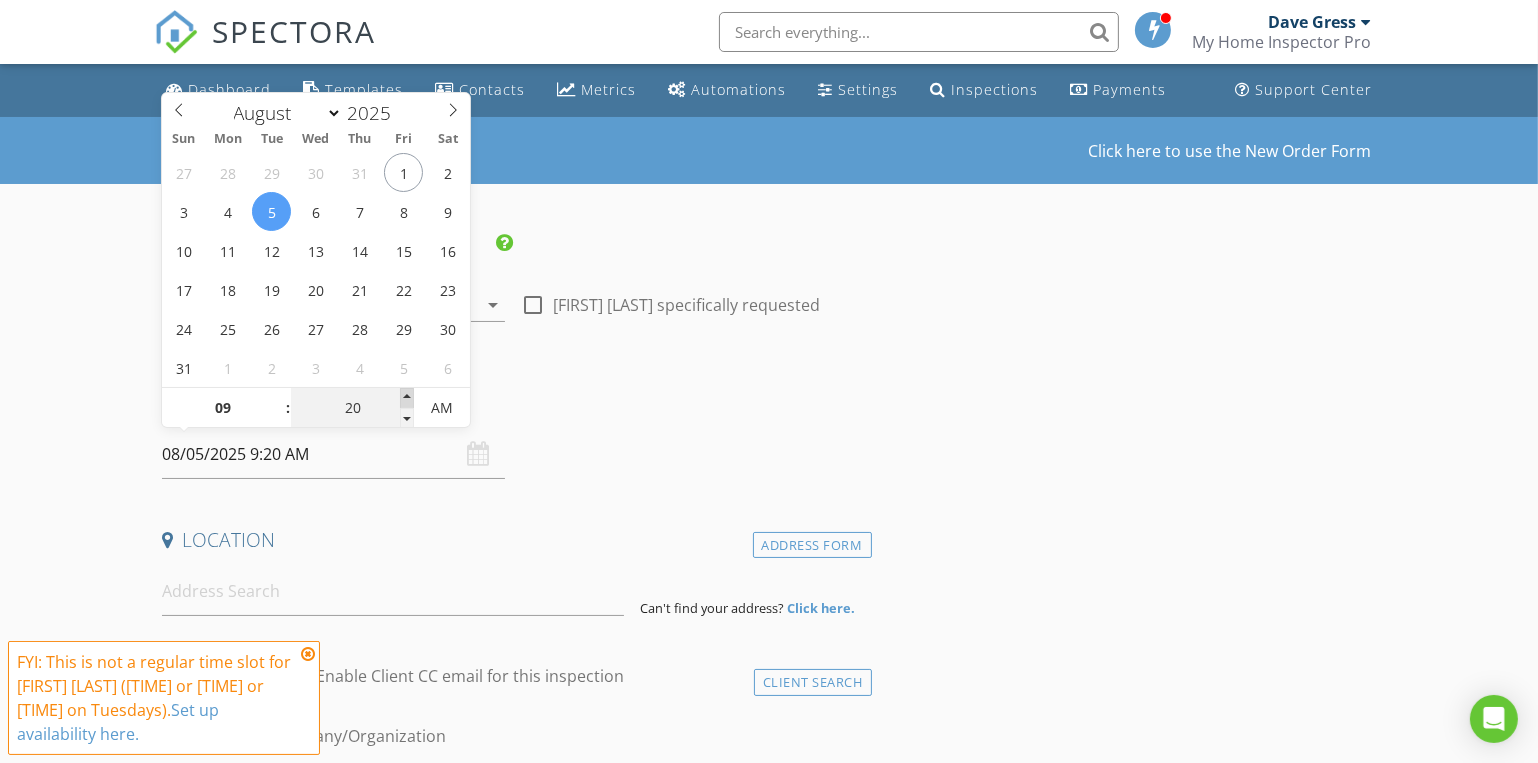 click at bounding box center [407, 398] 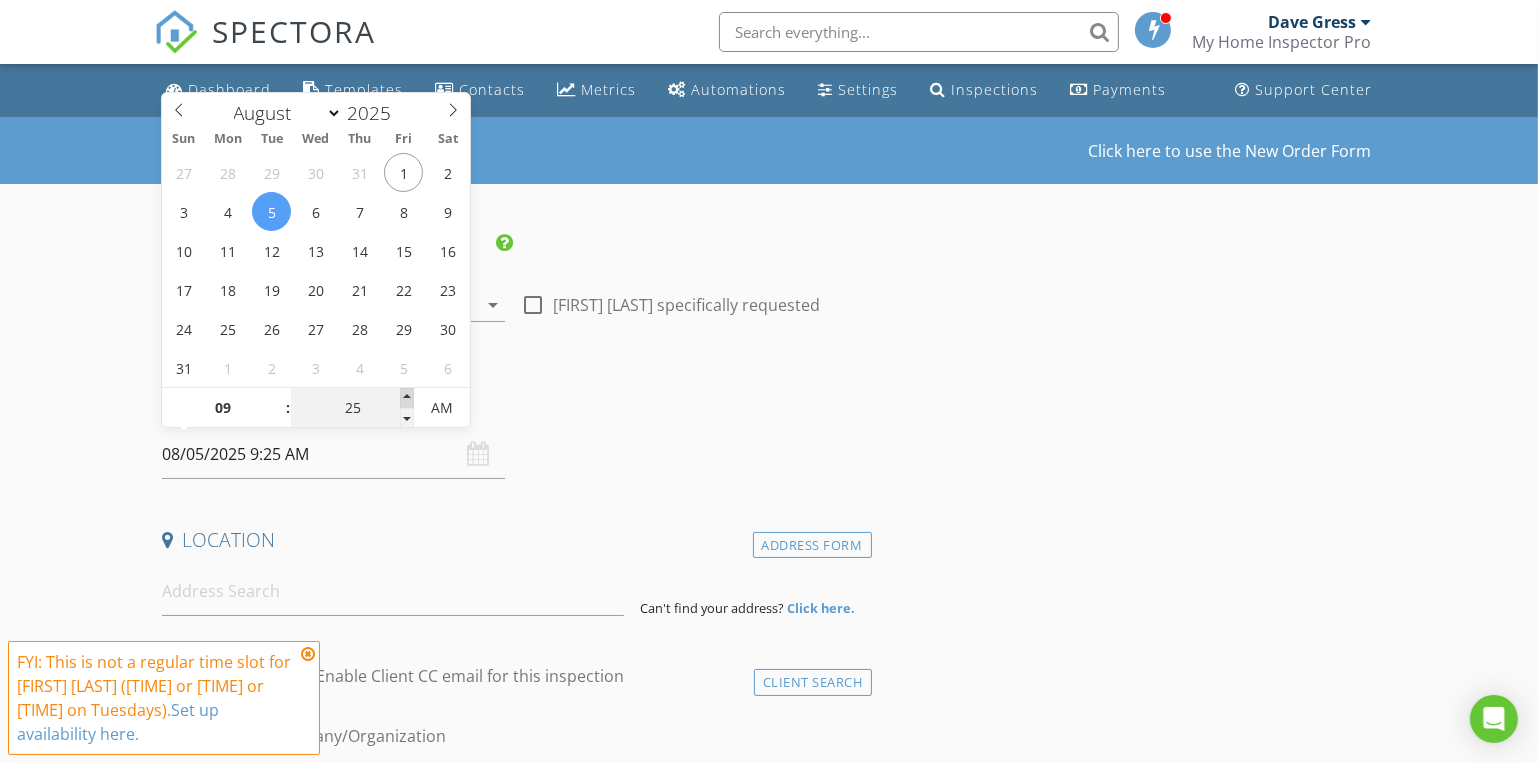 click at bounding box center [407, 398] 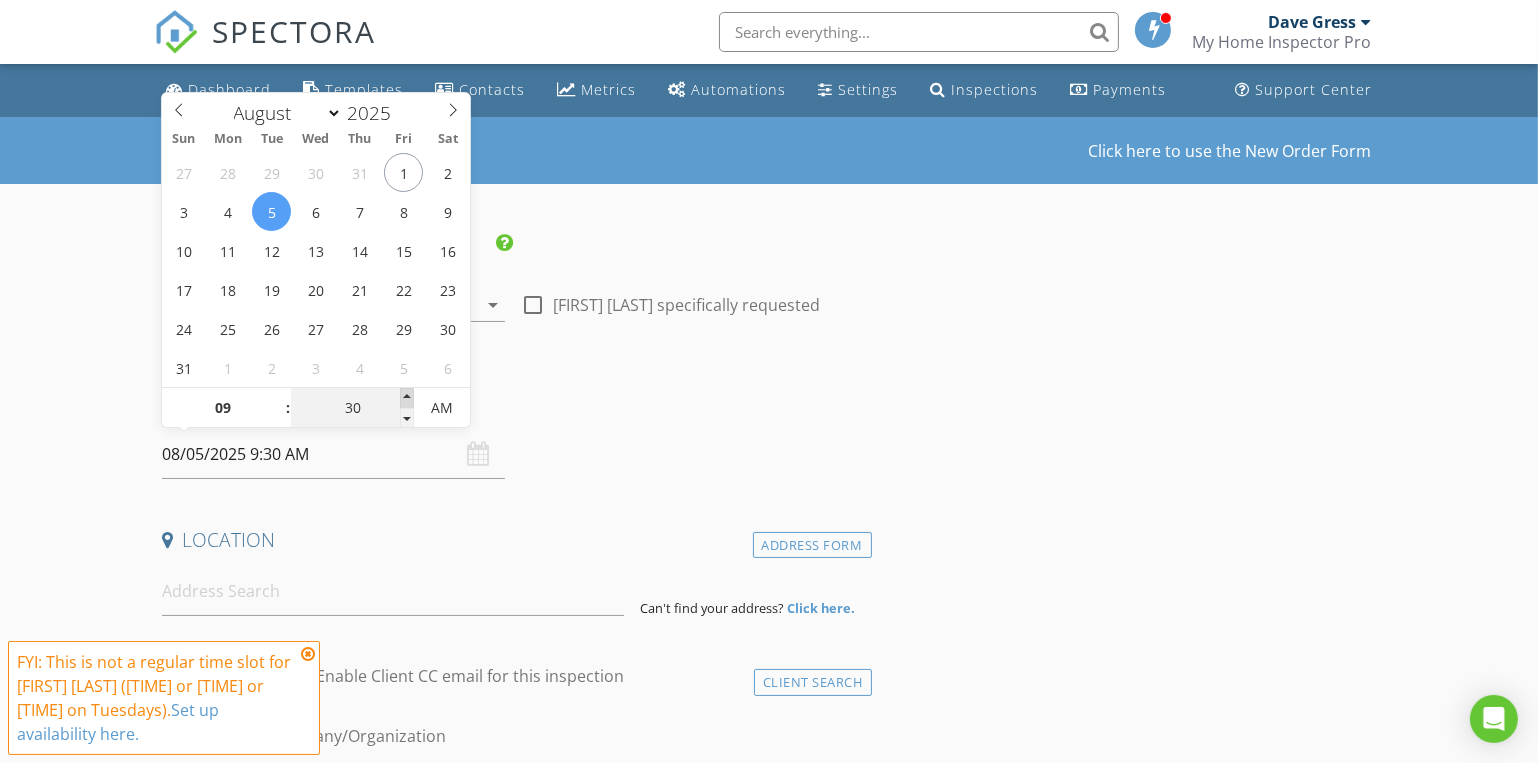 click at bounding box center [407, 398] 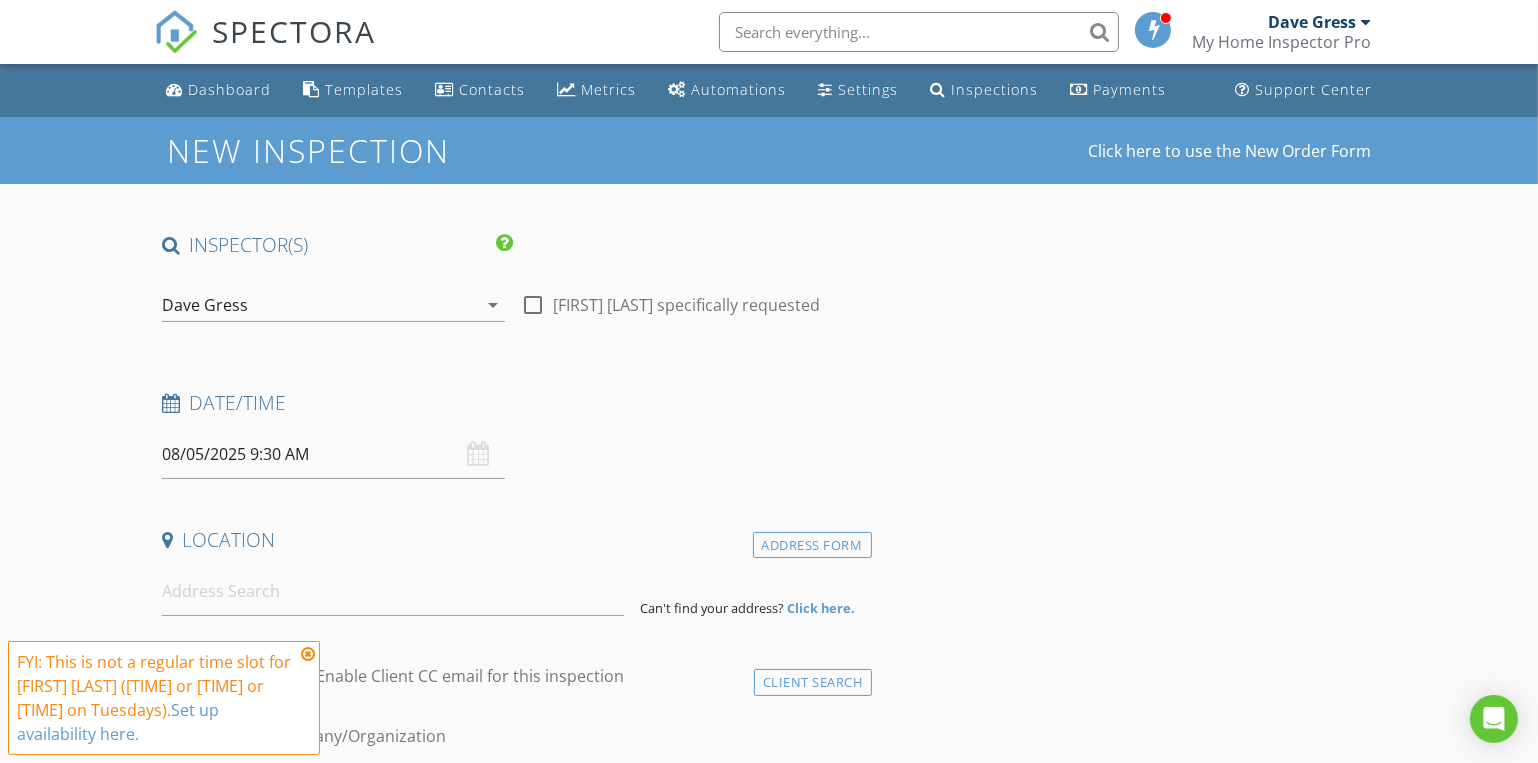 click on "INSPECTOR(S)
check_box   Dave Gress   PRIMARY   check_box_outline_blank   Josh Gress     Dave Gress arrow_drop_down   check_box_outline_blank Dave Gress specifically requested
Date/Time
08/05/2025 9:30 AM
Location
Address Form       Can't find your address?   Click here.
client
check_box Enable Client CC email for this inspection   Client Search     check_box_outline_blank Client is a Company/Organization     First Name   Last Name   Email   CC Email   Phone           Notes   Private Notes
ADD ADDITIONAL client
SERVICES
check_box_outline_blank   Residential Inspection   Visual Inspection of Readily Accessible Areas check_box_outline_blank   Termite inspection    check_box_outline_blank   Water Test   check_box_outline_blank   Septic Inspection   check_box_outline_blank" at bounding box center (513, 1711) 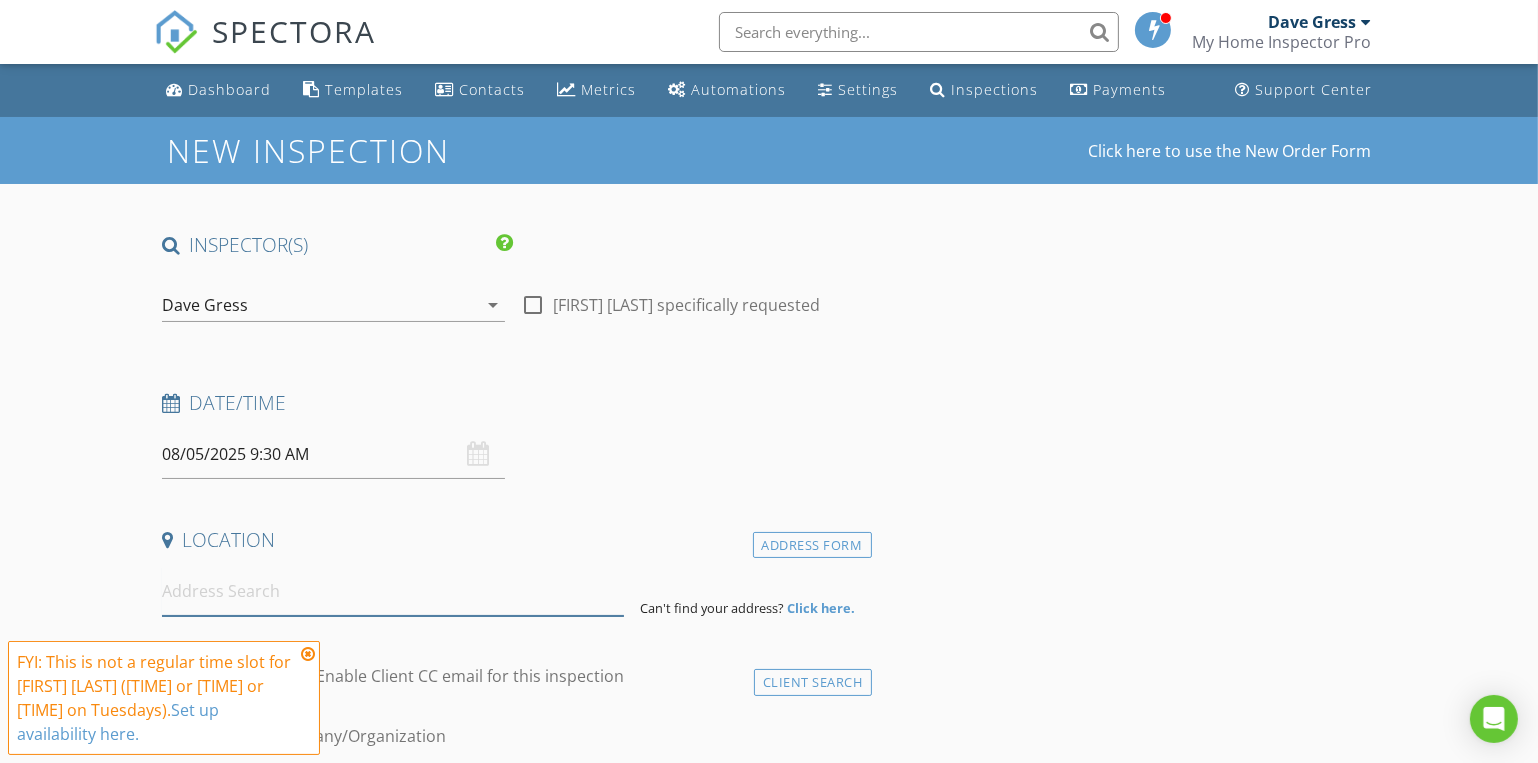 click at bounding box center (393, 591) 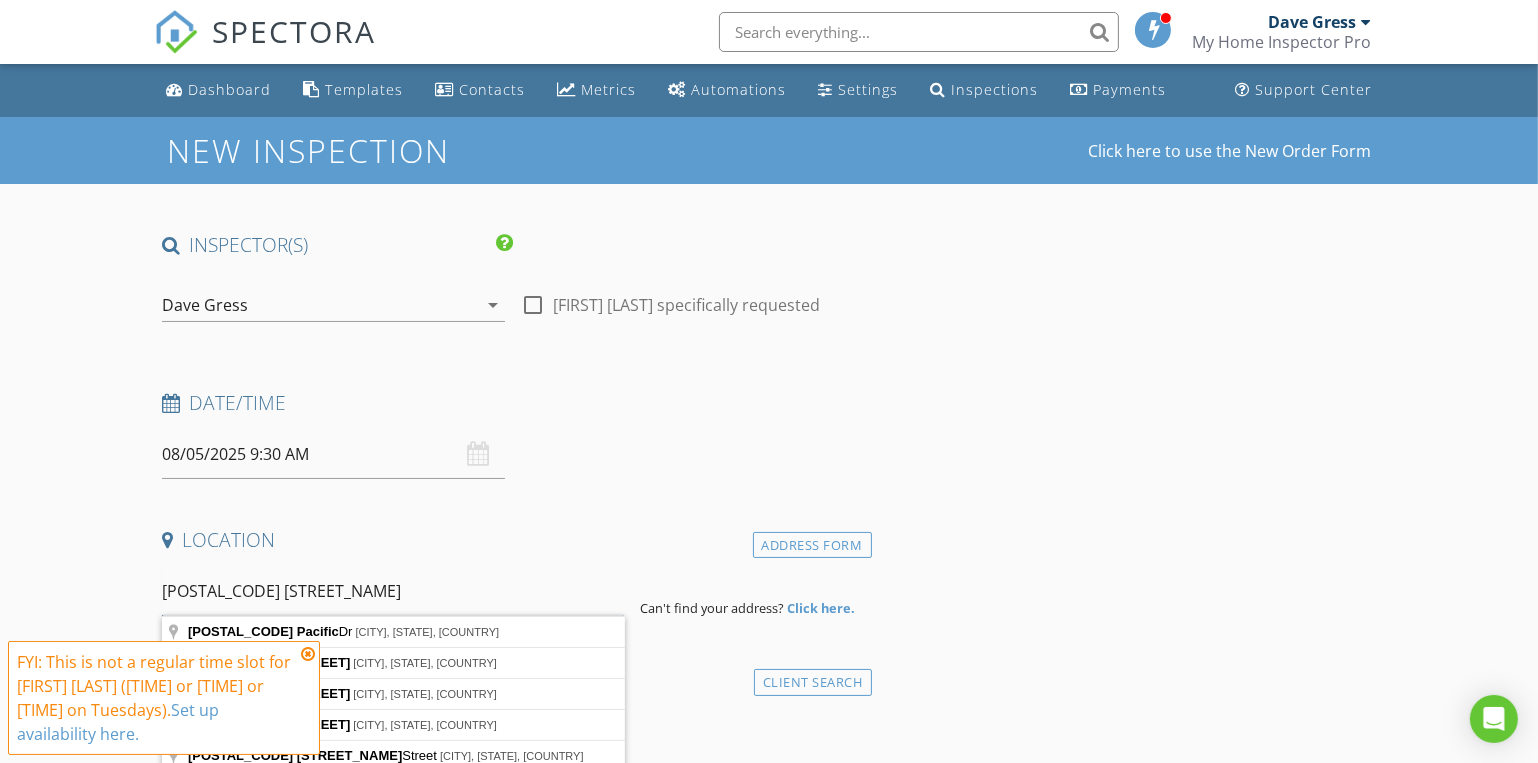 scroll, scrollTop: 272, scrollLeft: 0, axis: vertical 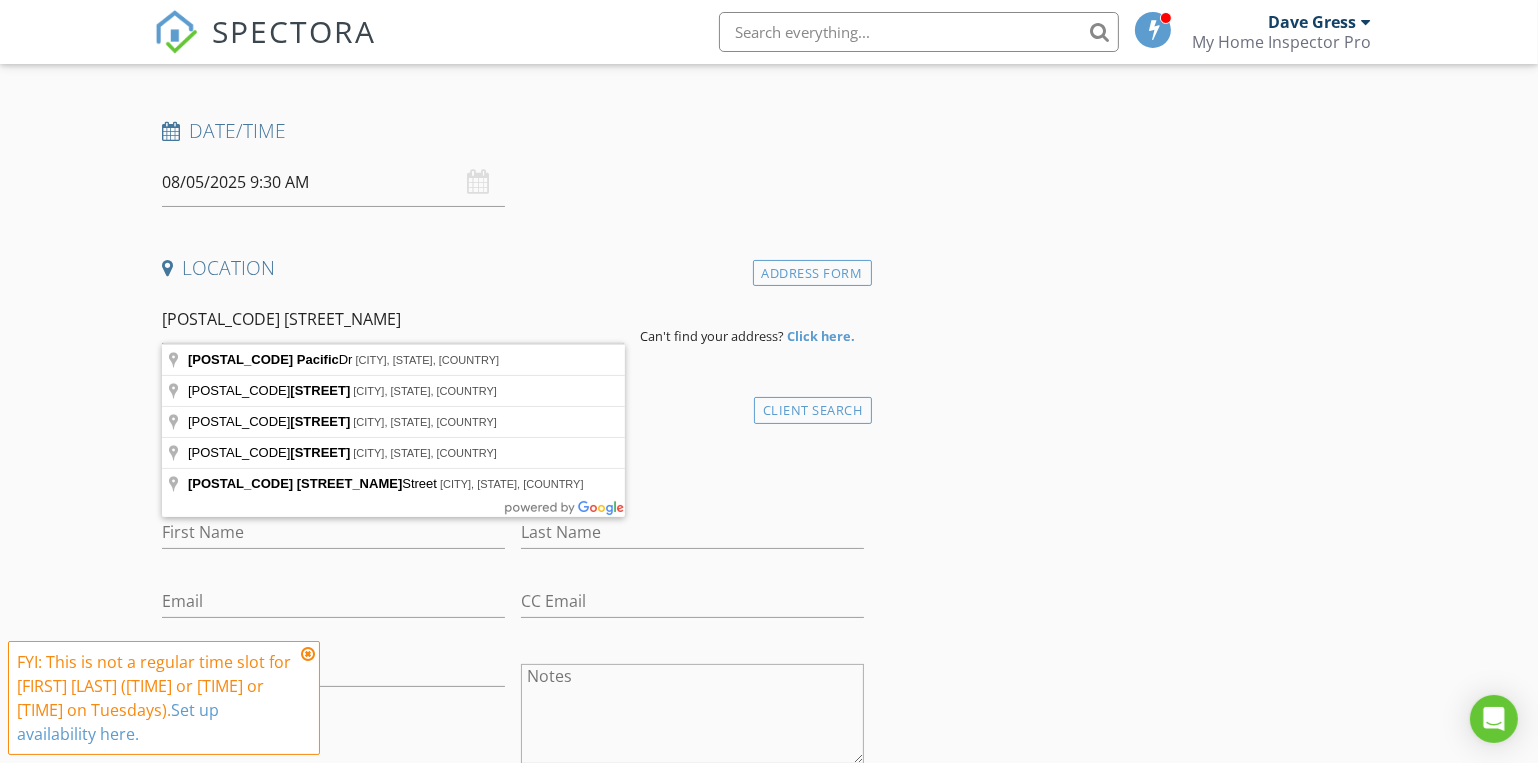type on "26075 Pacific Dr, Lebanon, MO, USA" 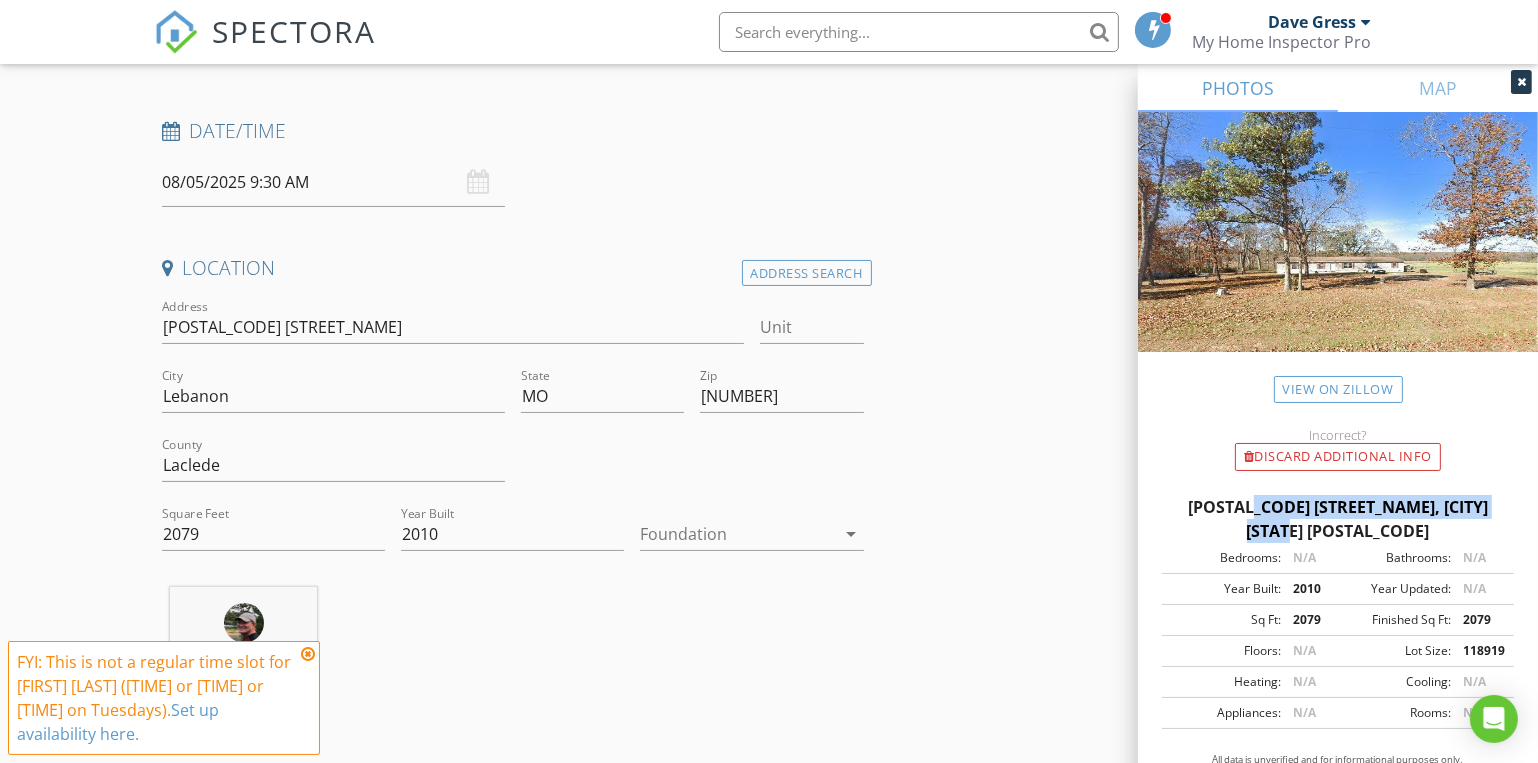 drag, startPoint x: 1186, startPoint y: 511, endPoint x: 1525, endPoint y: 480, distance: 340.41446 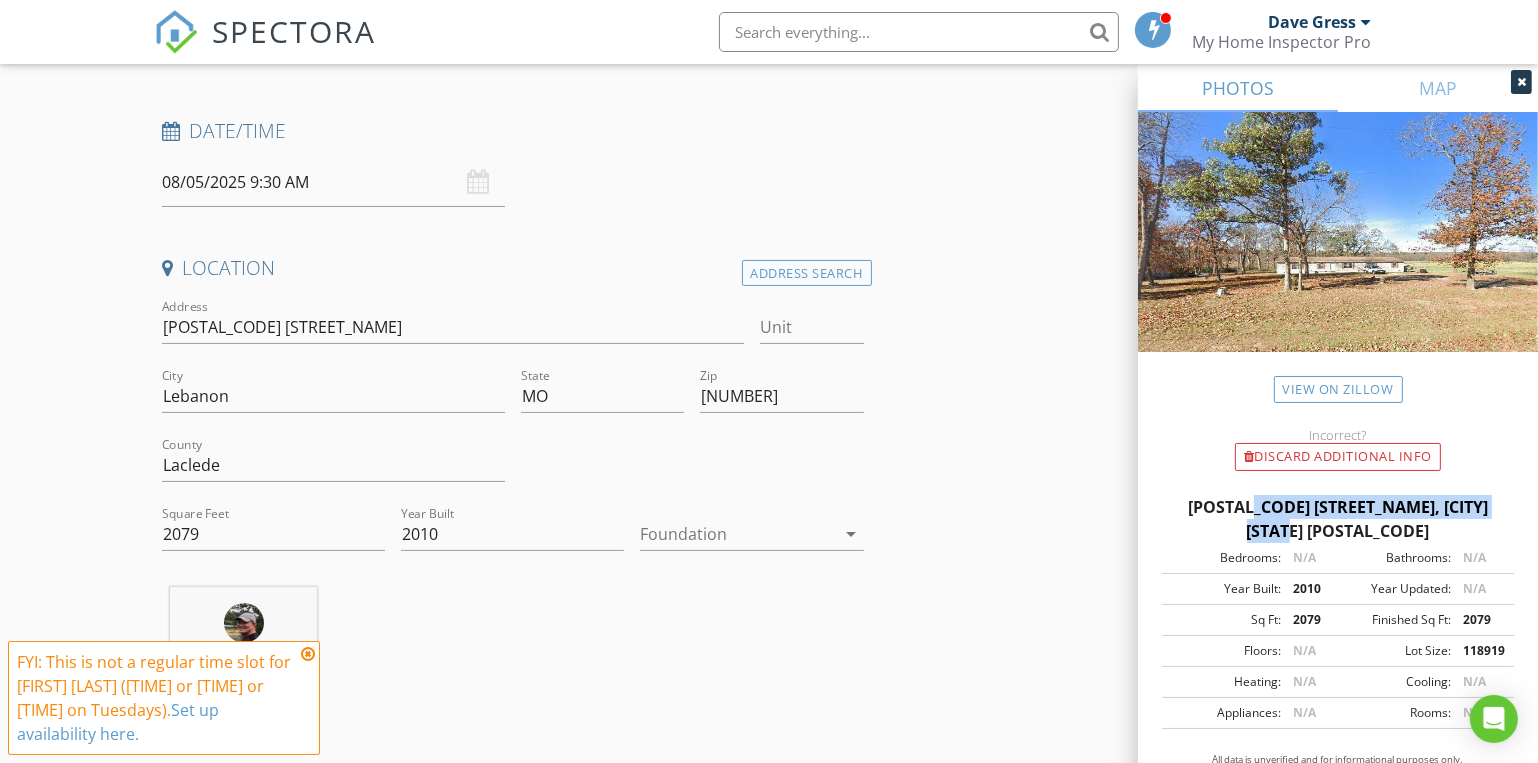 click at bounding box center (737, 534) 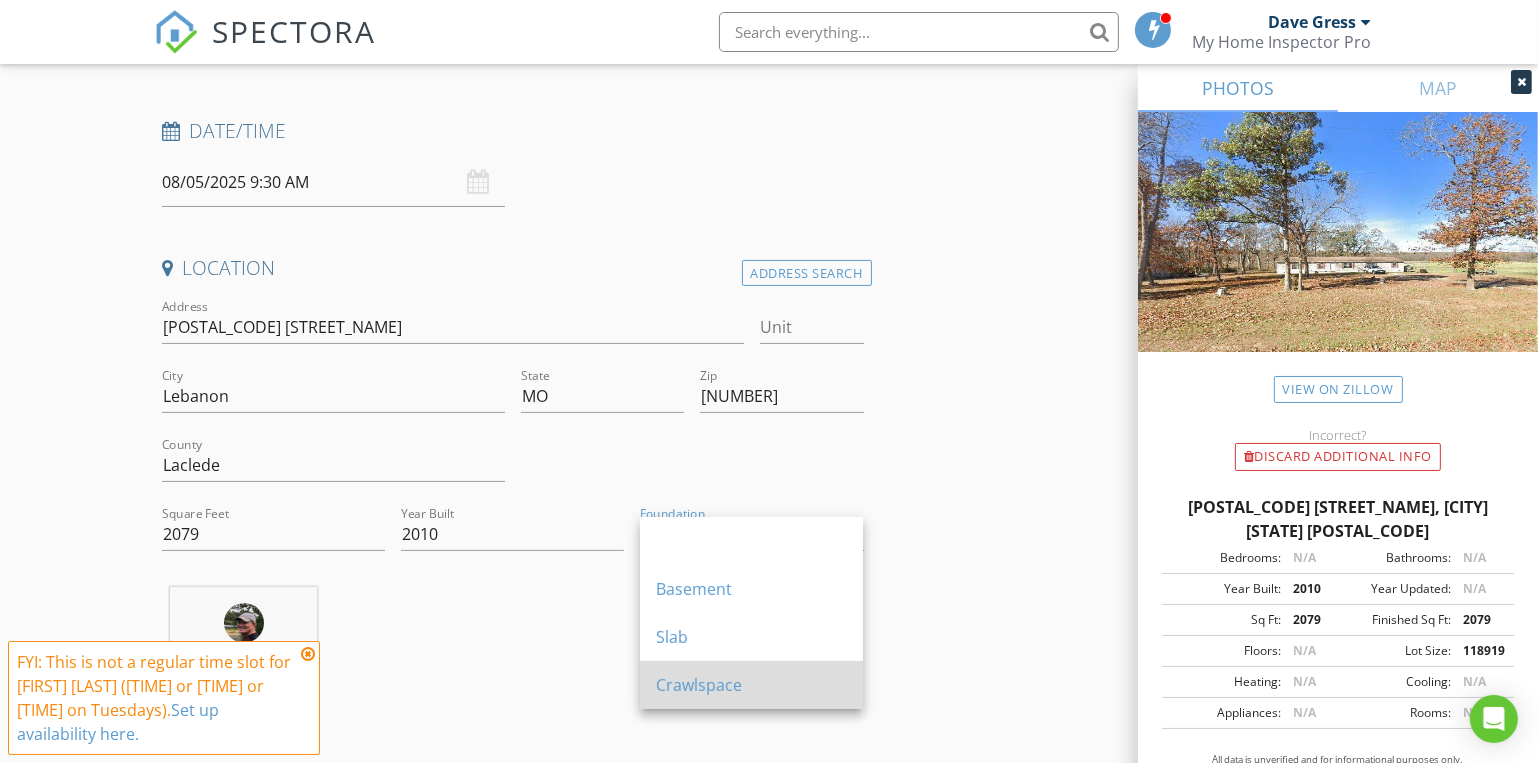 click on "Crawlspace" at bounding box center (751, 685) 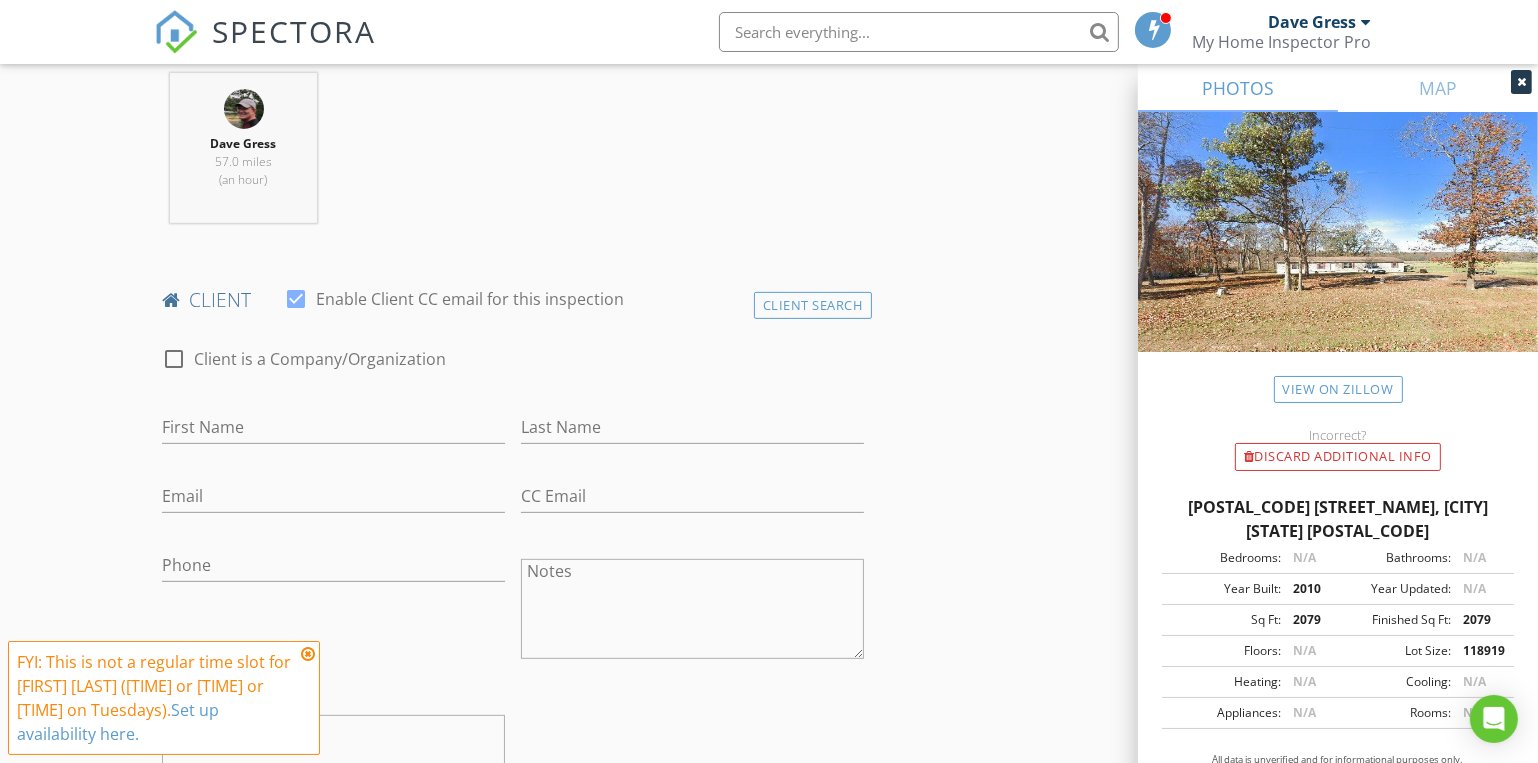 scroll, scrollTop: 818, scrollLeft: 0, axis: vertical 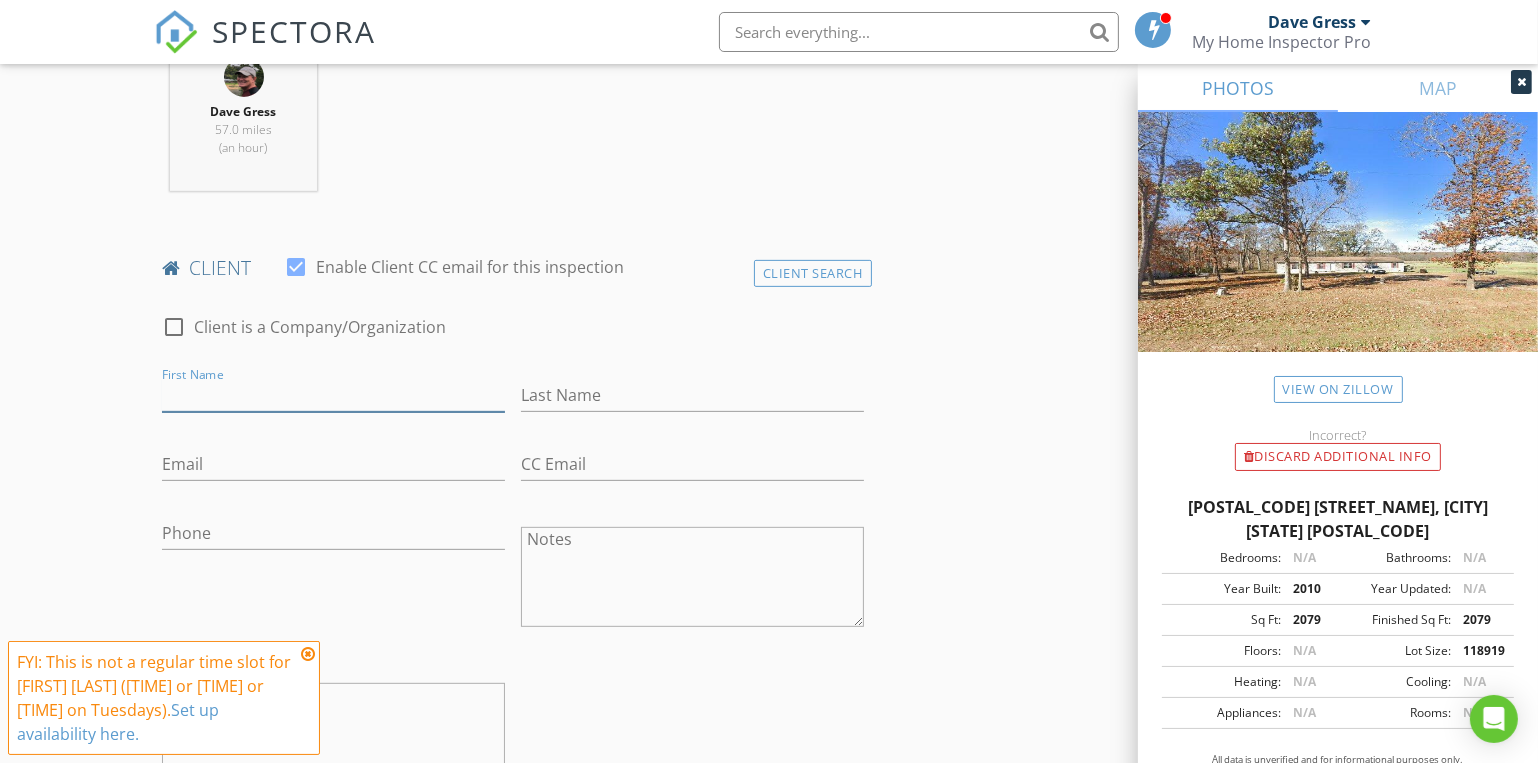 click on "First Name" at bounding box center (333, 395) 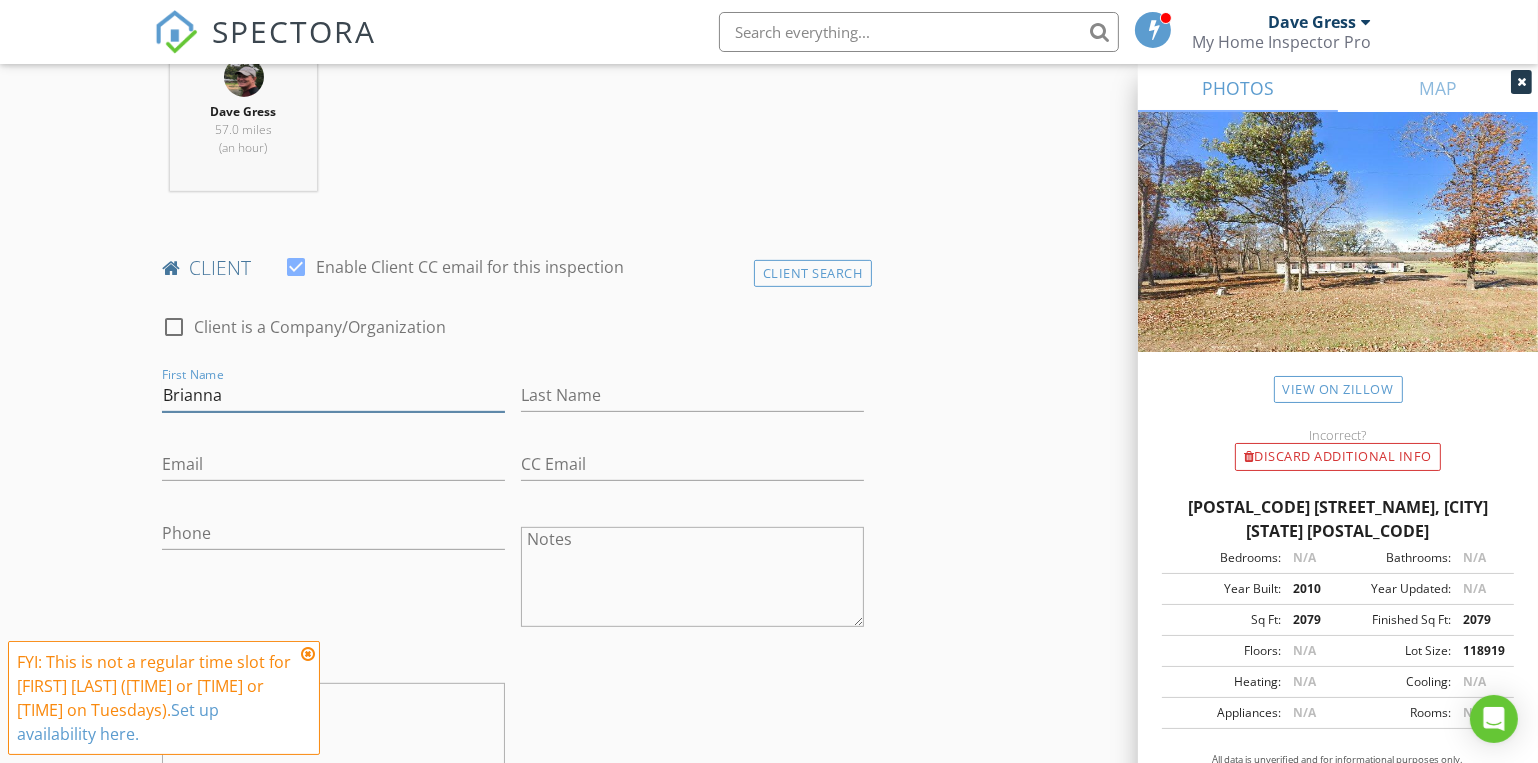 type on "Brianna" 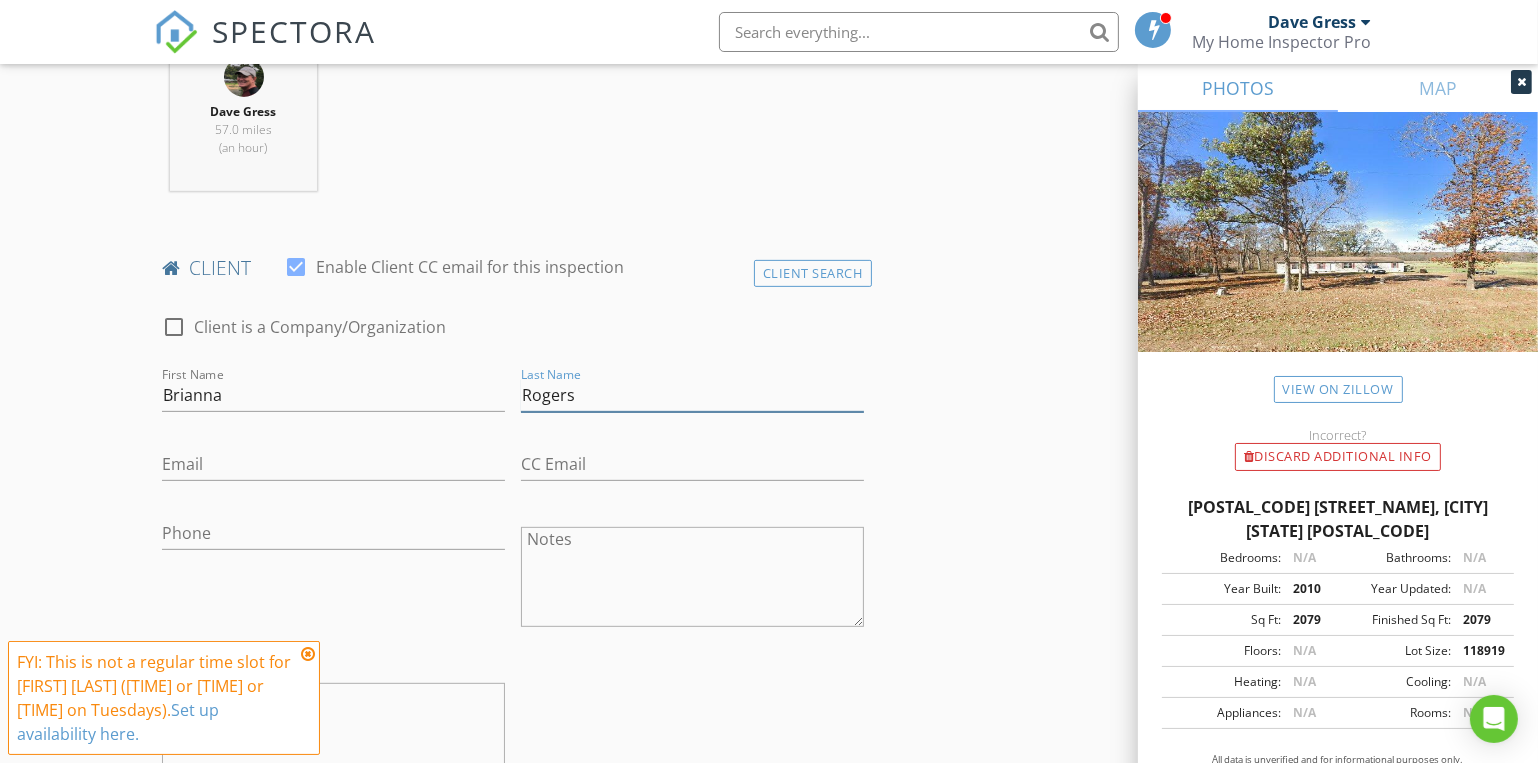 type on "Rogers" 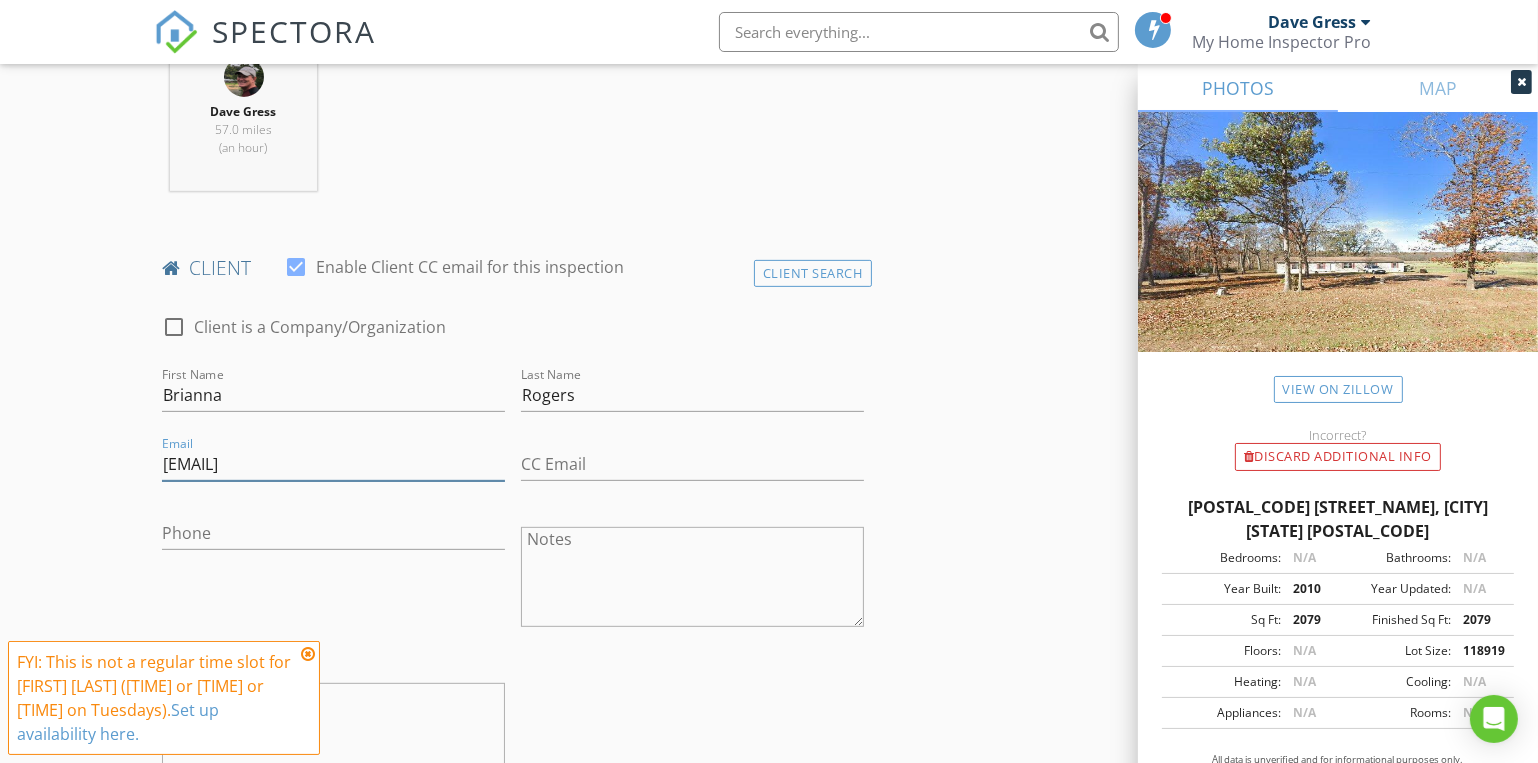type on "[EMAIL]" 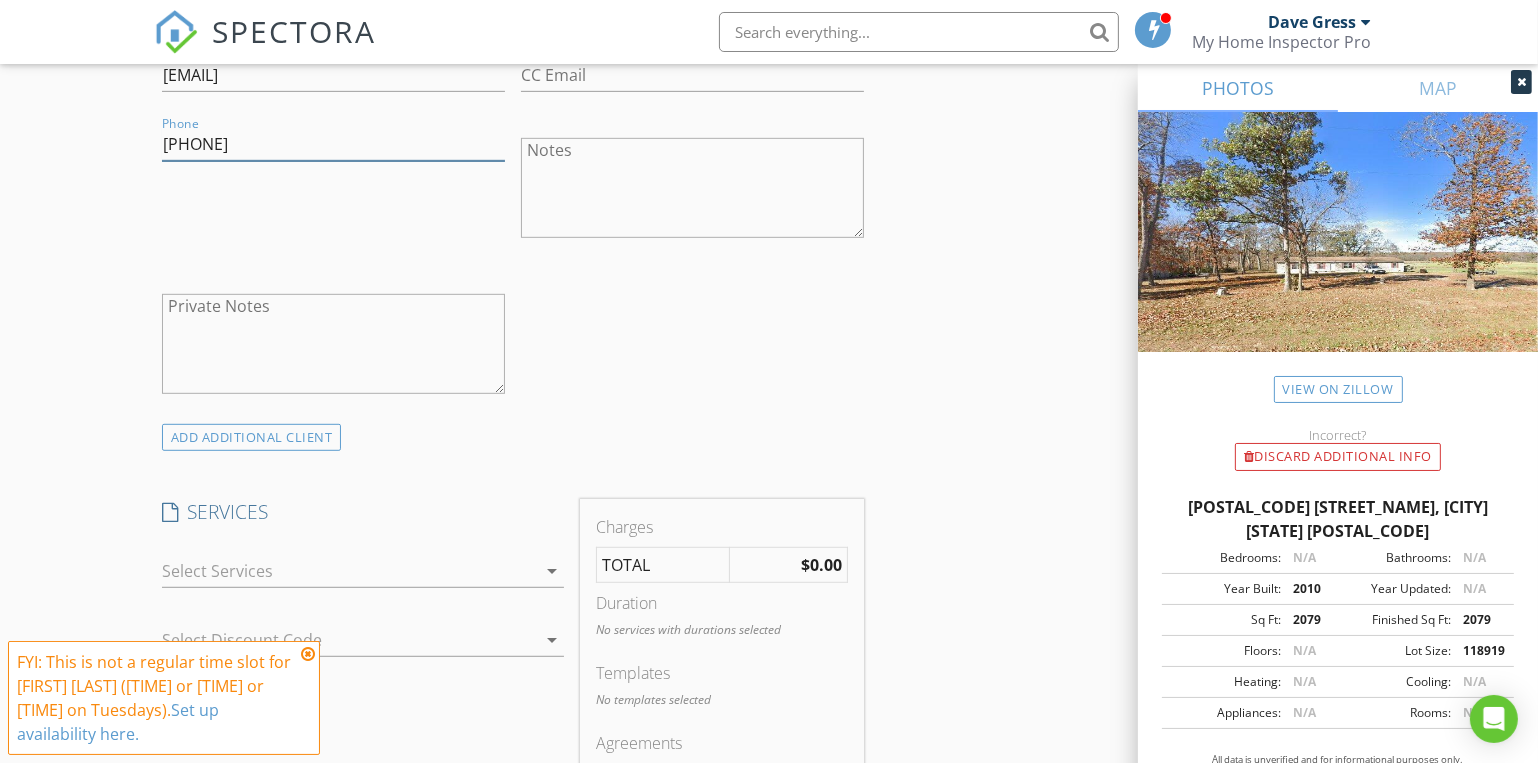 scroll, scrollTop: 1363, scrollLeft: 0, axis: vertical 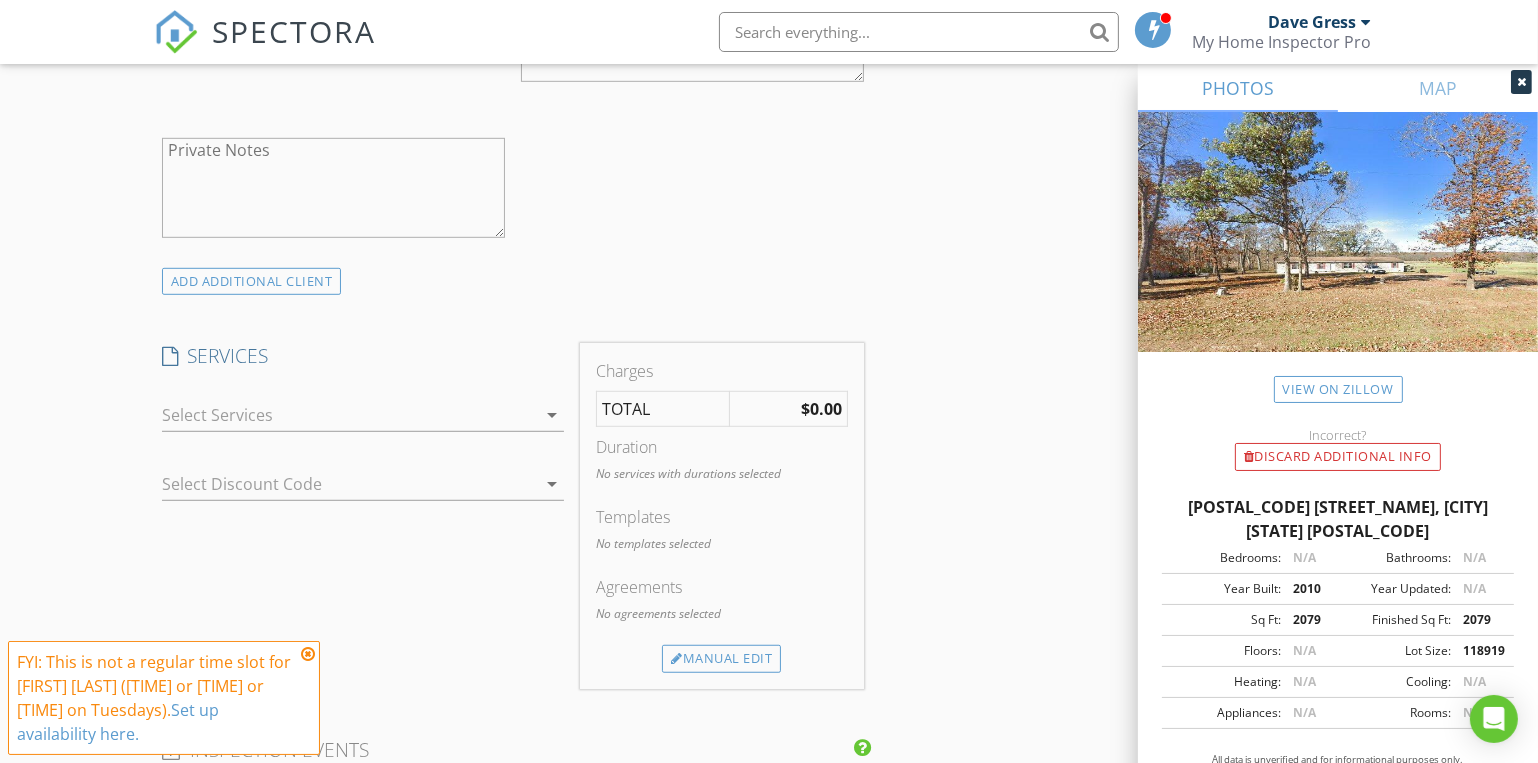 type on "[PHONE]" 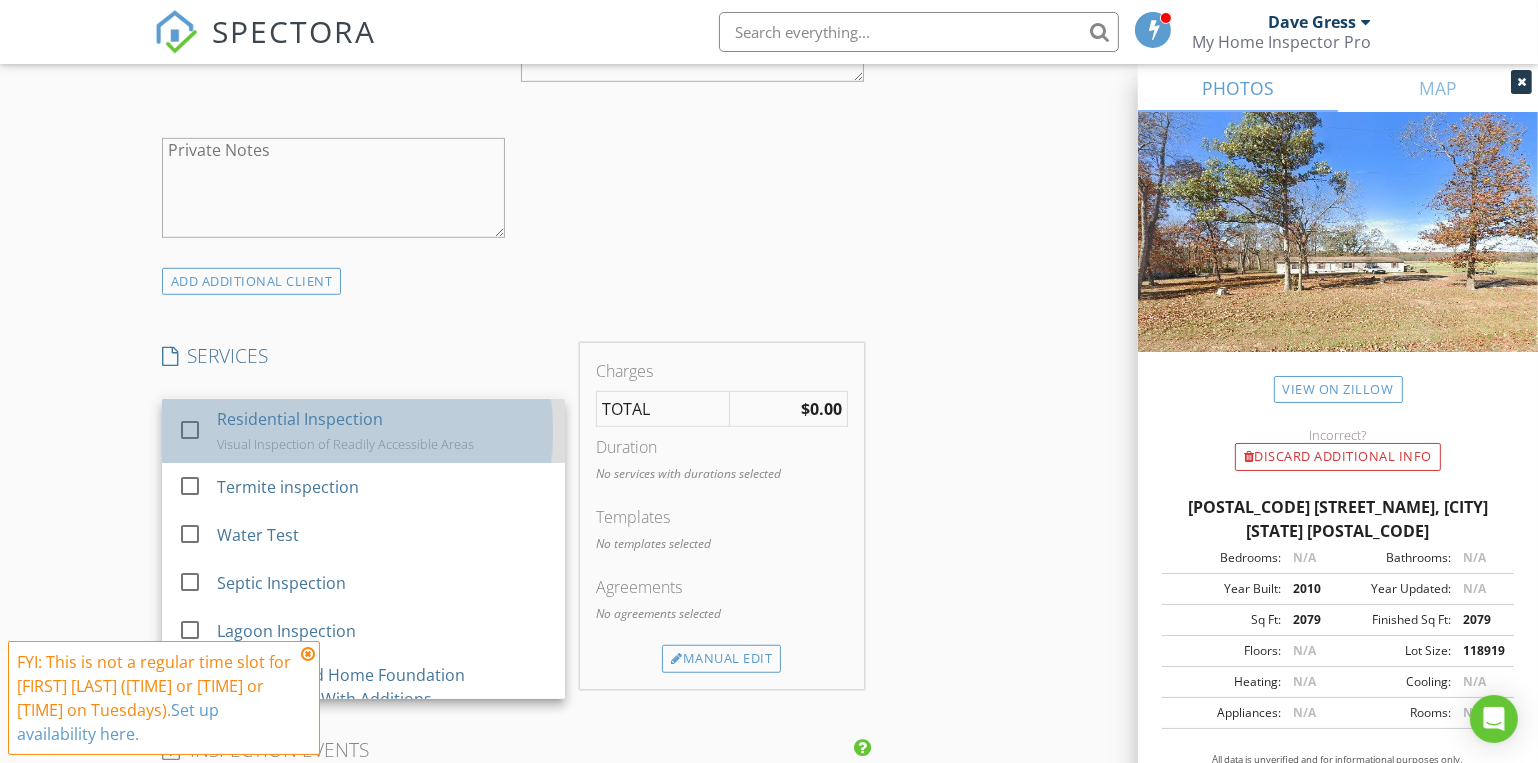 click on "Residential Inspection" at bounding box center [300, 419] 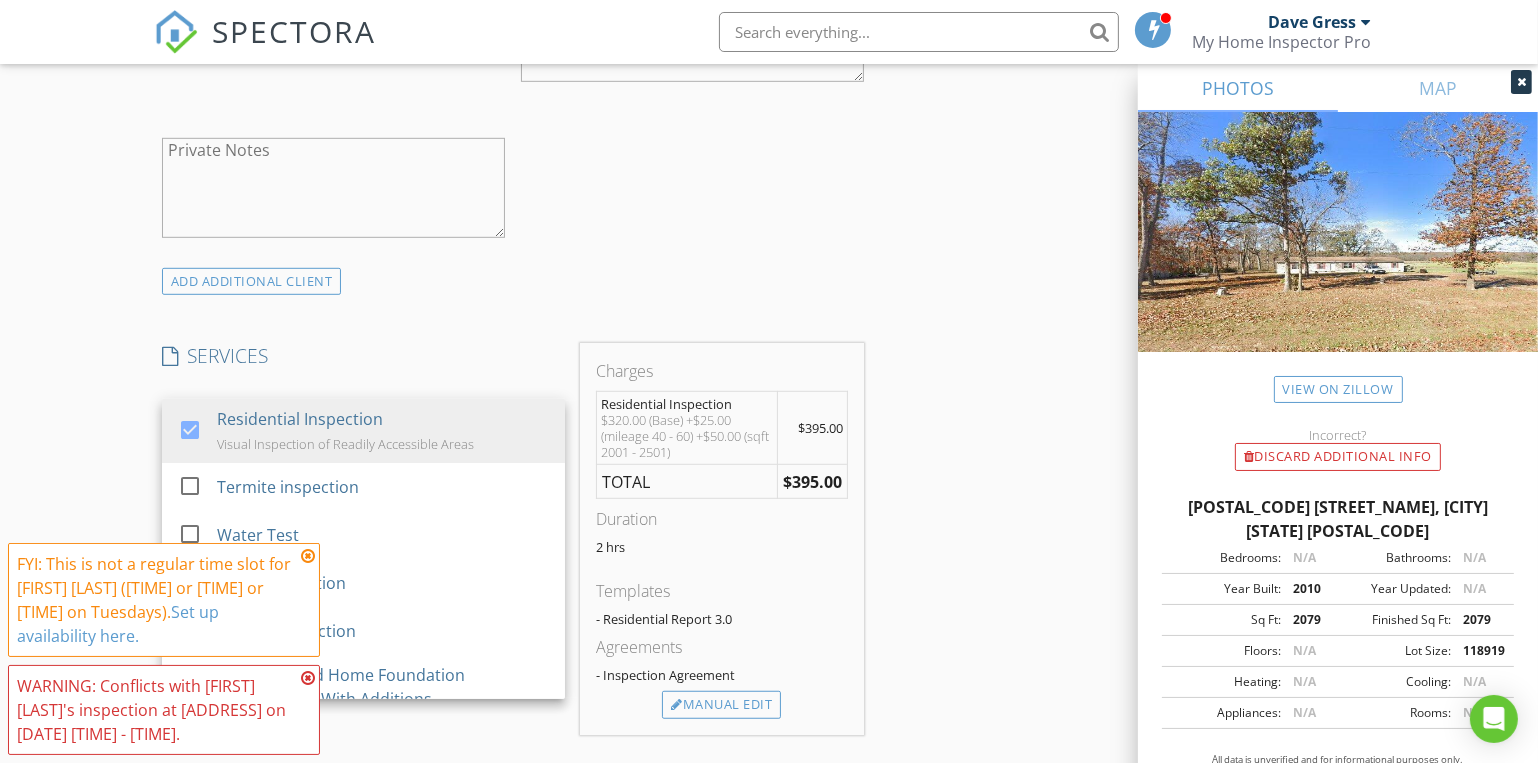 click at bounding box center [308, 556] 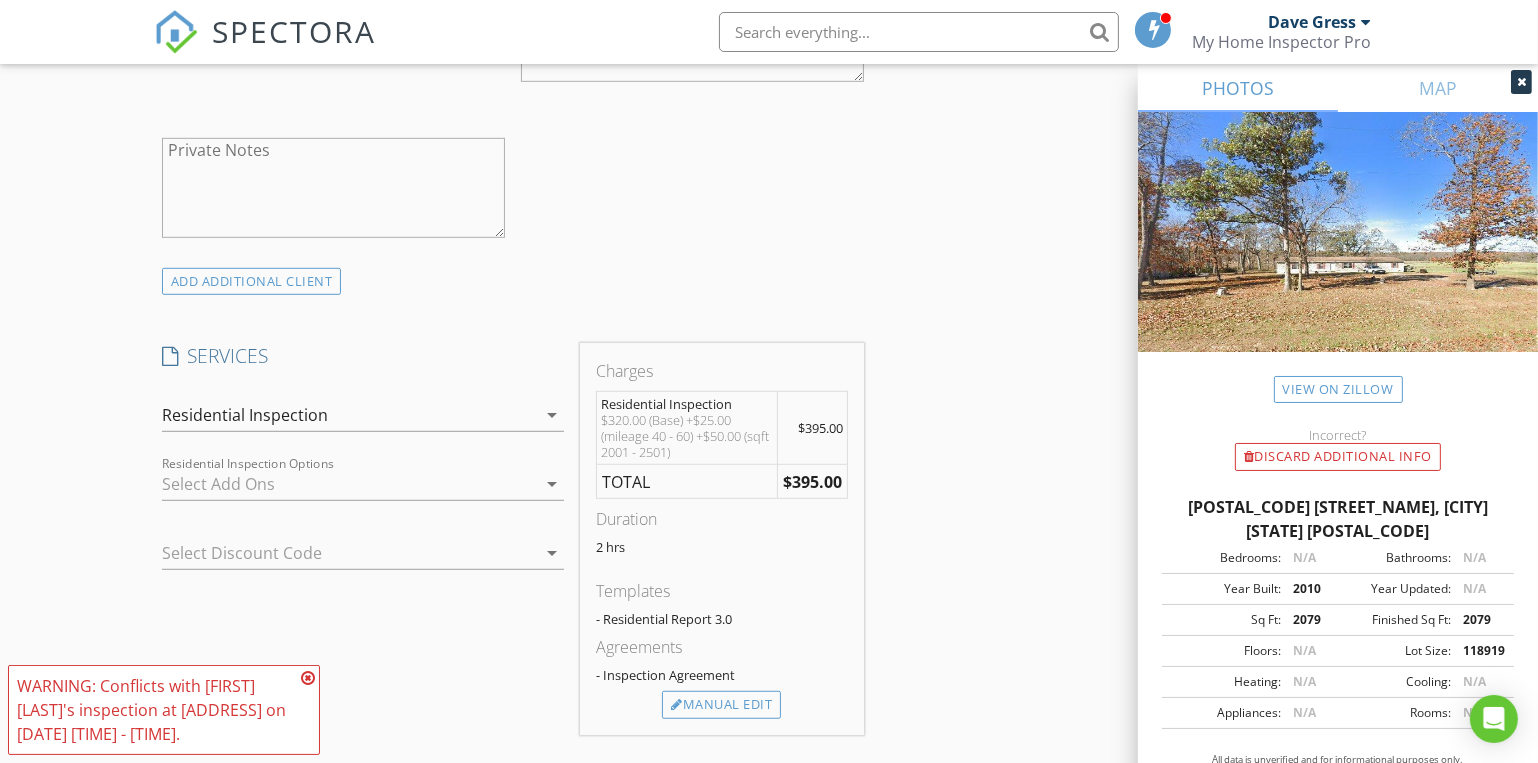 click at bounding box center (308, 678) 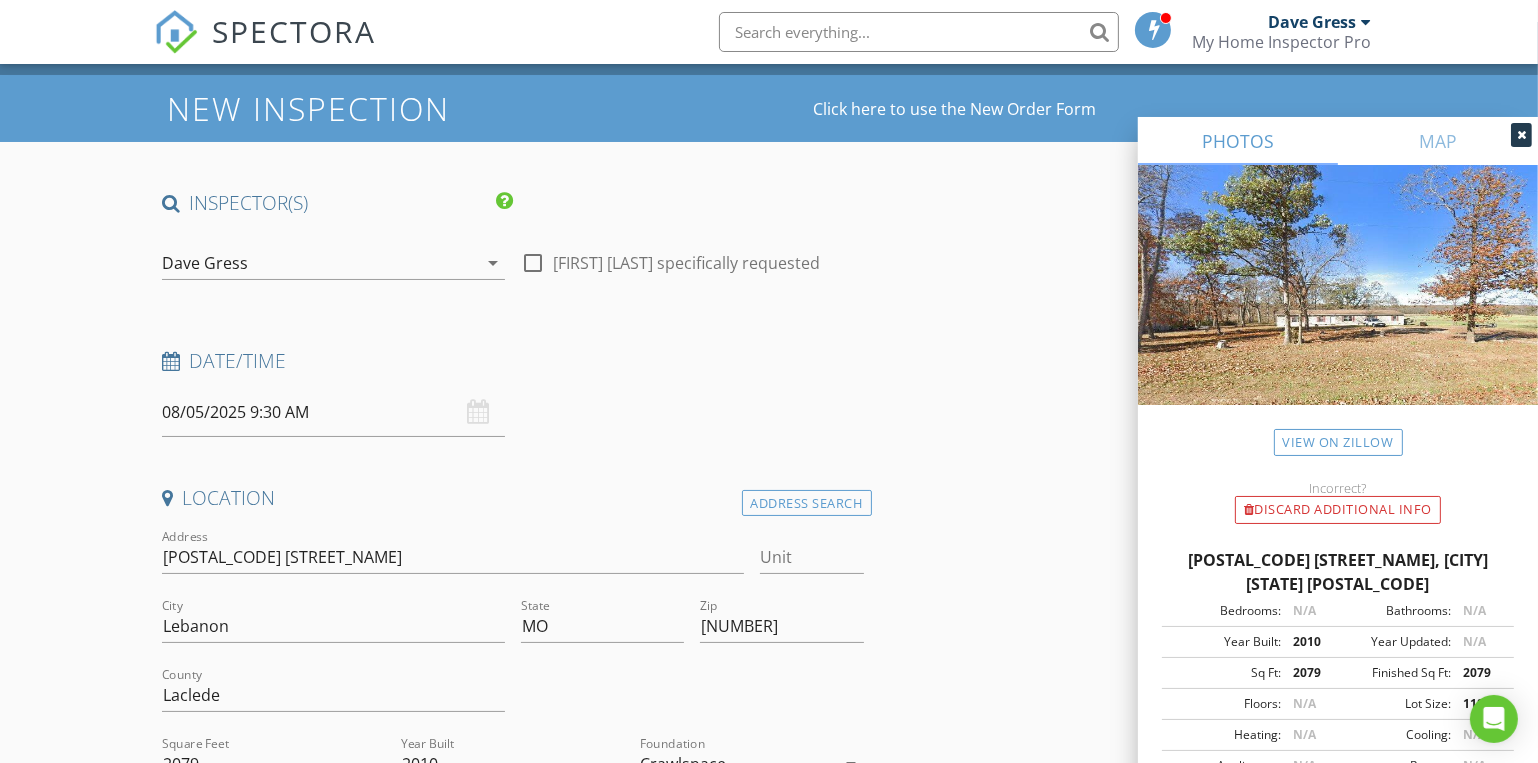scroll, scrollTop: 0, scrollLeft: 0, axis: both 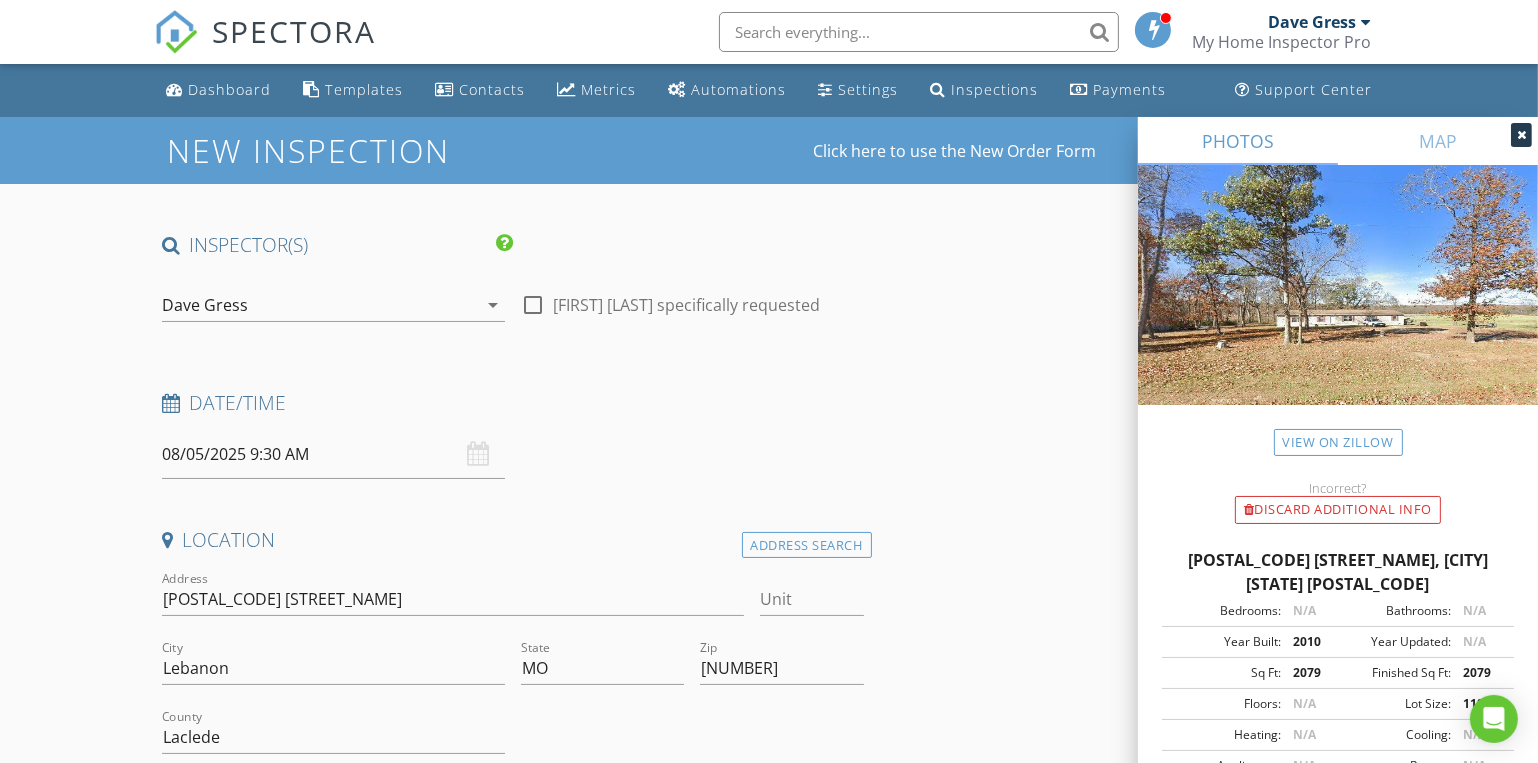 click on "Dave Gress" at bounding box center (319, 305) 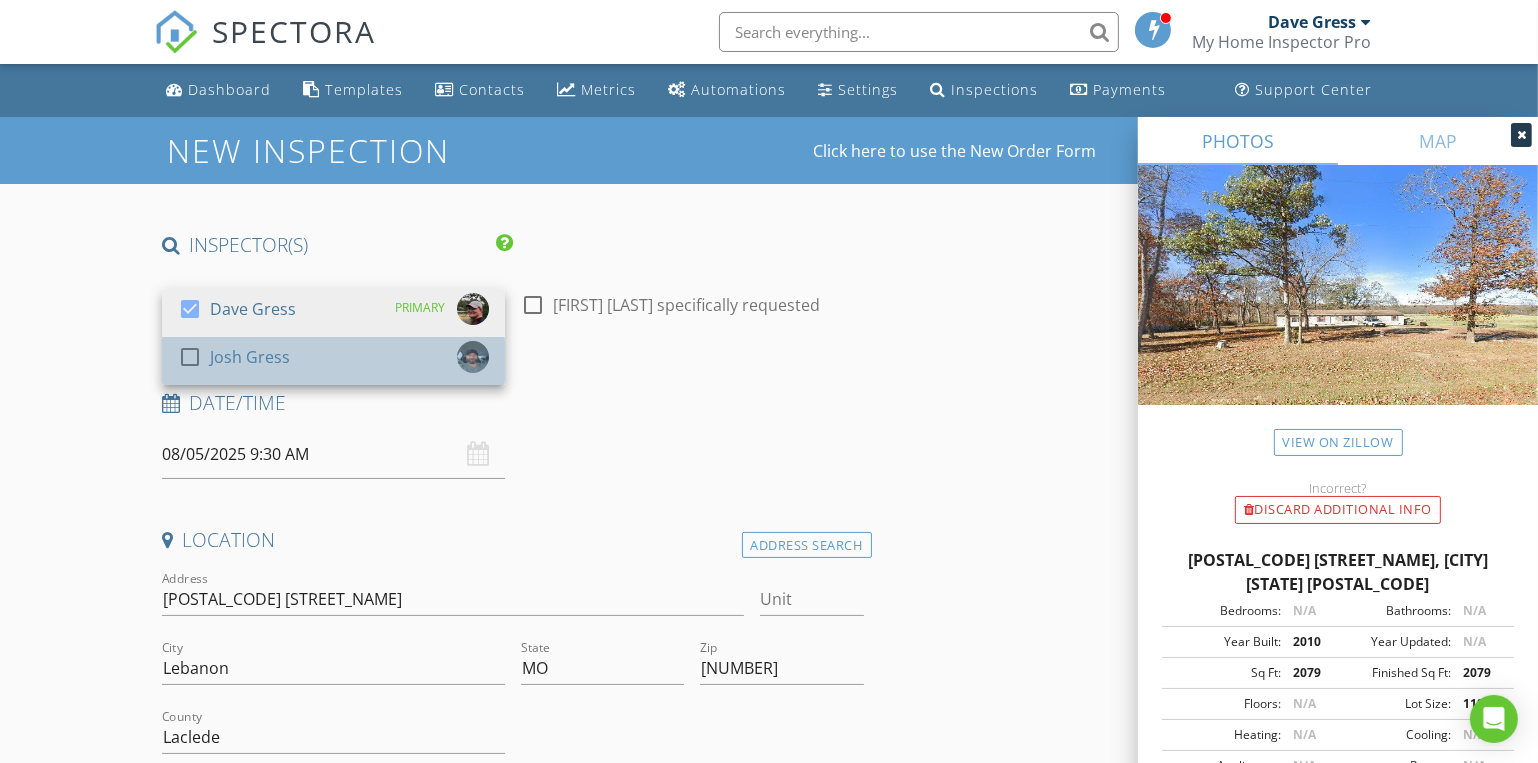 click on "Josh Gress" at bounding box center (250, 357) 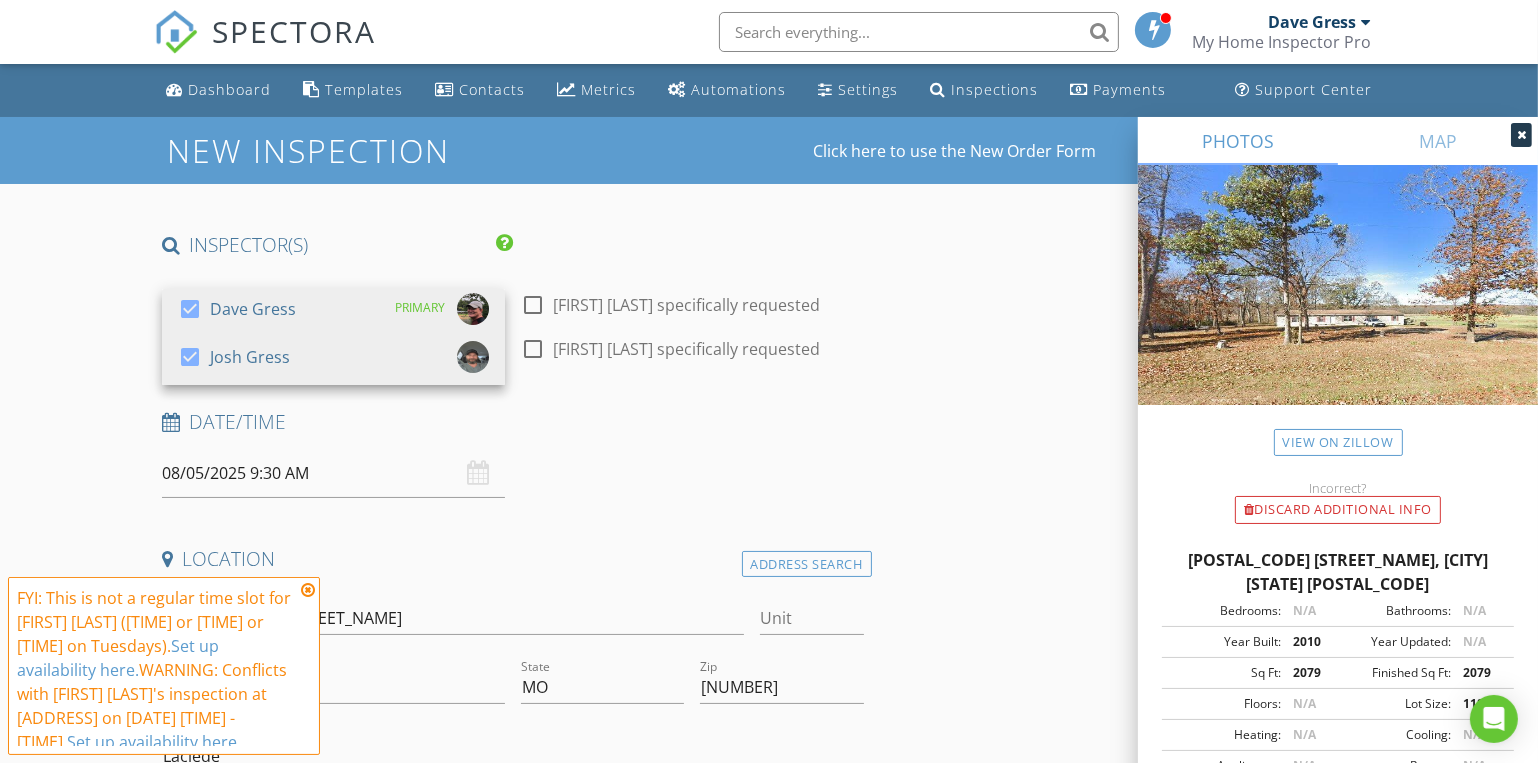 click on "Date/Time" at bounding box center (513, 422) 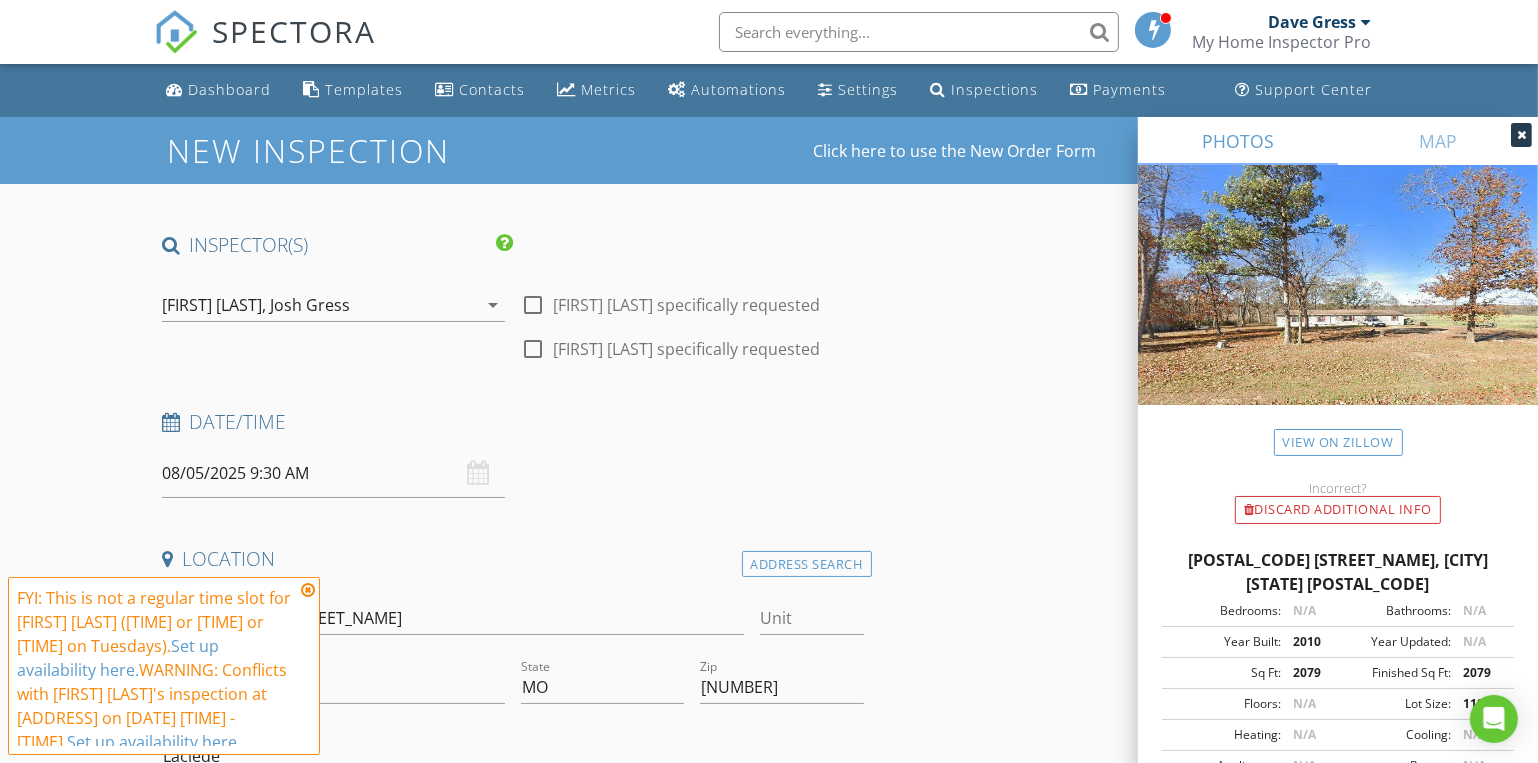 click at bounding box center (308, 590) 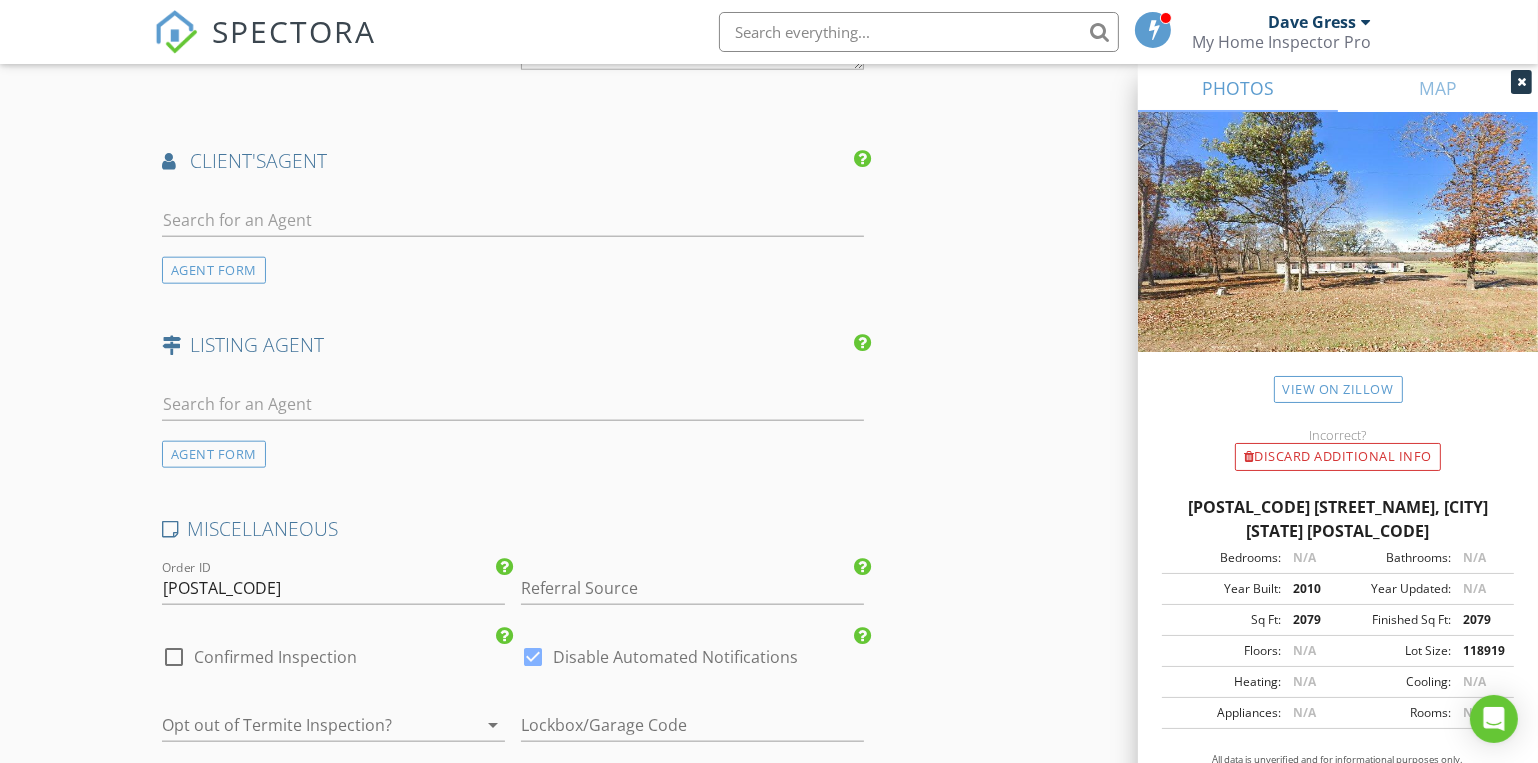 scroll, scrollTop: 2454, scrollLeft: 0, axis: vertical 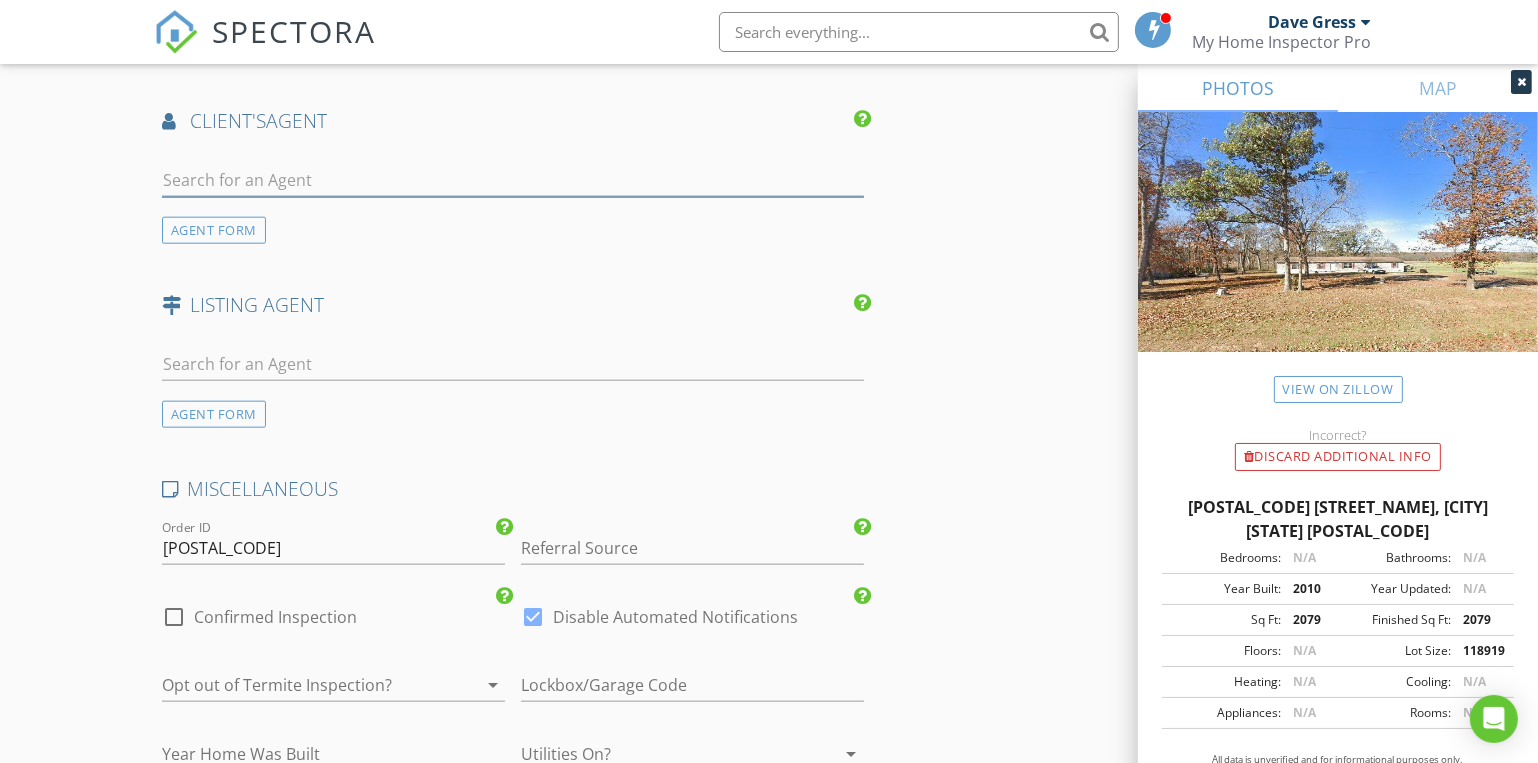 click at bounding box center [513, 180] 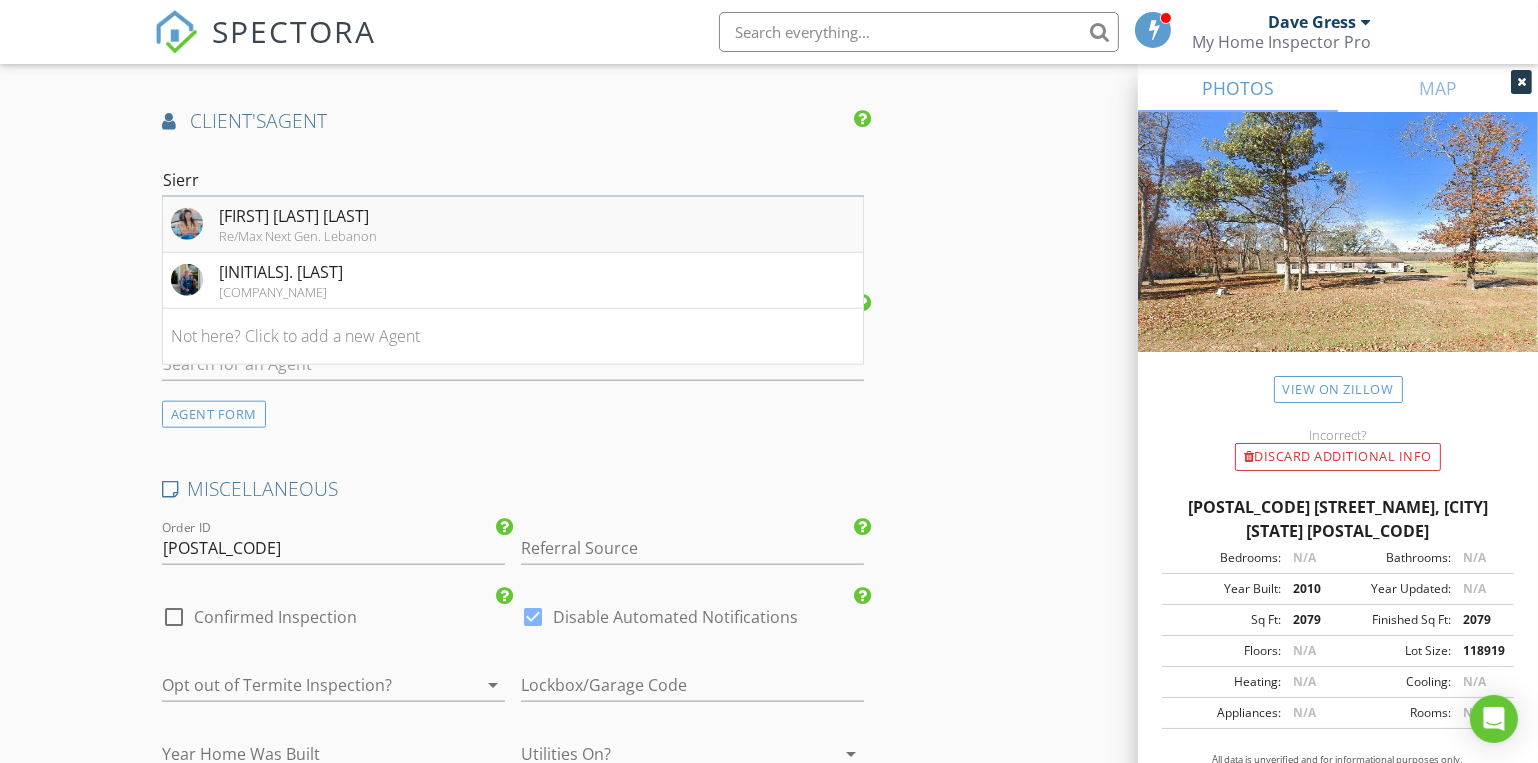 type on "Sierr" 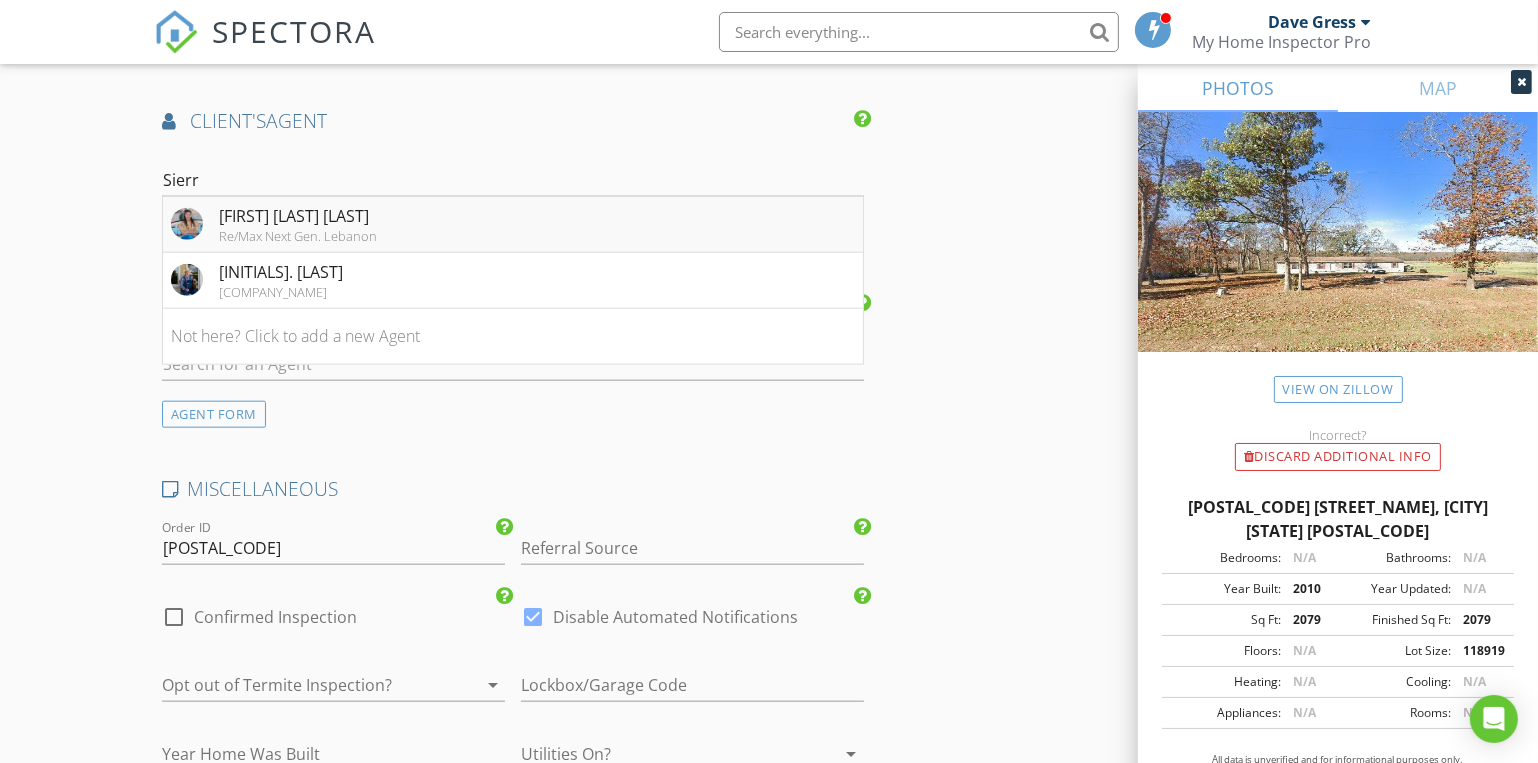 click on "Re/Max Next Gen. Lebanon" at bounding box center (298, 236) 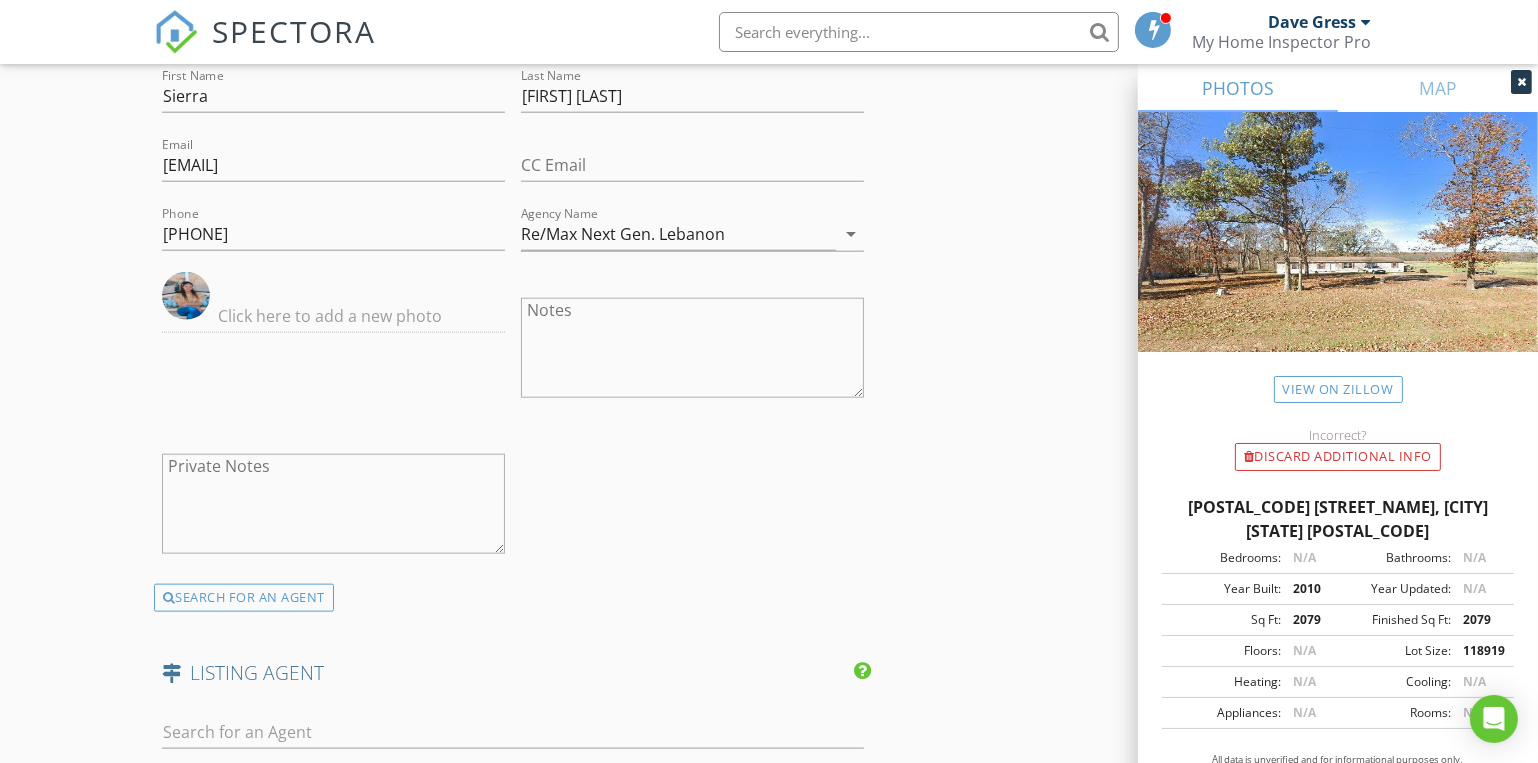 scroll, scrollTop: 2727, scrollLeft: 0, axis: vertical 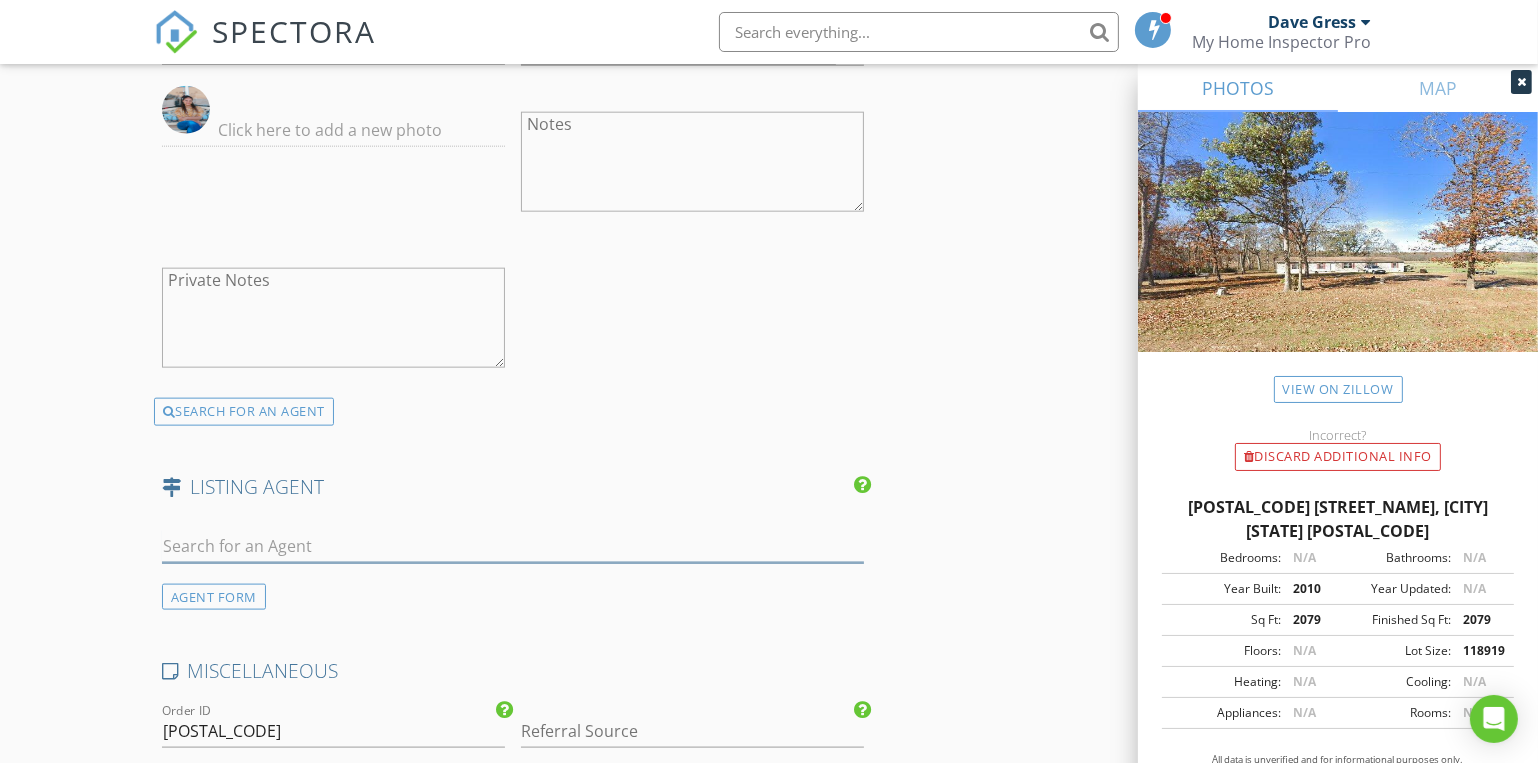 click at bounding box center (513, 546) 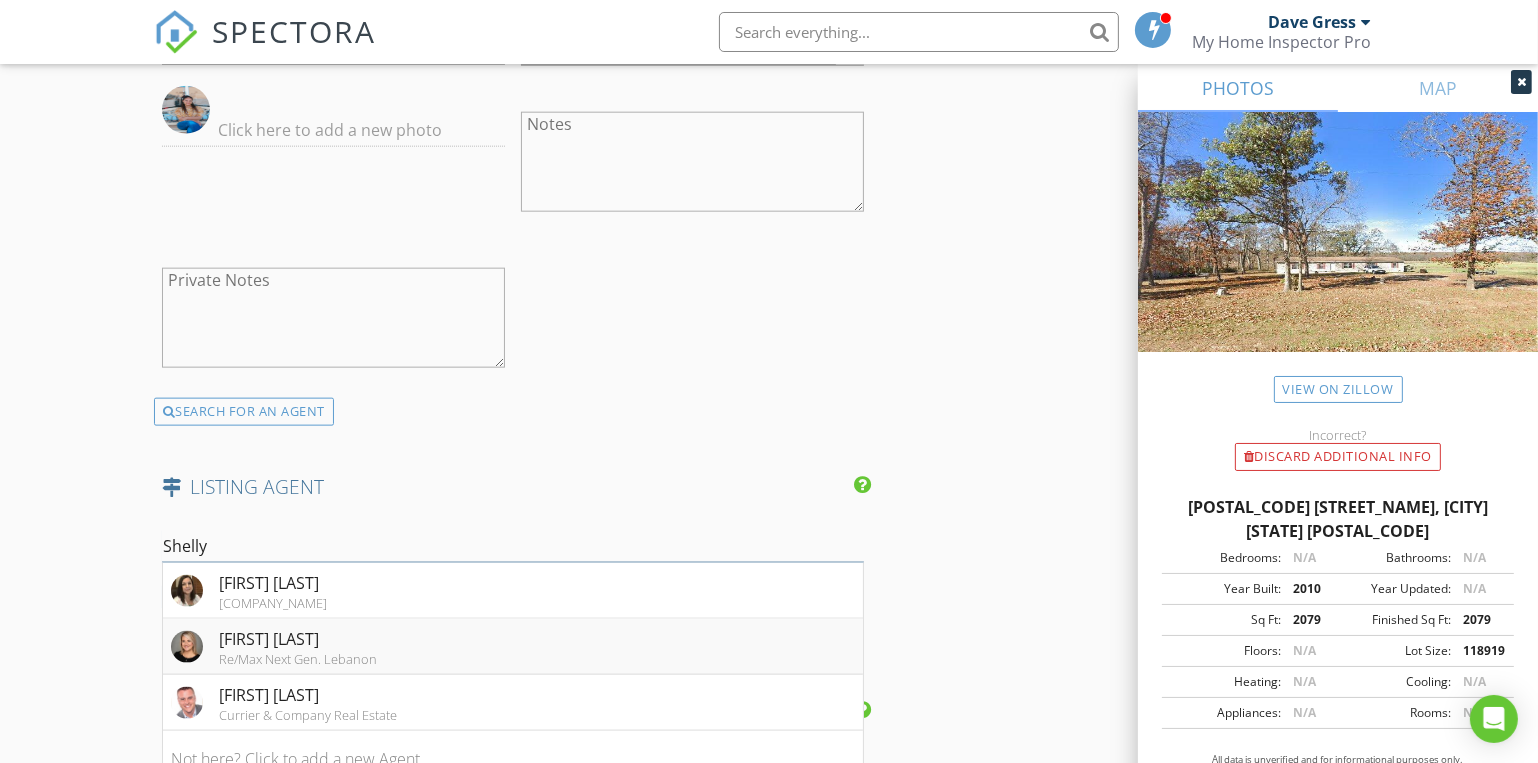 type on "Shelly" 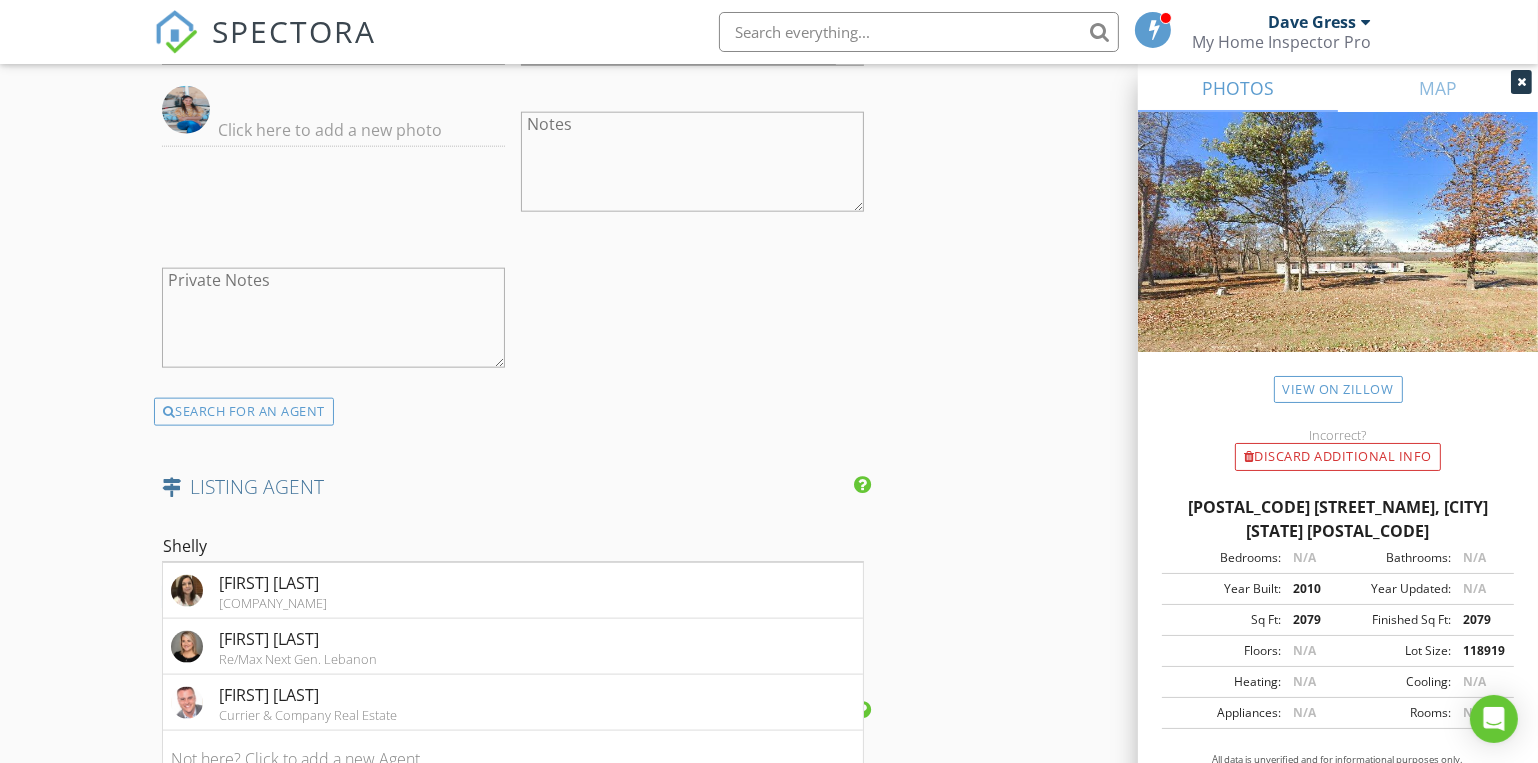 click on "Shelly [LAST]" at bounding box center [298, 639] 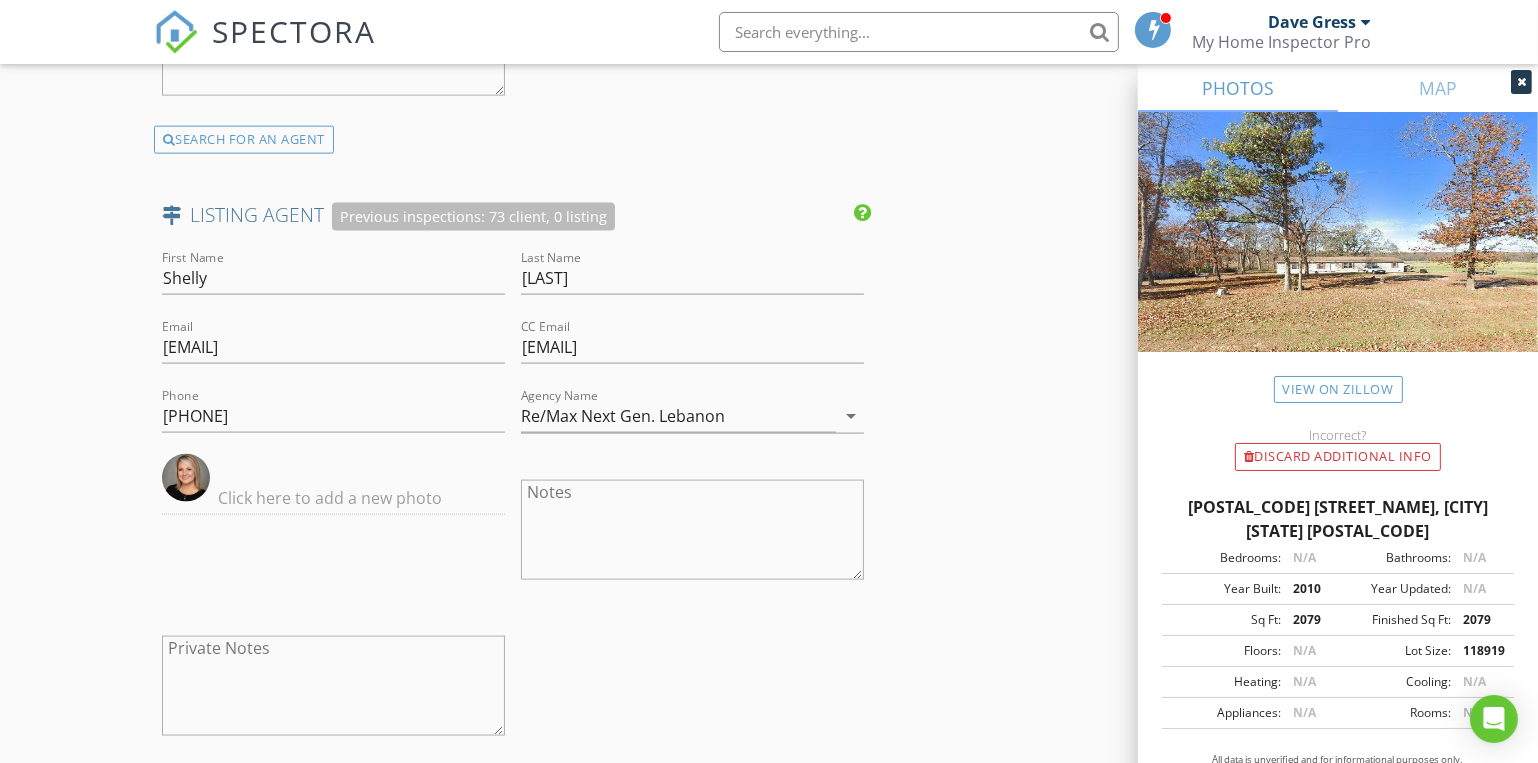 scroll, scrollTop: 3272, scrollLeft: 0, axis: vertical 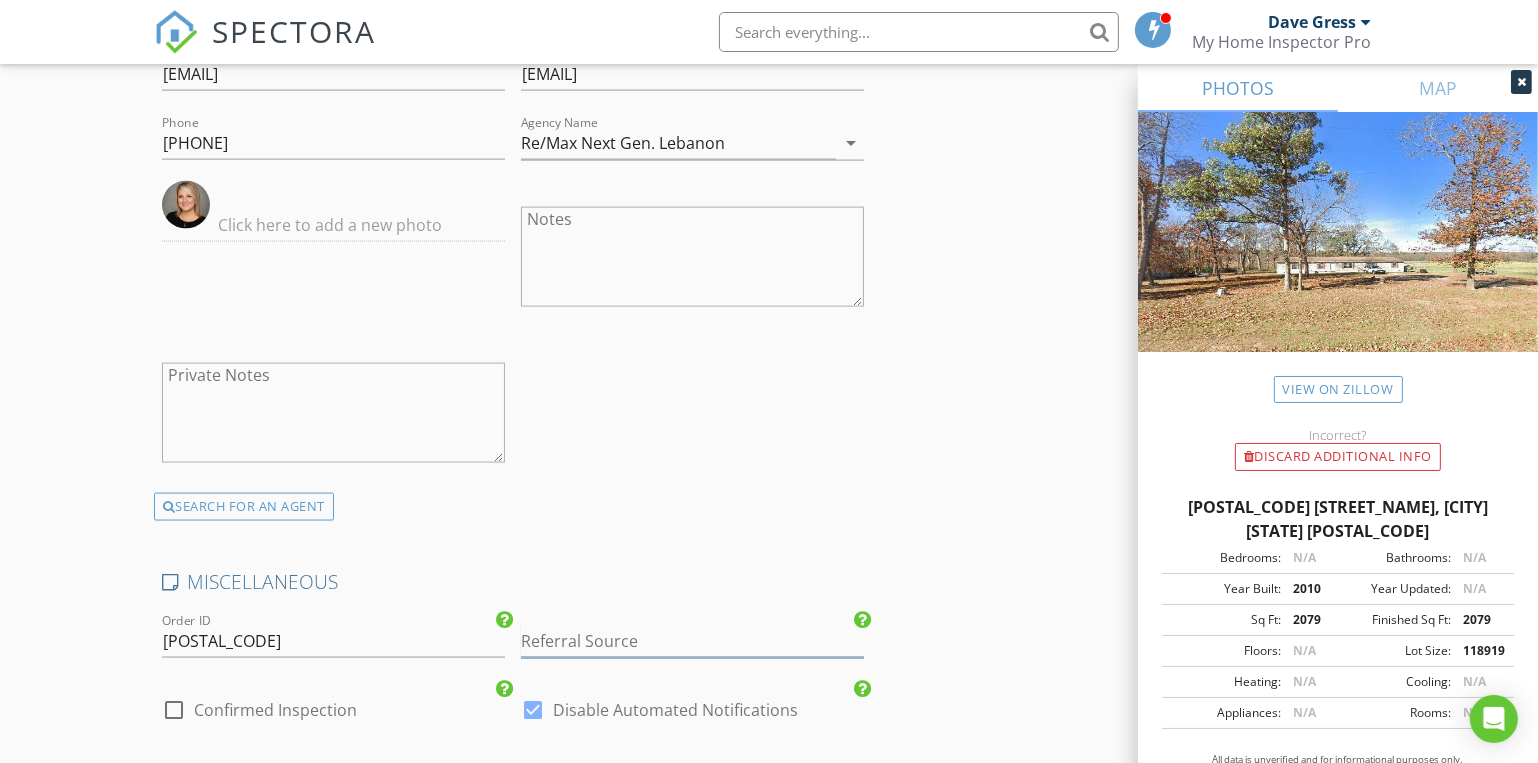 click at bounding box center [692, 641] 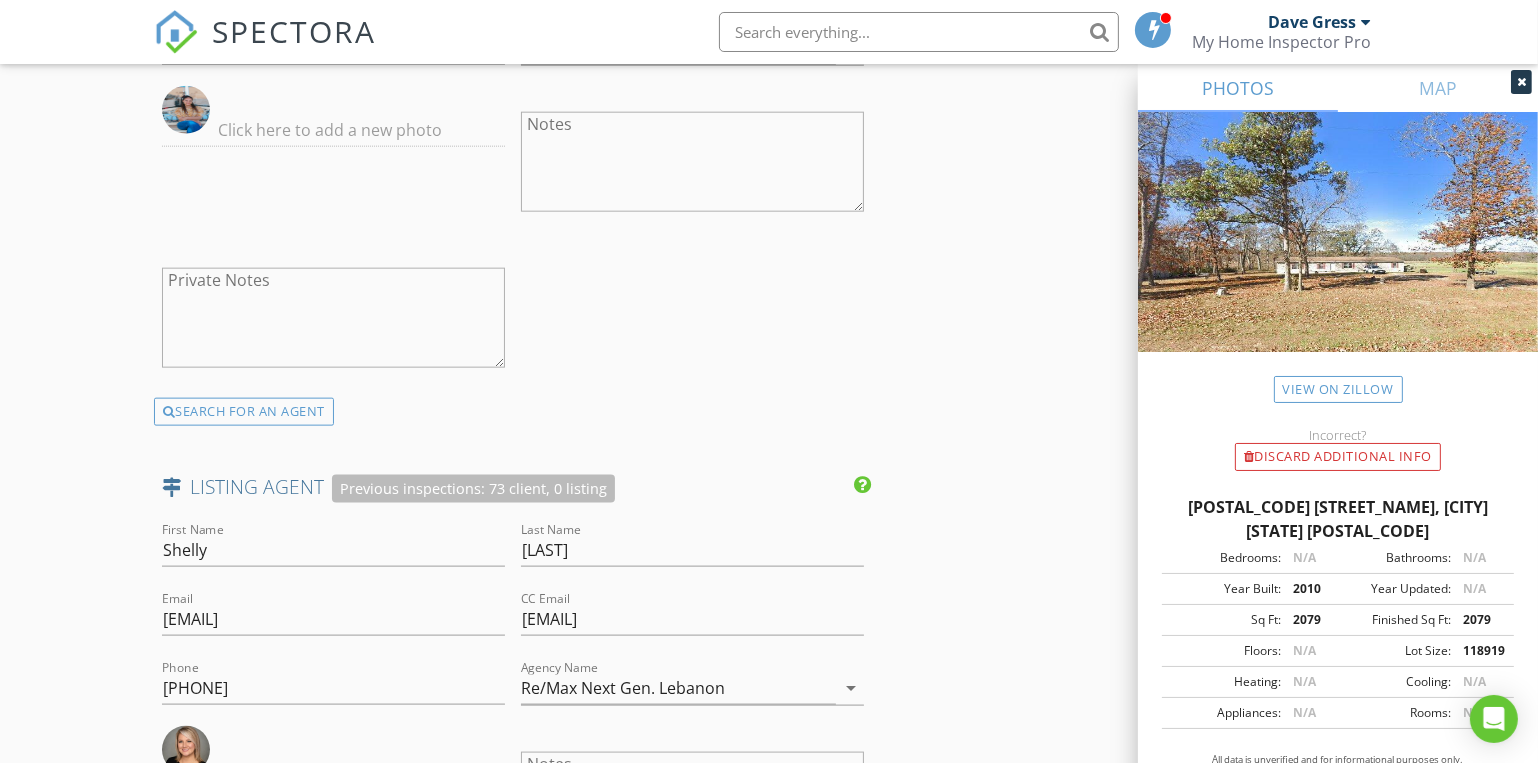 scroll, scrollTop: 2454, scrollLeft: 0, axis: vertical 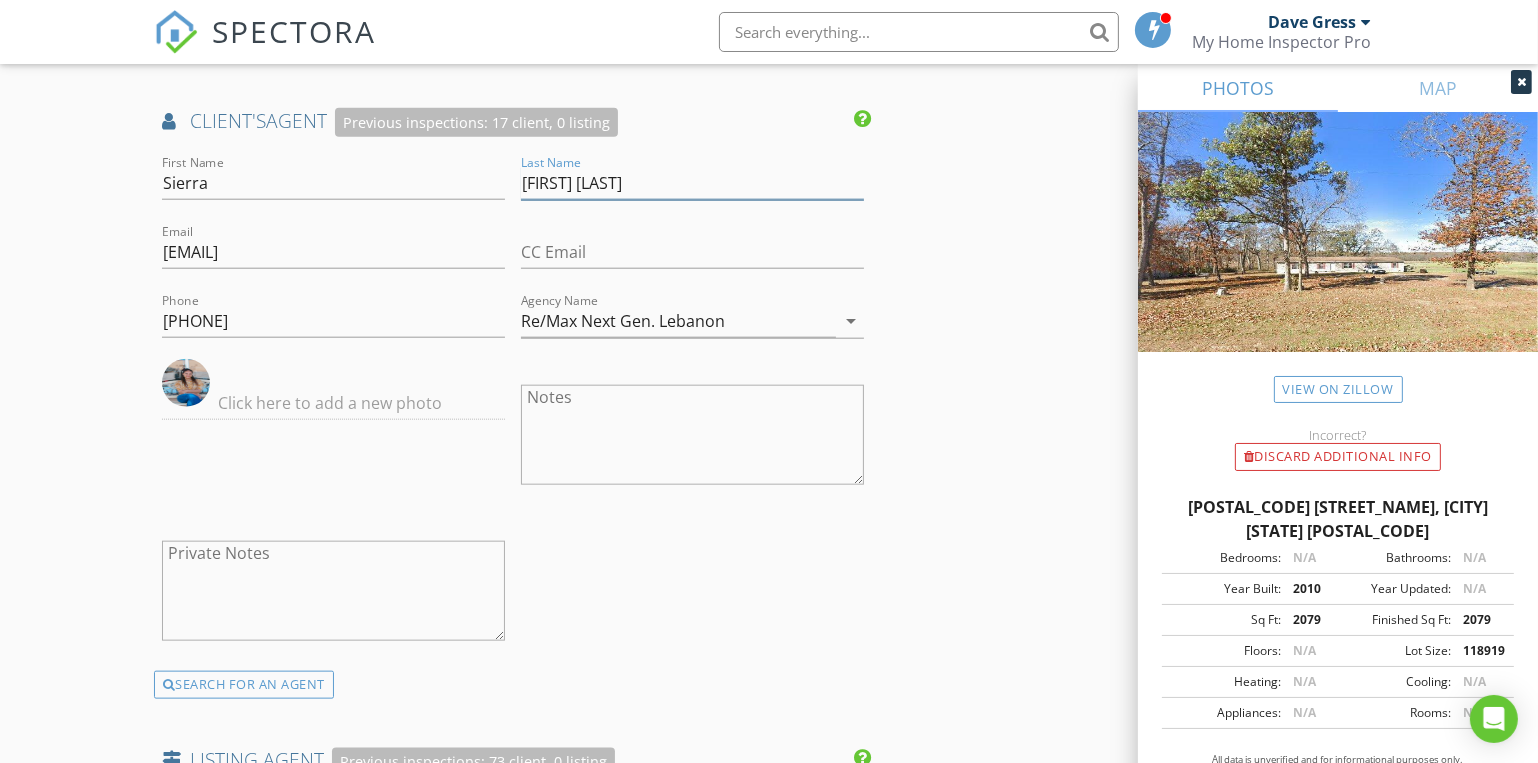 drag, startPoint x: 576, startPoint y: 180, endPoint x: 522, endPoint y: 181, distance: 54.00926 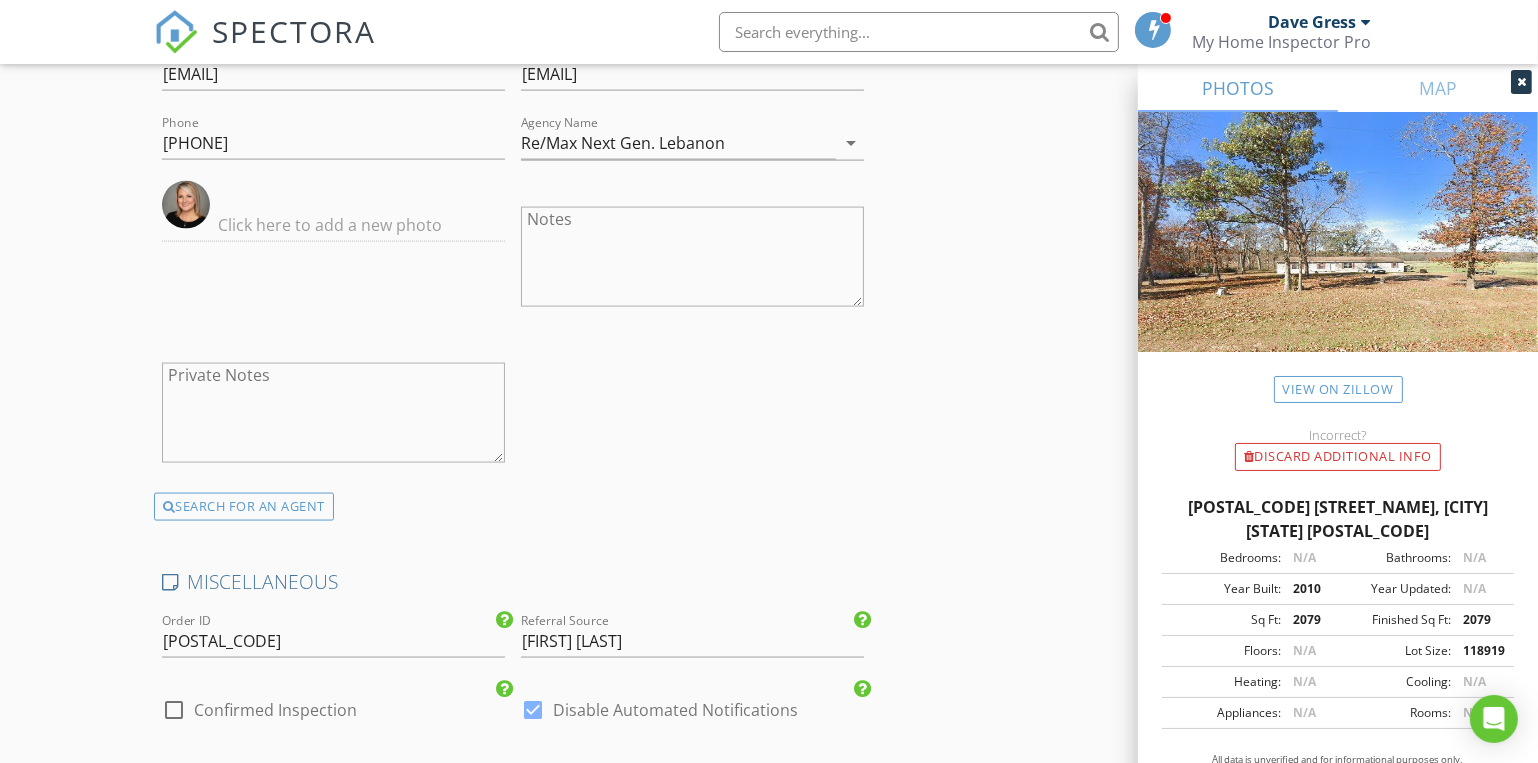 scroll, scrollTop: 3545, scrollLeft: 0, axis: vertical 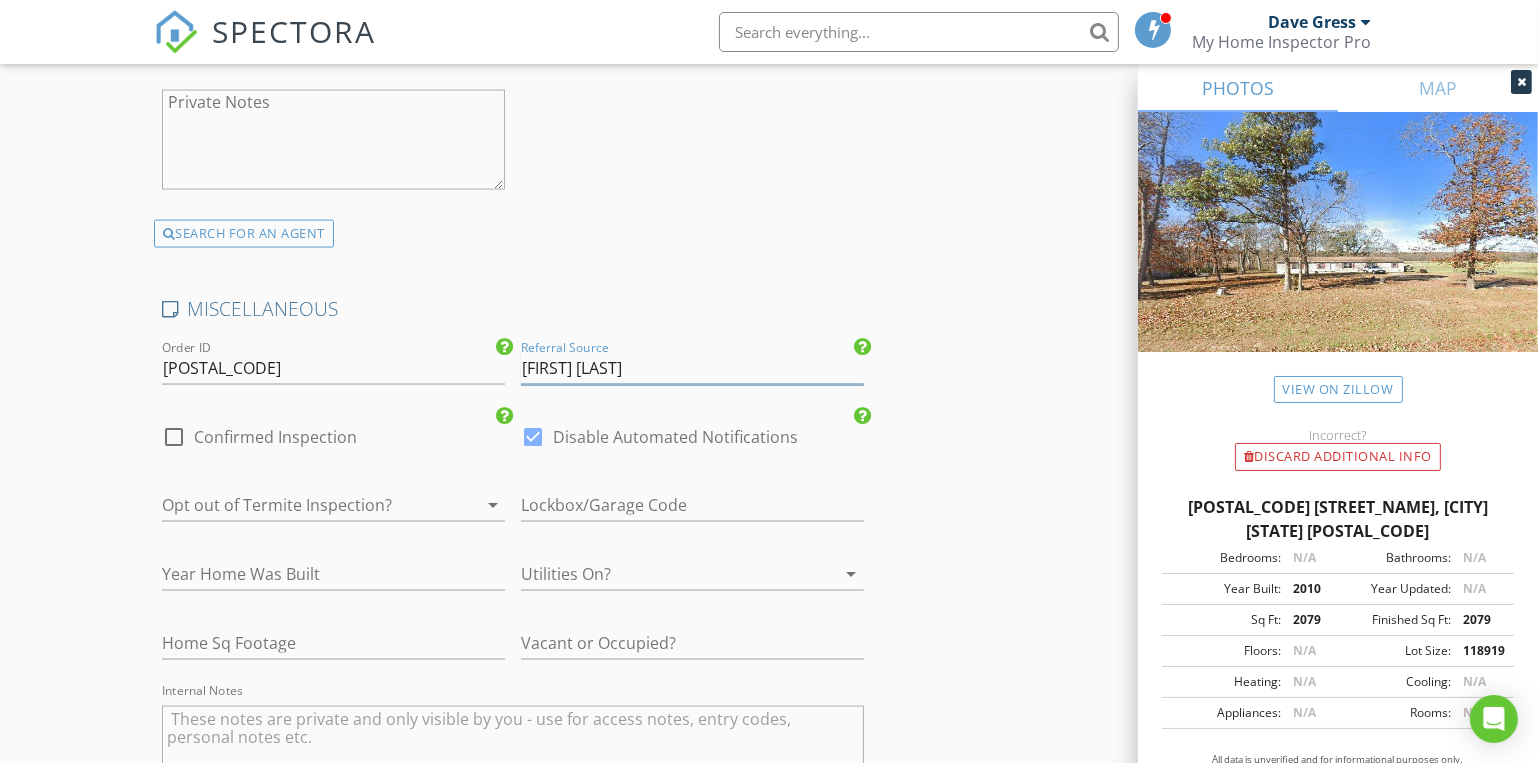 drag, startPoint x: 650, startPoint y: 368, endPoint x: 573, endPoint y: 357, distance: 77.781746 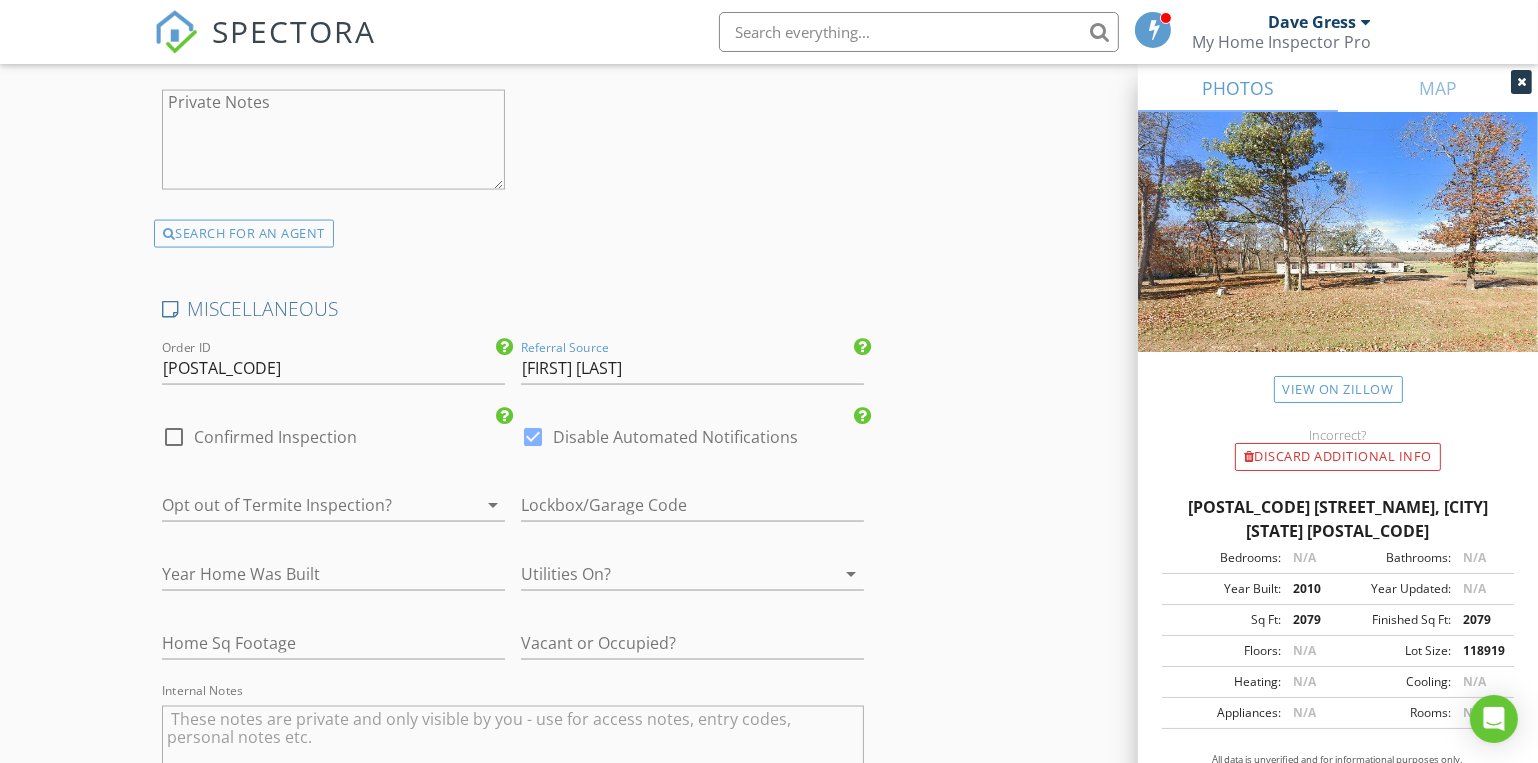 click at bounding box center [664, 574] 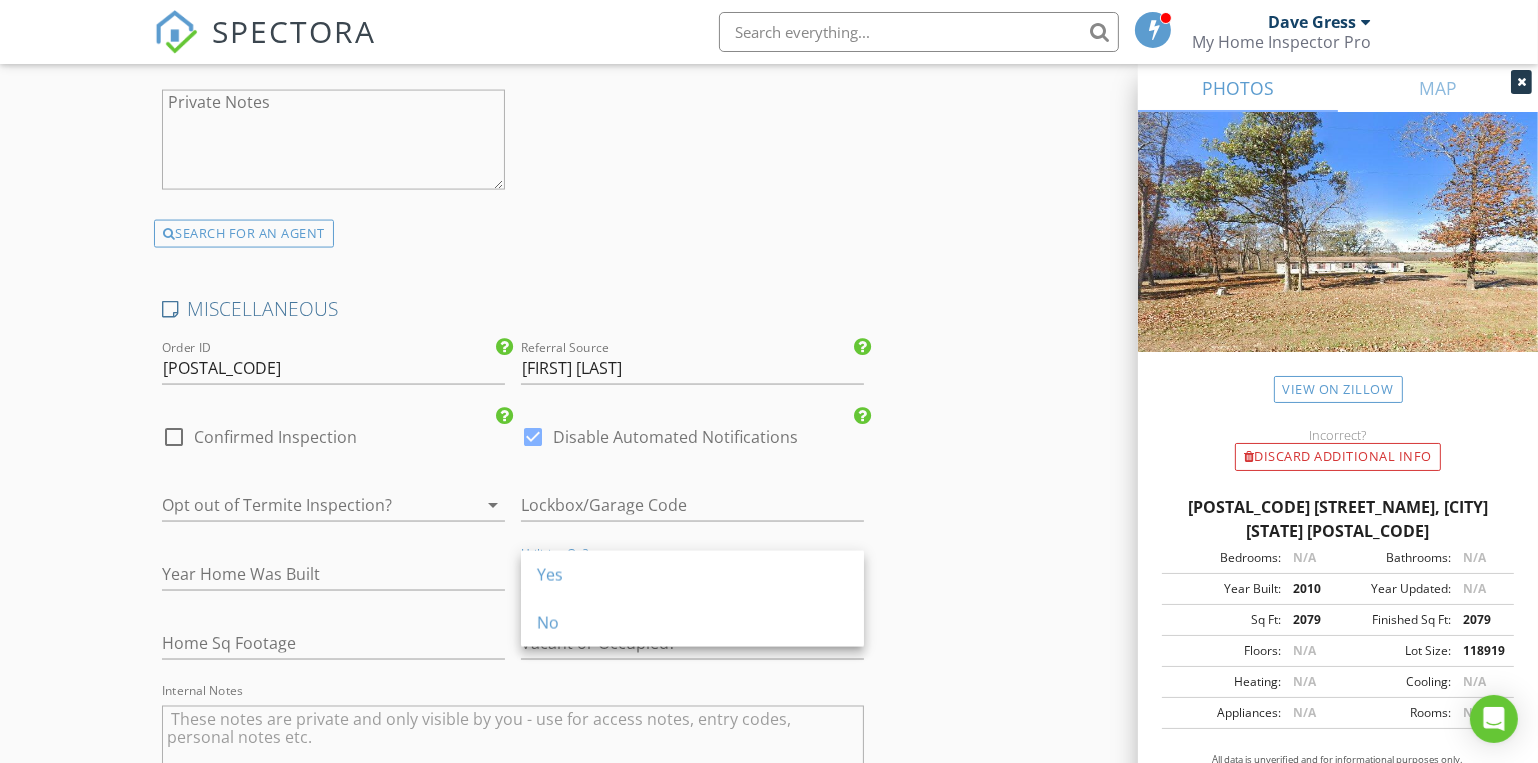 click on "Yes" at bounding box center [692, 575] 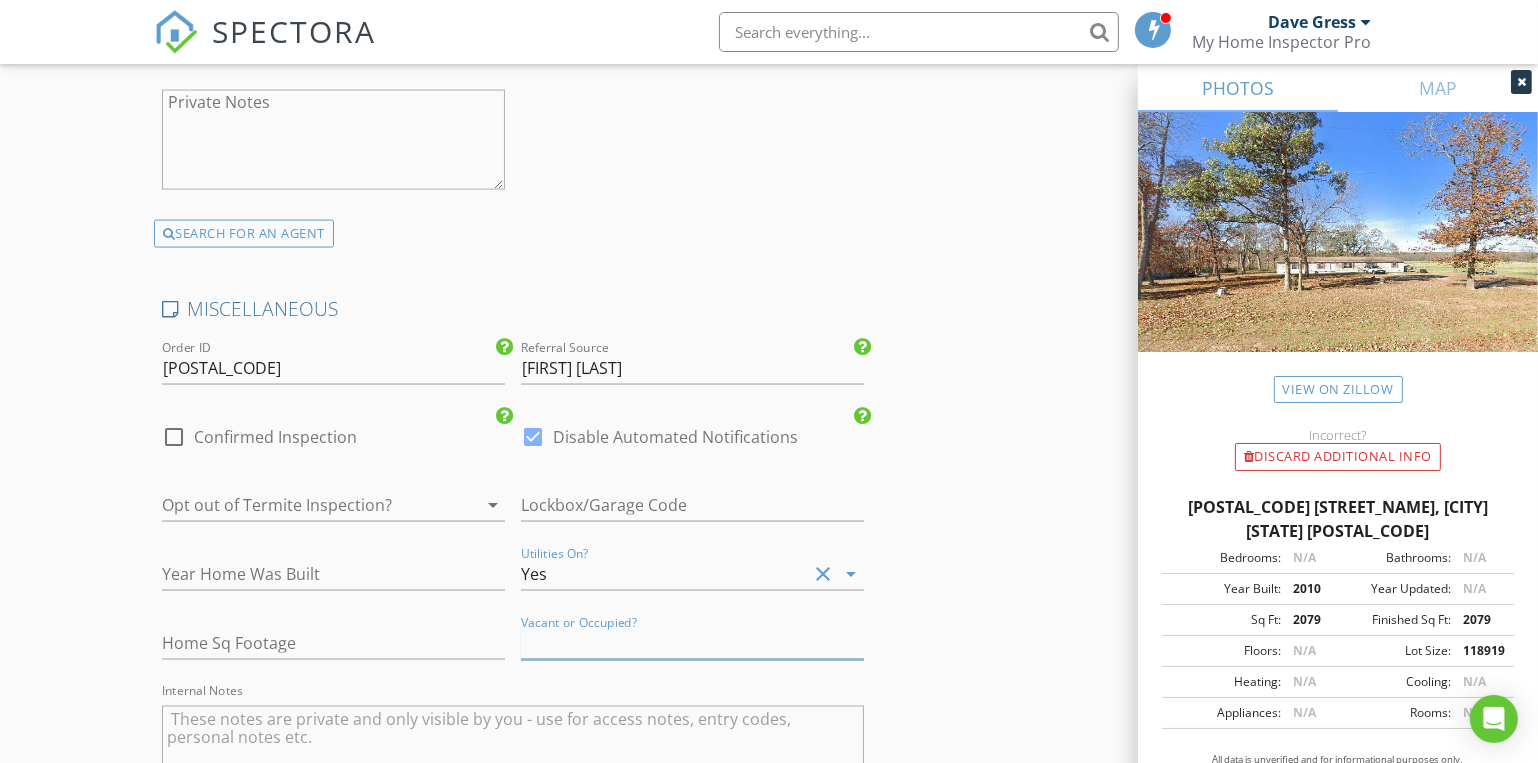click at bounding box center (692, 643) 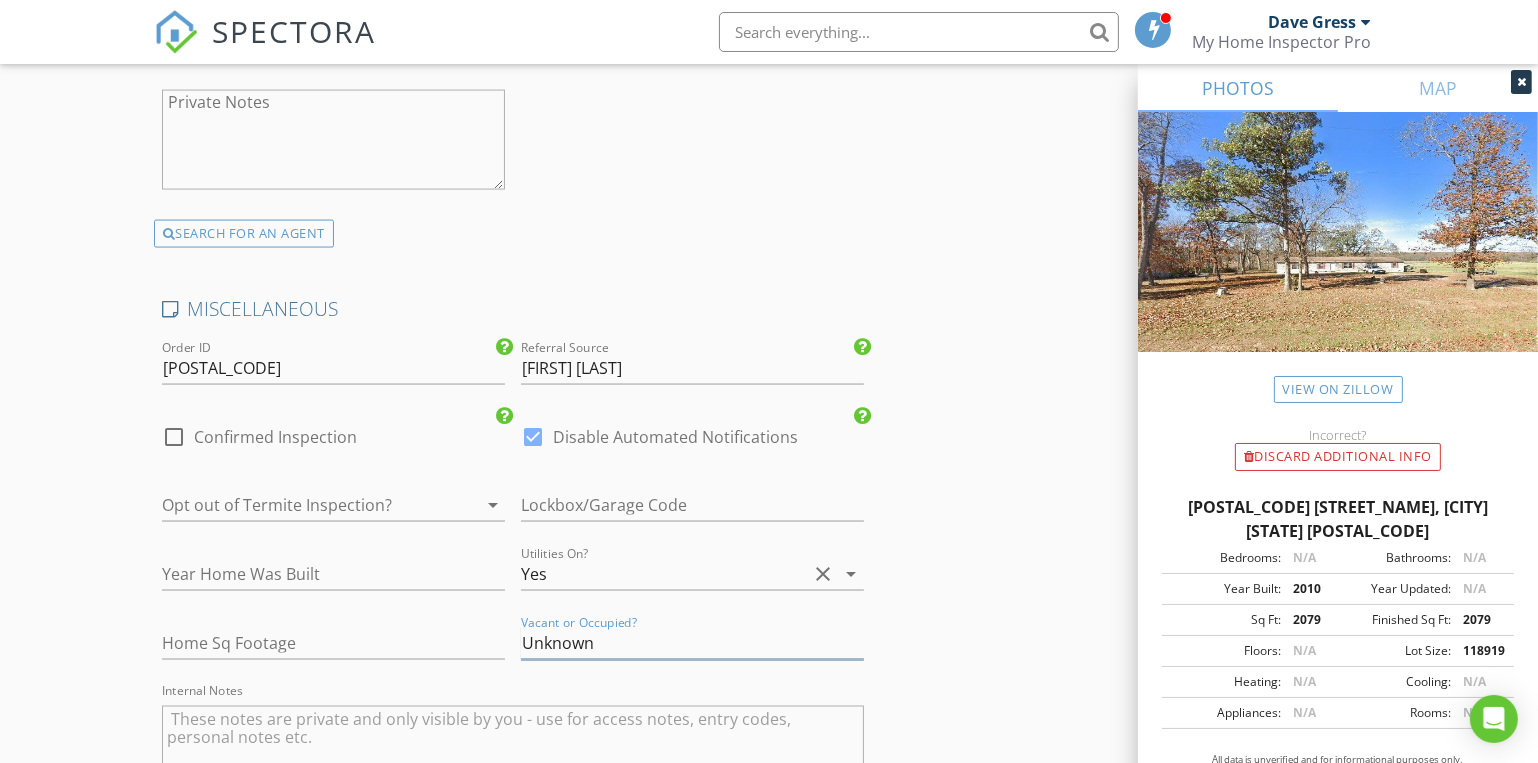 type on "Unknown" 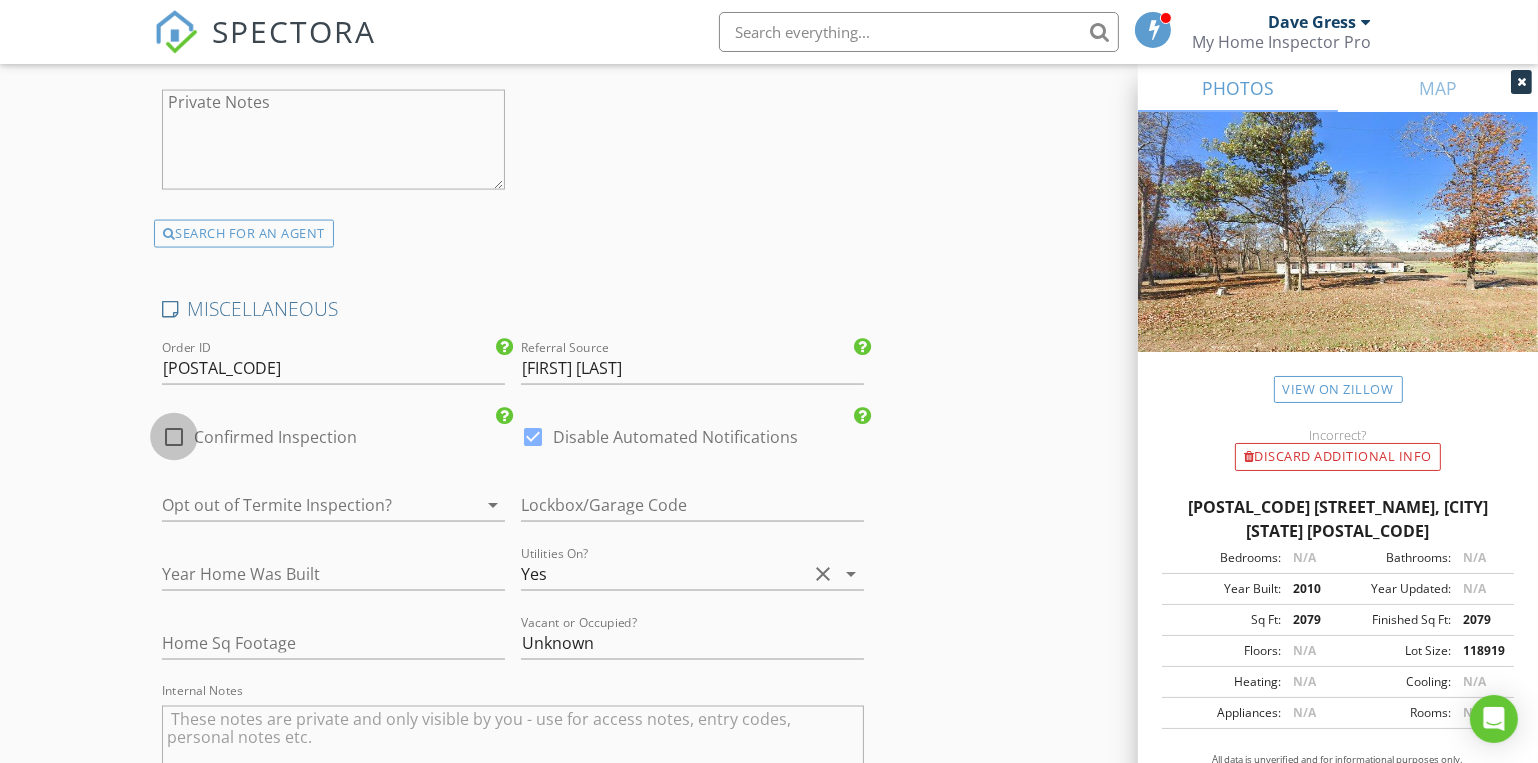 click at bounding box center [174, 437] 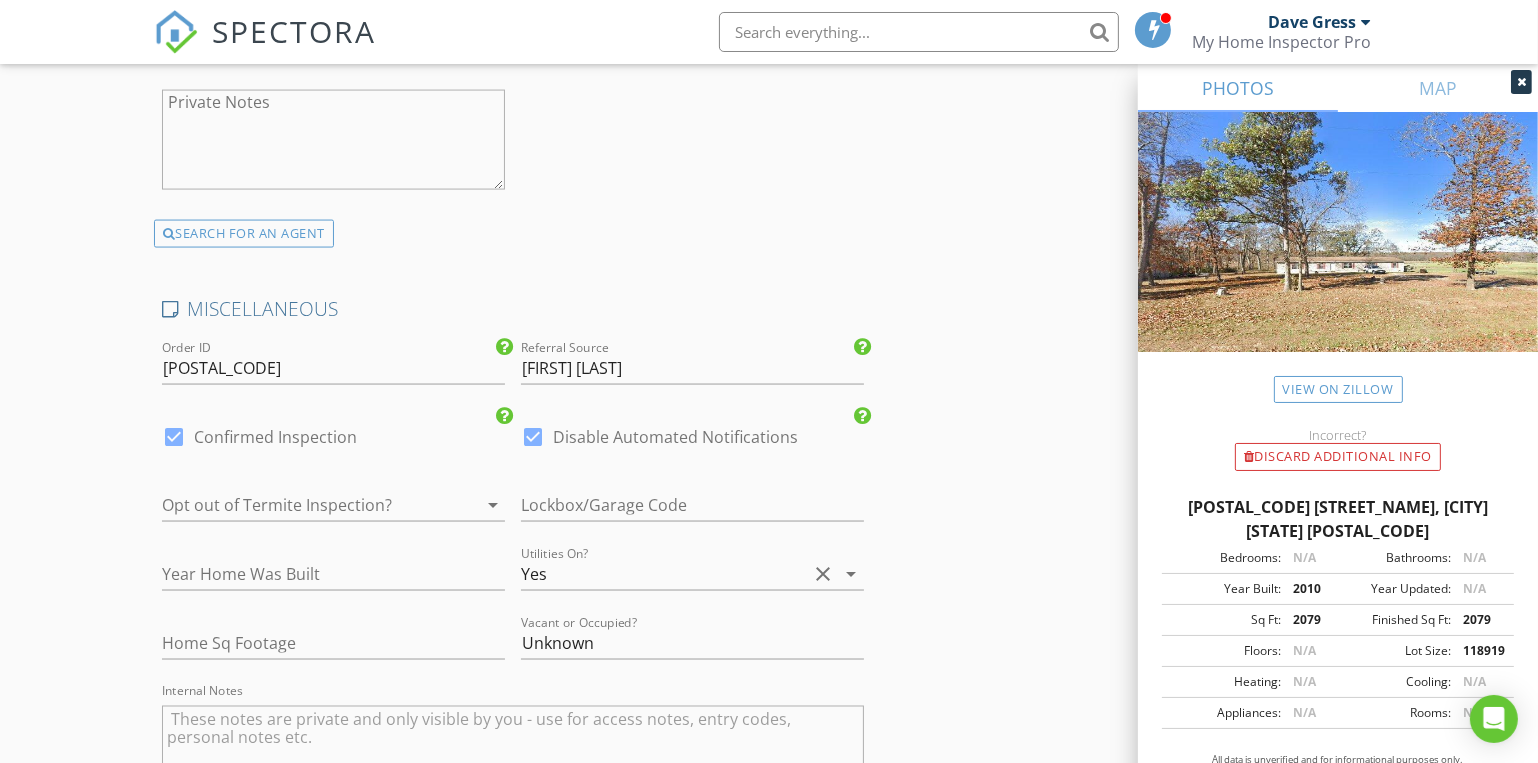 click at bounding box center (305, 505) 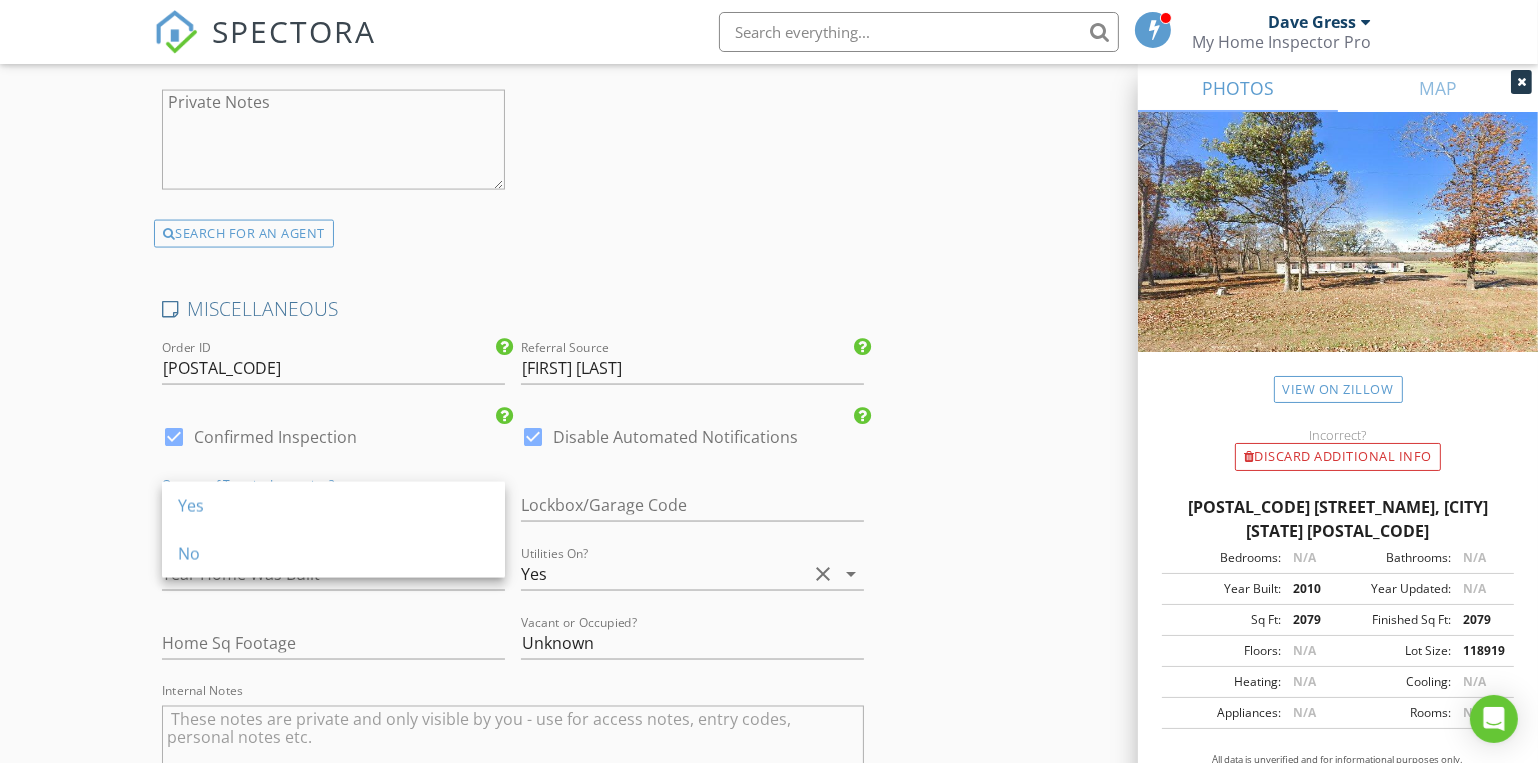 click on "Yes" at bounding box center (333, 506) 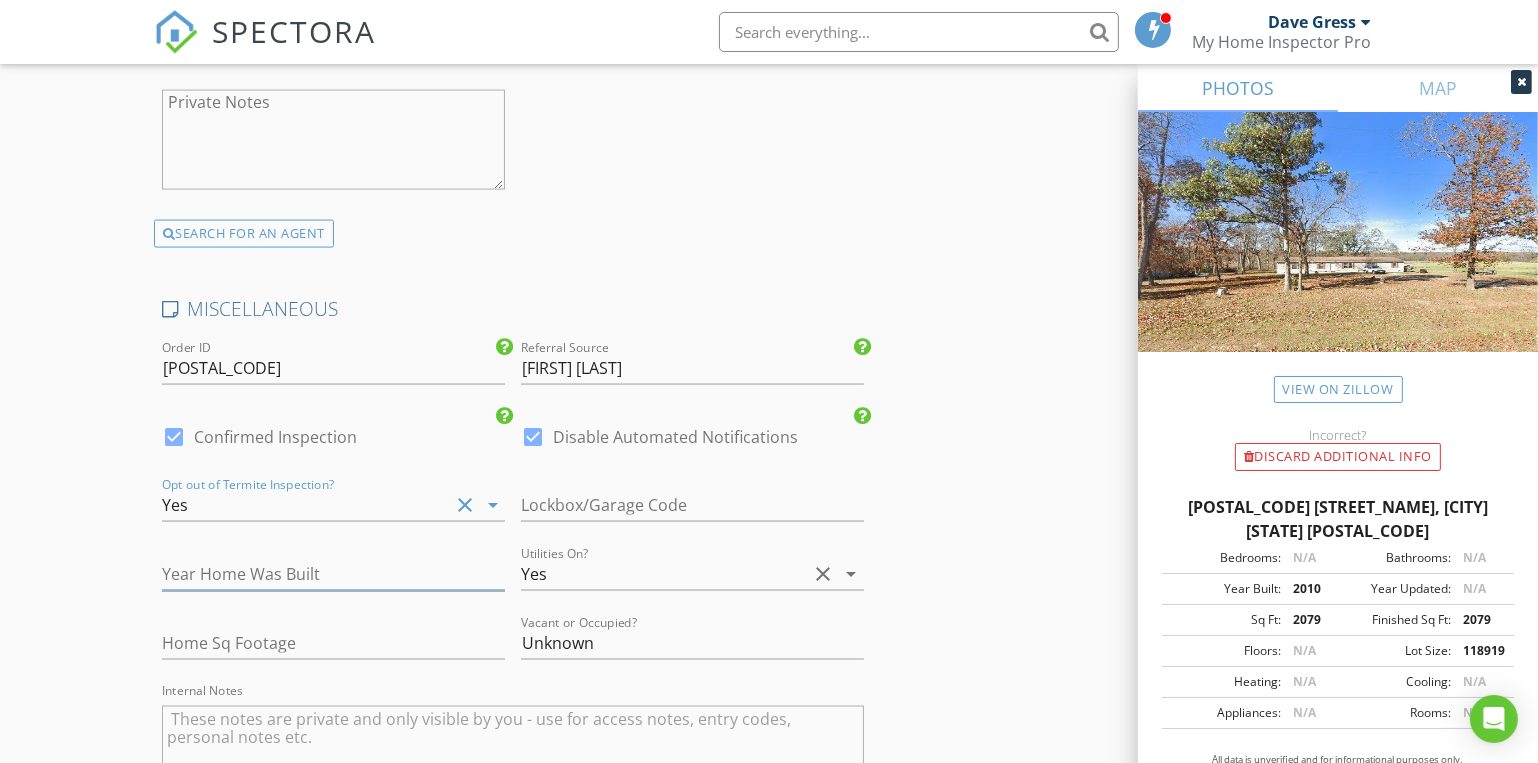 click at bounding box center [333, 574] 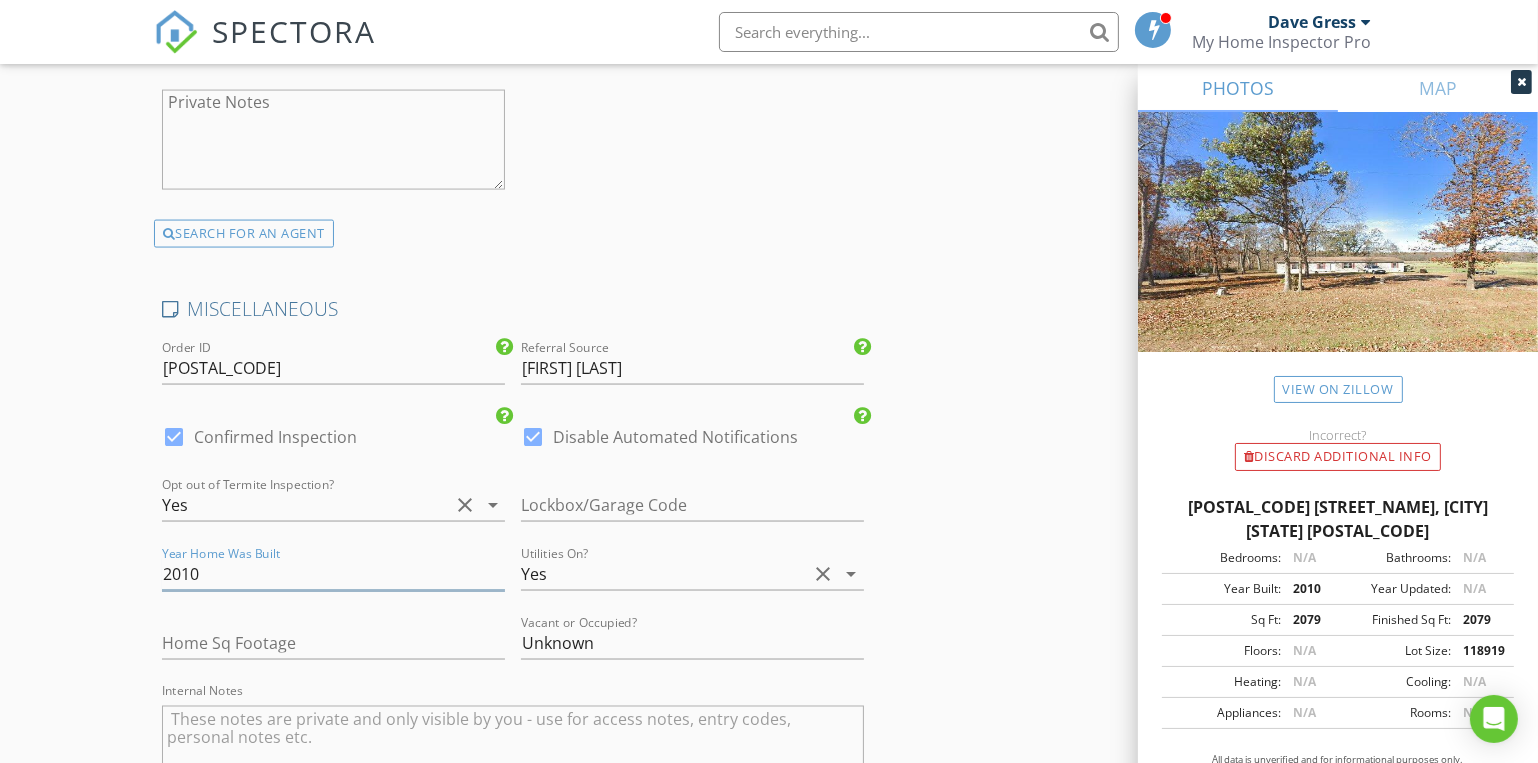 type on "2010" 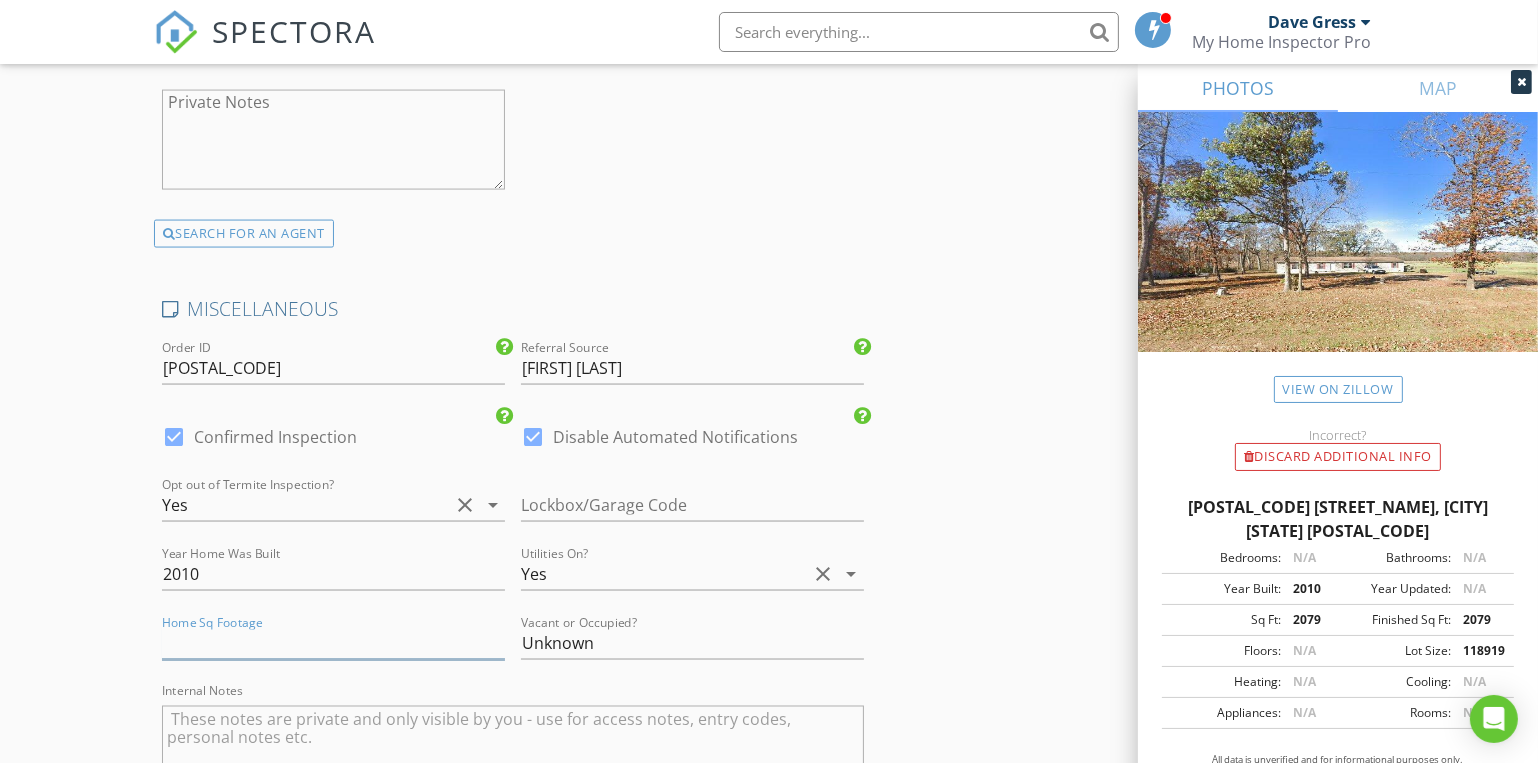 click at bounding box center [333, 643] 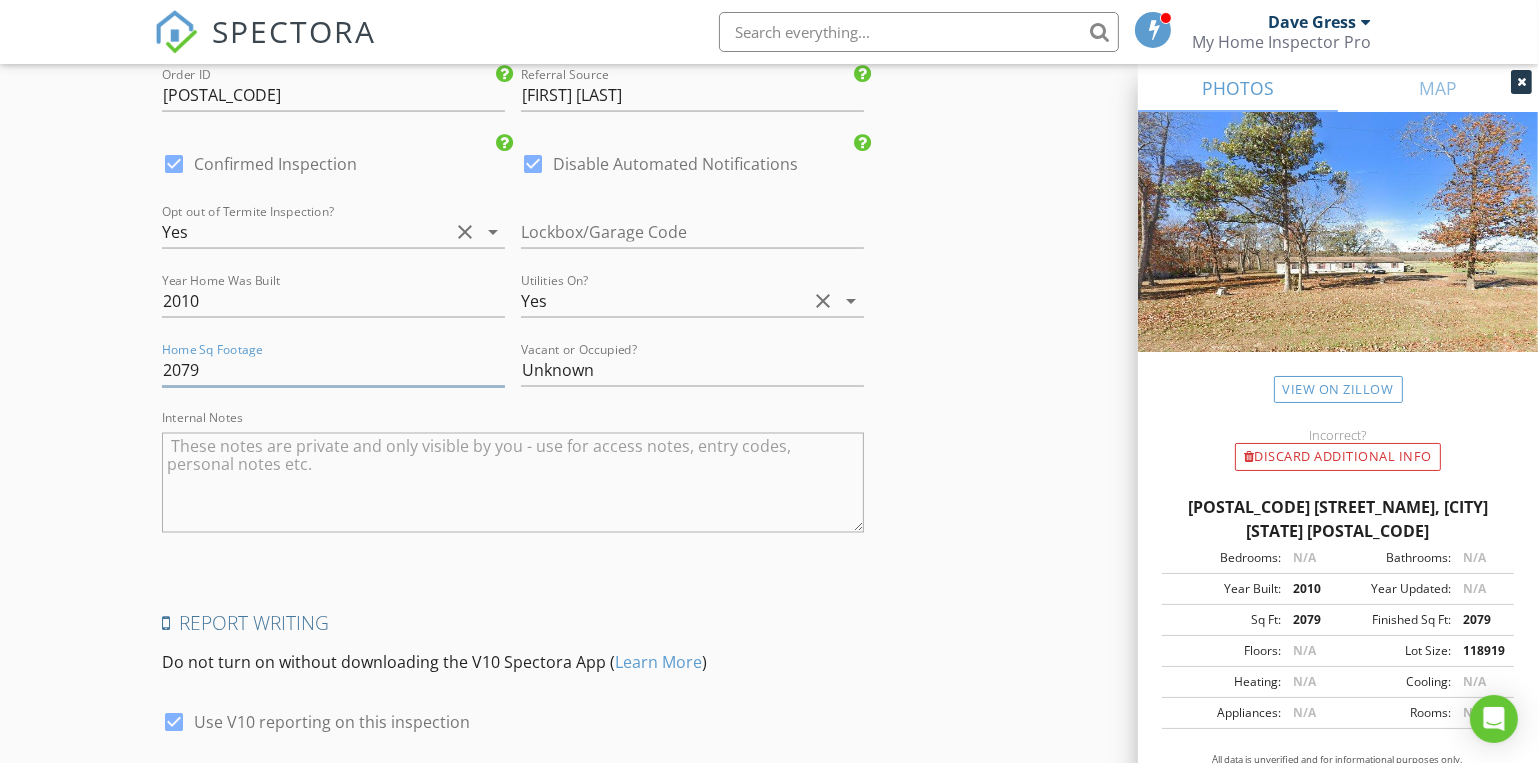 scroll, scrollTop: 3972, scrollLeft: 0, axis: vertical 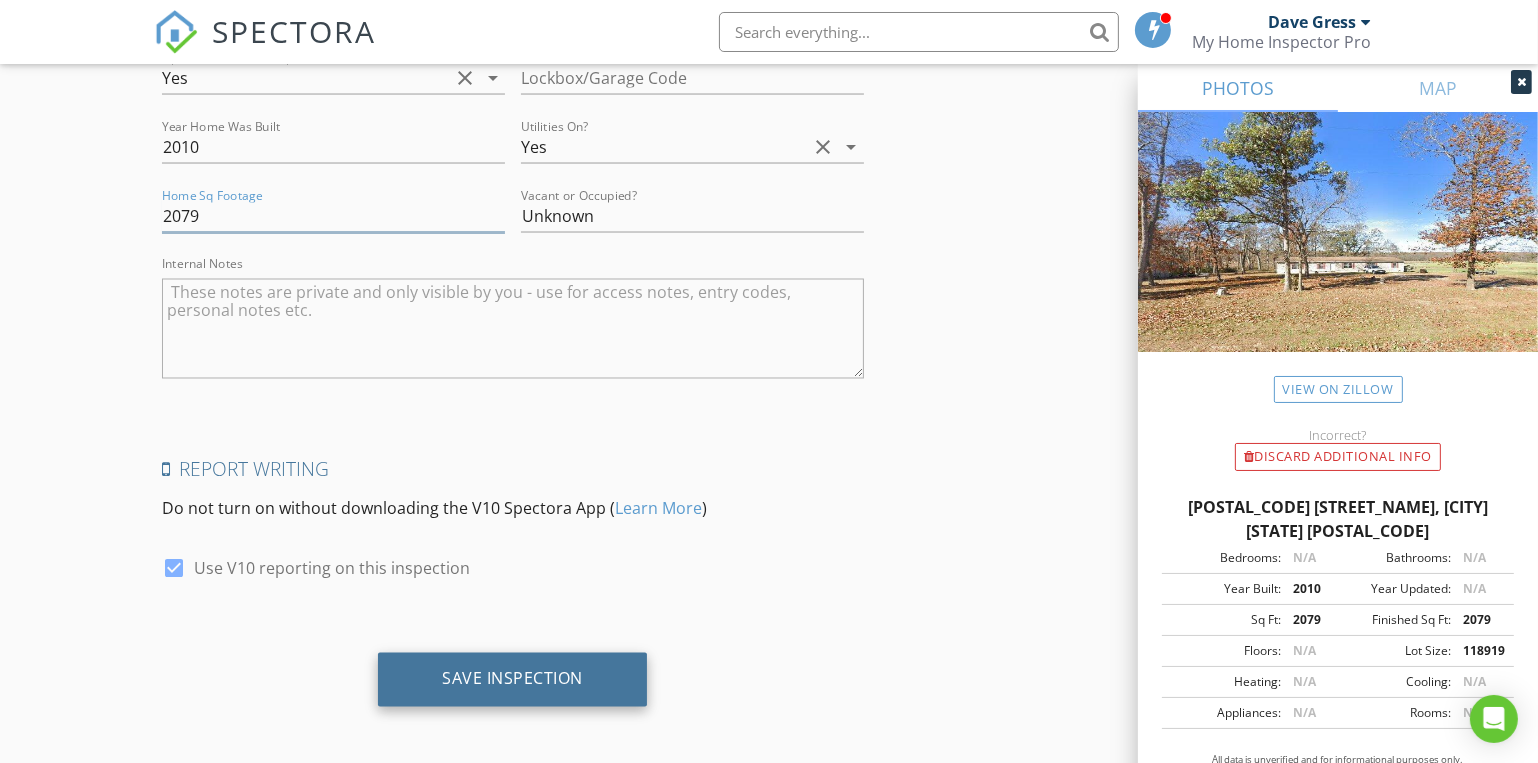 type on "2079" 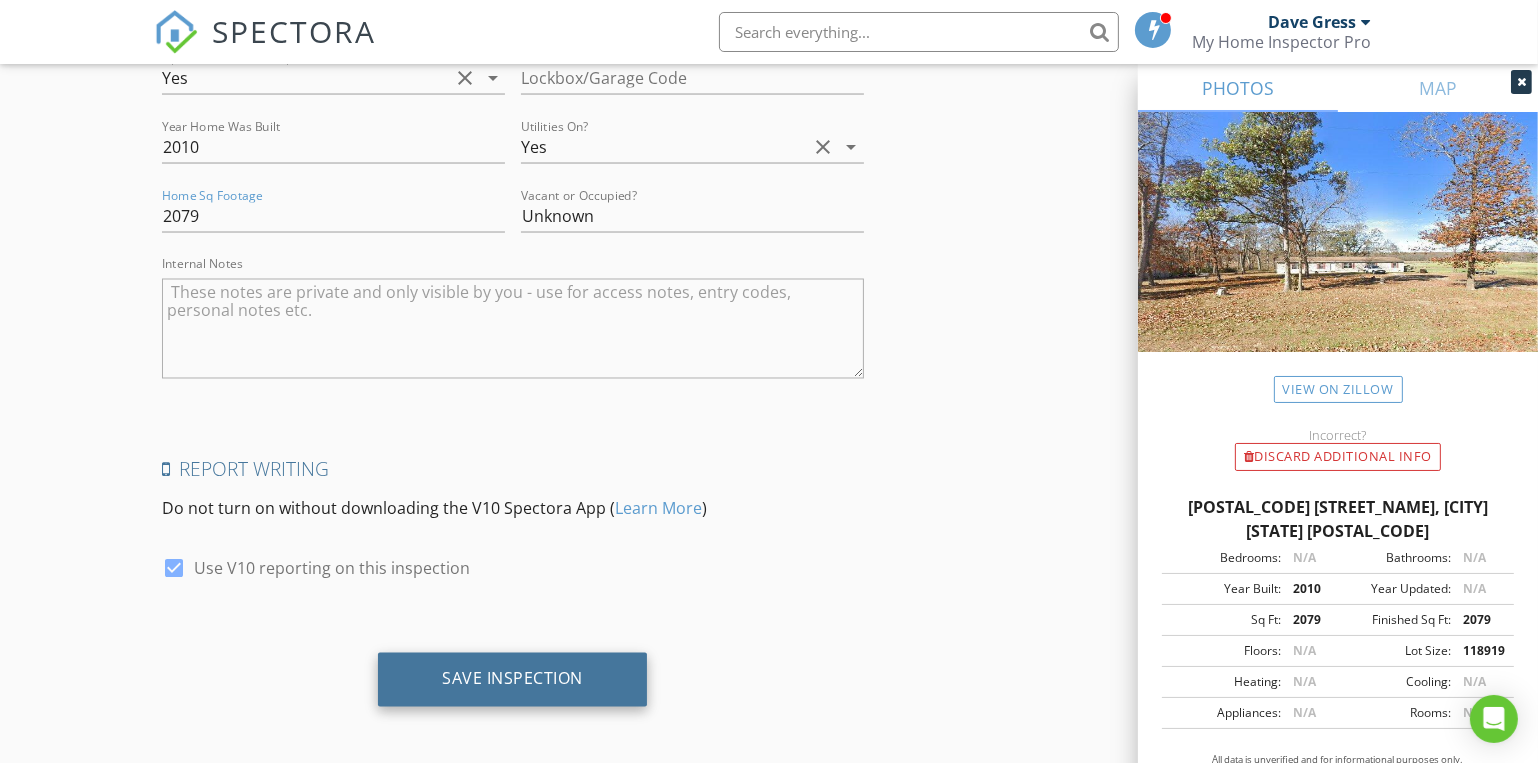 click on "Save Inspection" at bounding box center [512, 679] 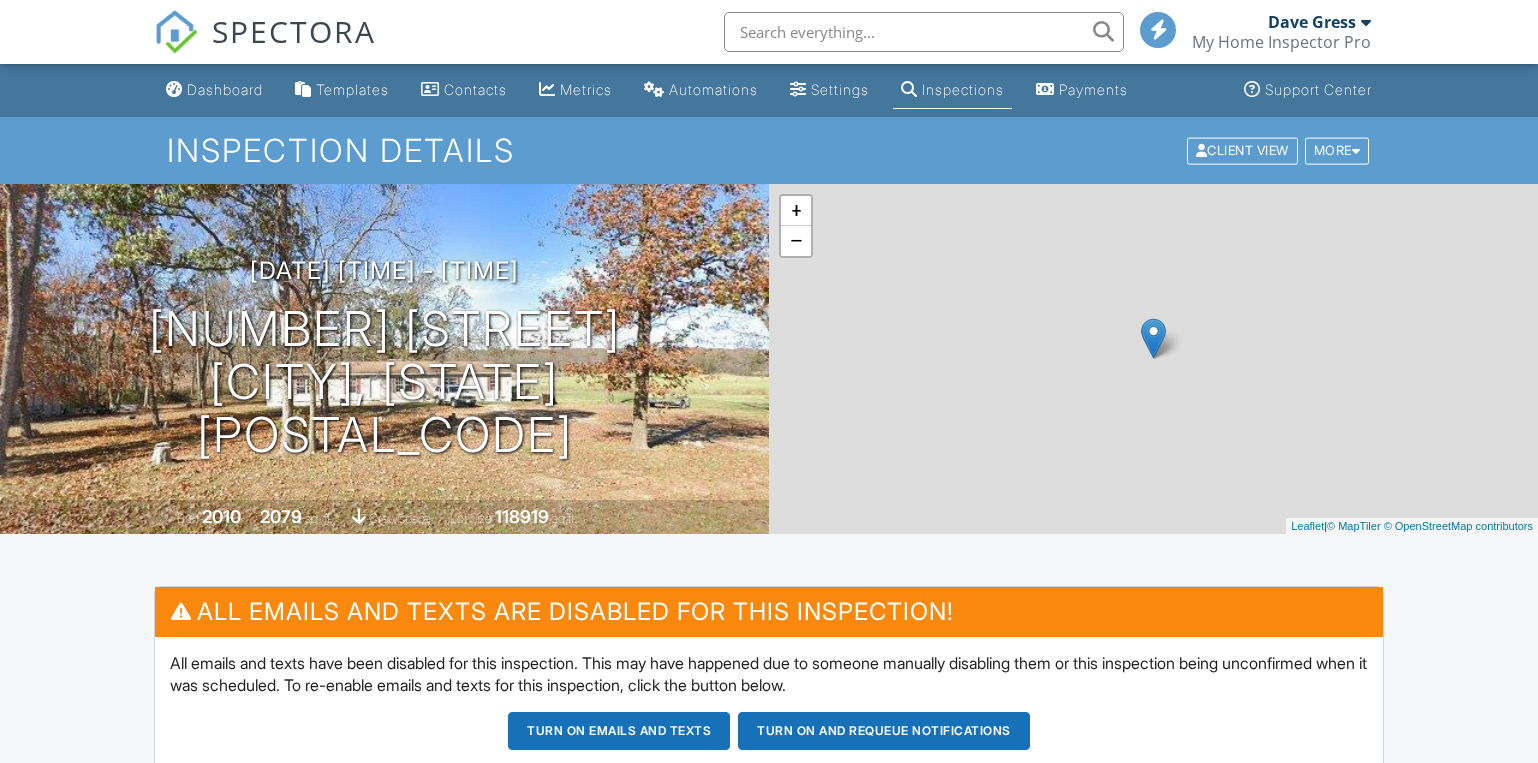scroll, scrollTop: 0, scrollLeft: 0, axis: both 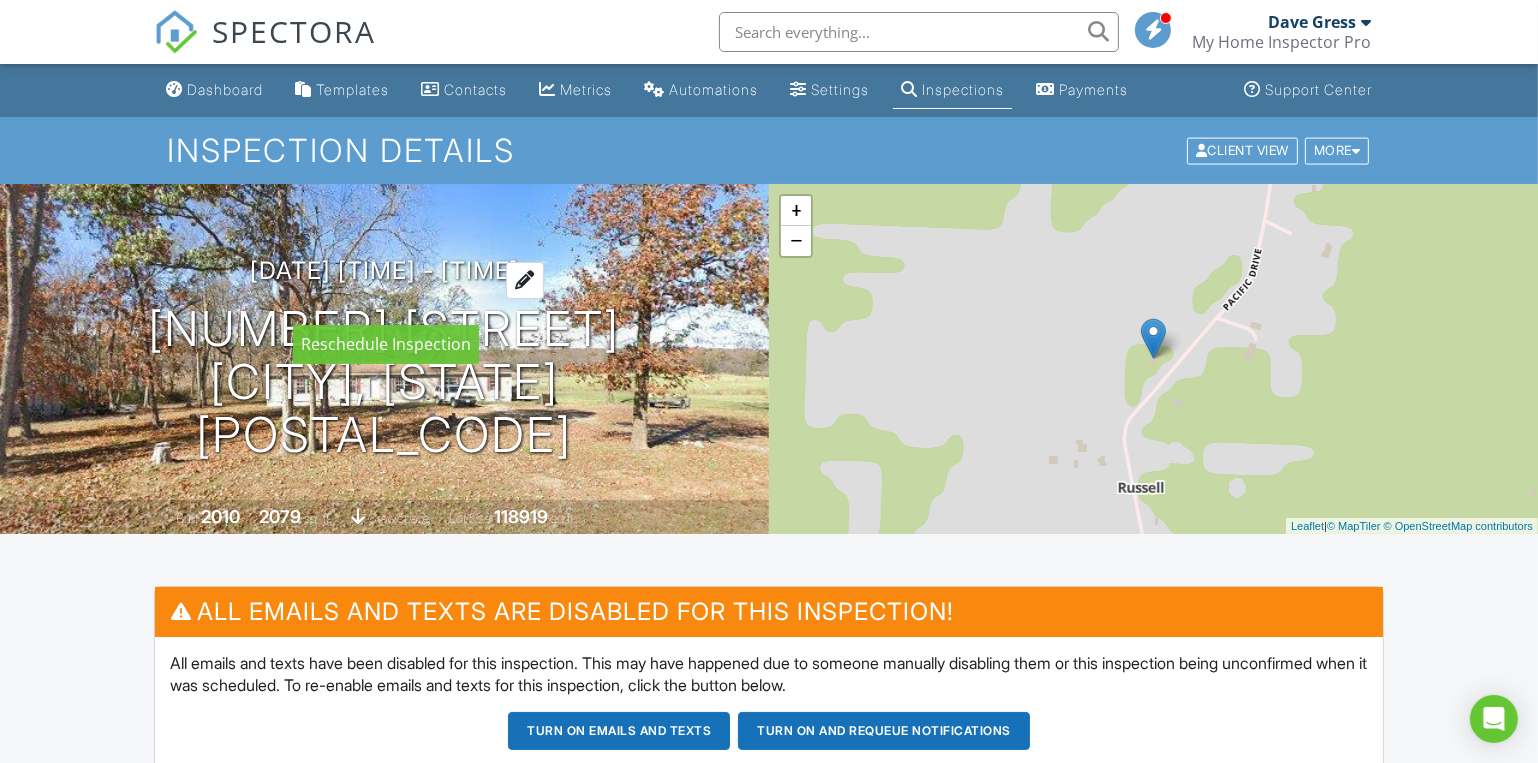 click on "[DATE] [TIME]
- [TIME]" at bounding box center (384, 270) 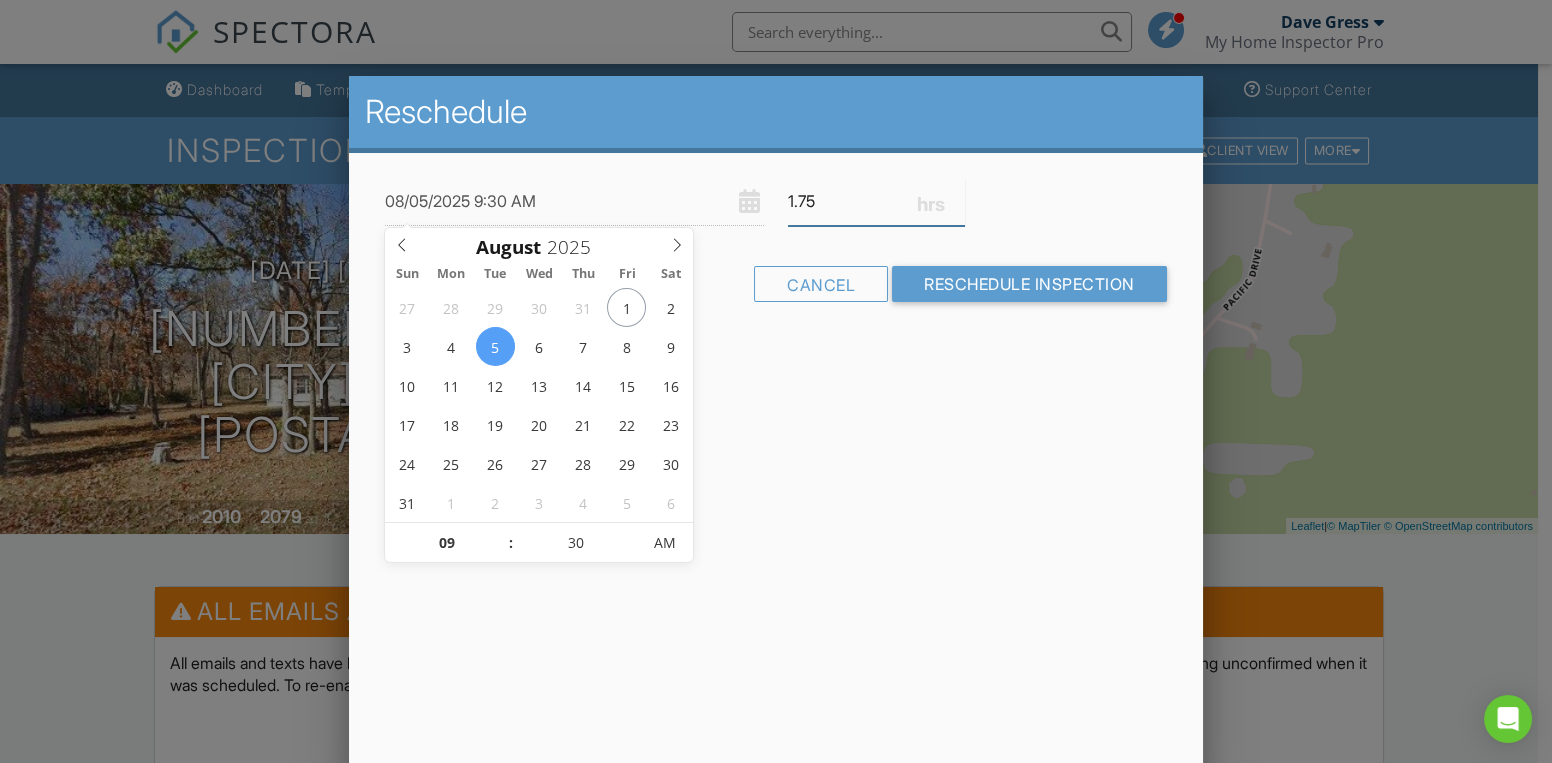 click on "1.75" at bounding box center (876, 201) 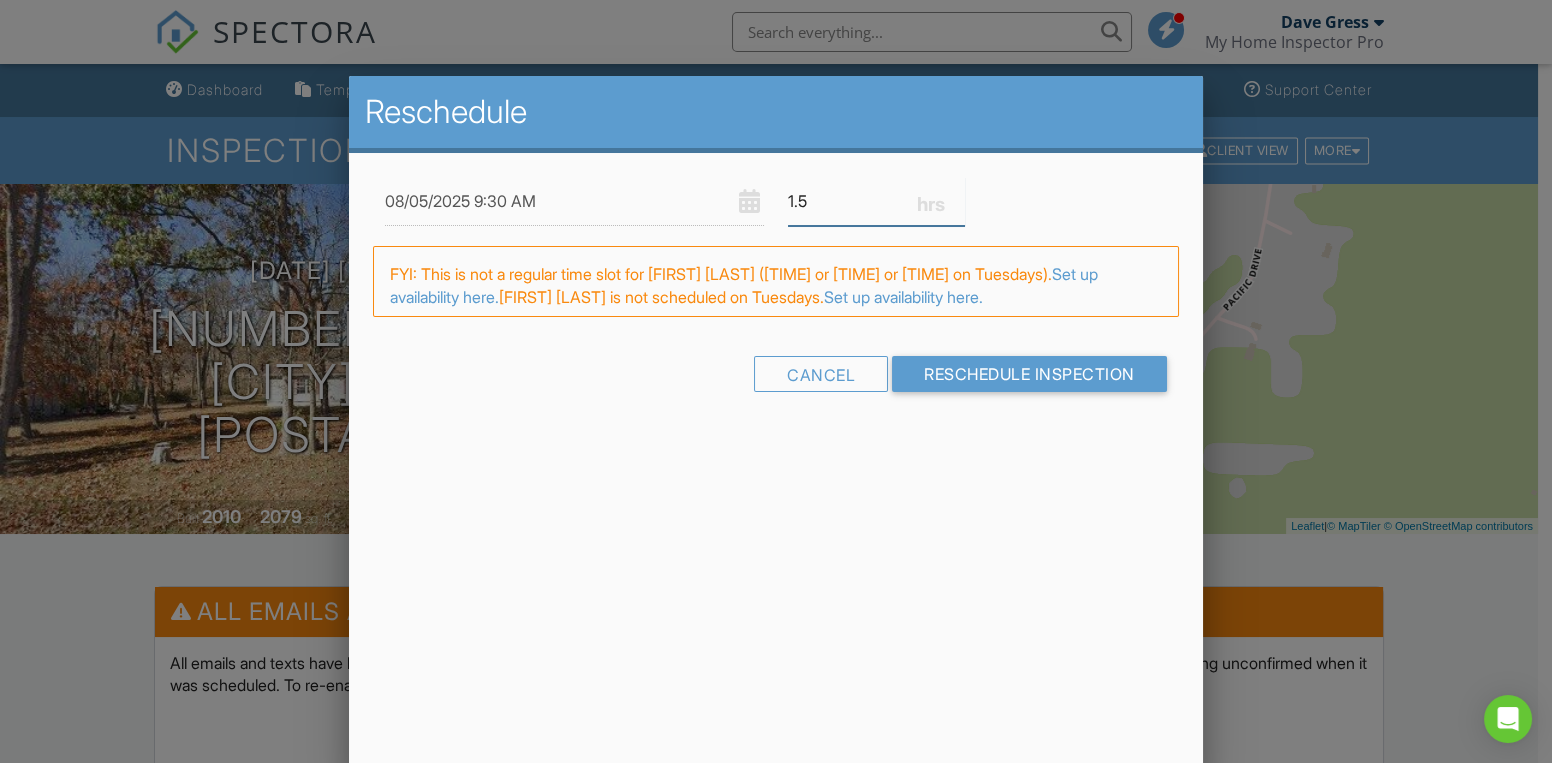 type on "1.5" 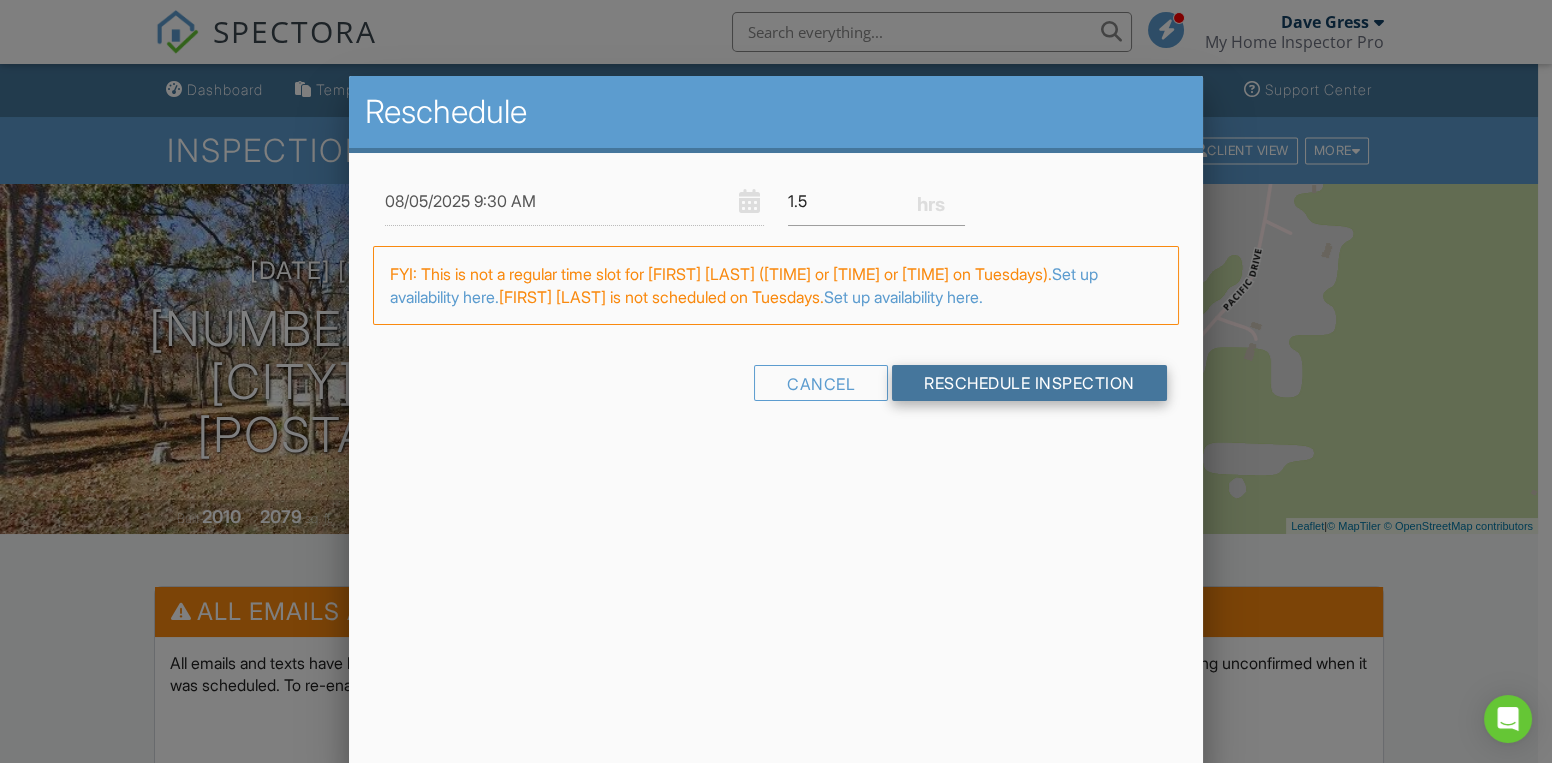 click on "Reschedule Inspection" at bounding box center (1029, 383) 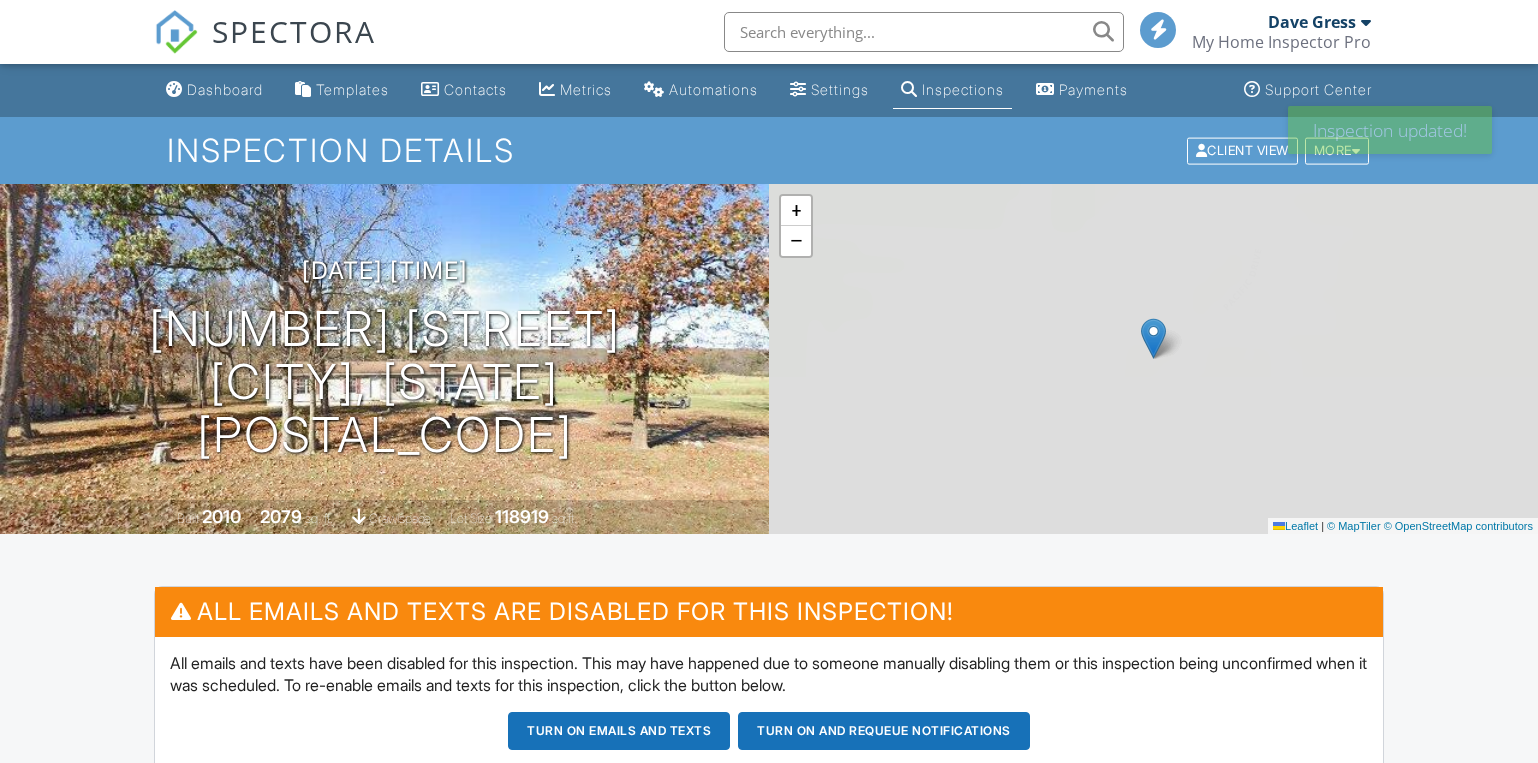 scroll, scrollTop: 818, scrollLeft: 0, axis: vertical 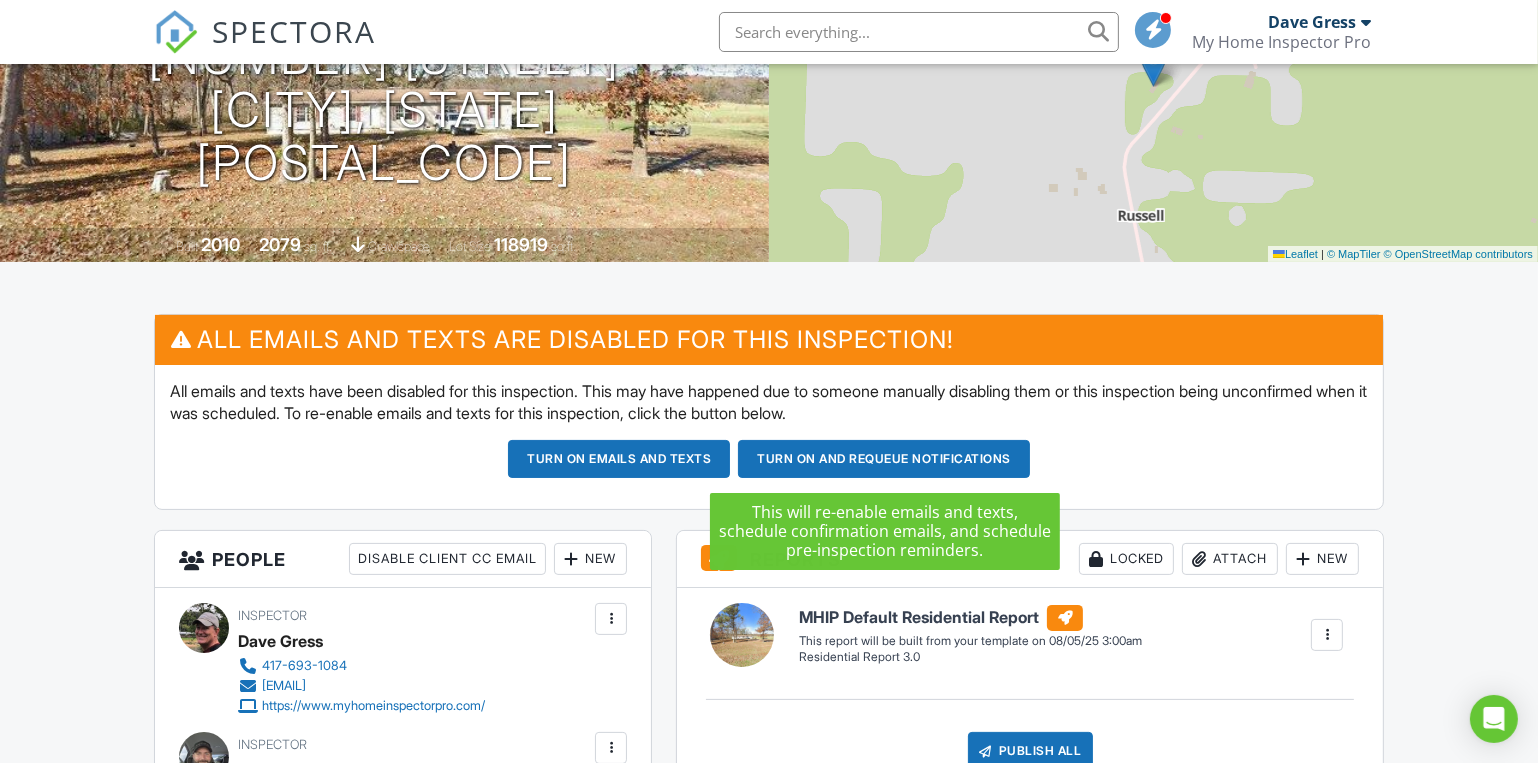 click on "Turn on and Requeue Notifications" at bounding box center (884, 459) 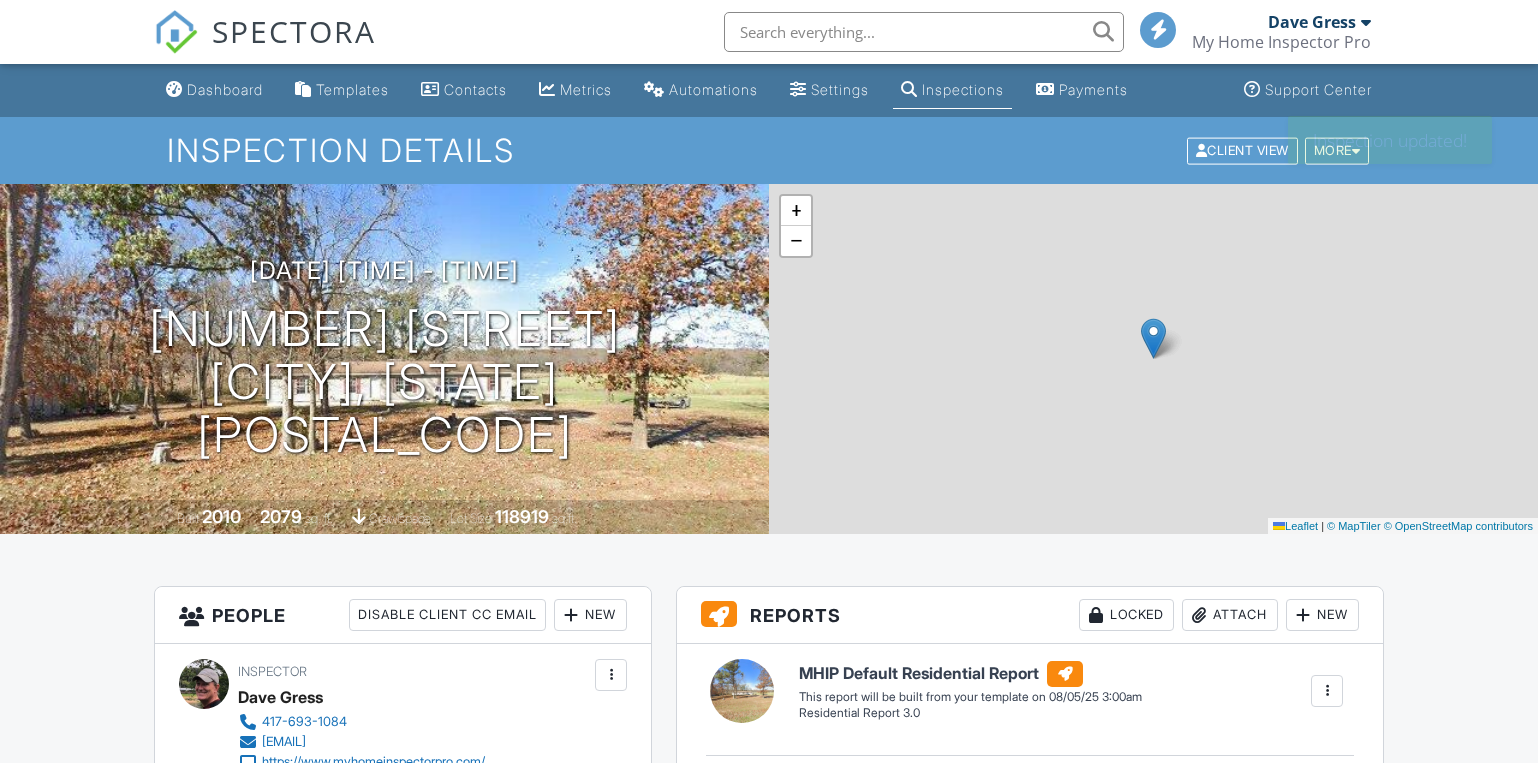 scroll, scrollTop: 0, scrollLeft: 0, axis: both 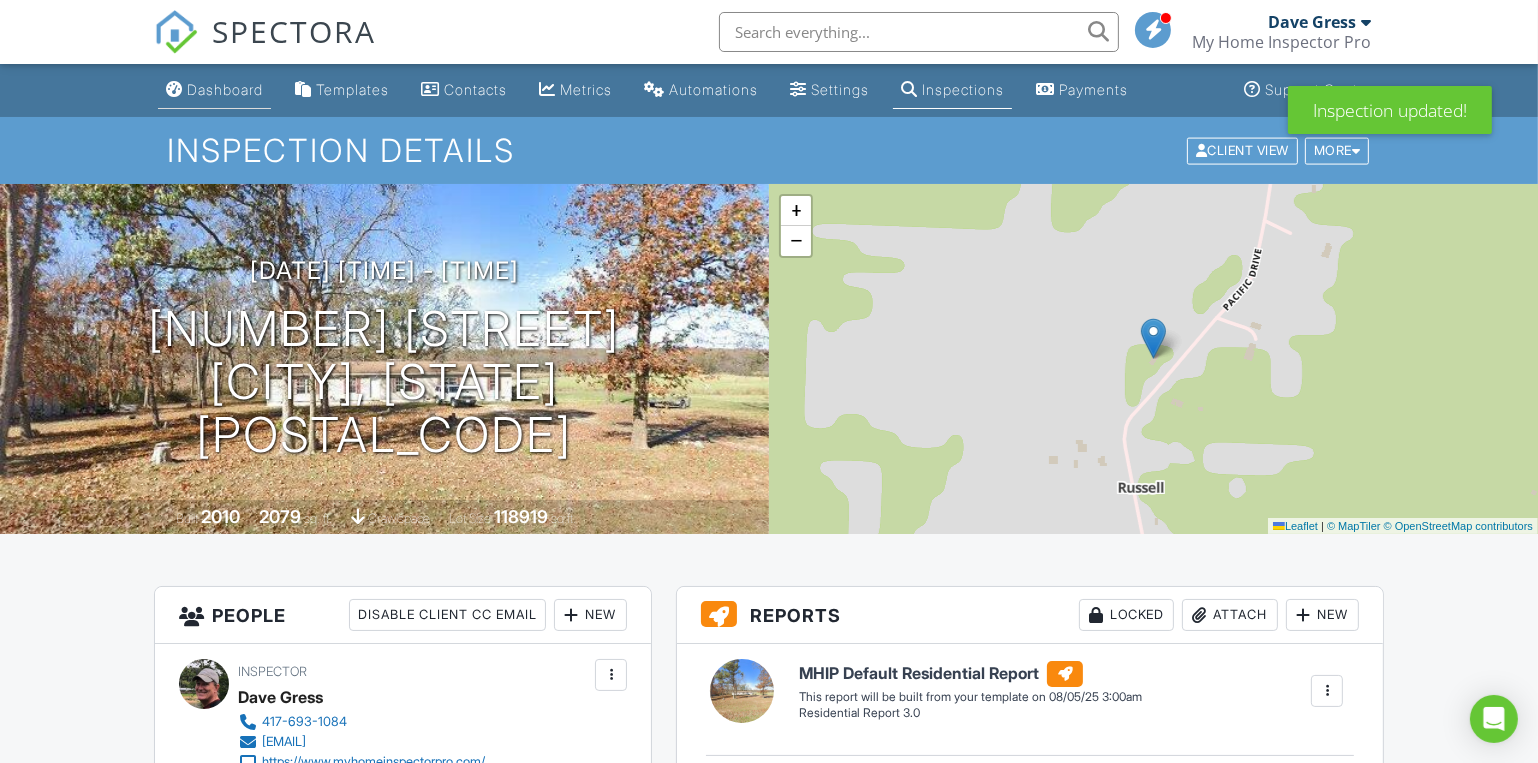 click on "Dashboard" at bounding box center [225, 89] 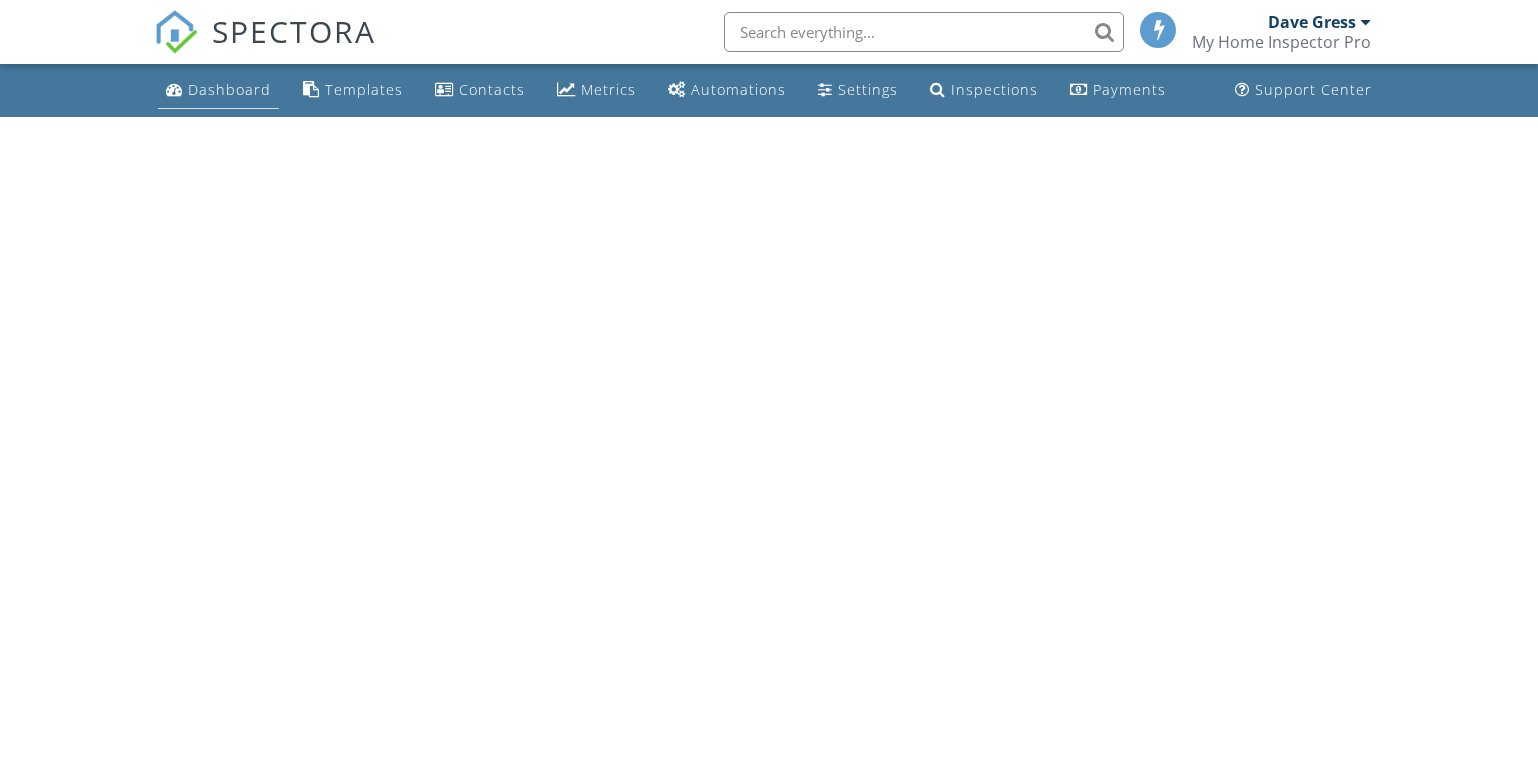scroll, scrollTop: 0, scrollLeft: 0, axis: both 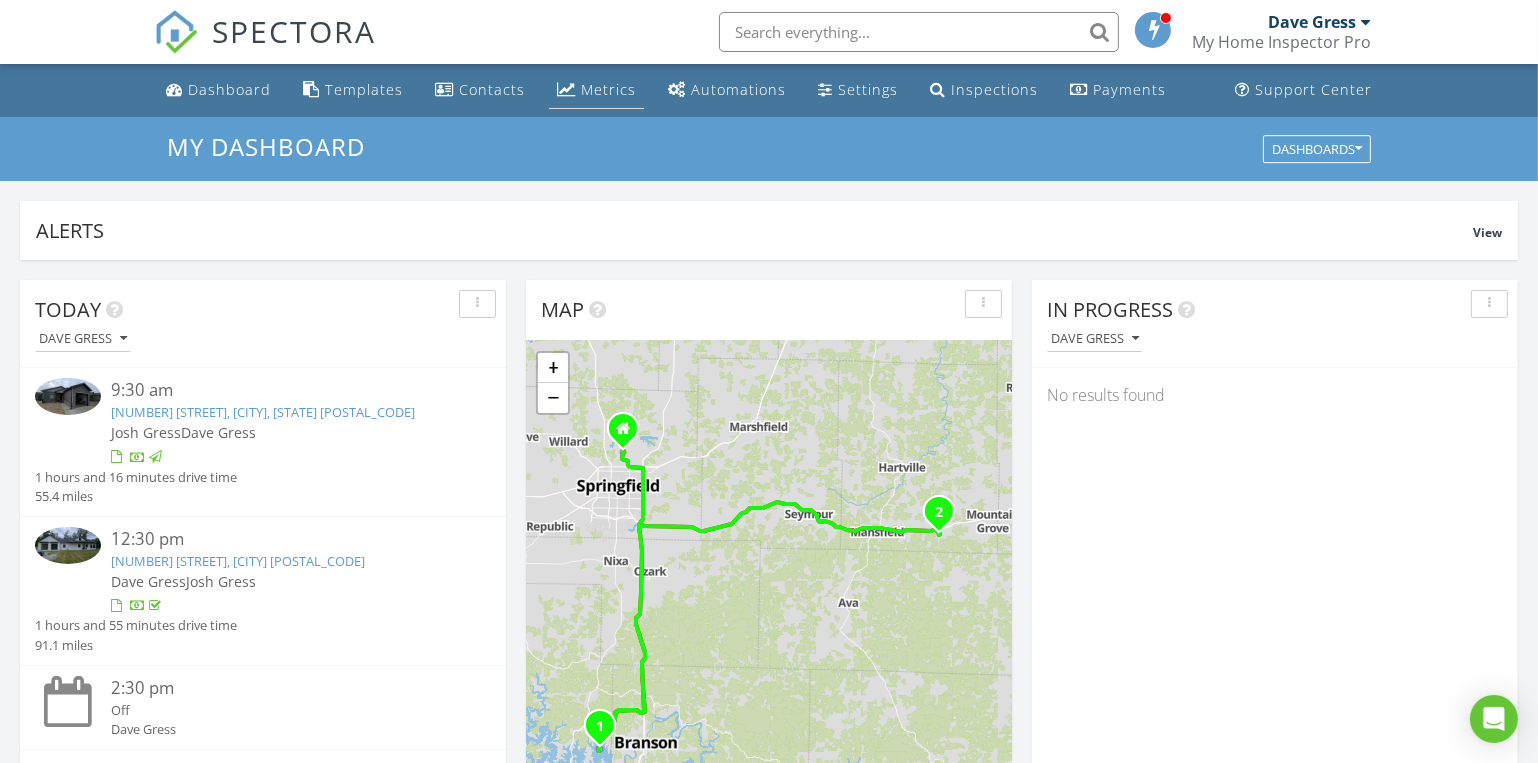 click on "Metrics" at bounding box center [608, 89] 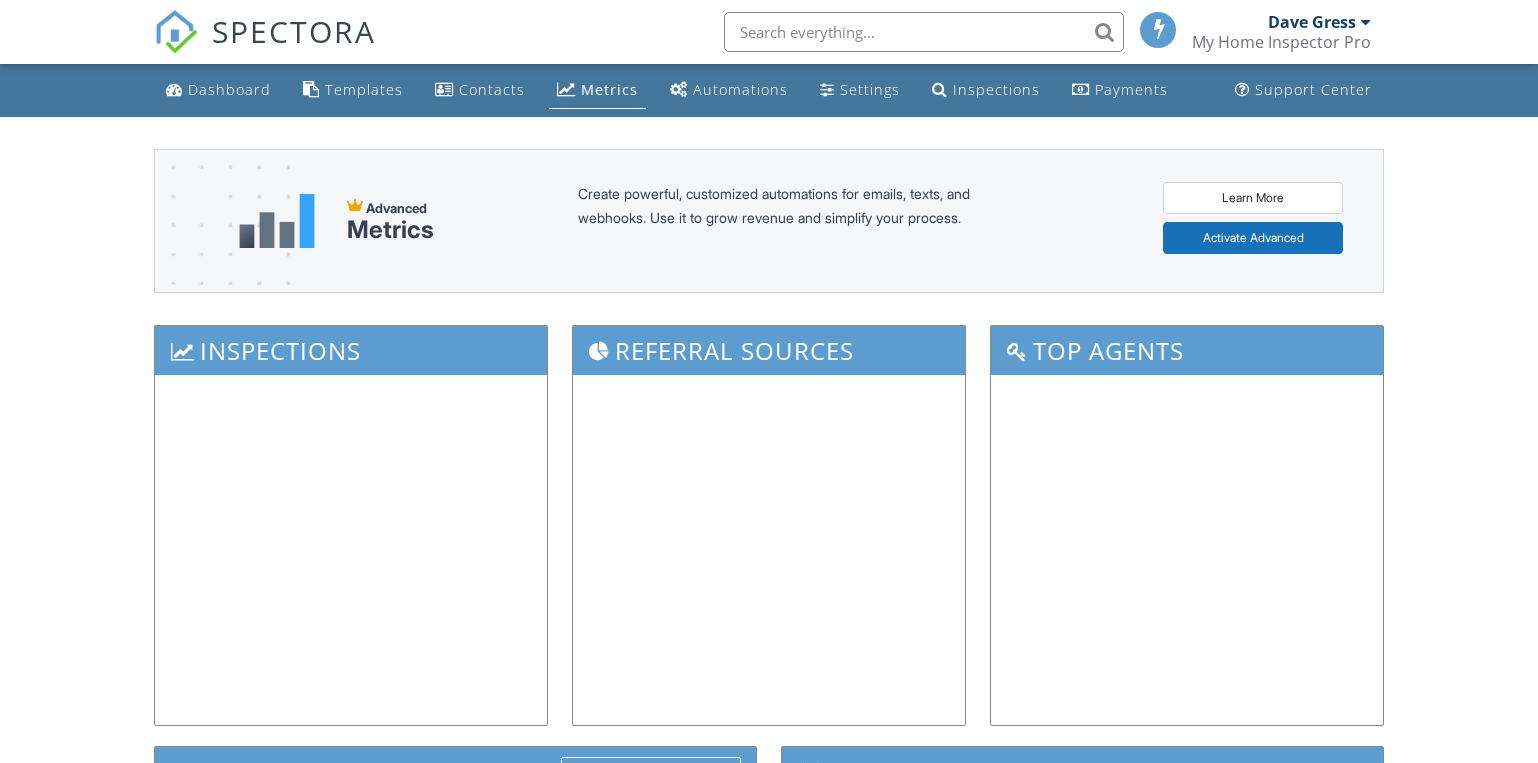 scroll, scrollTop: 0, scrollLeft: 0, axis: both 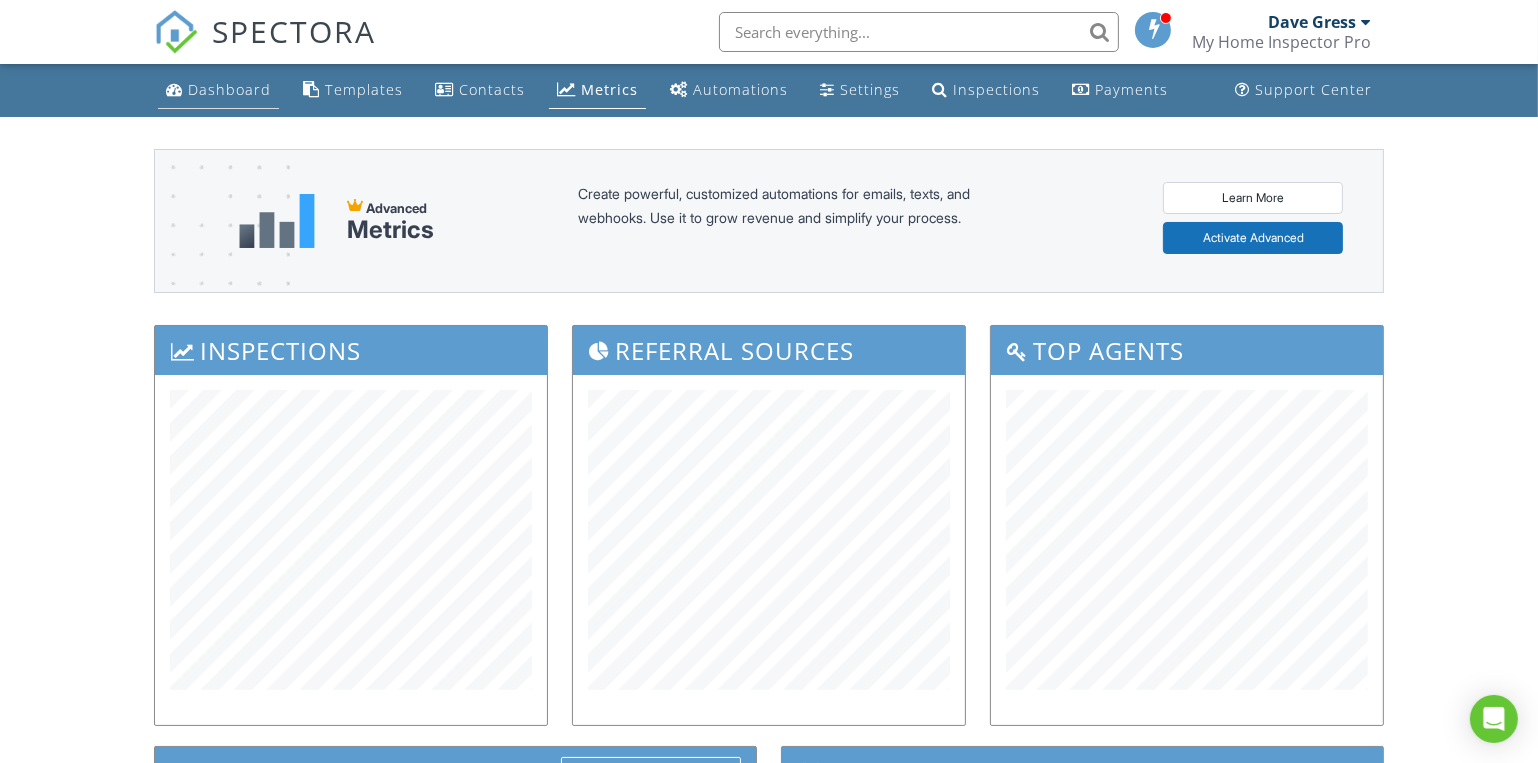 click on "Dashboard" at bounding box center [229, 89] 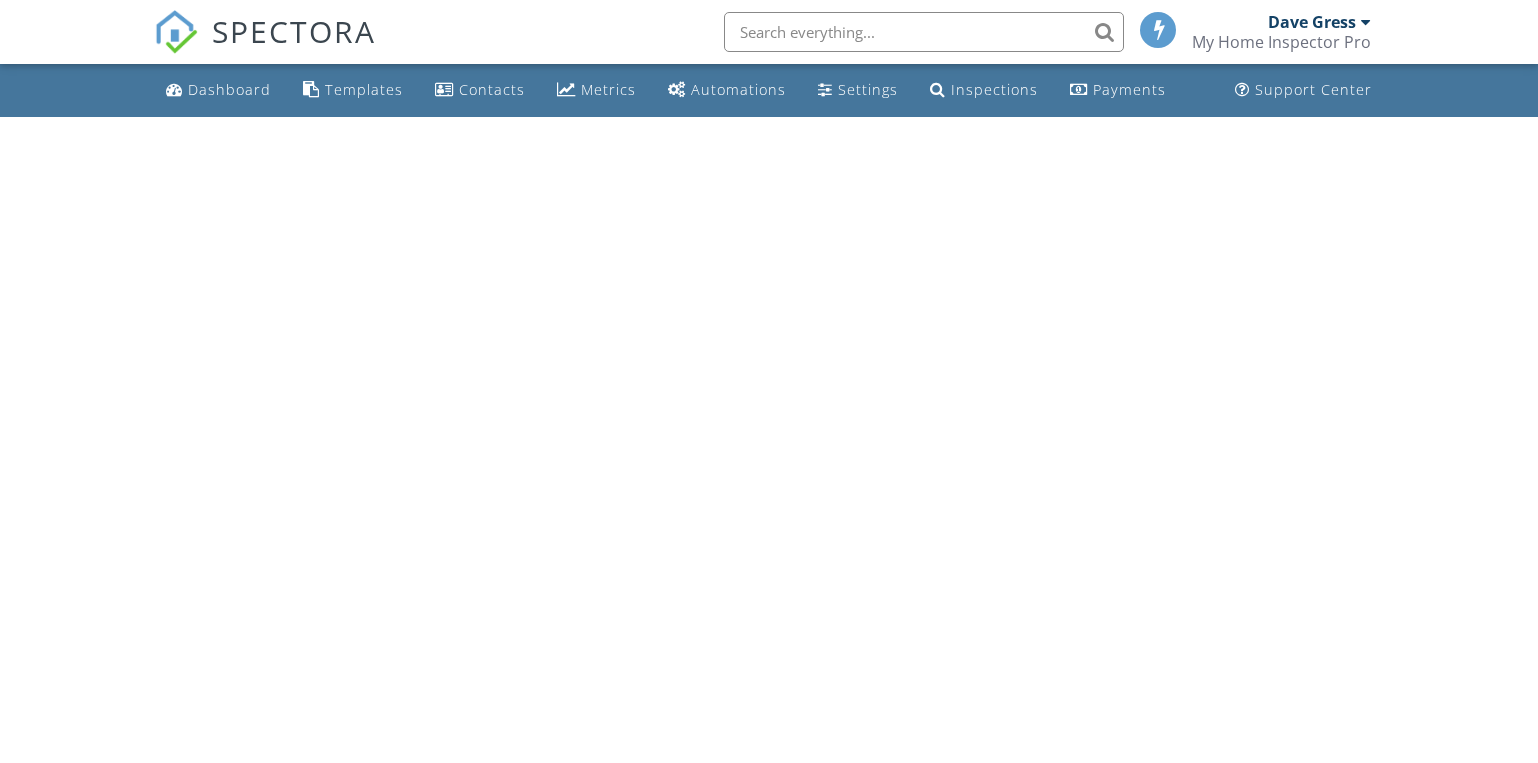scroll, scrollTop: 0, scrollLeft: 0, axis: both 